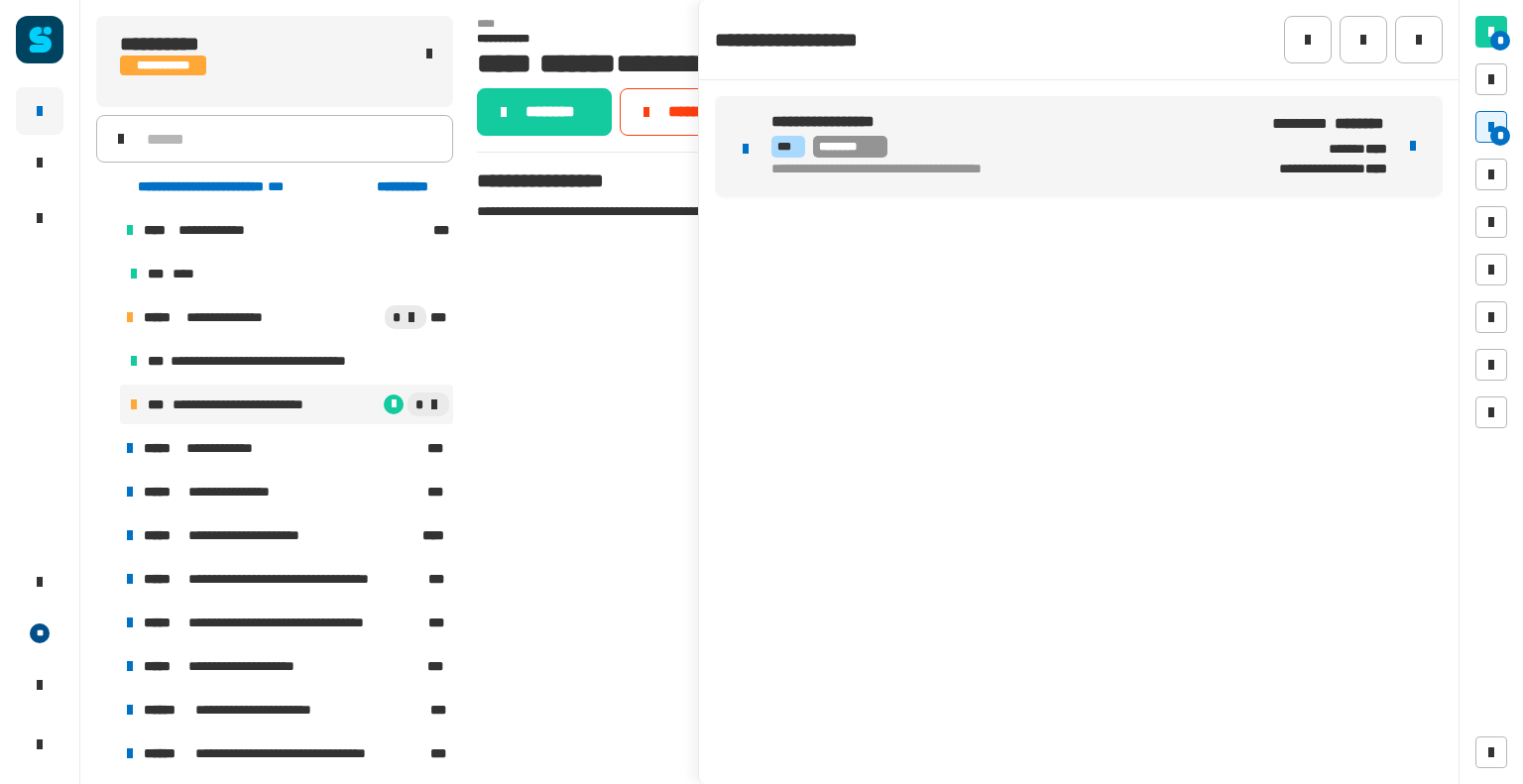 scroll, scrollTop: 0, scrollLeft: 0, axis: both 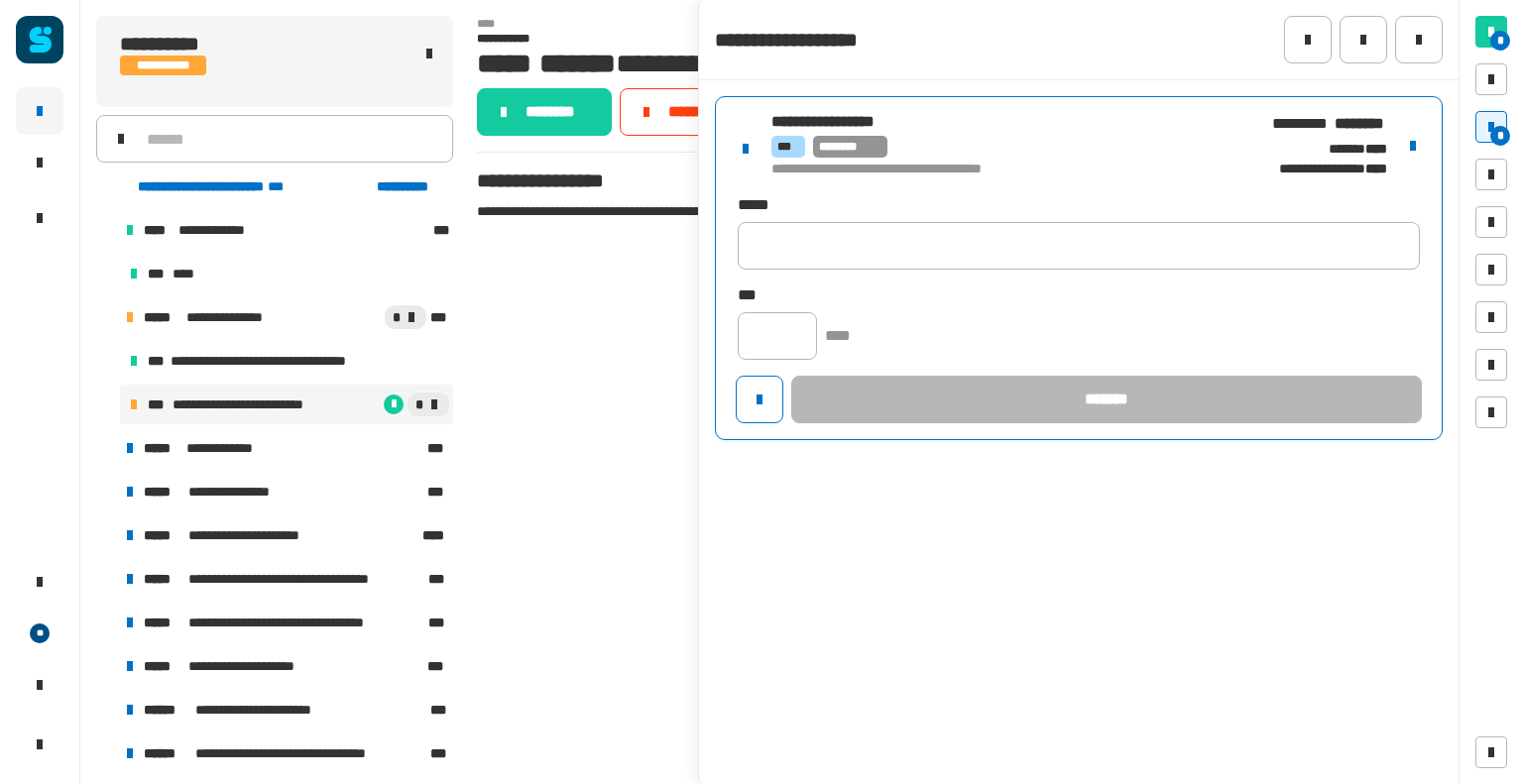 click on "**********" at bounding box center [1007, 146] 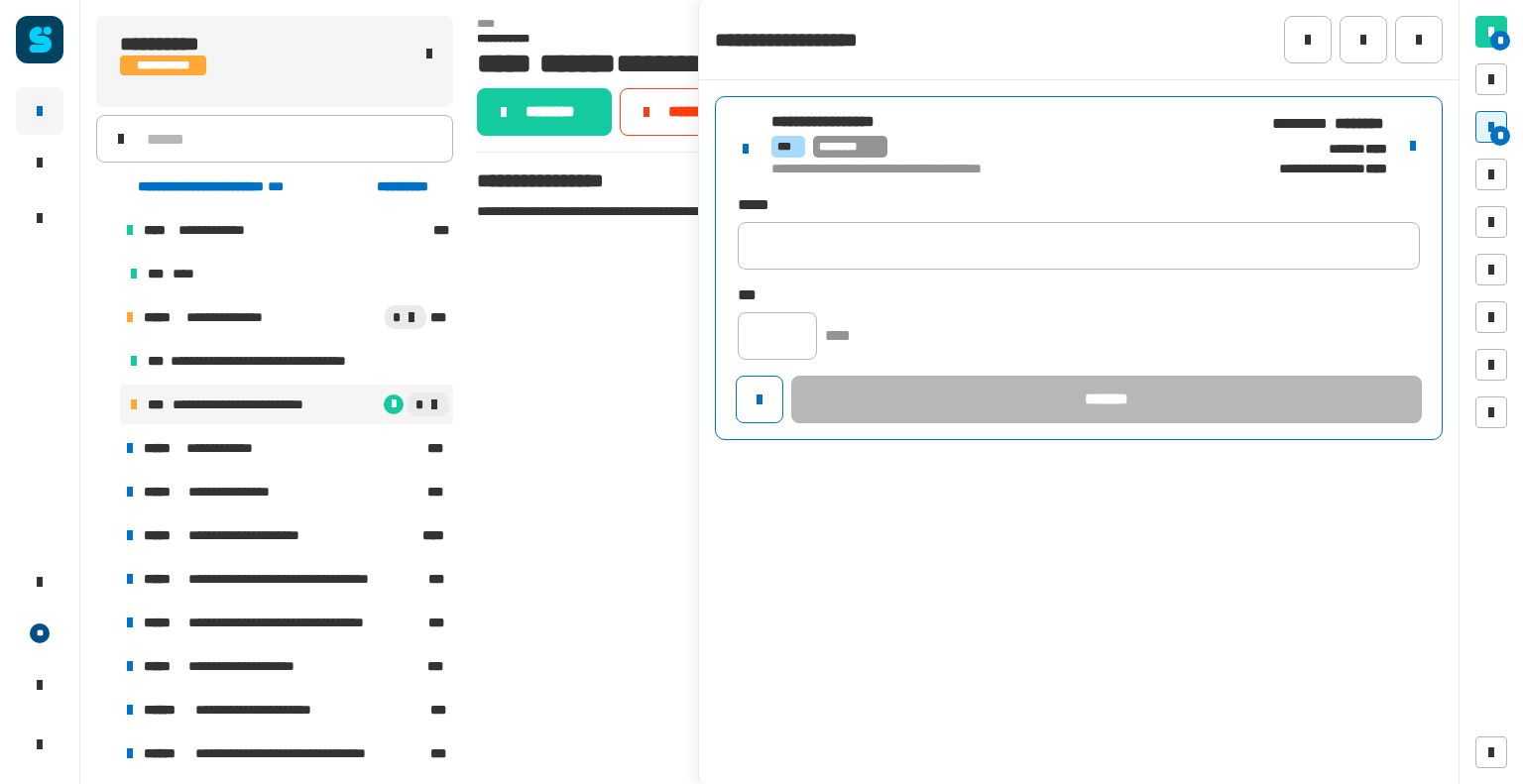 click on "**********" 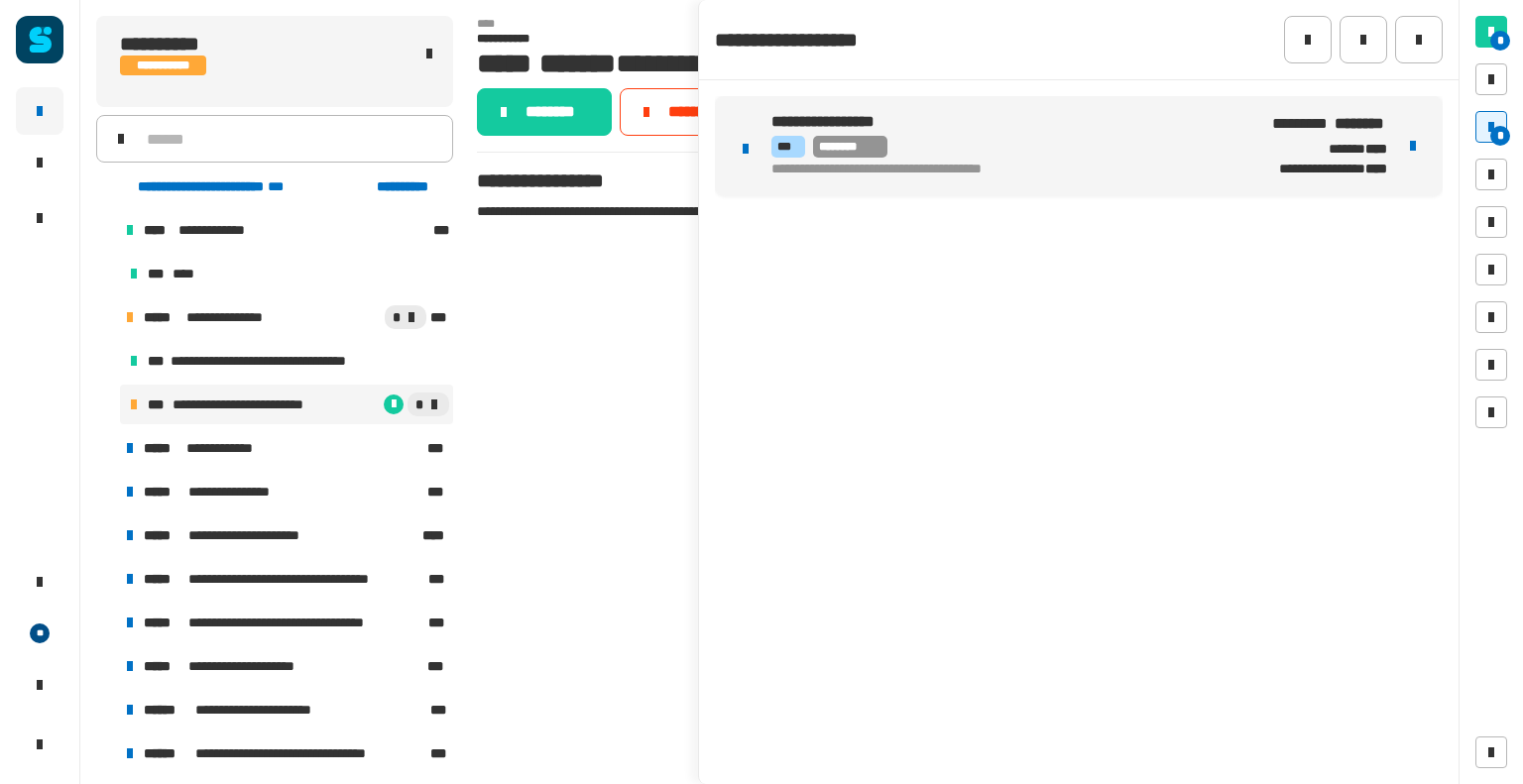 click on "**********" at bounding box center [1007, 170] 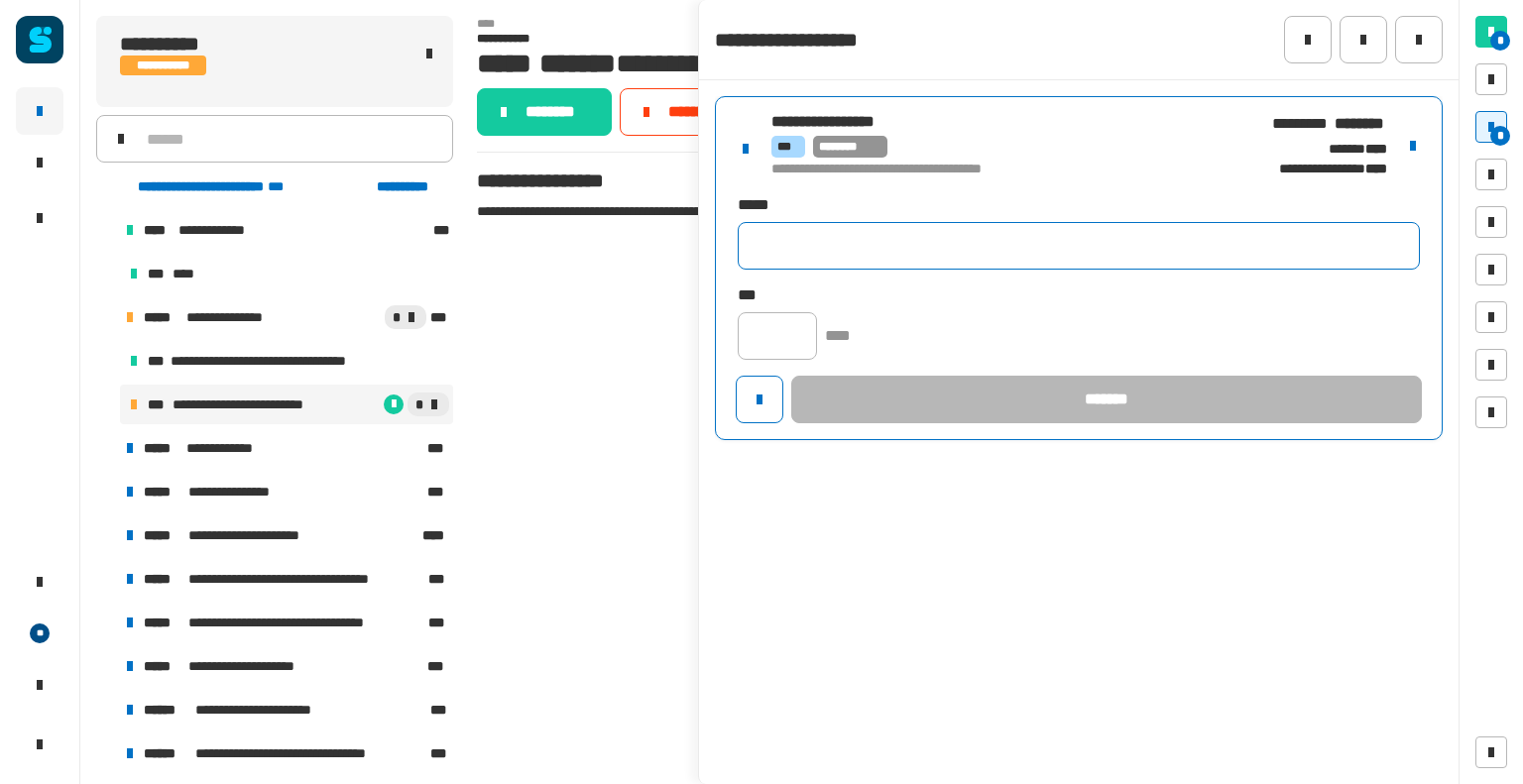 click 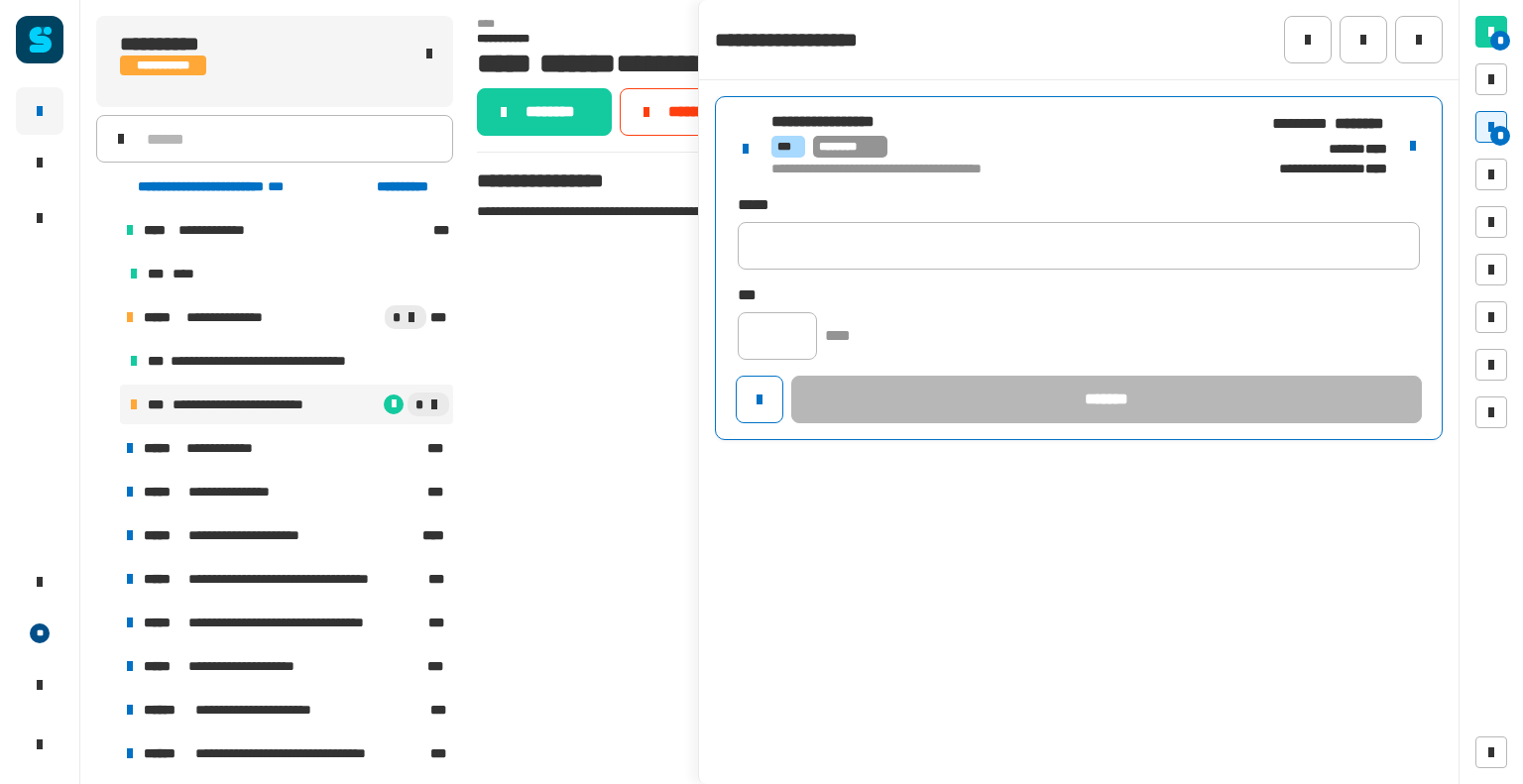 click on "**********" at bounding box center [251, 404] 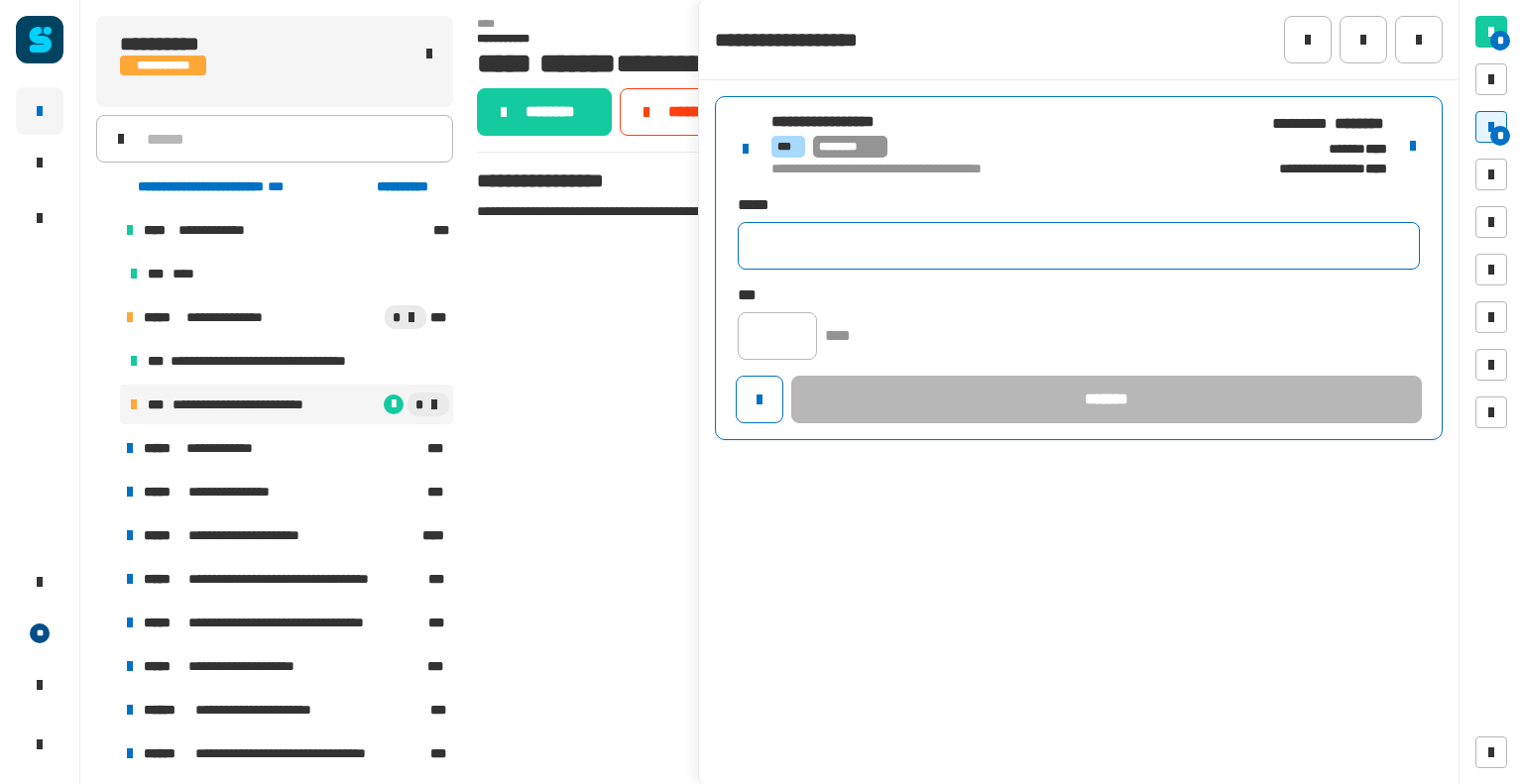 click 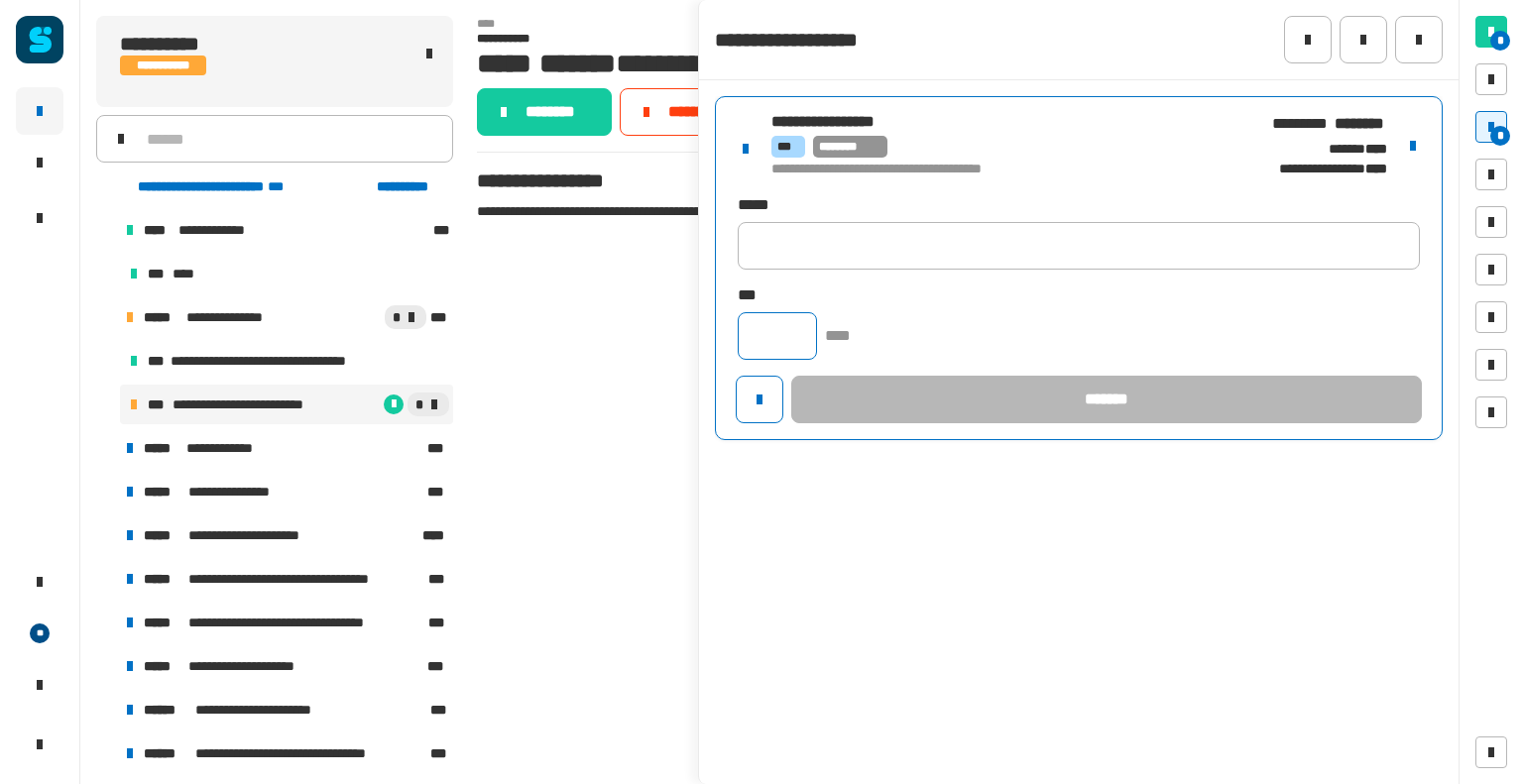 click 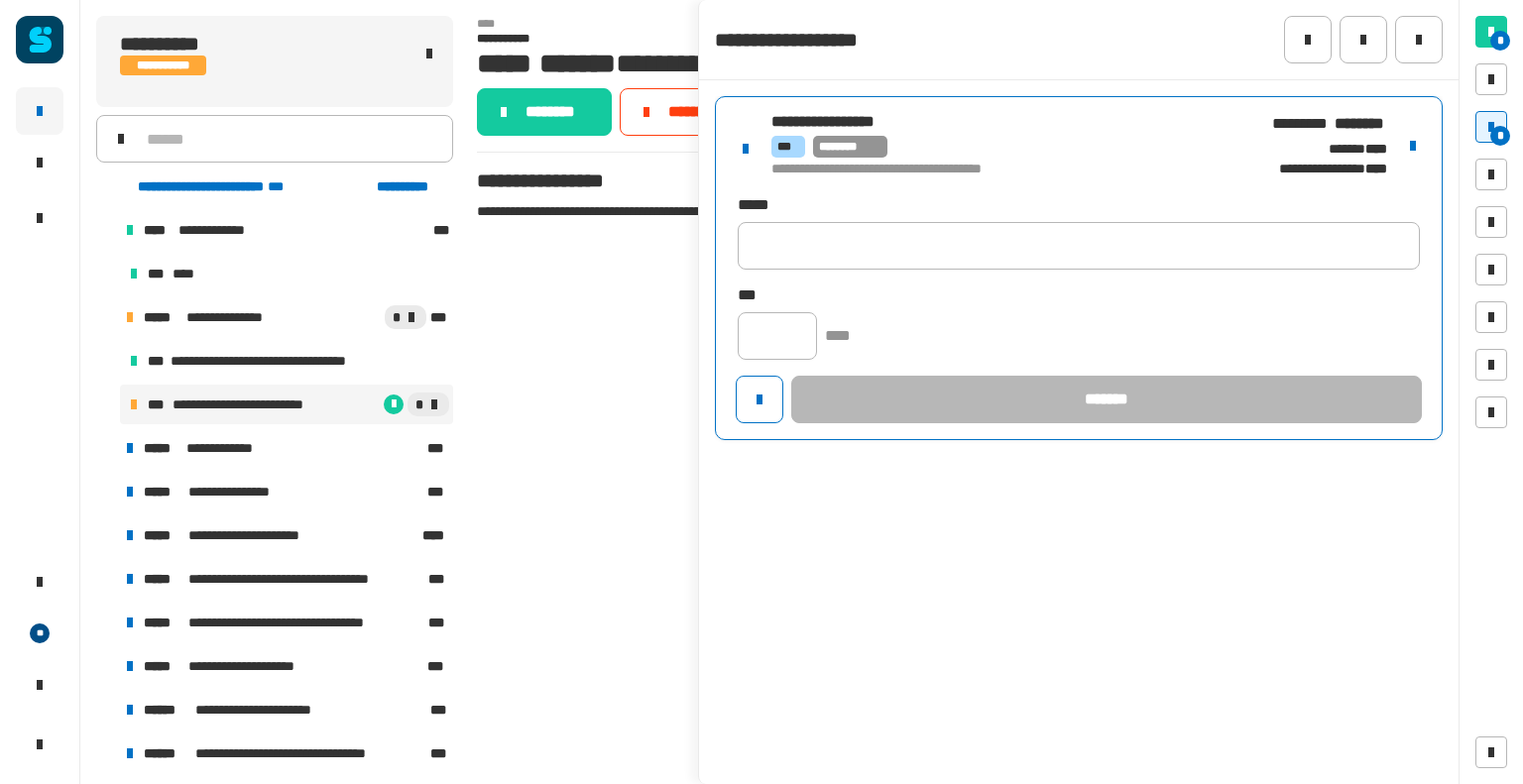 click at bounding box center [1413, 146] 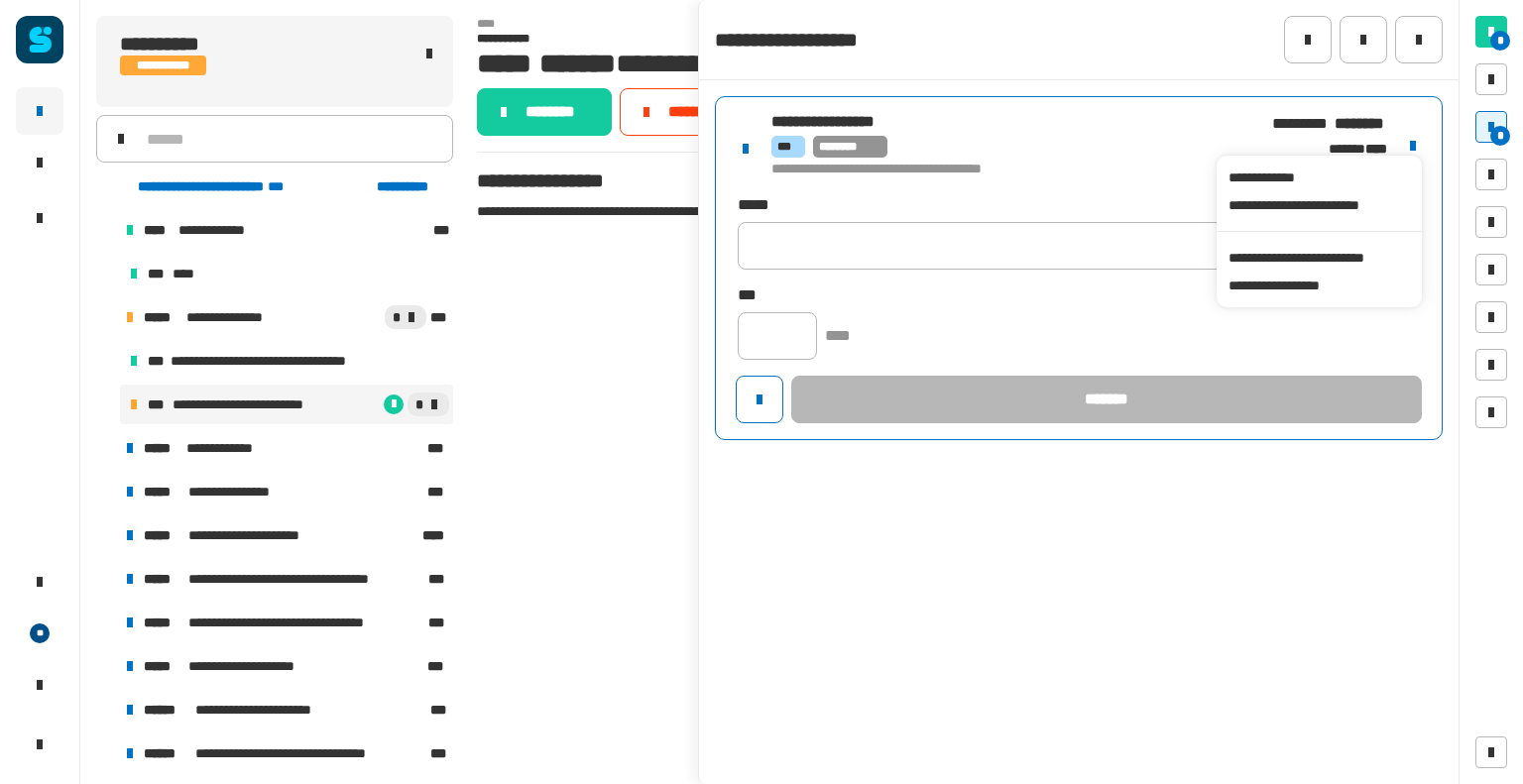 click on "**********" 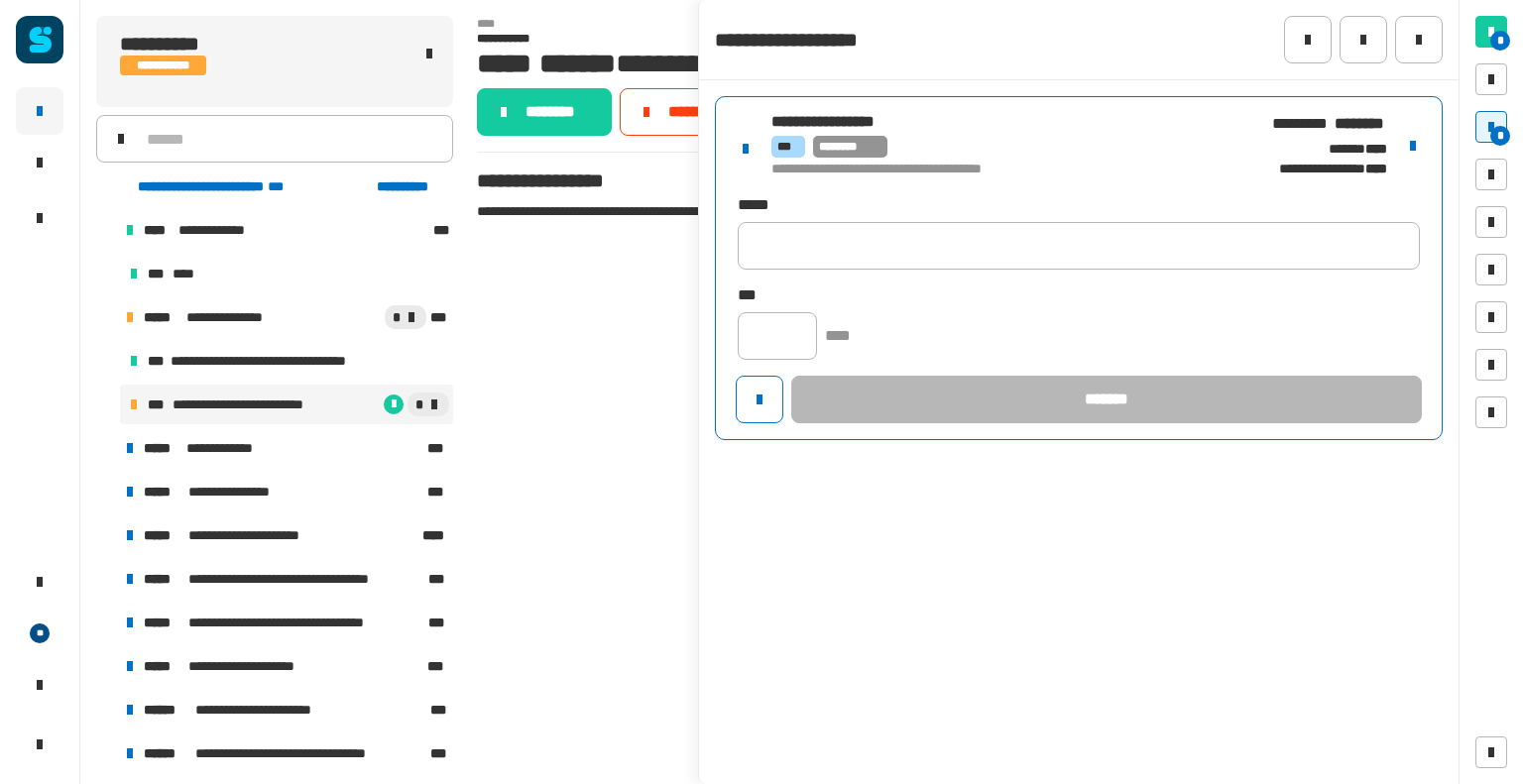 scroll, scrollTop: 48, scrollLeft: 0, axis: vertical 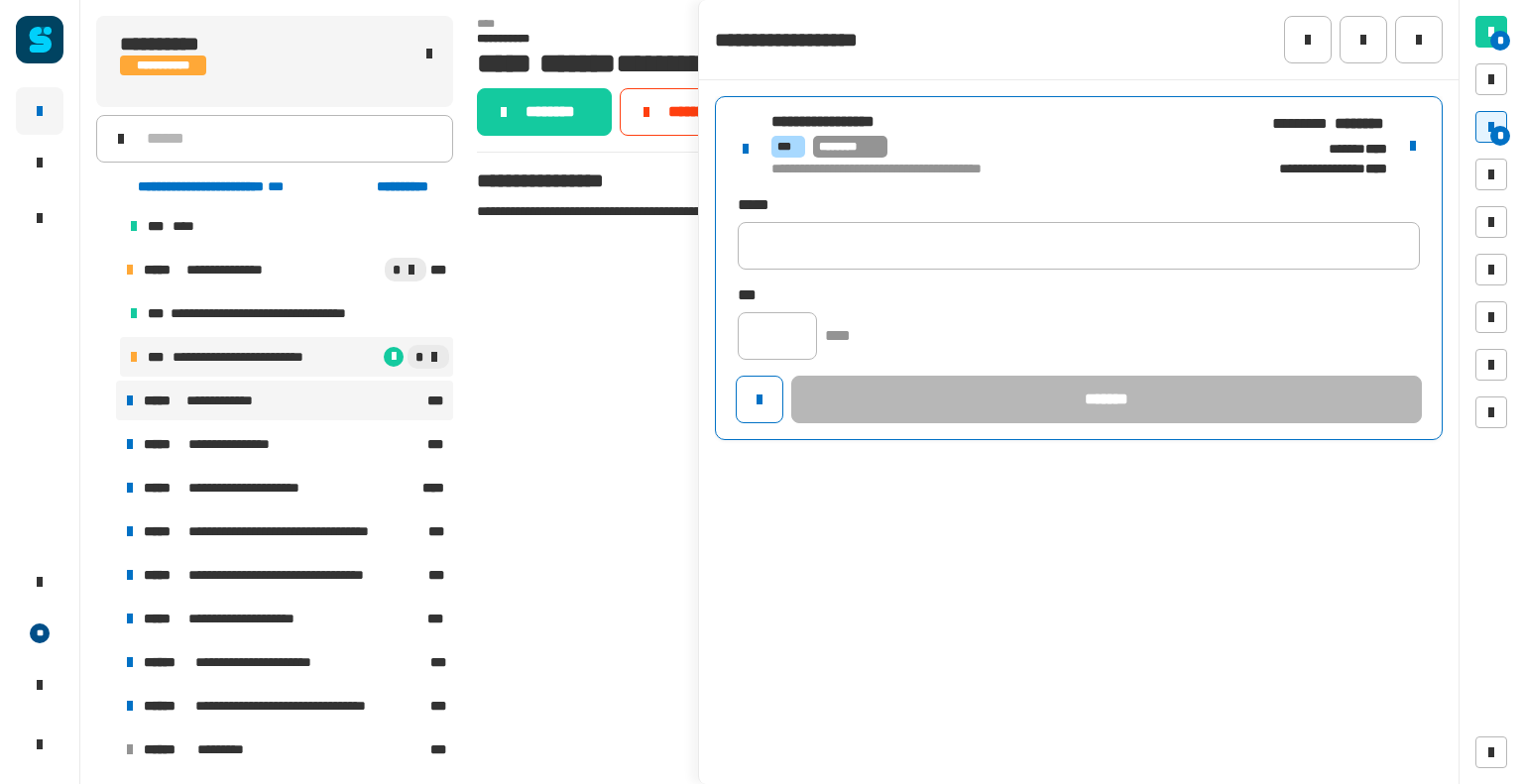 click on "**********" at bounding box center [285, 400] 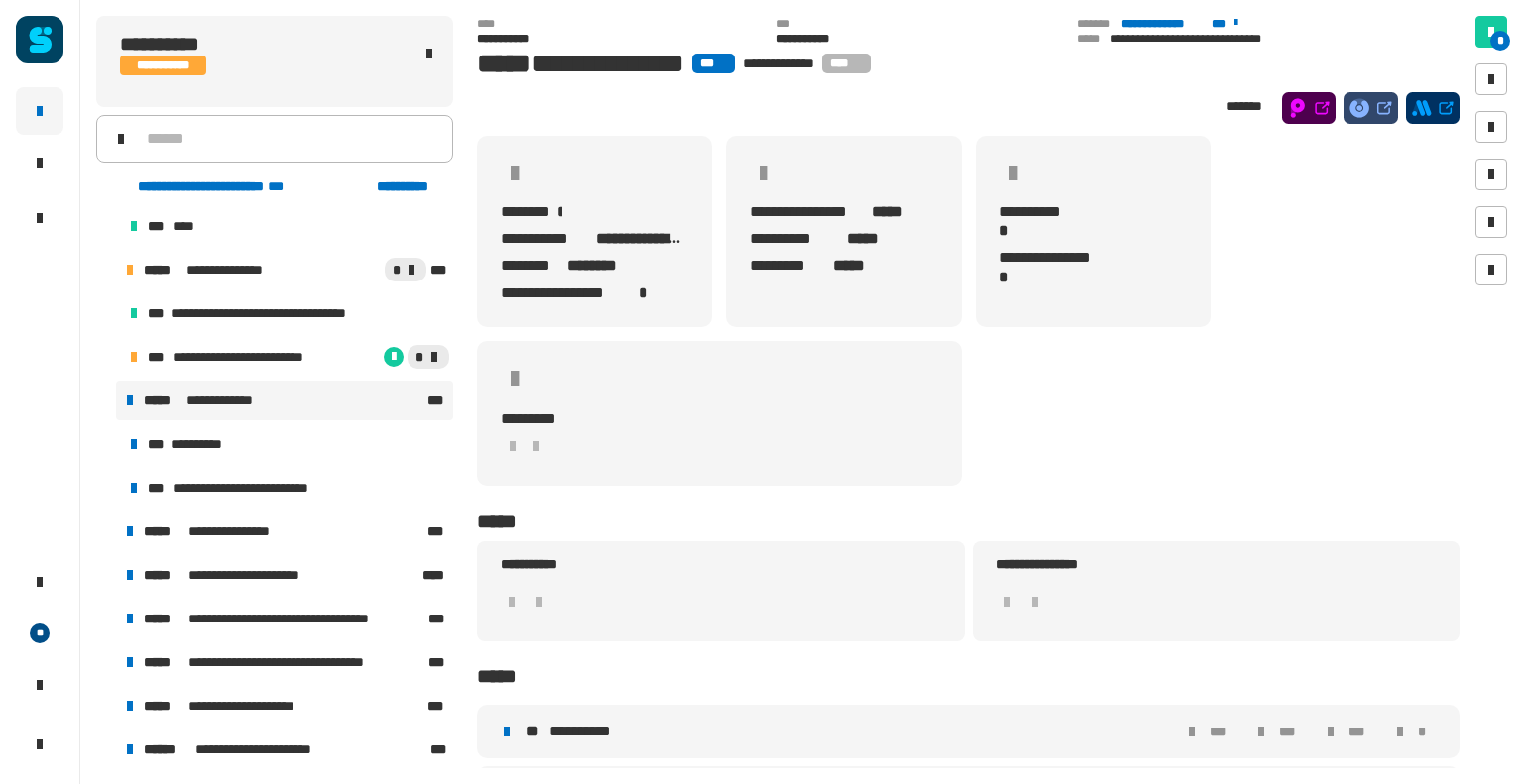 scroll, scrollTop: 53, scrollLeft: 0, axis: vertical 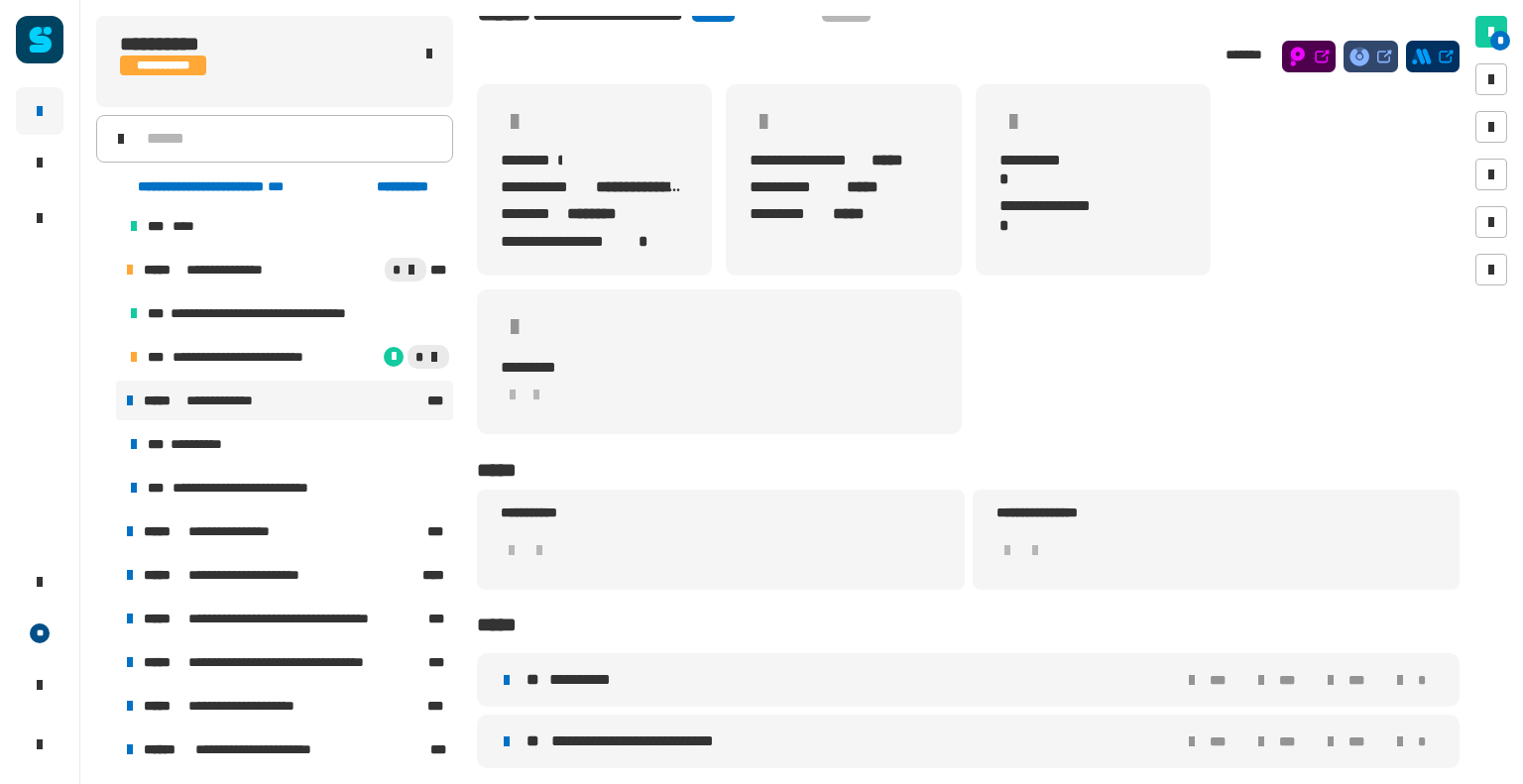 click on "**********" at bounding box center (846, 680) 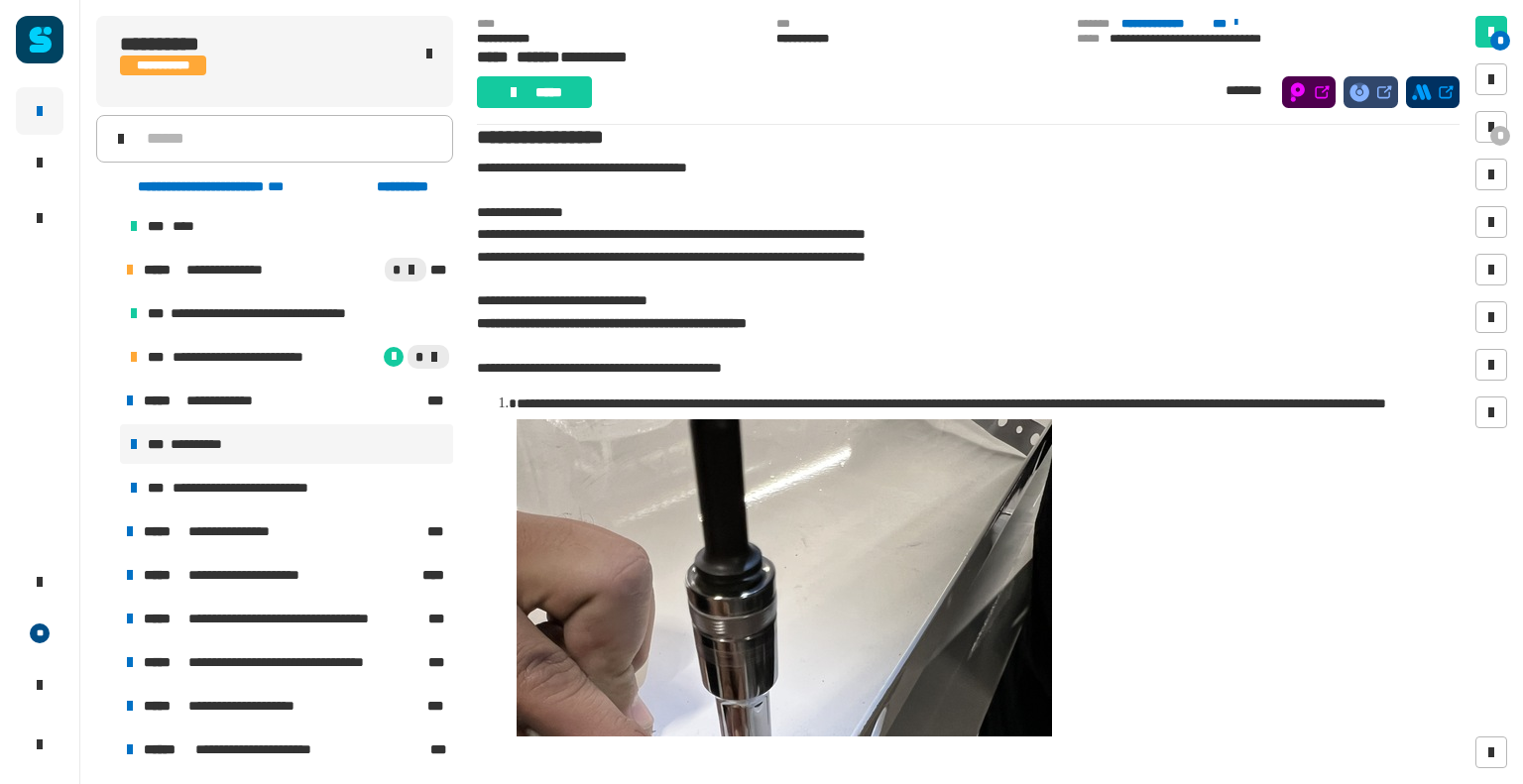 scroll, scrollTop: 0, scrollLeft: 0, axis: both 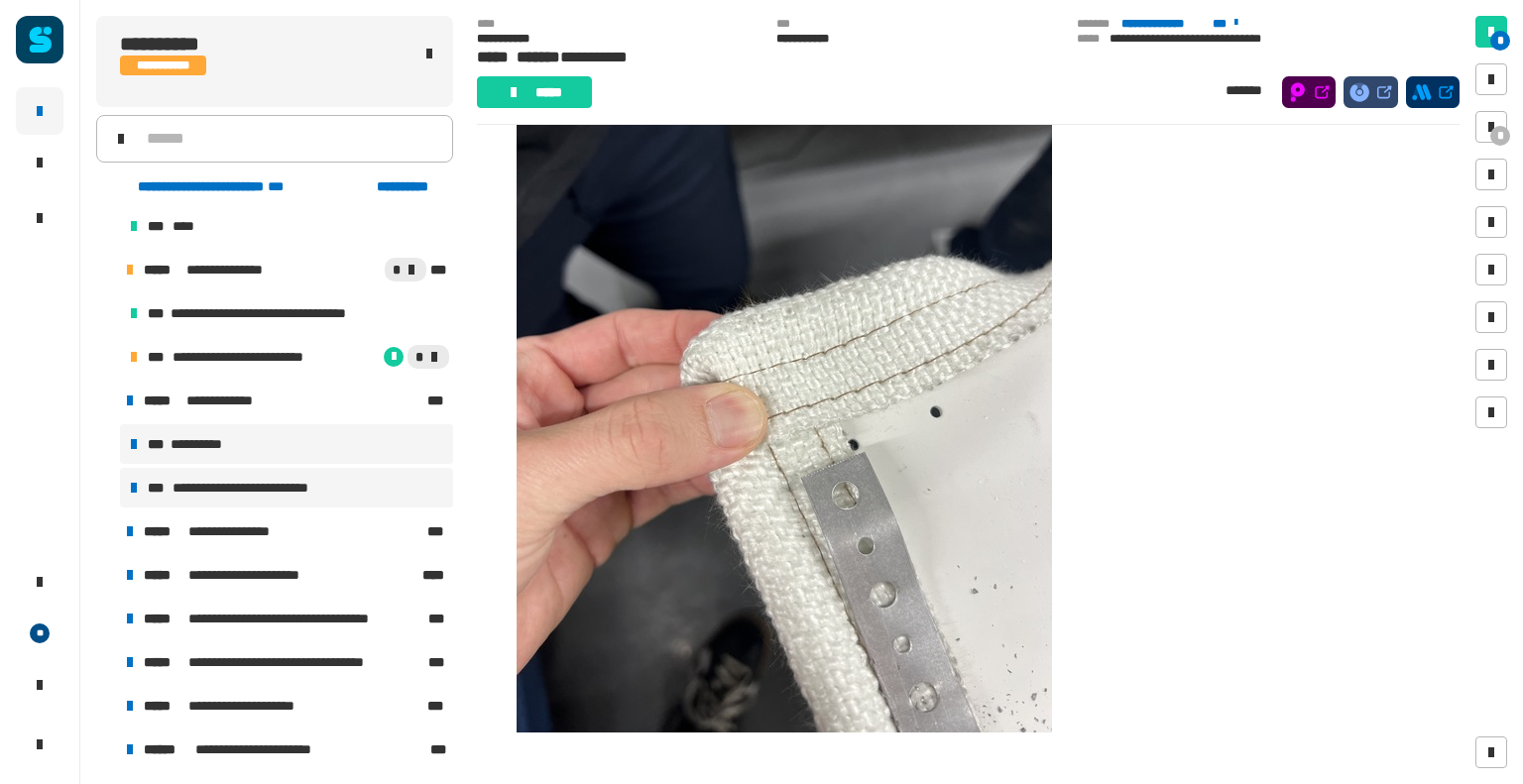 click on "**********" at bounding box center [250, 488] 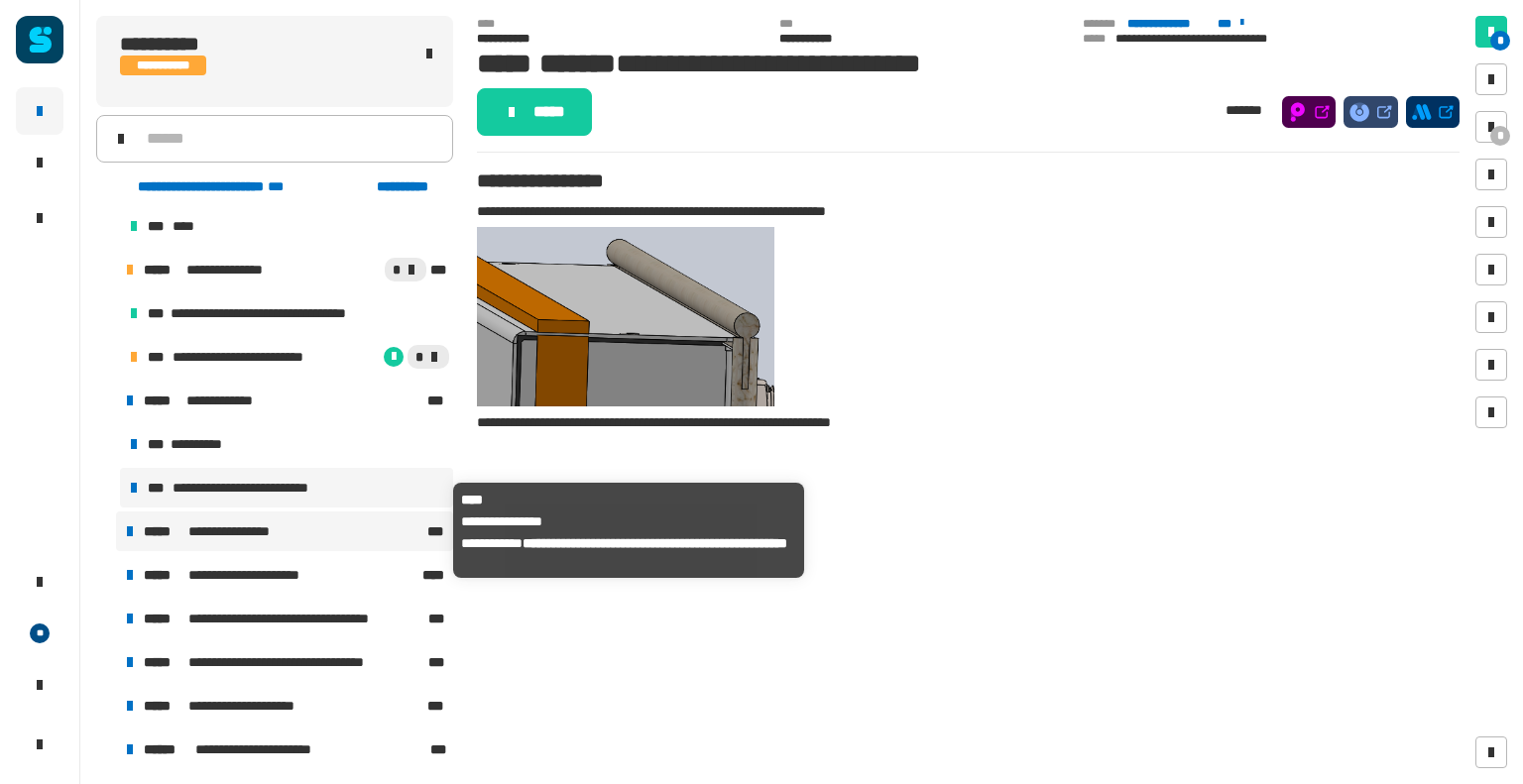 click on "*****" at bounding box center [164, 531] 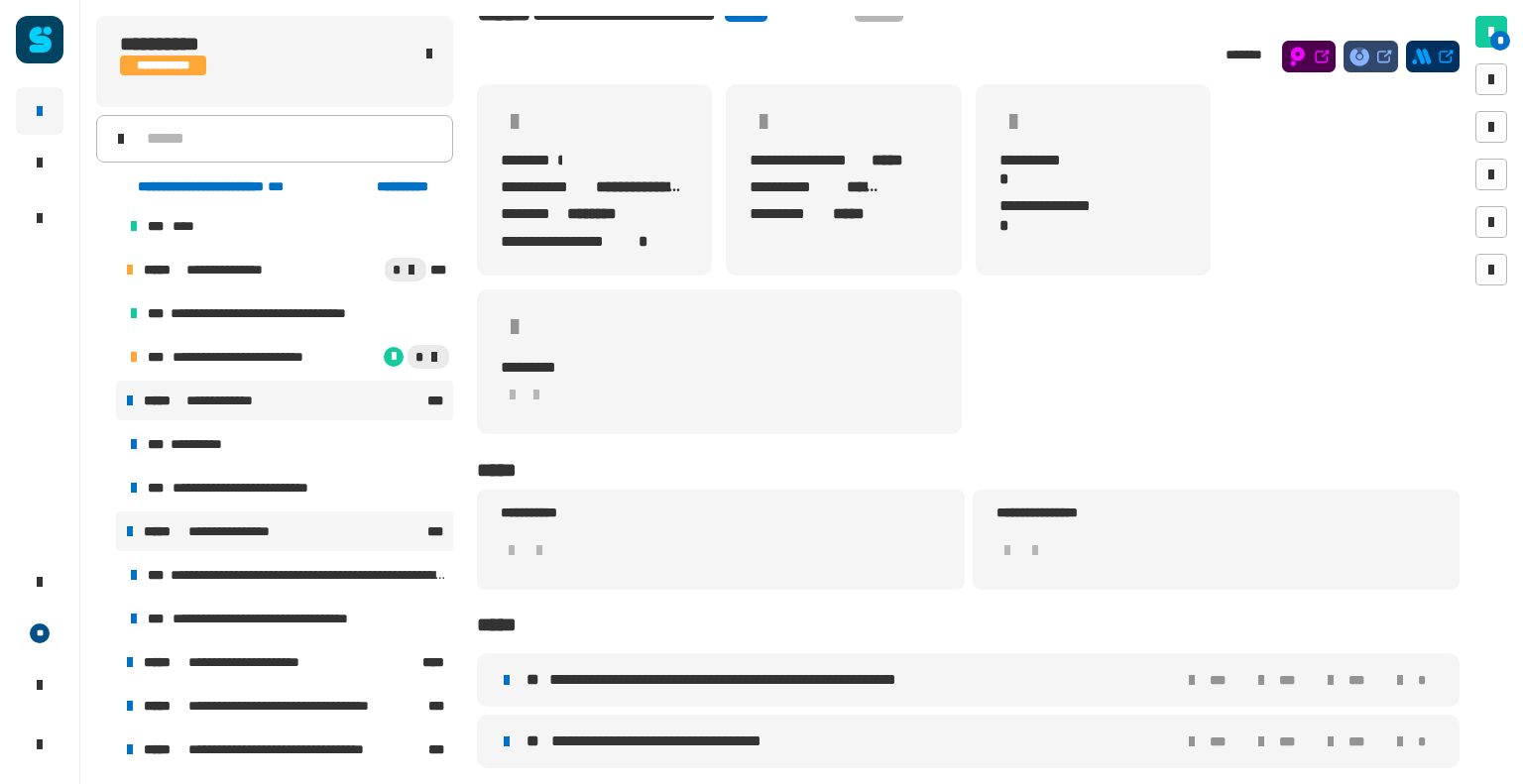 click on "**********" at bounding box center [226, 400] 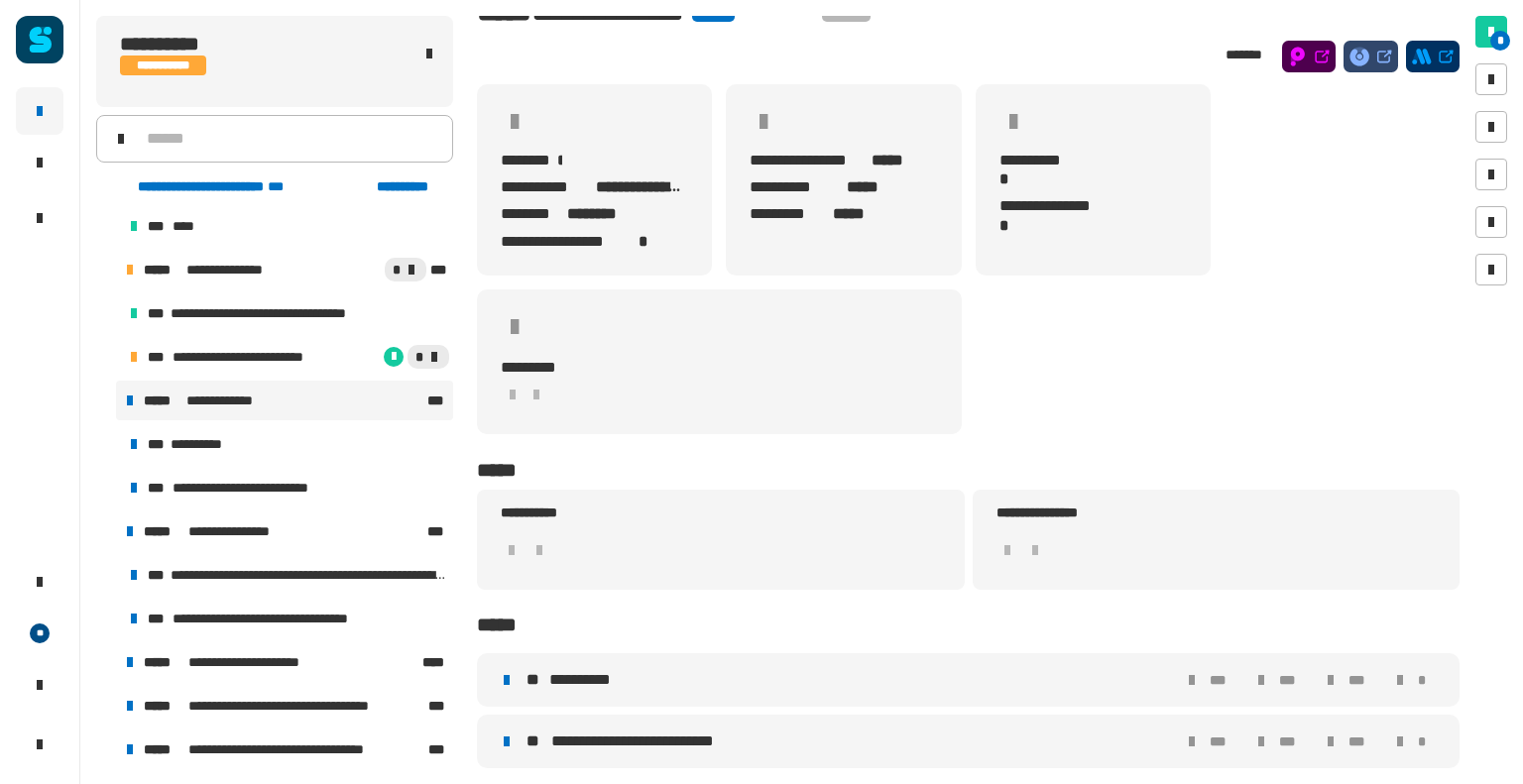 click on "**********" at bounding box center [588, 680] 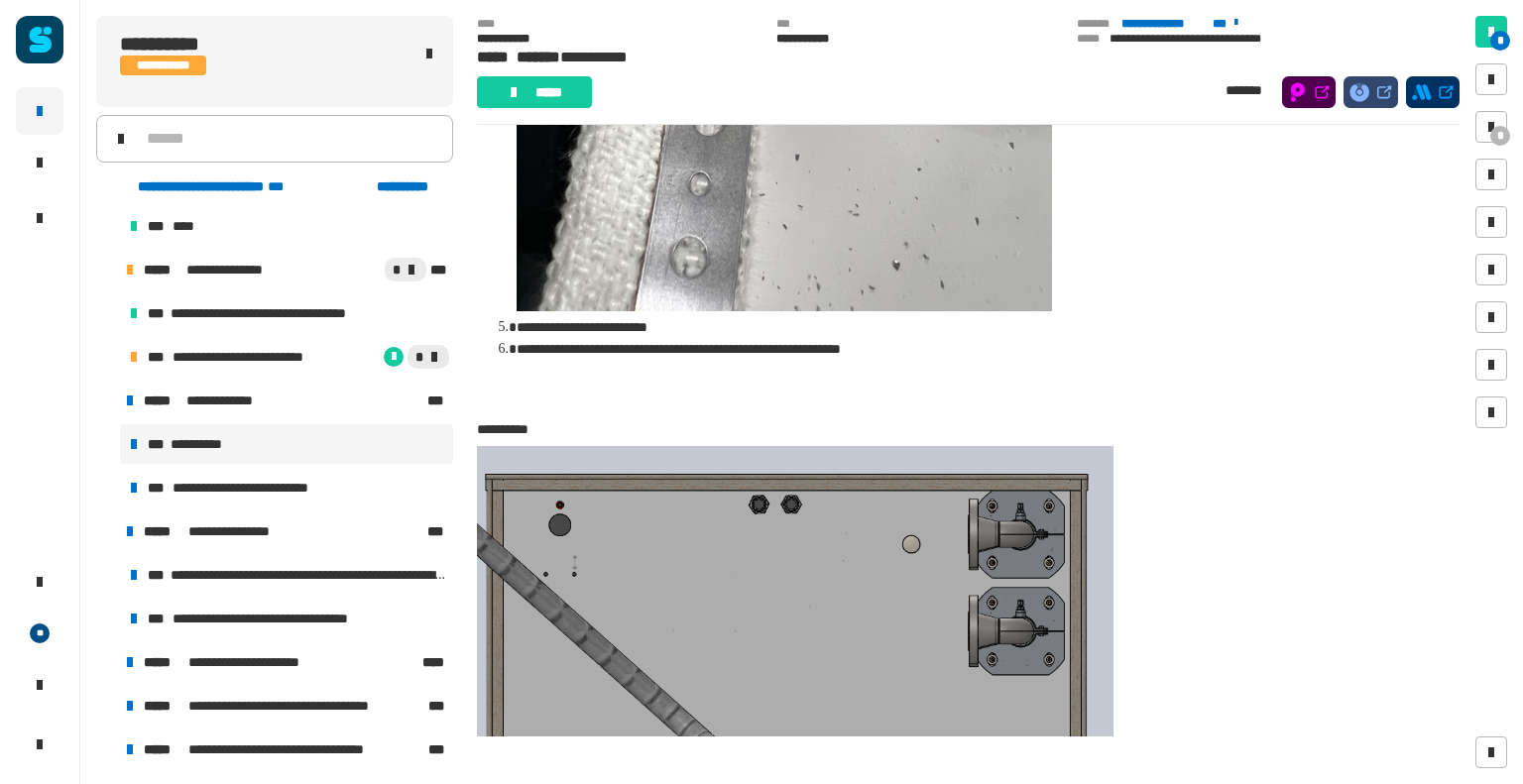 scroll, scrollTop: 2648, scrollLeft: 0, axis: vertical 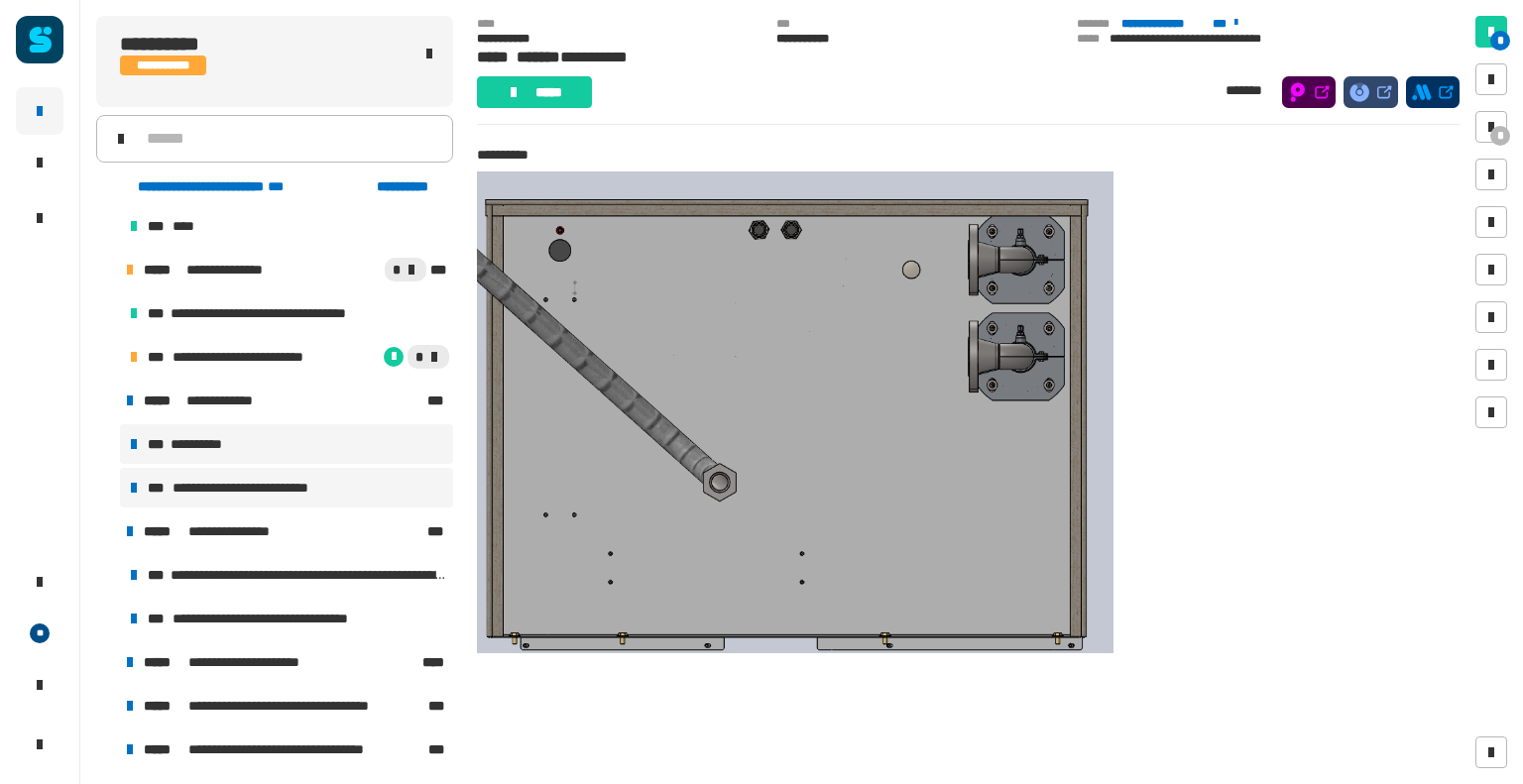 click on "**********" at bounding box center [250, 488] 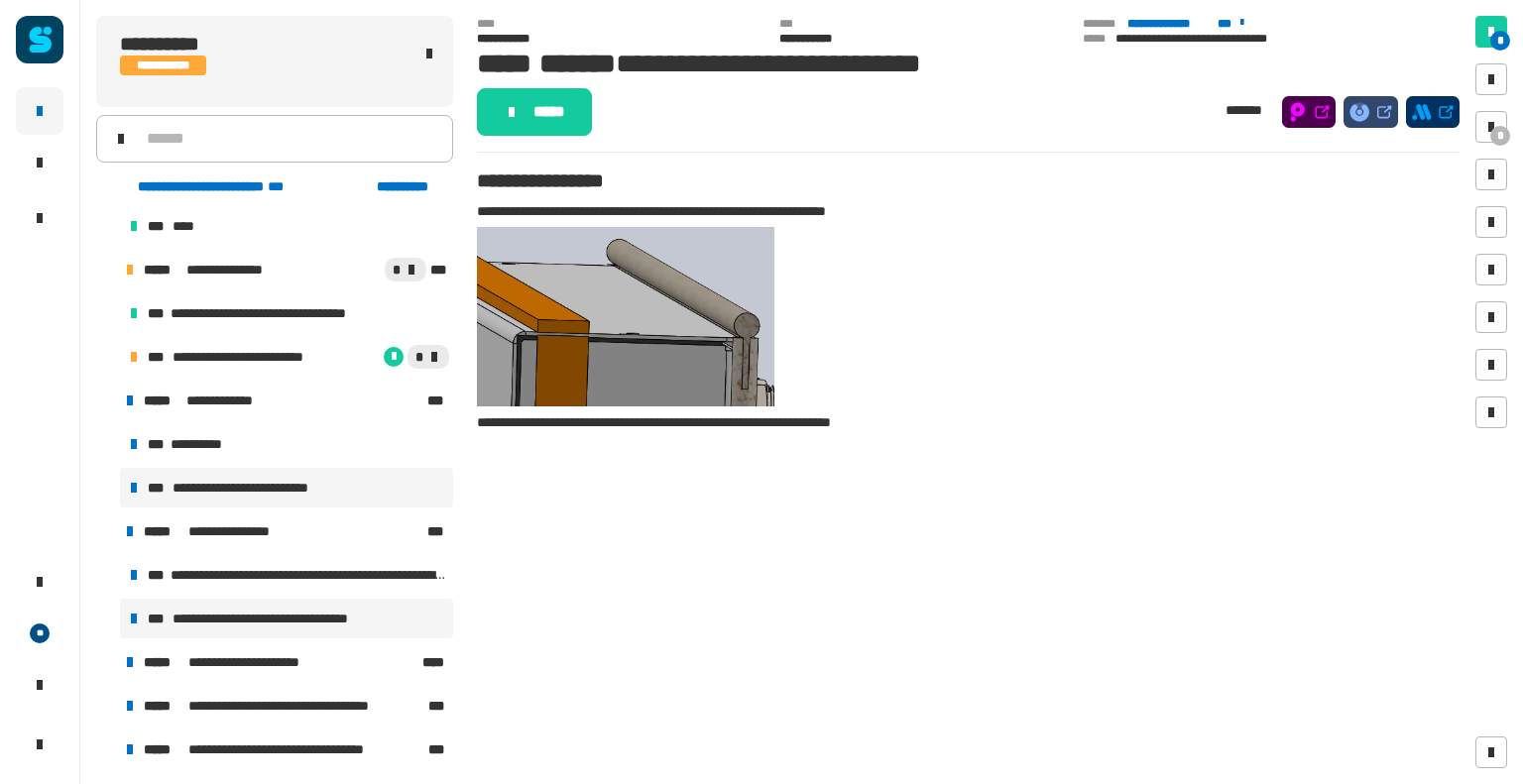 click on "**********" at bounding box center (287, 618) 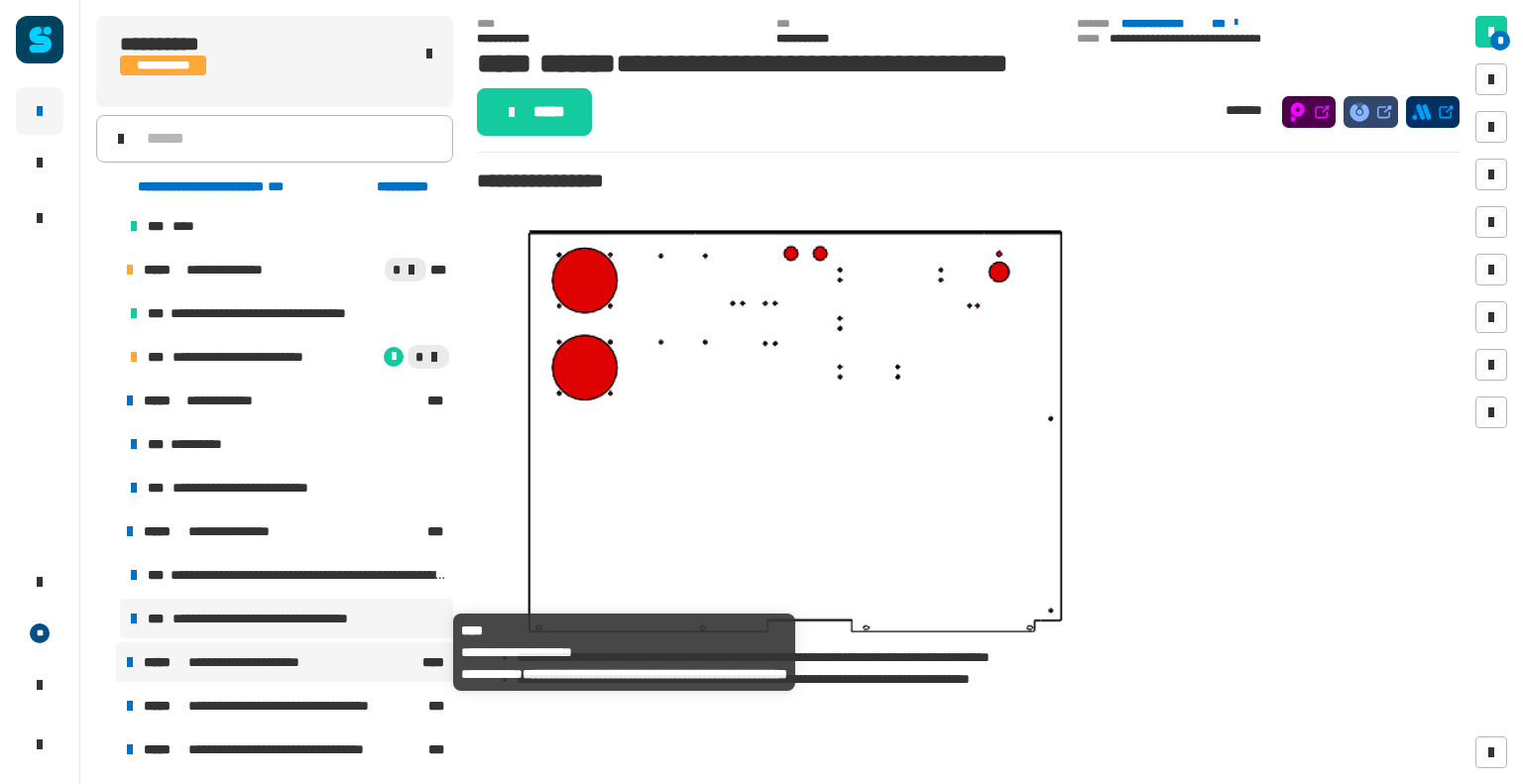 click on "**********" at bounding box center (257, 662) 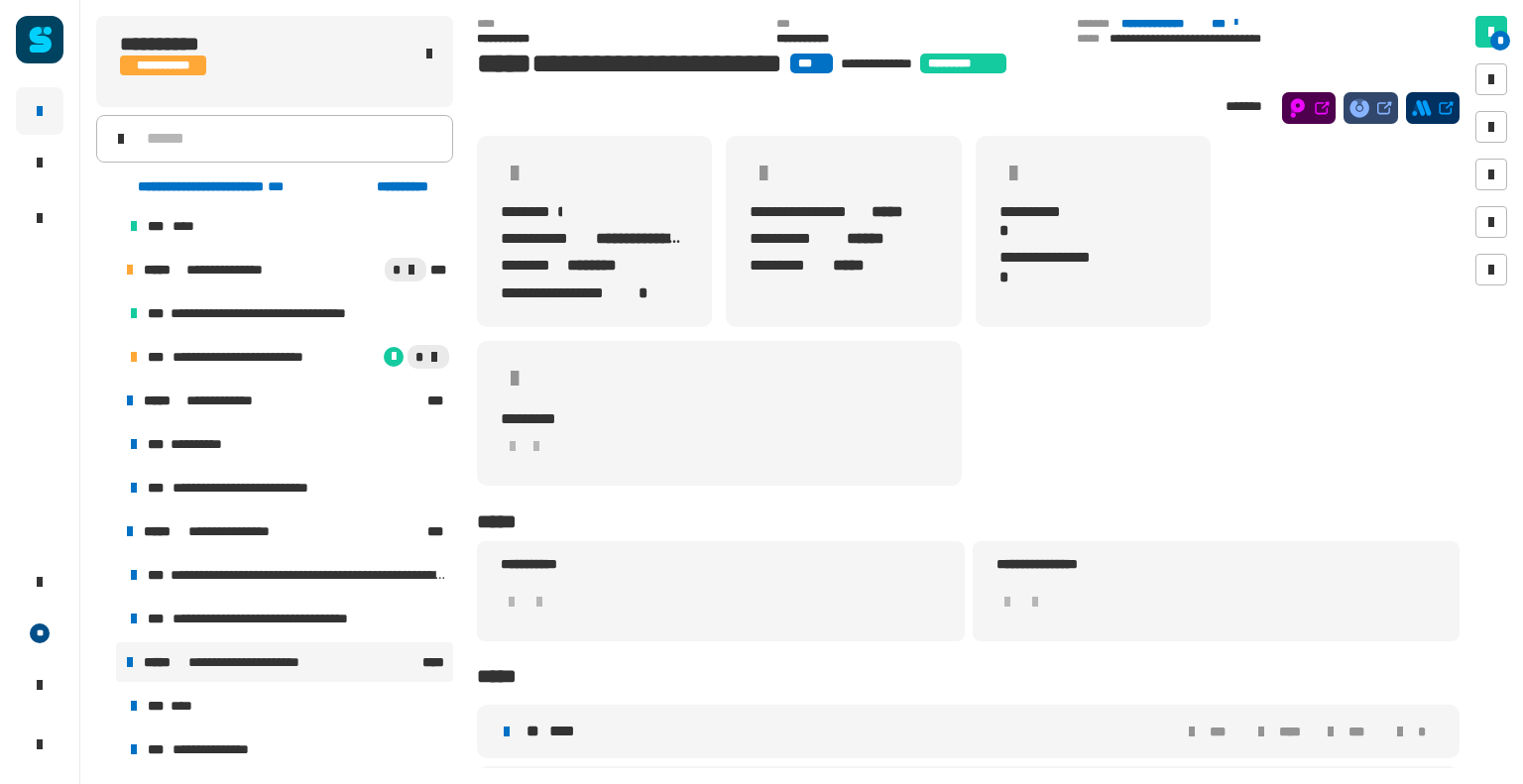 scroll, scrollTop: 250, scrollLeft: 0, axis: vertical 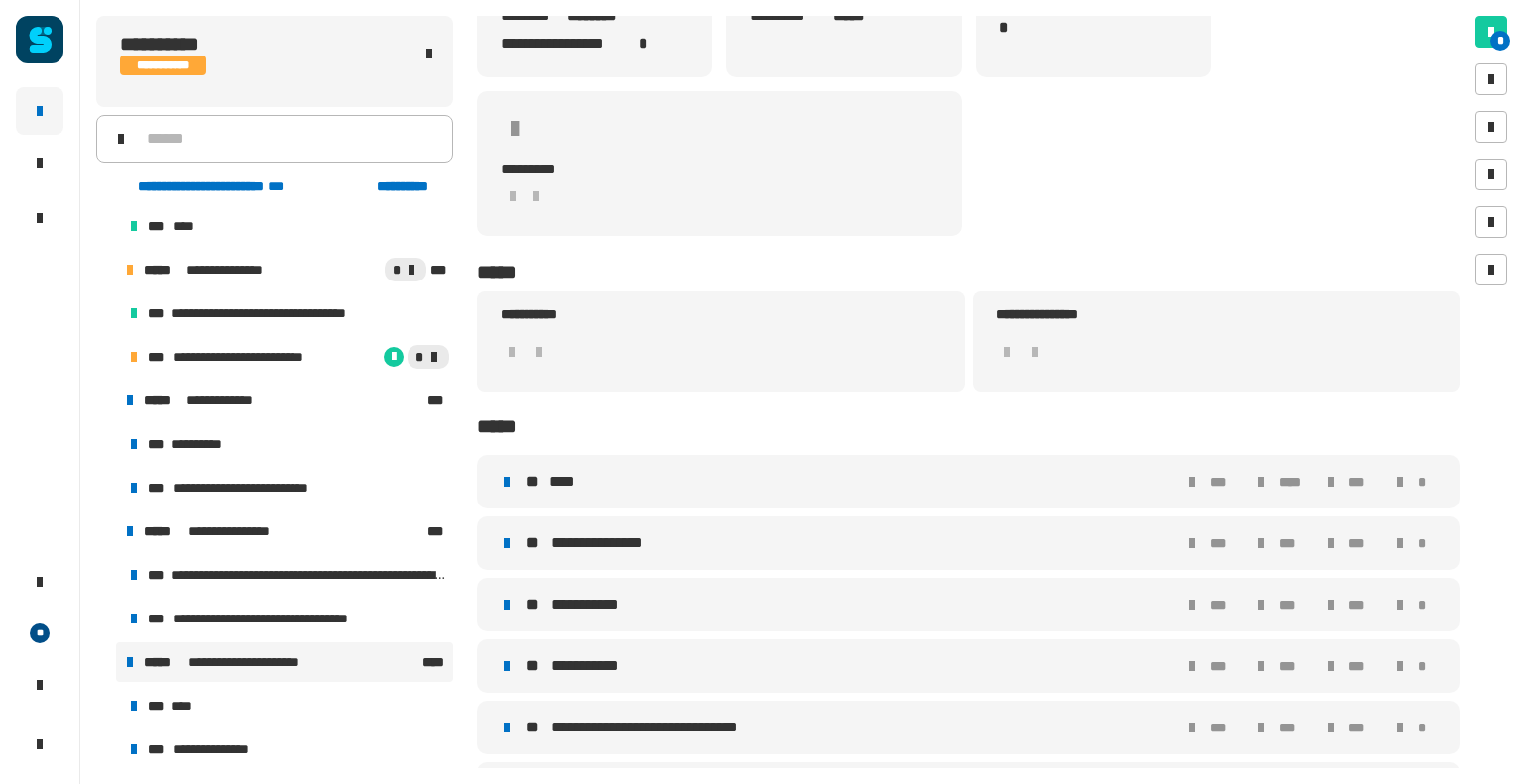 click on "****" at bounding box center [565, 482] 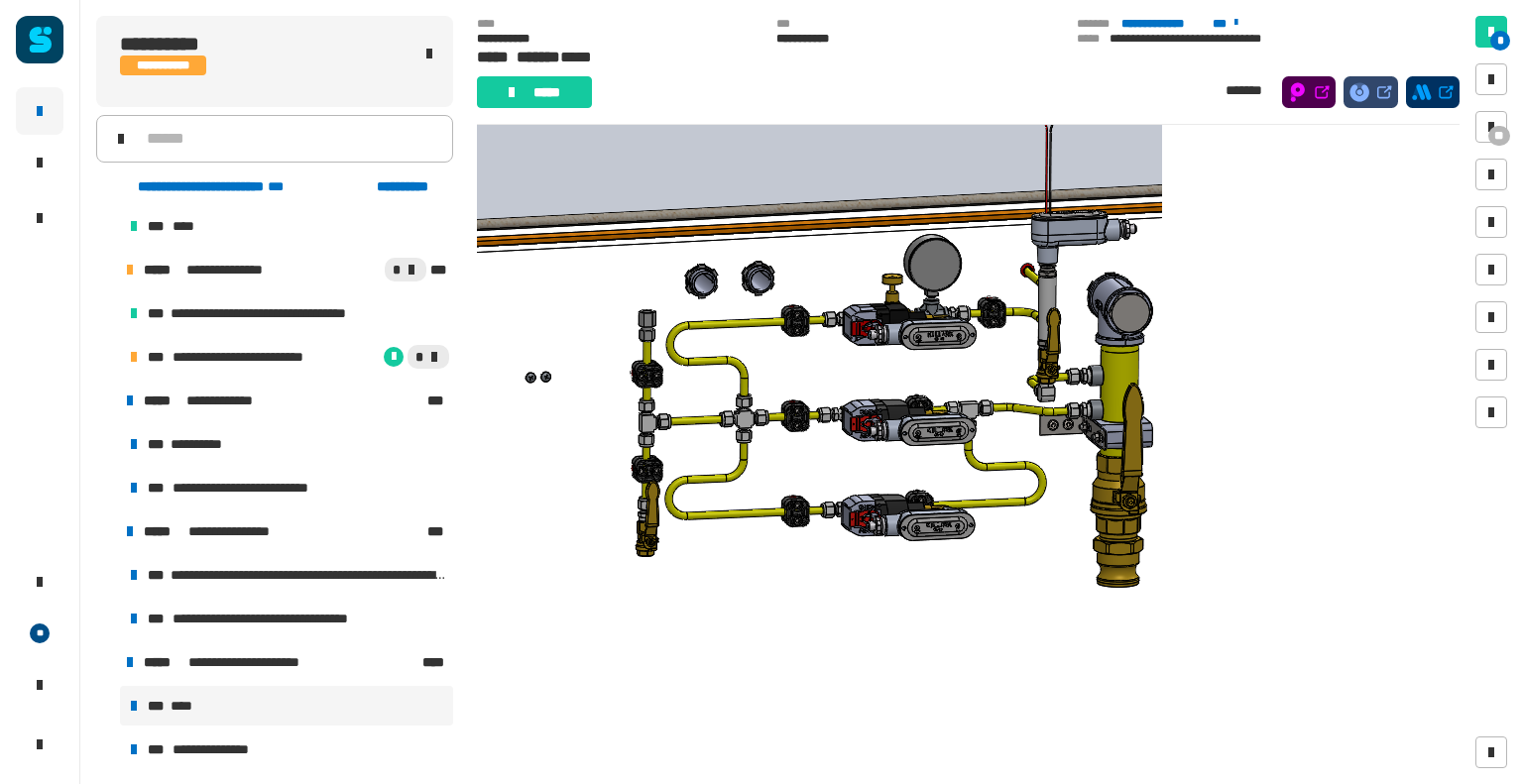 scroll, scrollTop: 142, scrollLeft: 0, axis: vertical 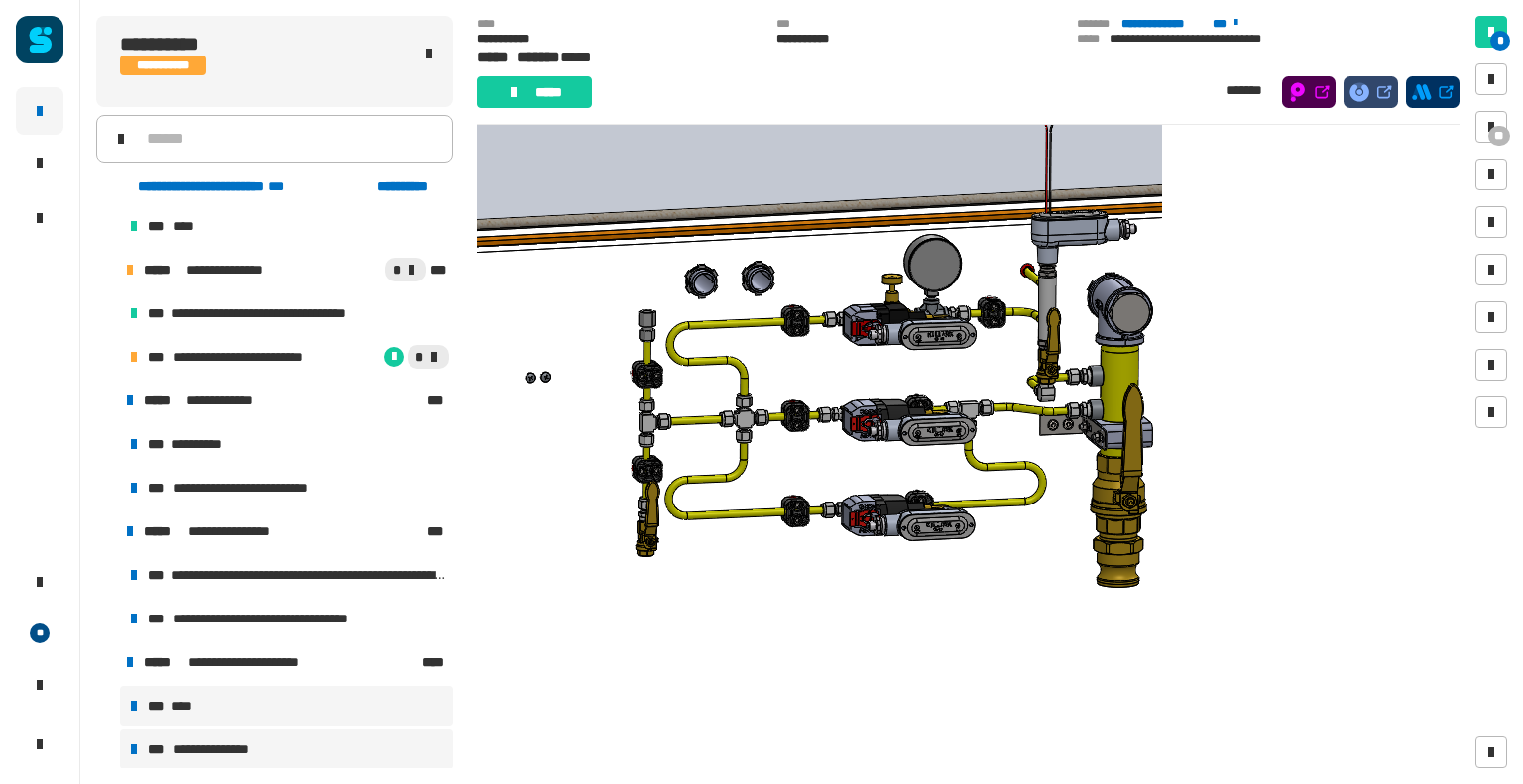 click on "**********" at bounding box center (220, 749) 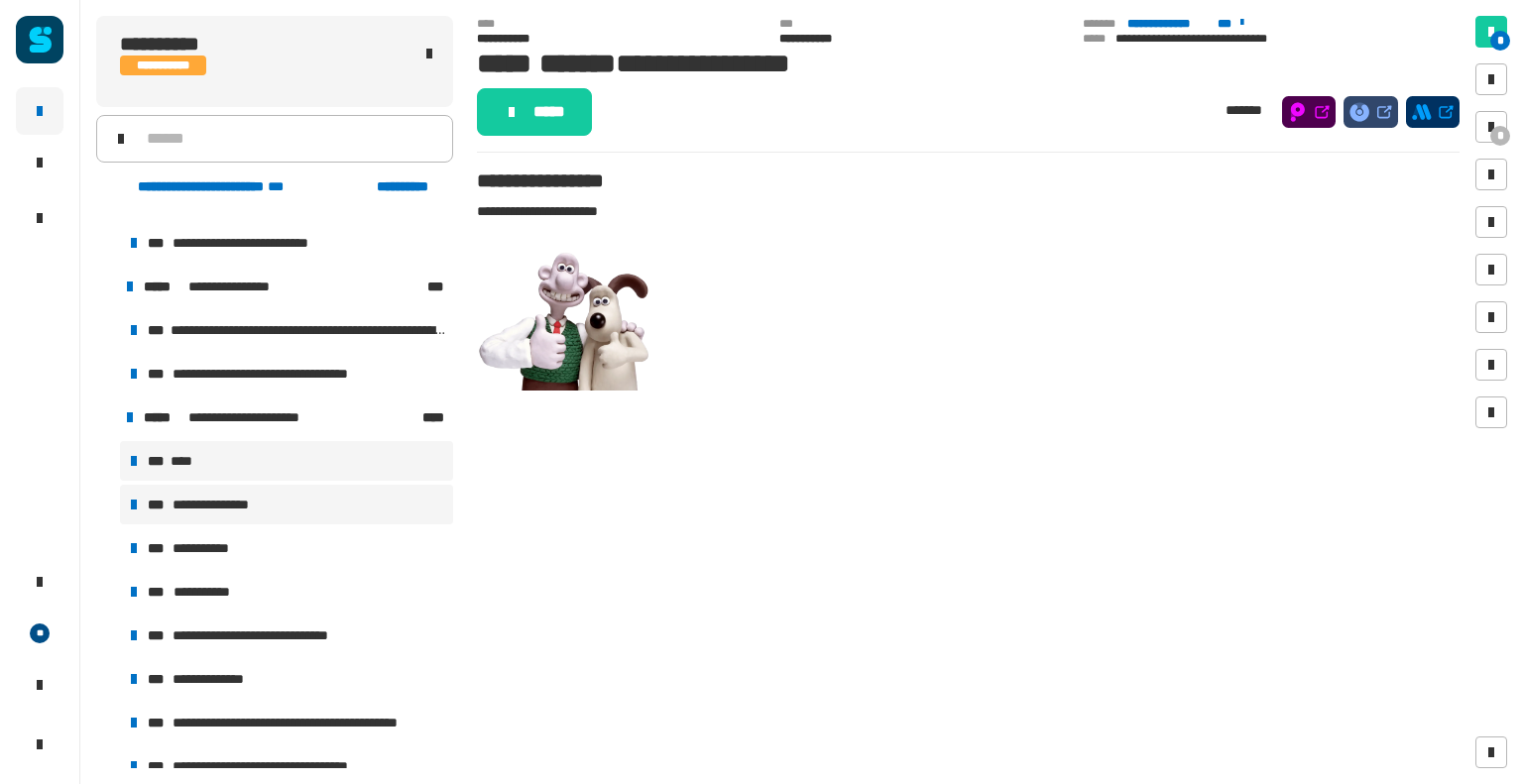 scroll, scrollTop: 293, scrollLeft: 0, axis: vertical 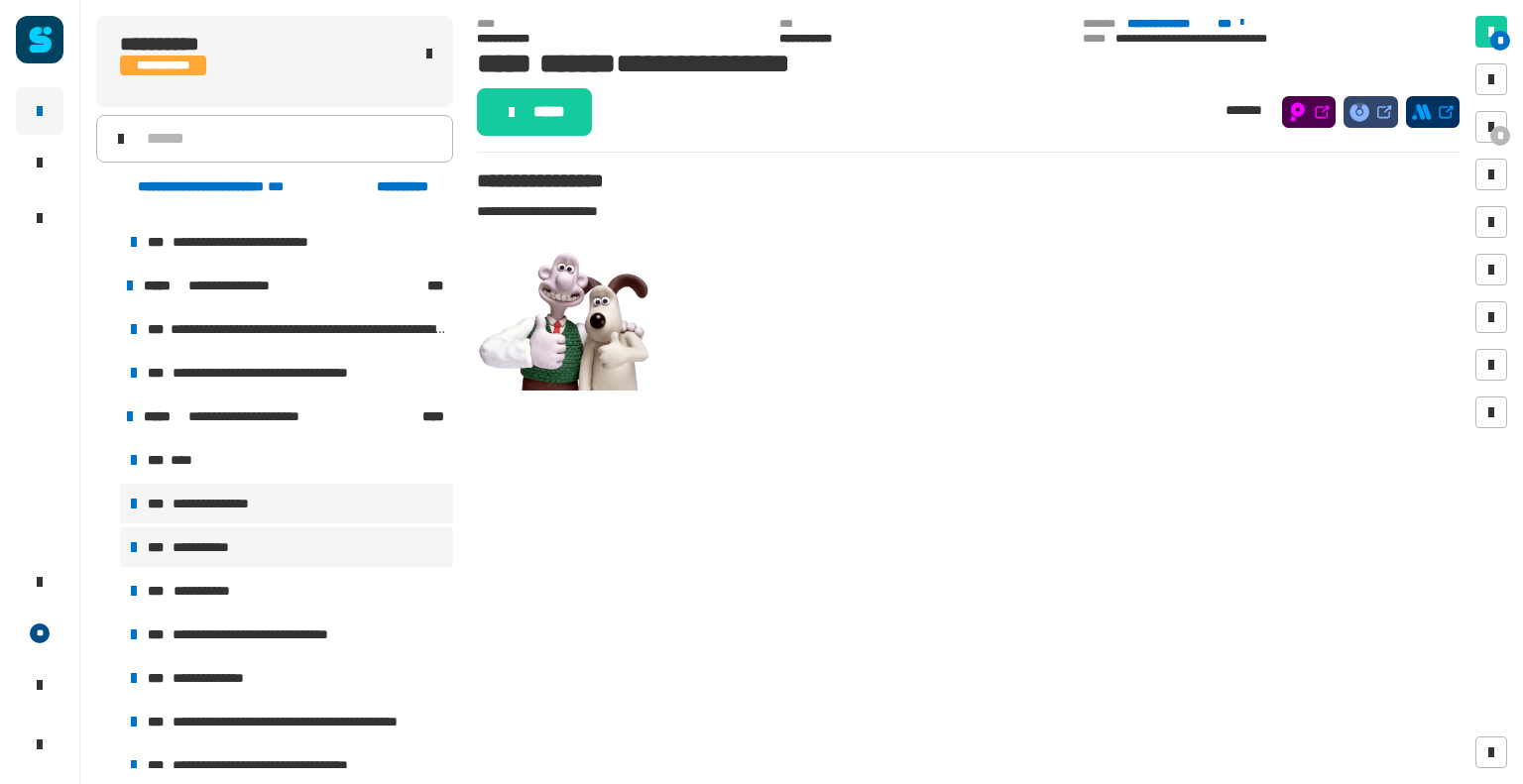 click on "**********" at bounding box center [287, 547] 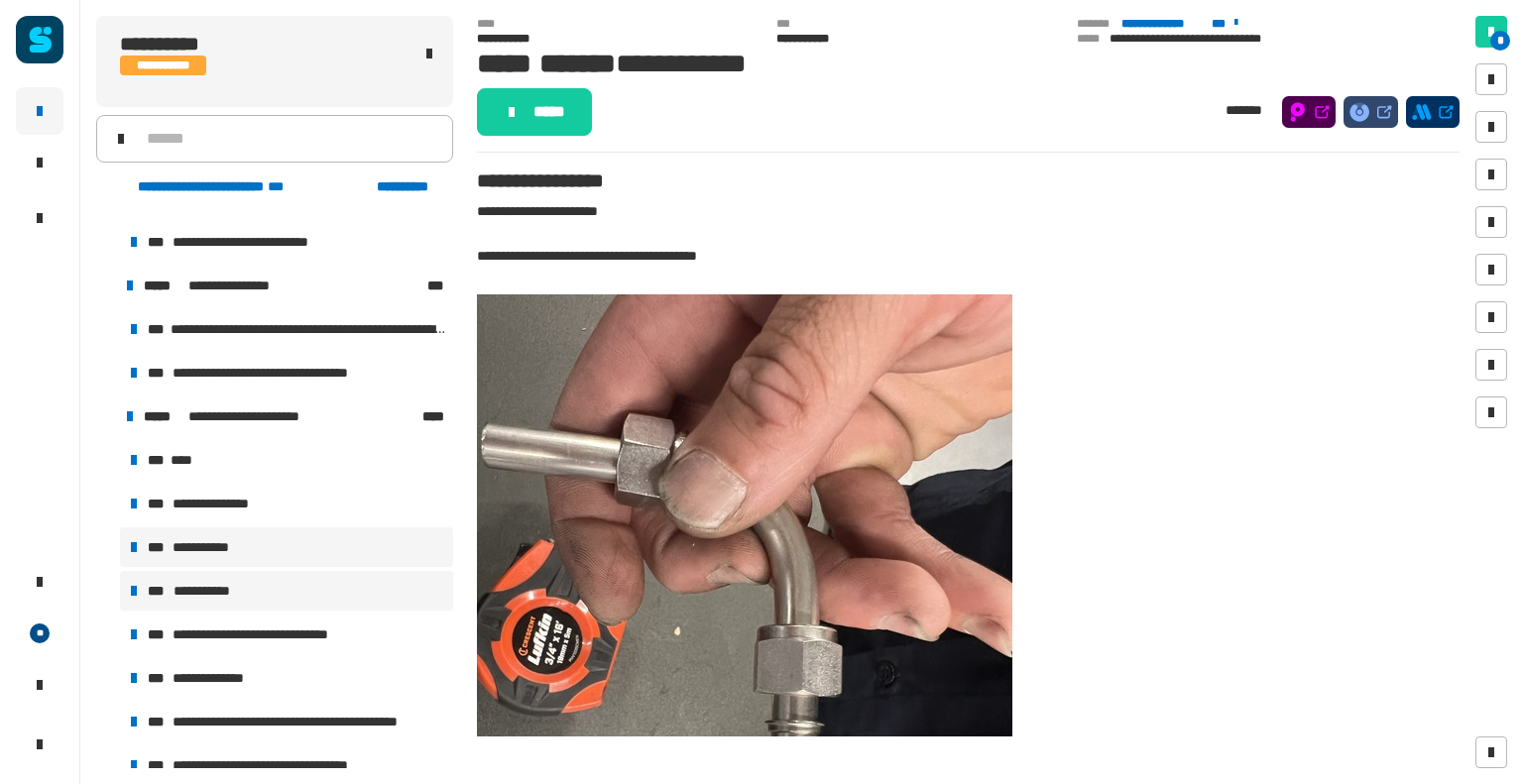 click on "**********" at bounding box center (287, 591) 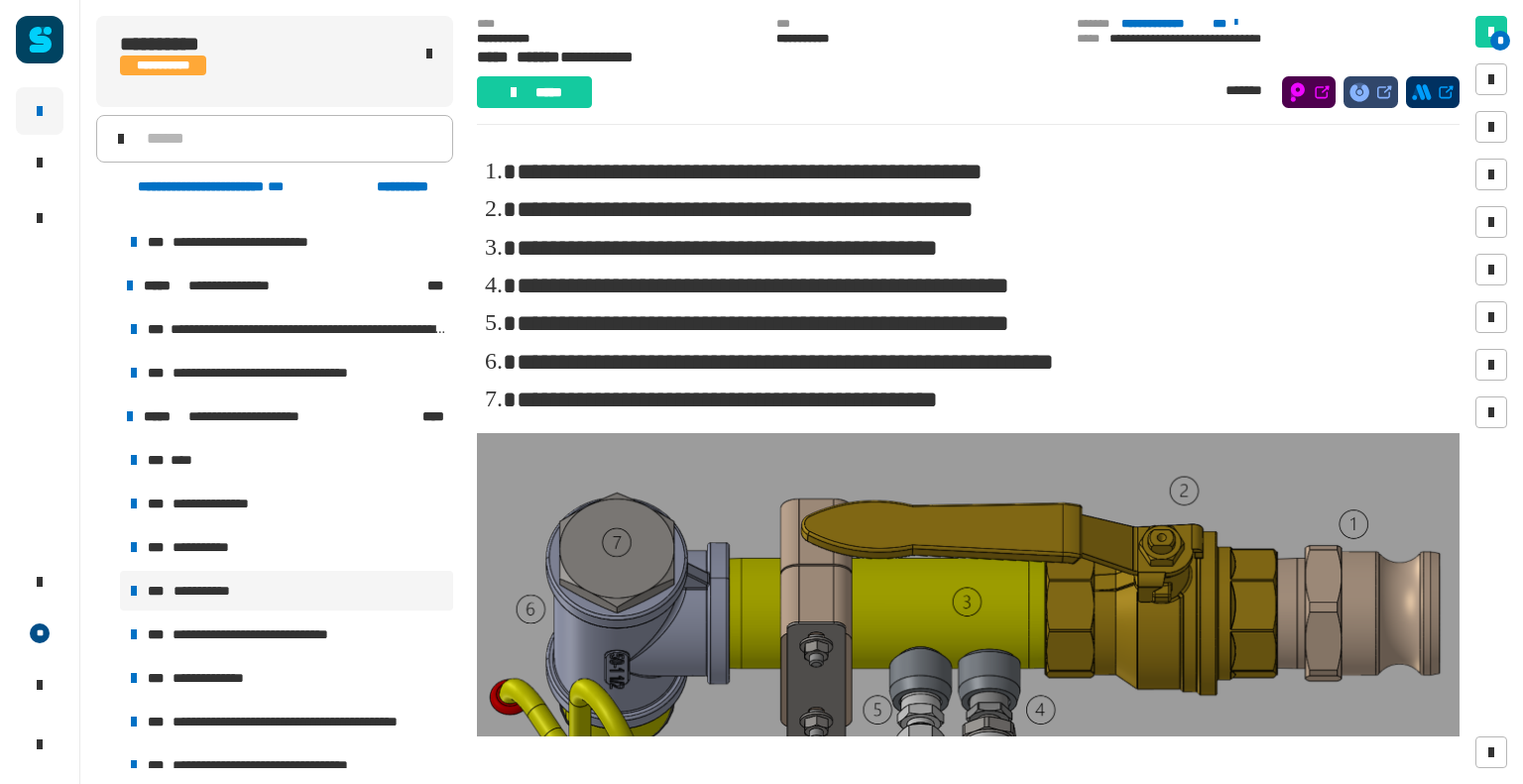 scroll, scrollTop: 116, scrollLeft: 0, axis: vertical 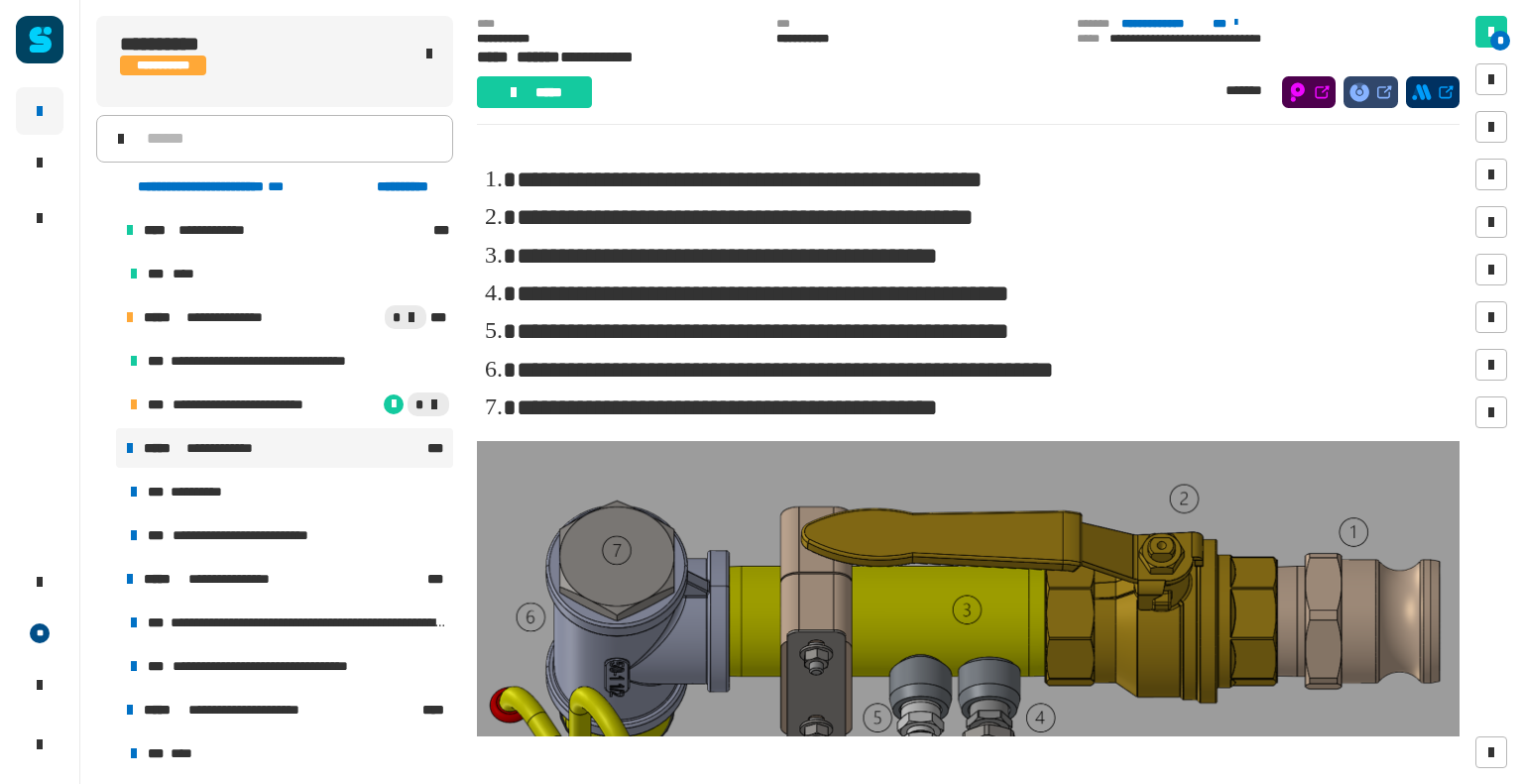 click on "**********" at bounding box center (285, 448) 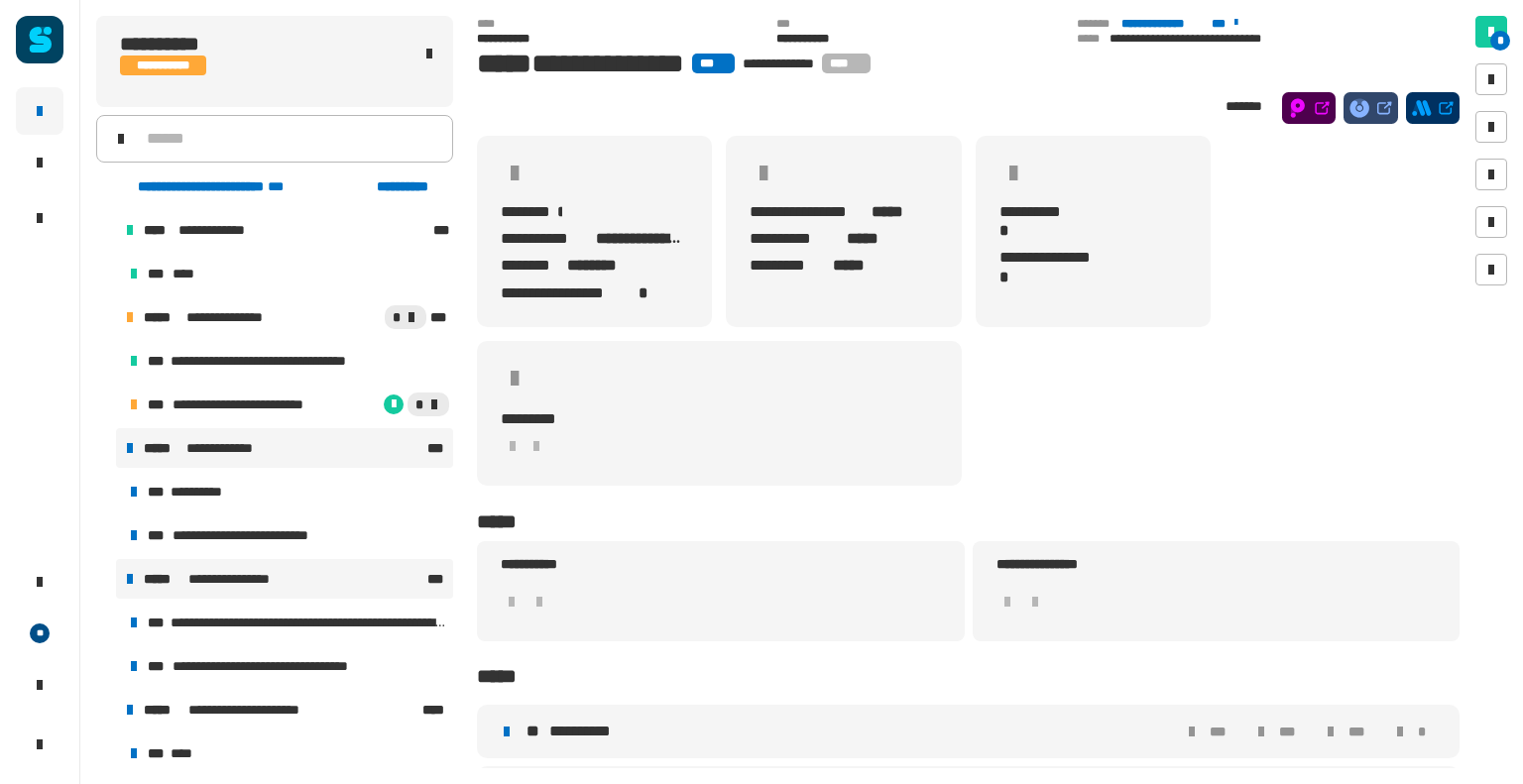 click on "**********" at bounding box center [285, 579] 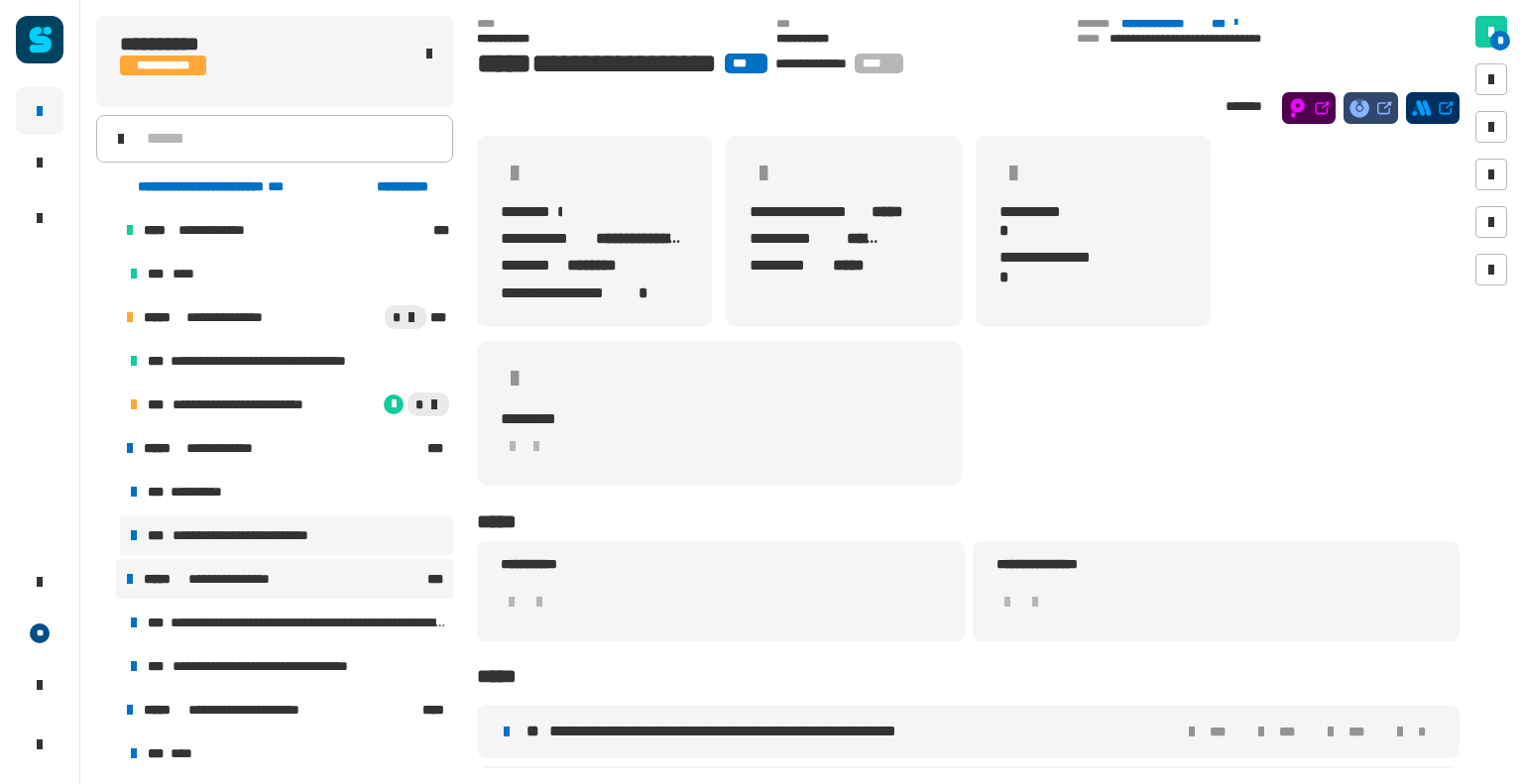 click on "**********" at bounding box center (250, 535) 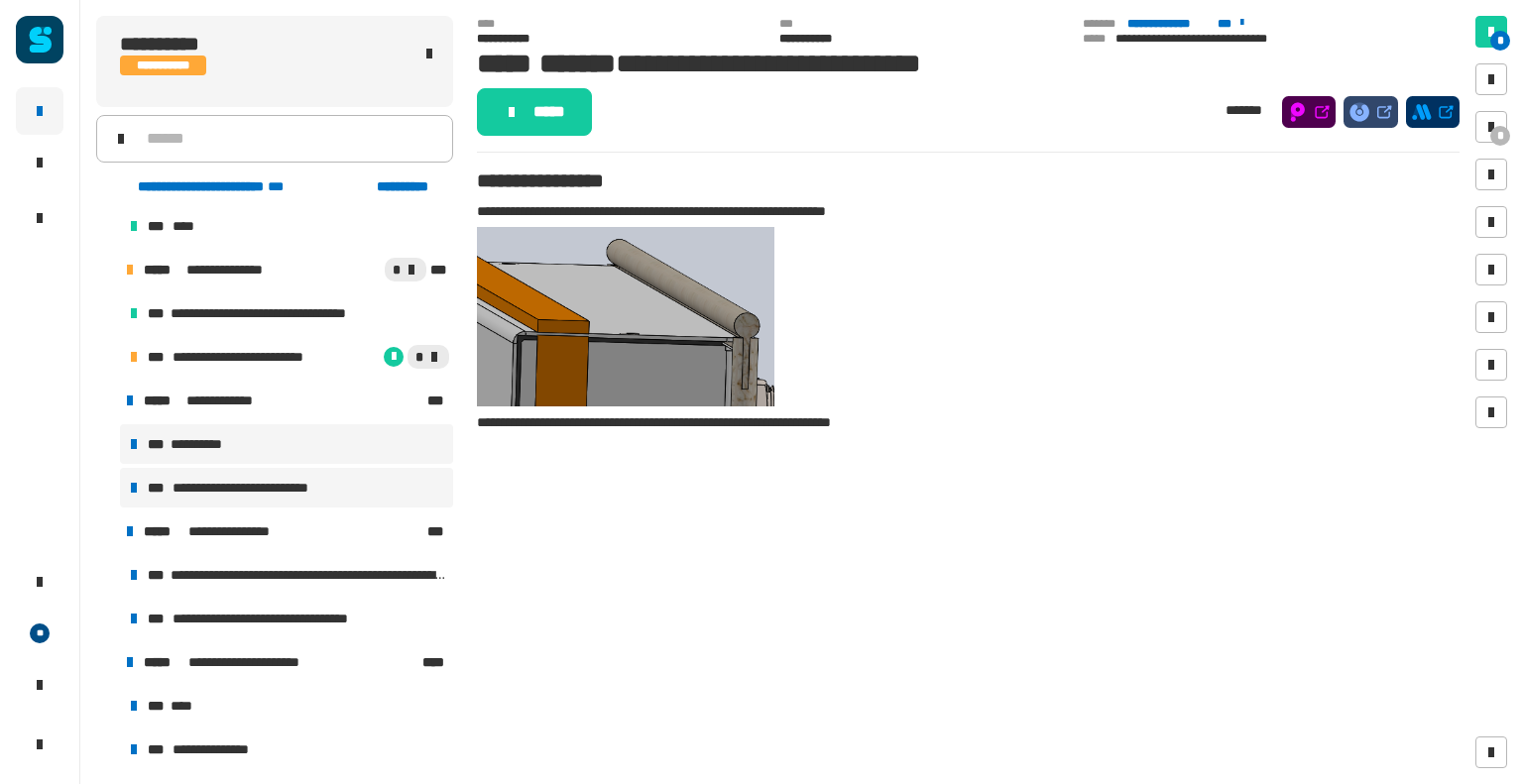 click on "**********" at bounding box center (287, 444) 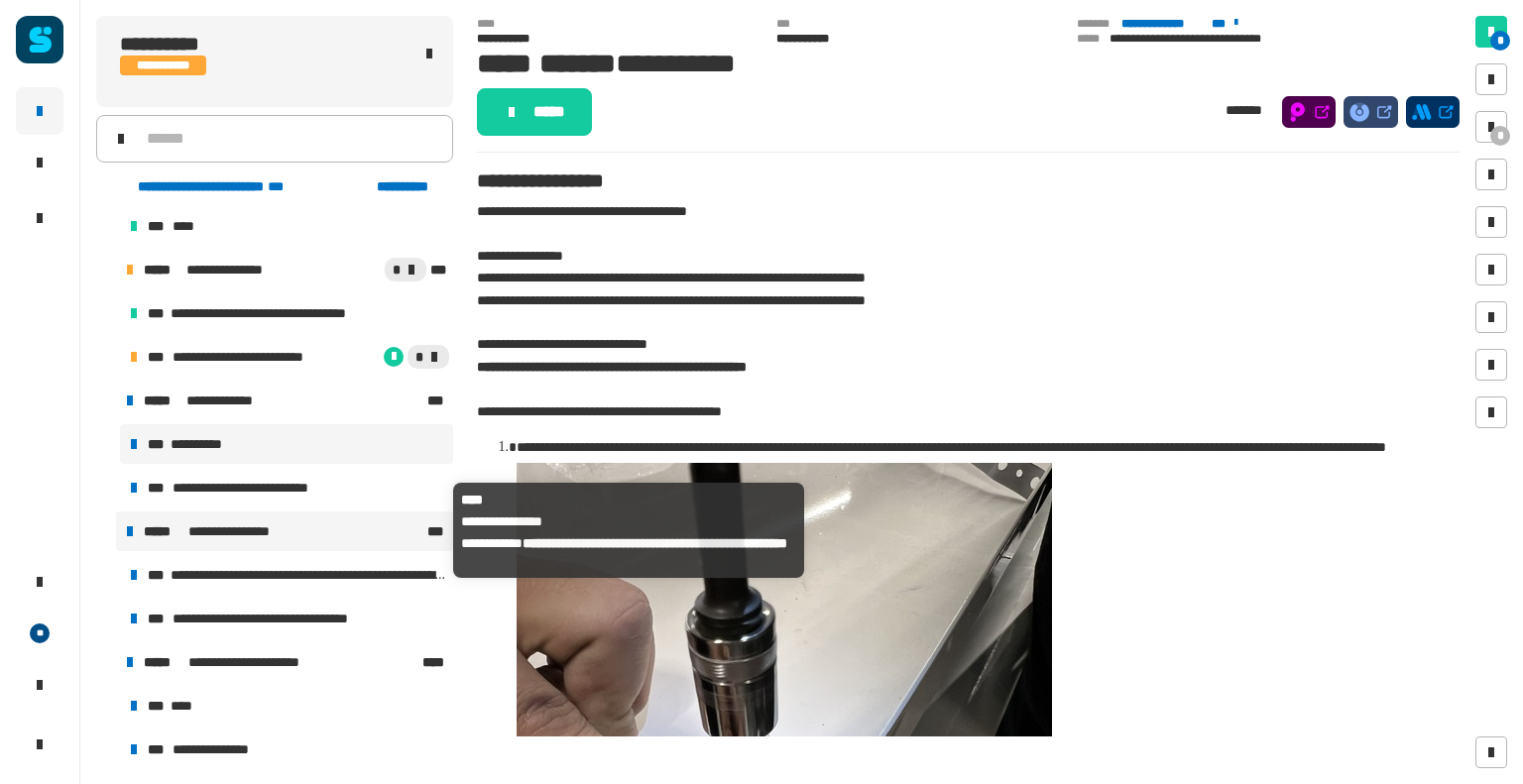 click on "**********" at bounding box center [235, 531] 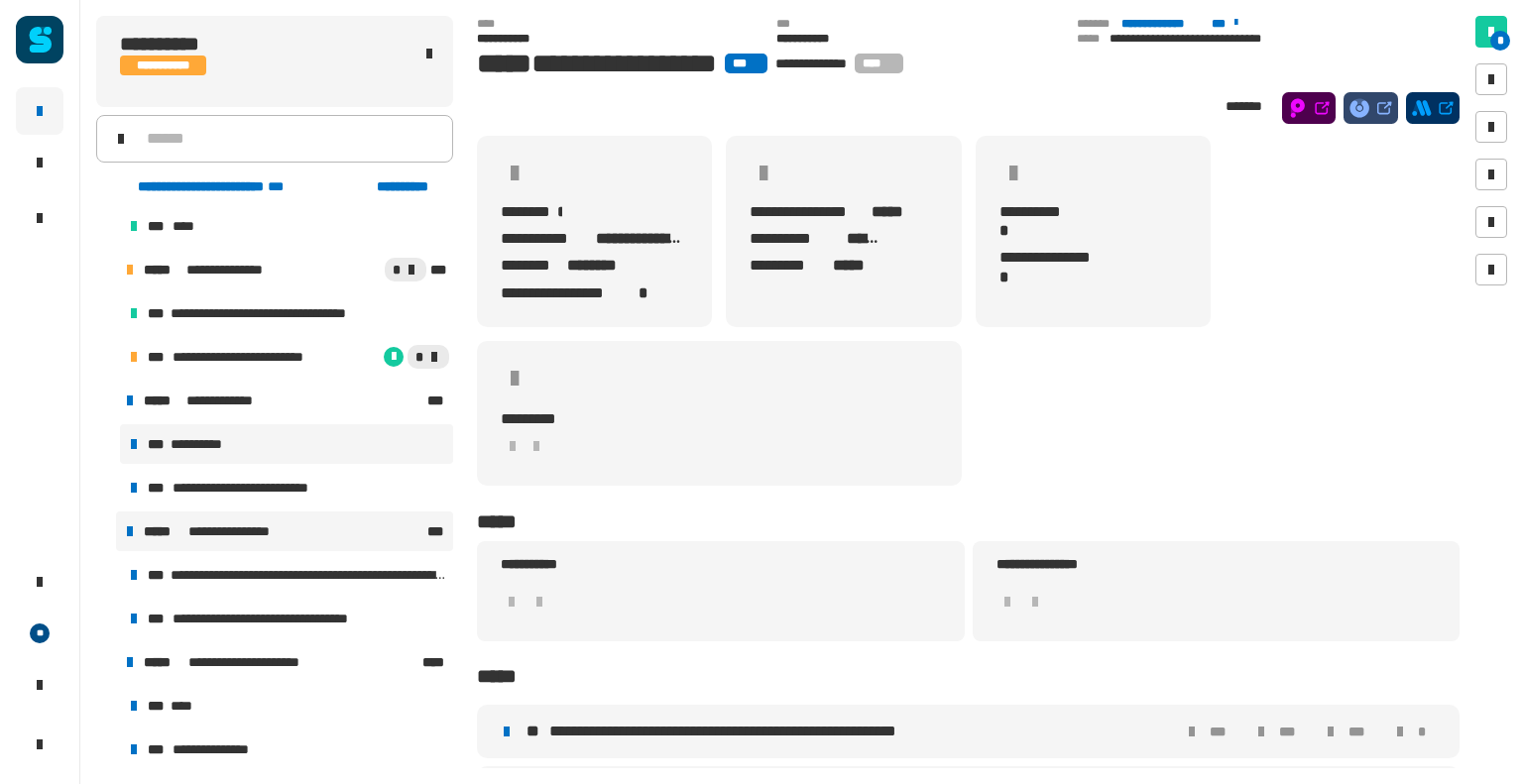 click on "**********" at bounding box center (287, 444) 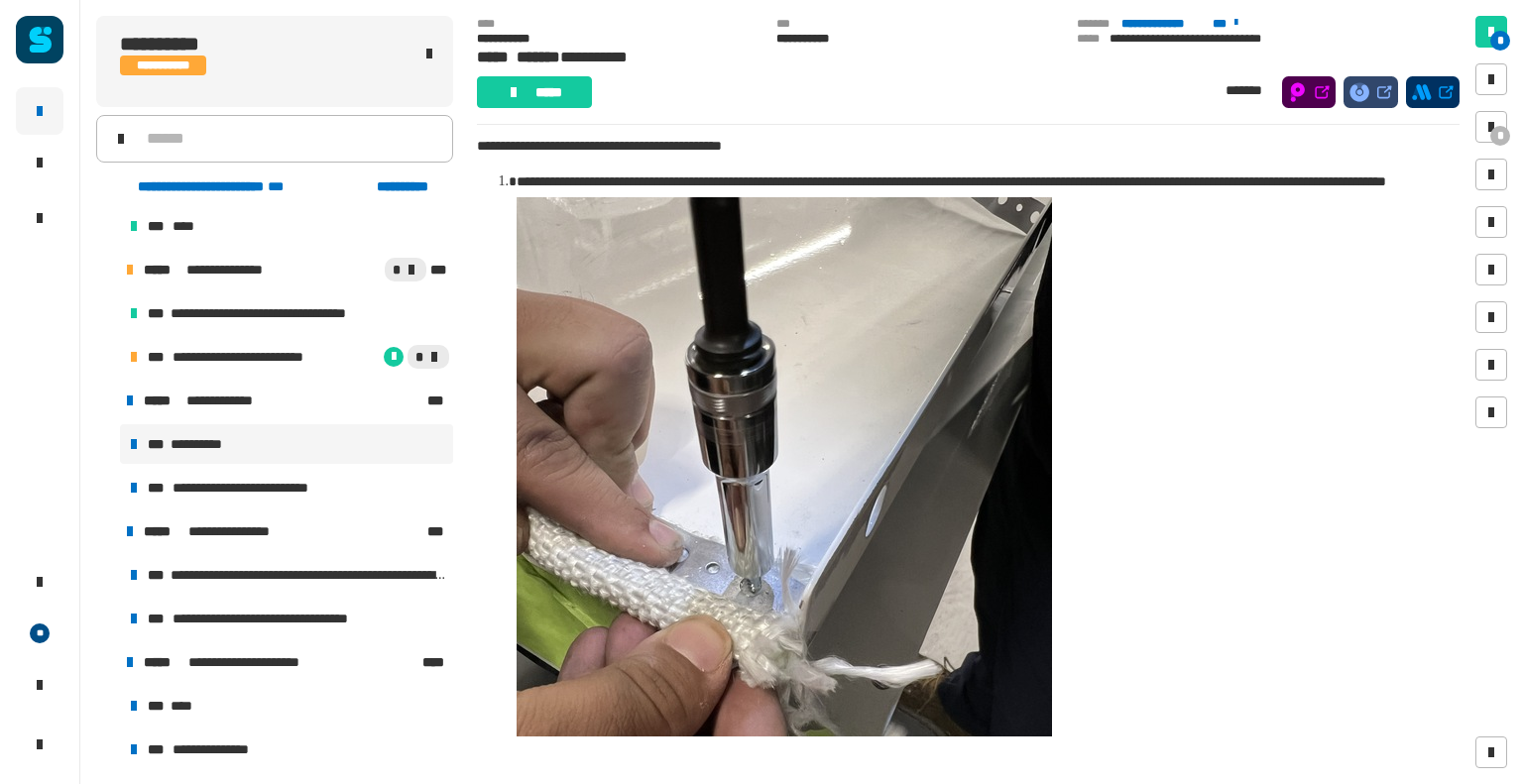 scroll, scrollTop: 240, scrollLeft: 0, axis: vertical 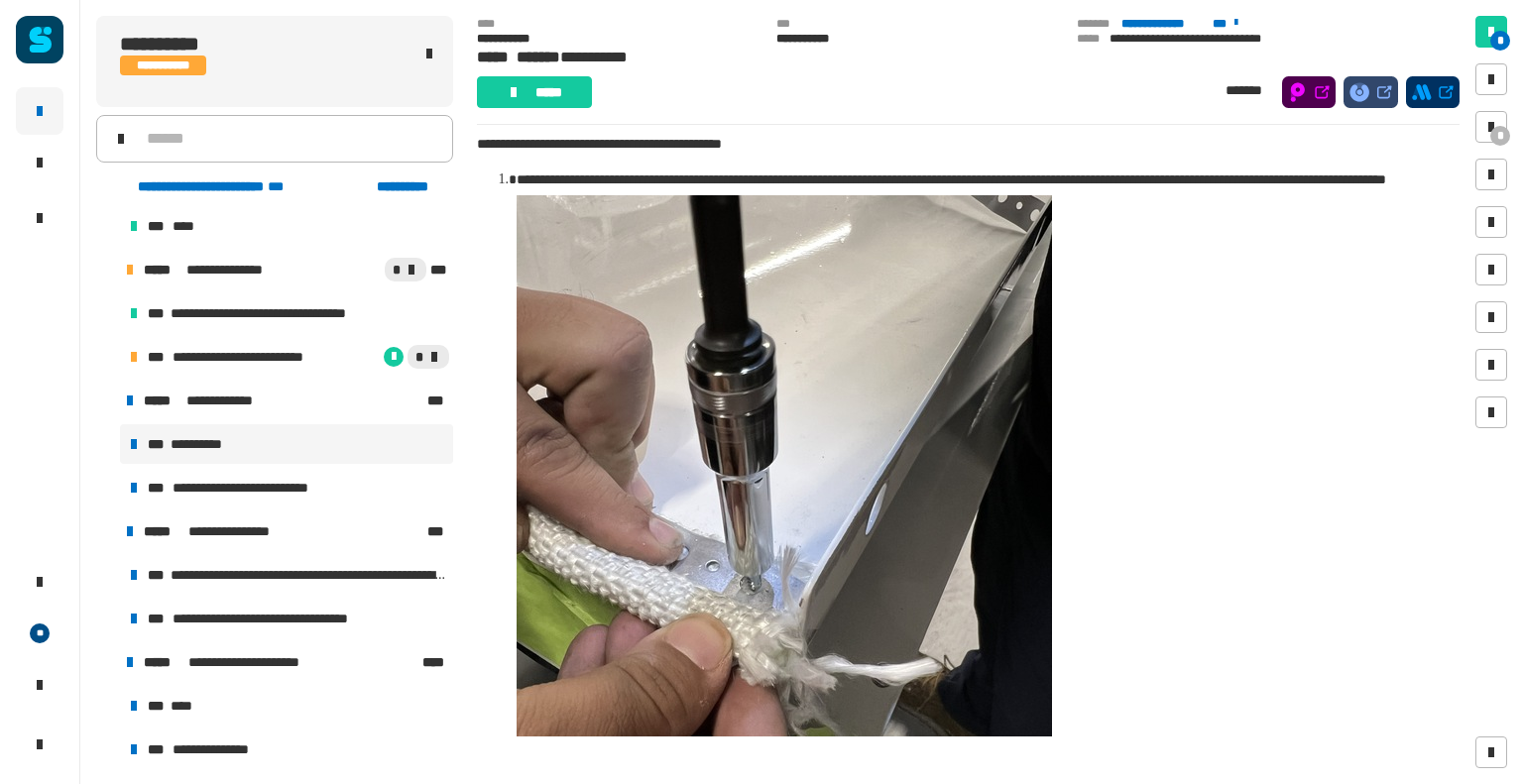 click at bounding box center [784, 552] 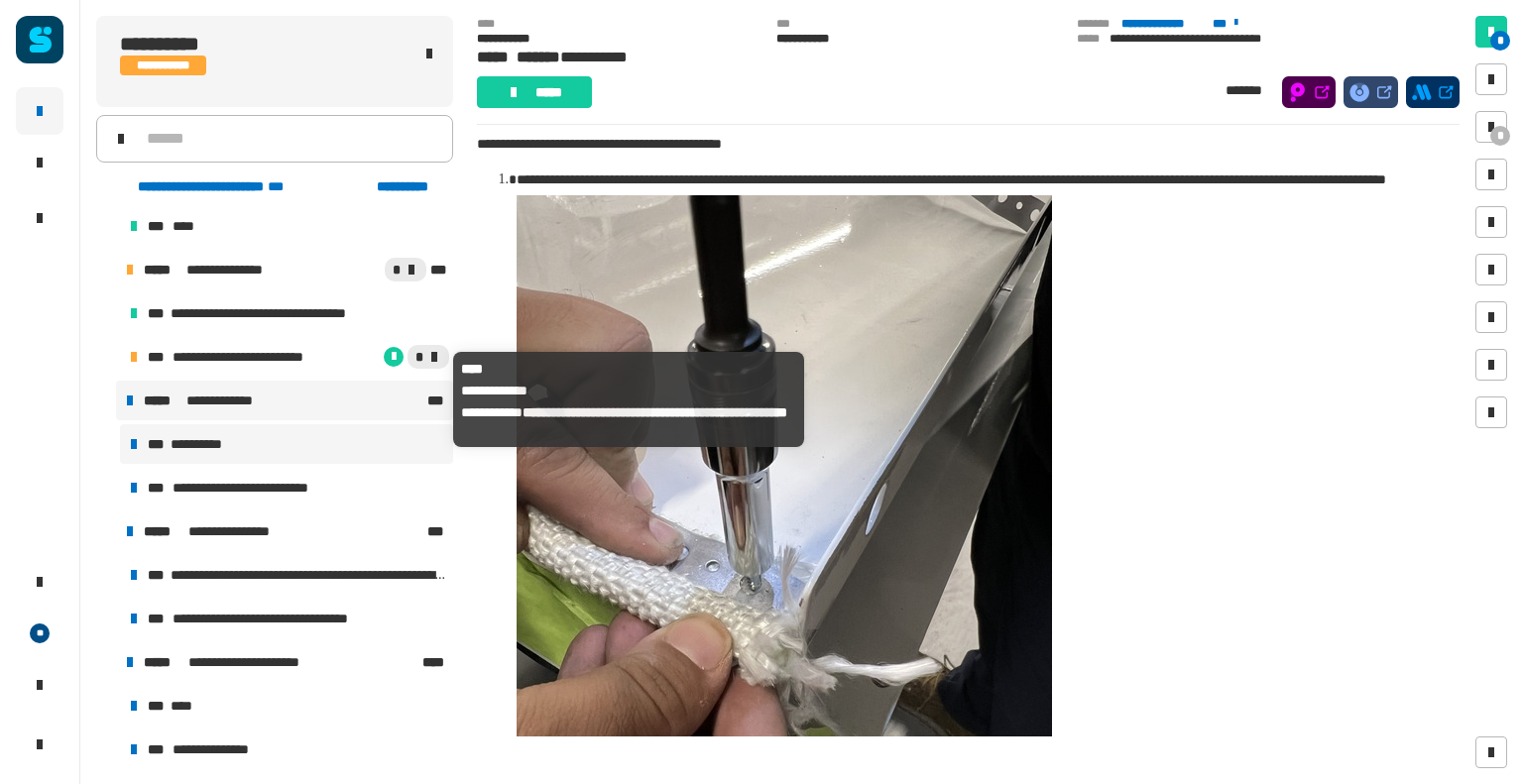 click on "**********" at bounding box center [226, 400] 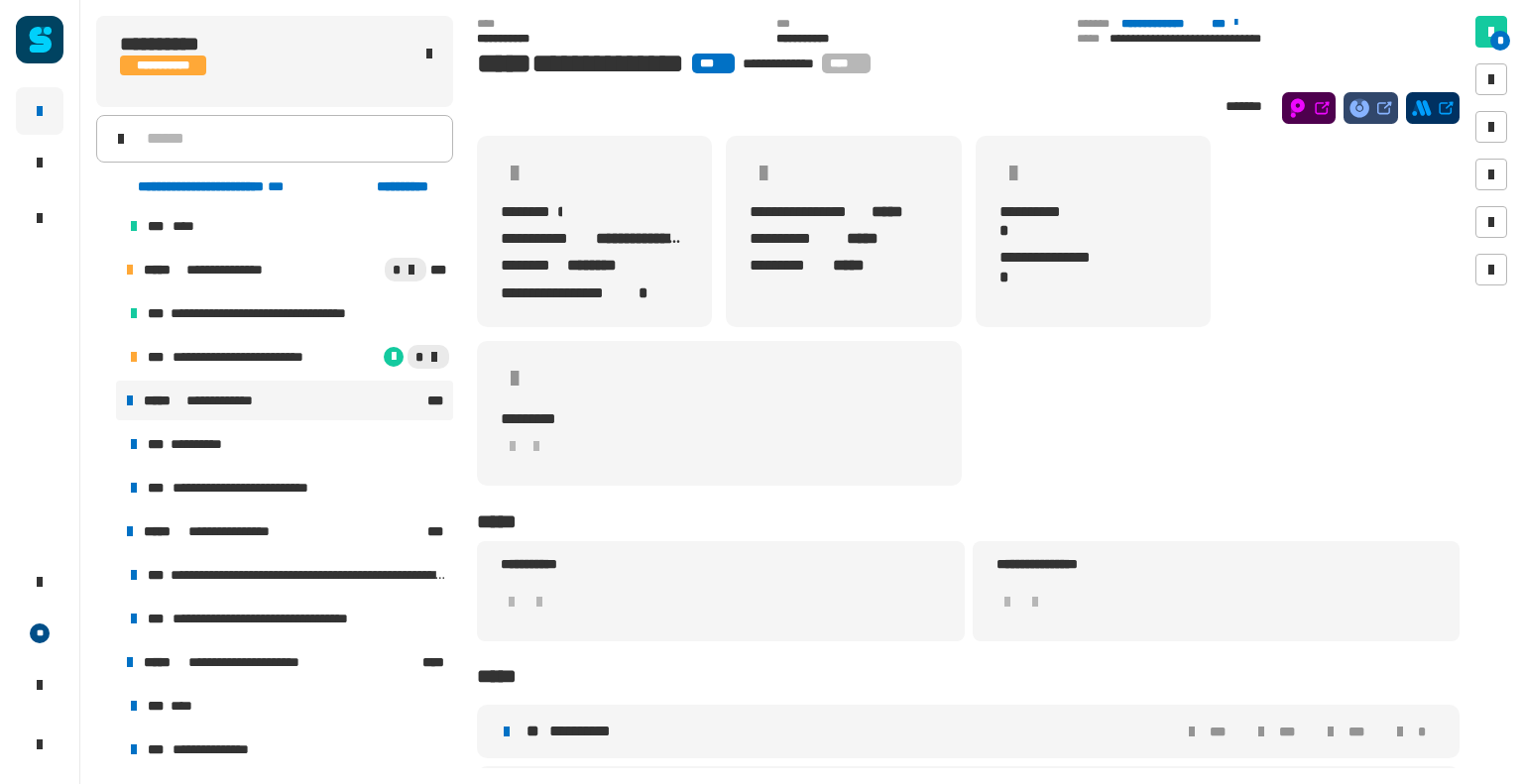 scroll, scrollTop: 53, scrollLeft: 0, axis: vertical 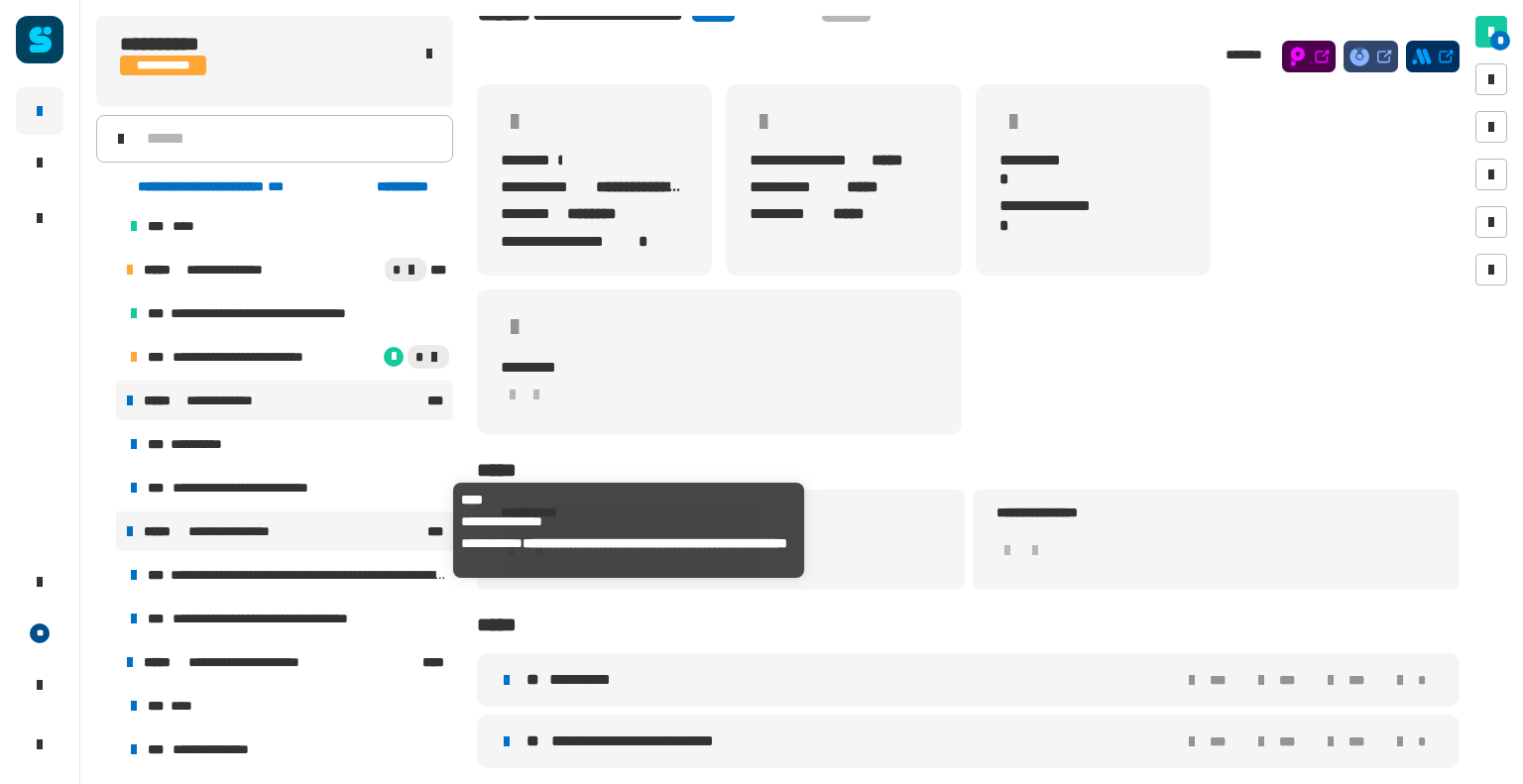 click on "**********" at bounding box center [284, 531] 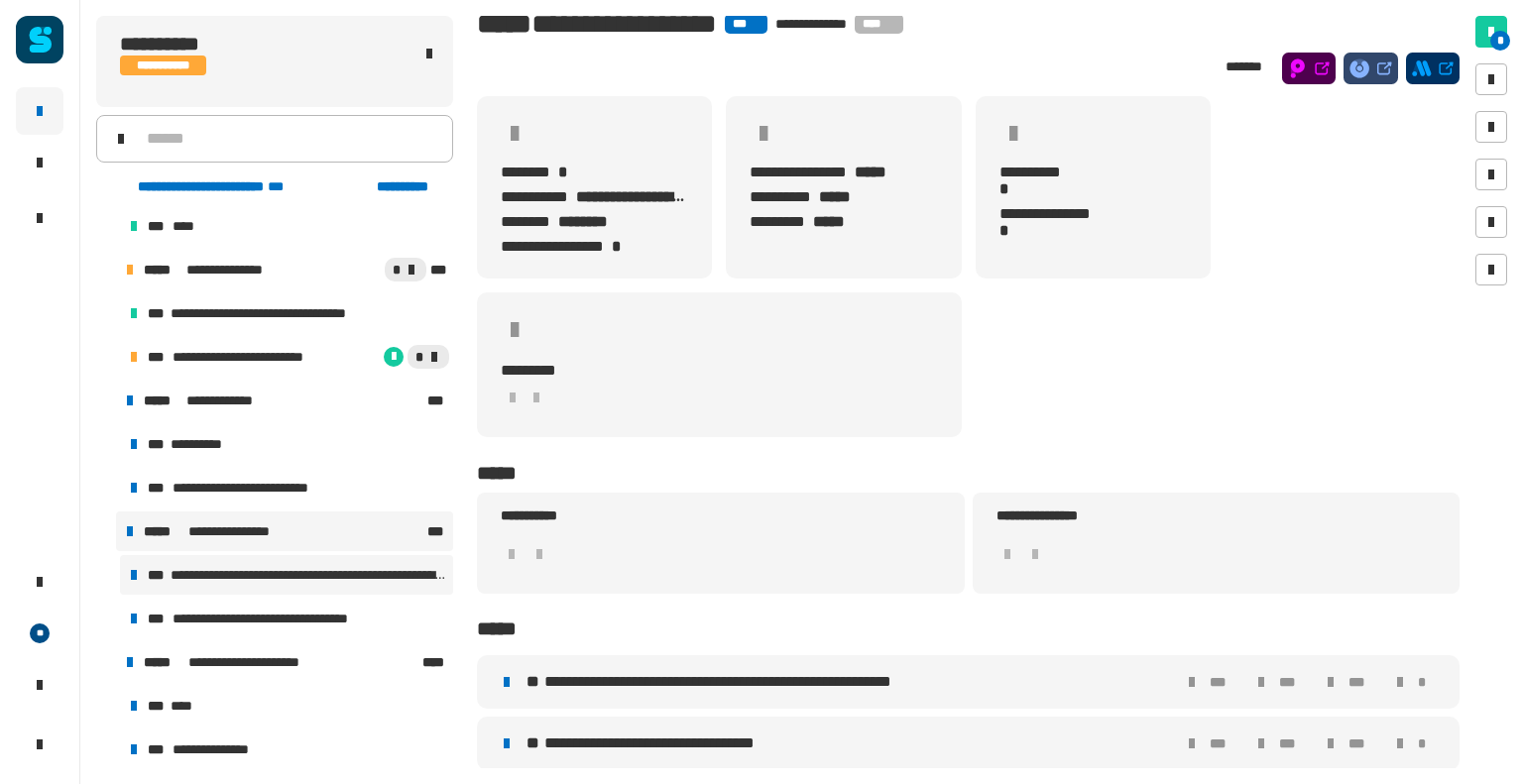 scroll, scrollTop: 53, scrollLeft: 0, axis: vertical 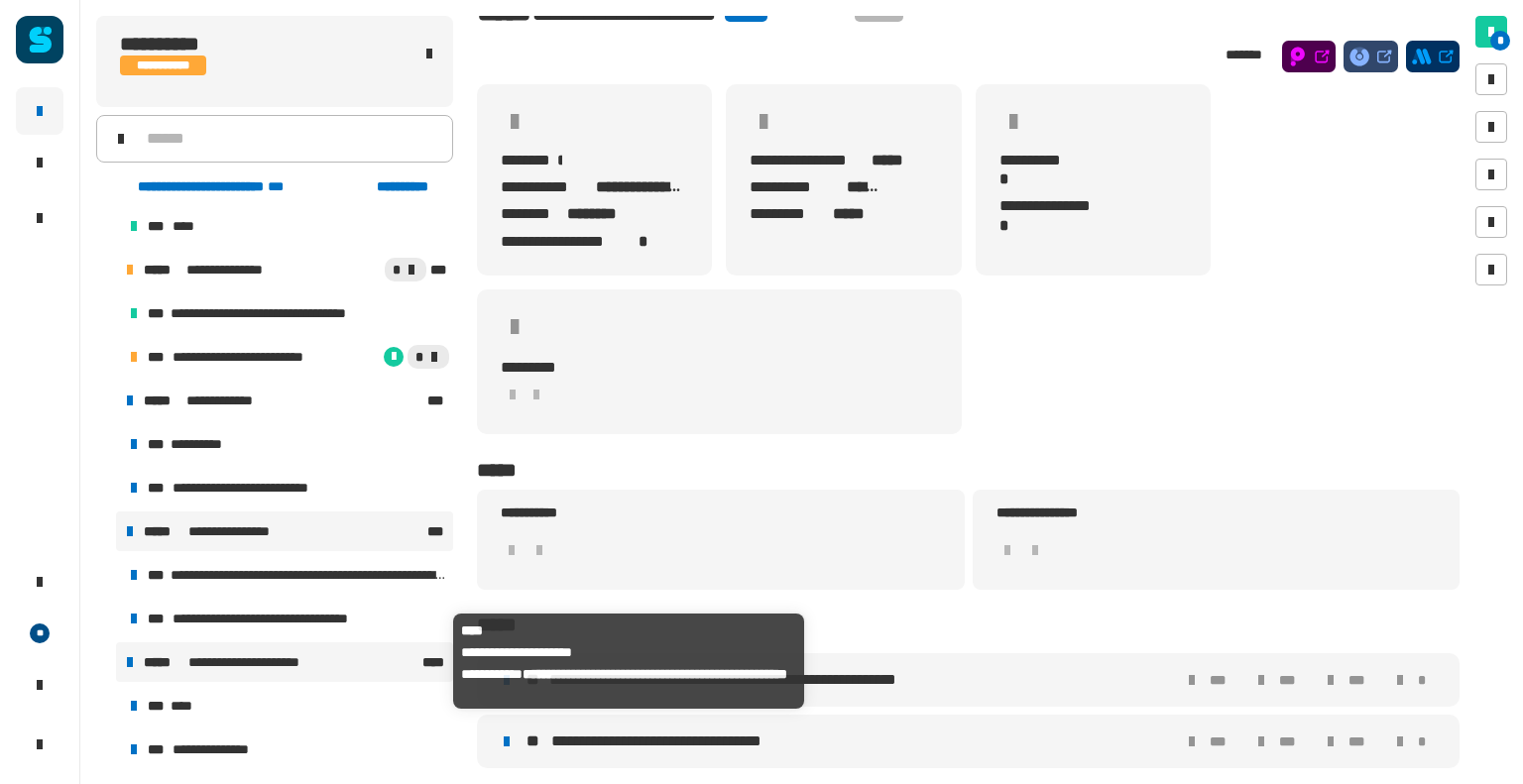 click on "**********" at bounding box center [257, 662] 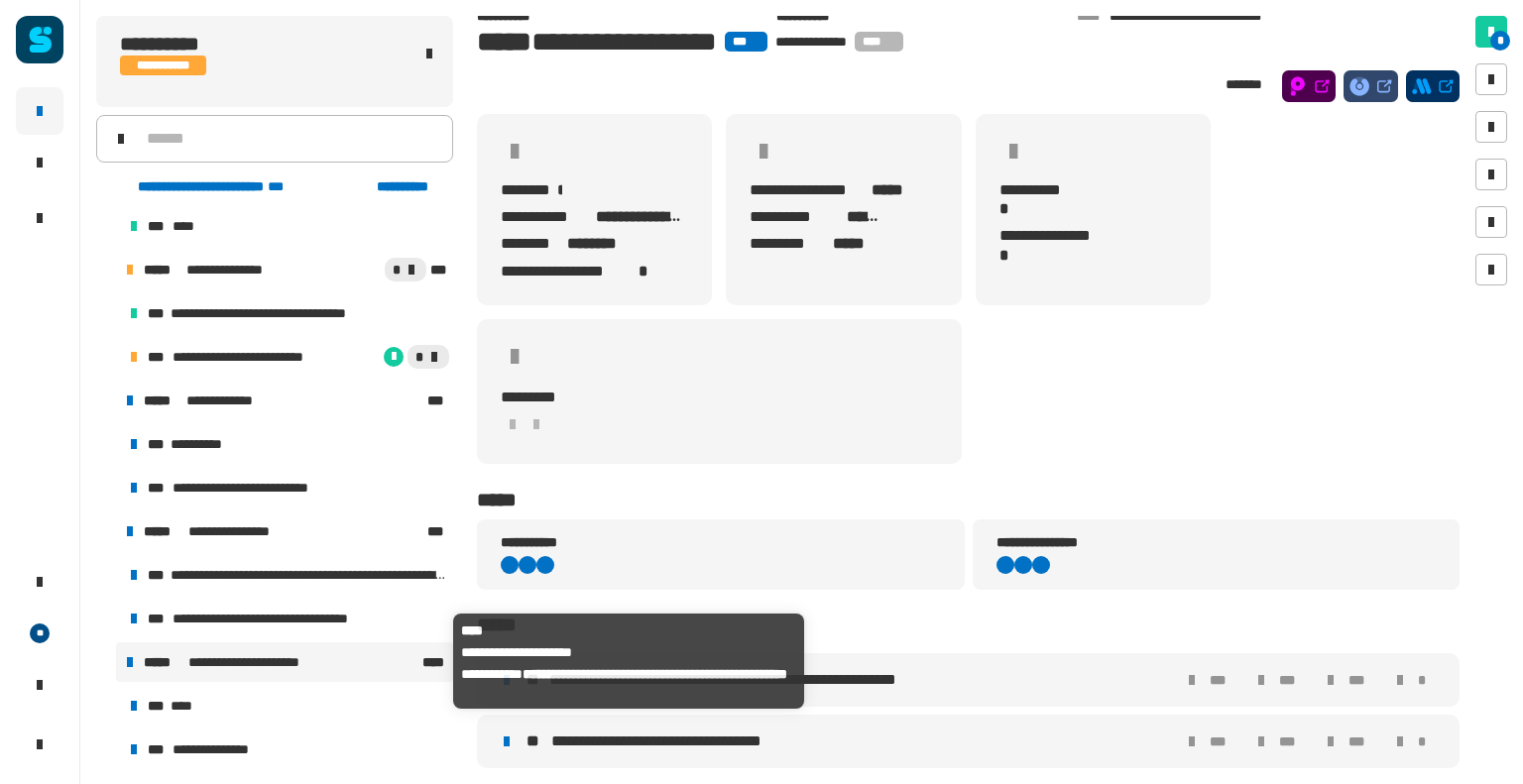 scroll, scrollTop: 53, scrollLeft: 0, axis: vertical 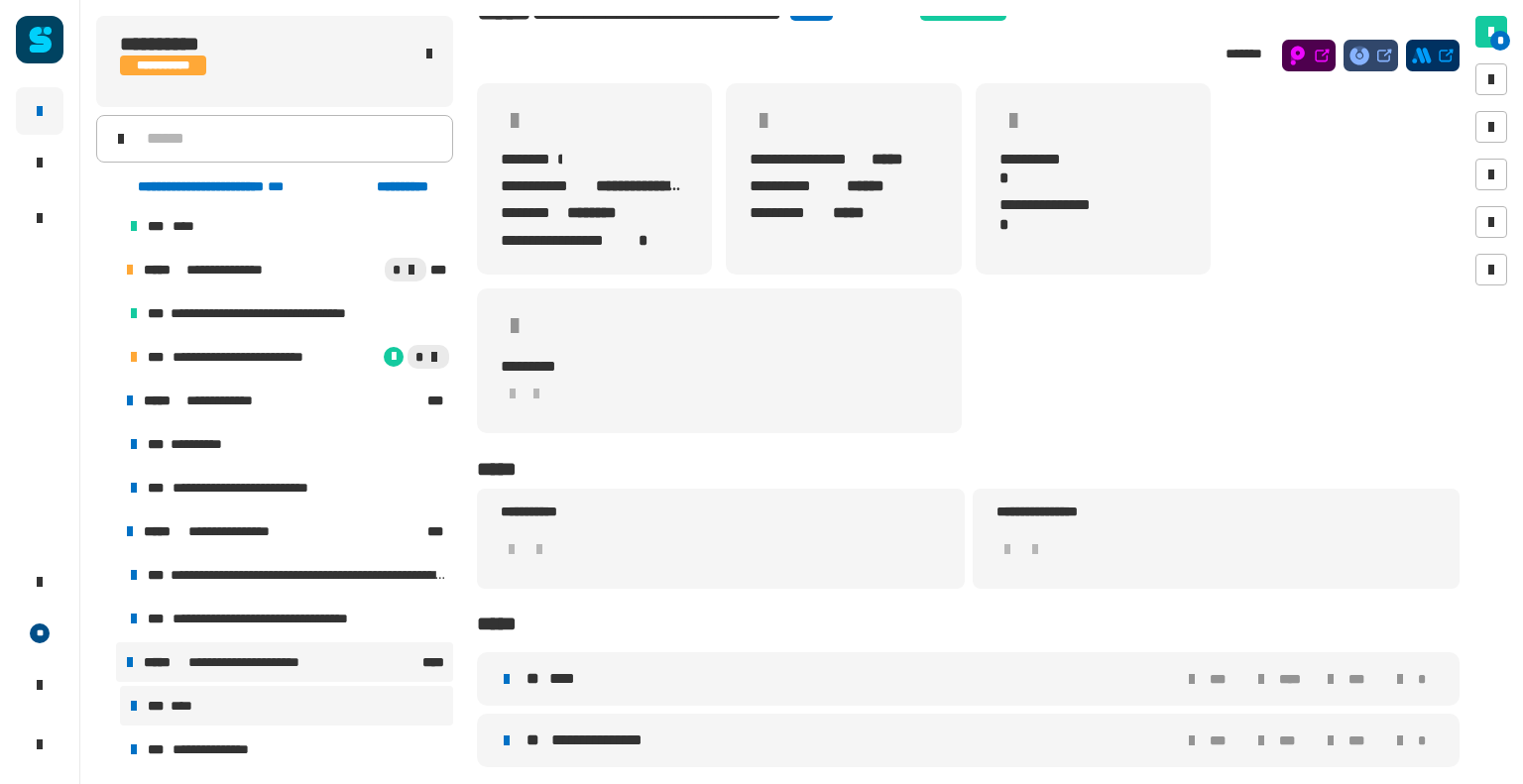 drag, startPoint x: 286, startPoint y: 715, endPoint x: 197, endPoint y: 713, distance: 89.02247 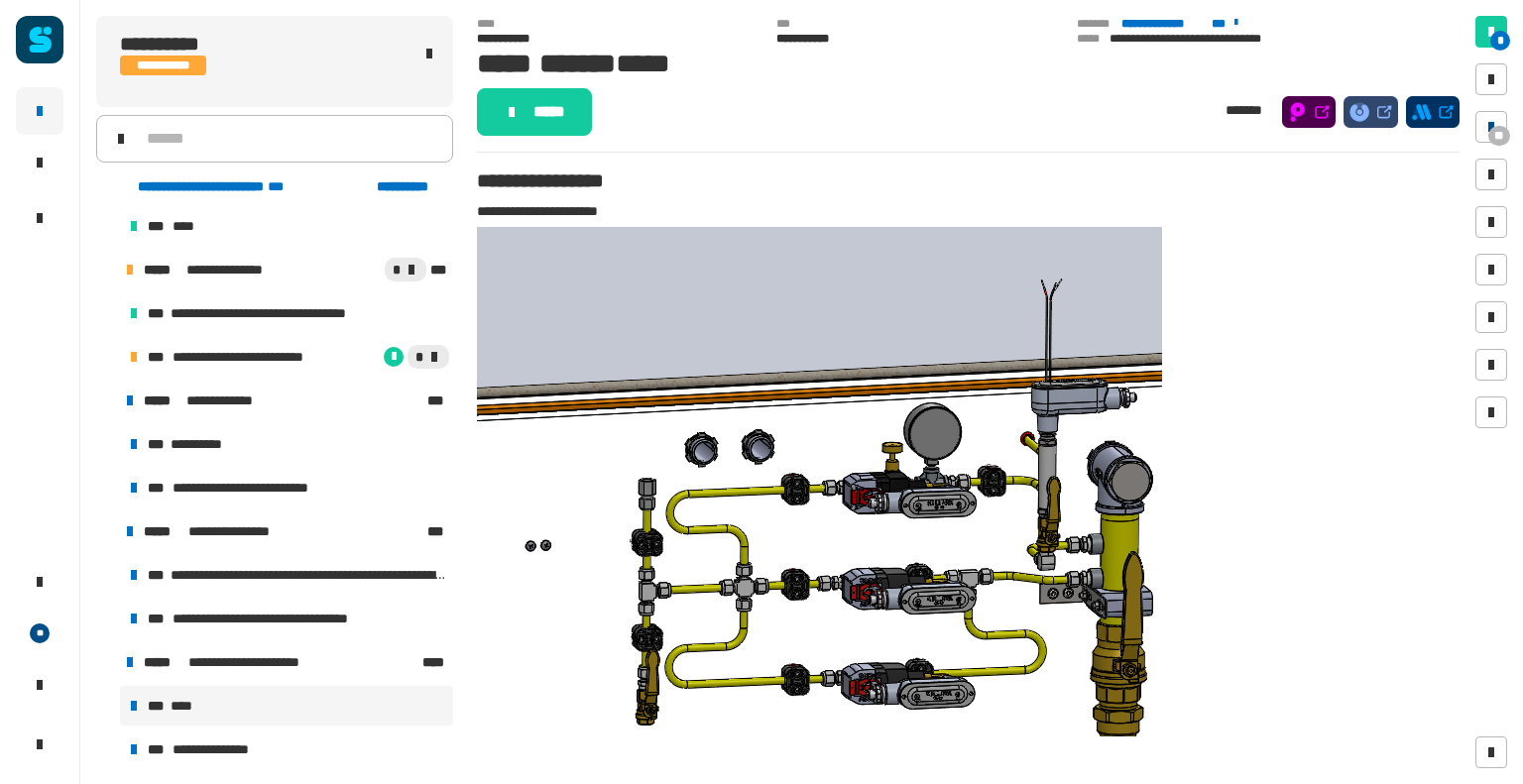 drag, startPoint x: 1487, startPoint y: 123, endPoint x: 1497, endPoint y: 118, distance: 11.18034 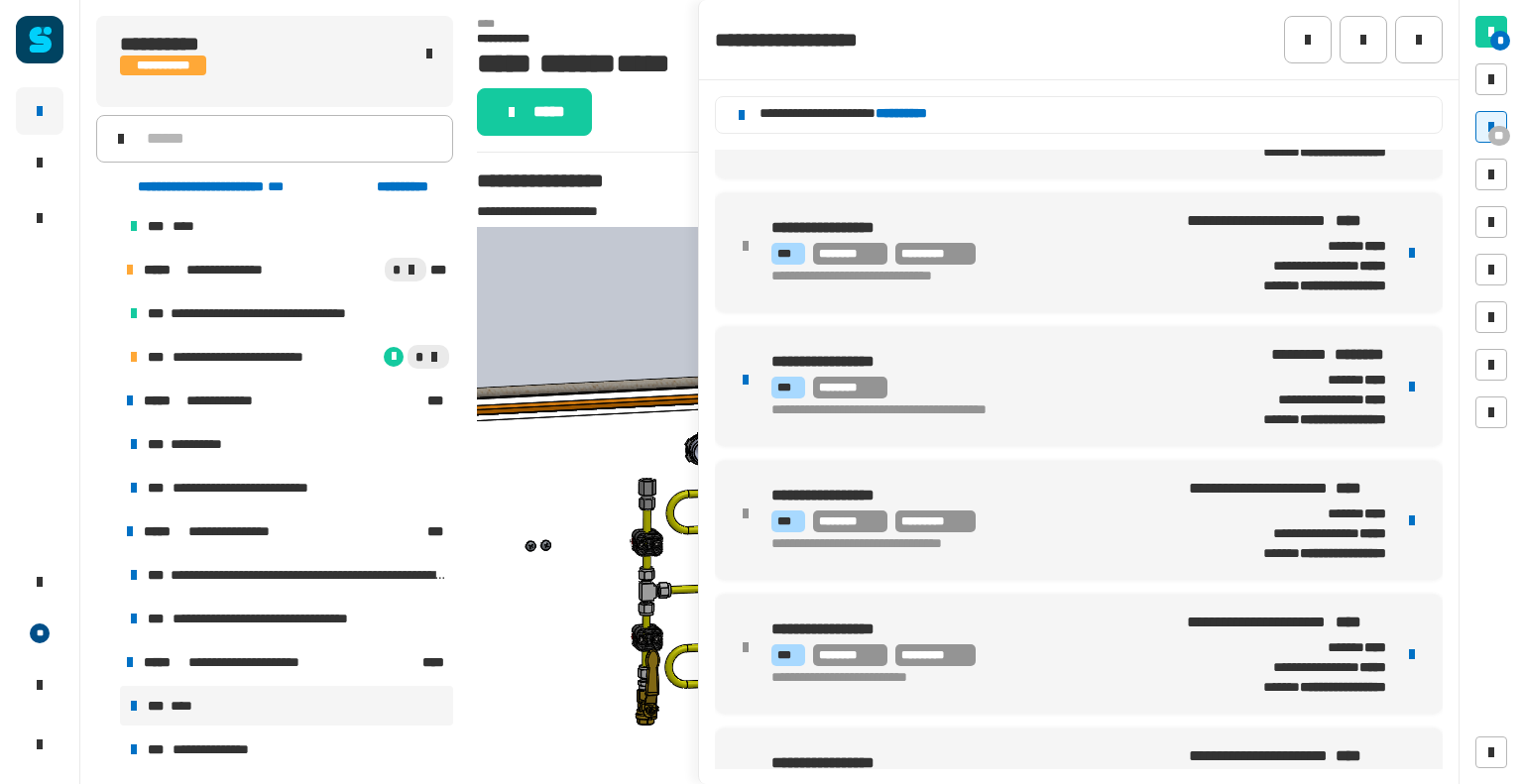 scroll, scrollTop: 2634, scrollLeft: 0, axis: vertical 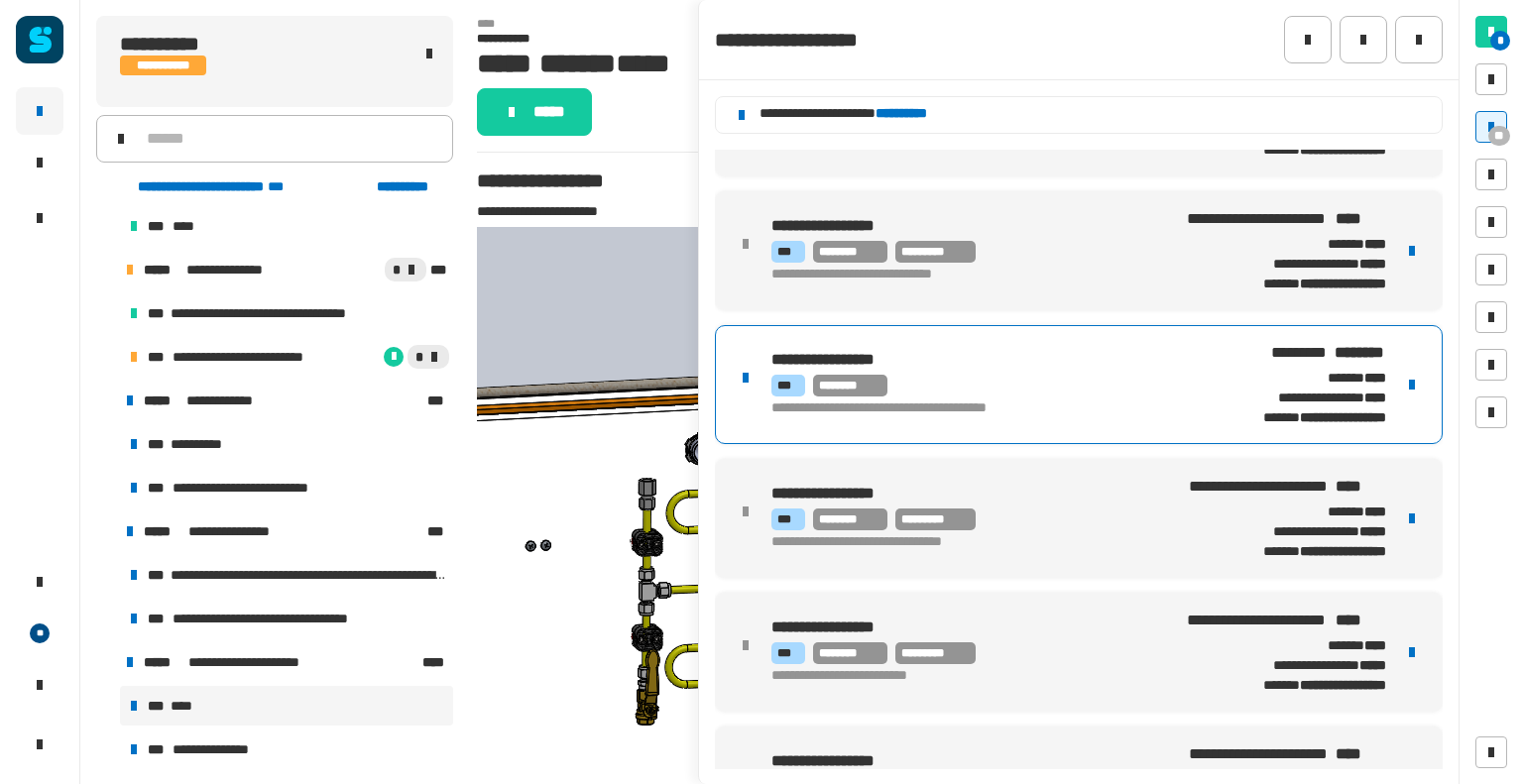 click at bounding box center (746, 378) 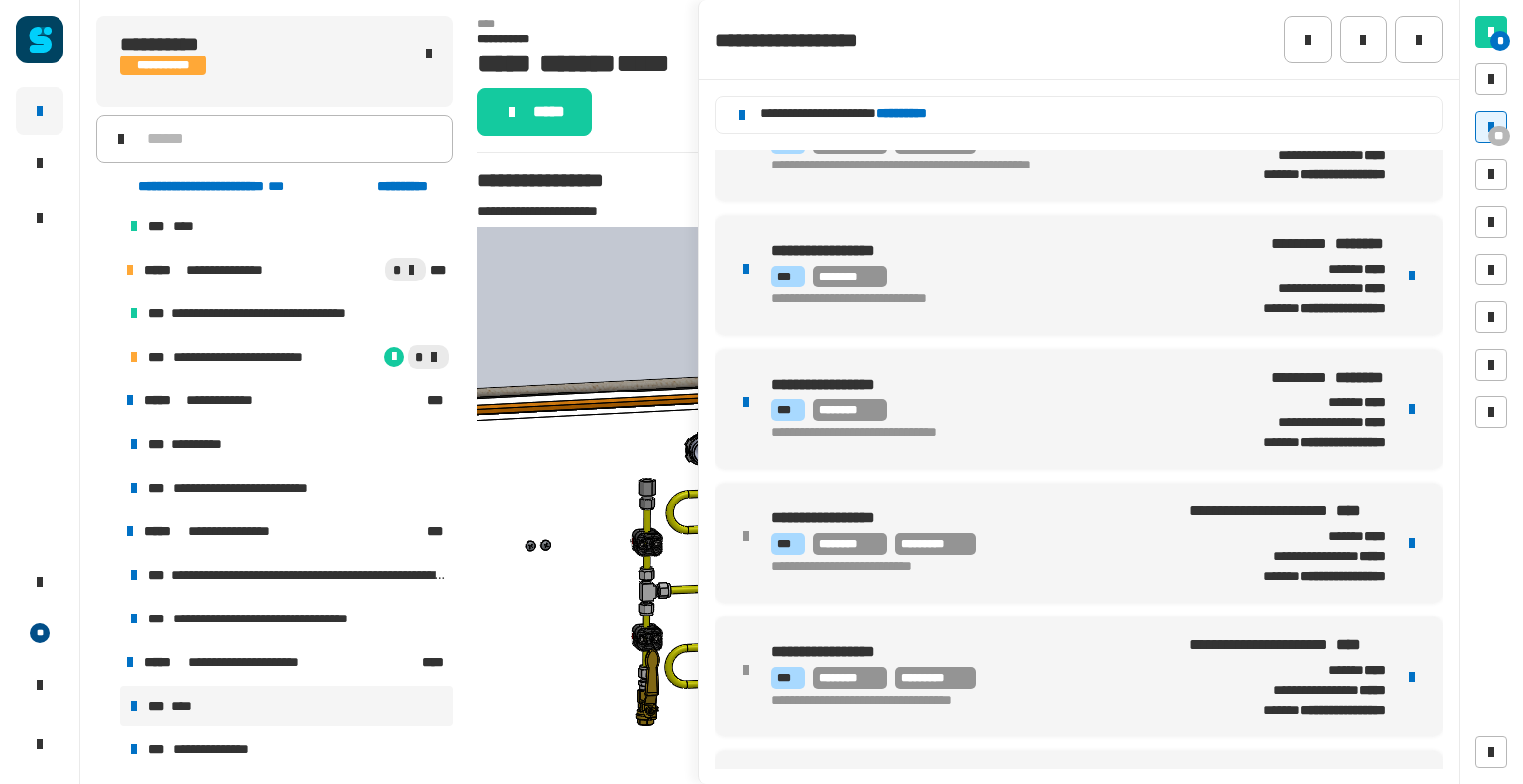 scroll, scrollTop: 0, scrollLeft: 0, axis: both 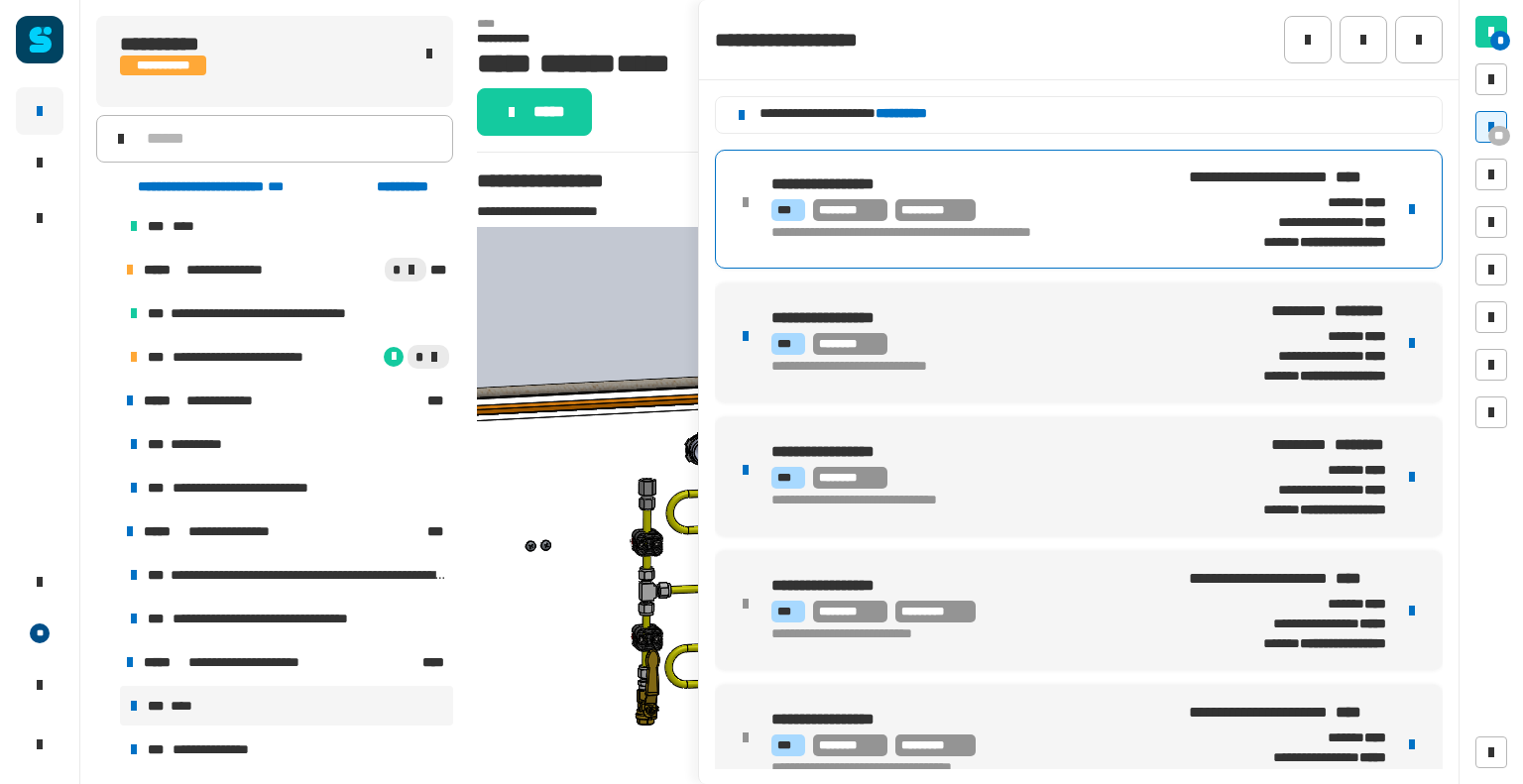 click on "**********" at bounding box center (961, 234) 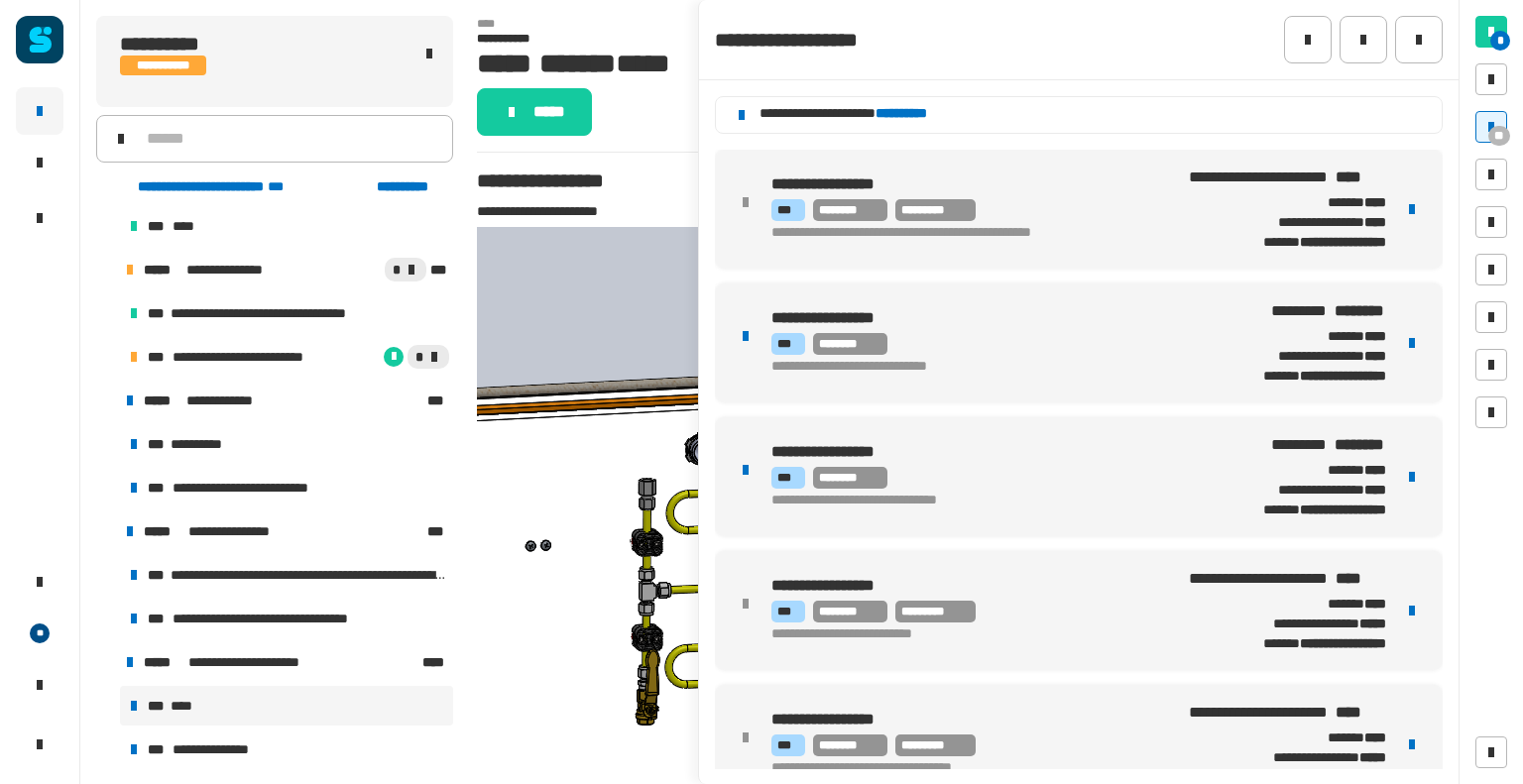 click on "*** ********" at bounding box center (989, 344) 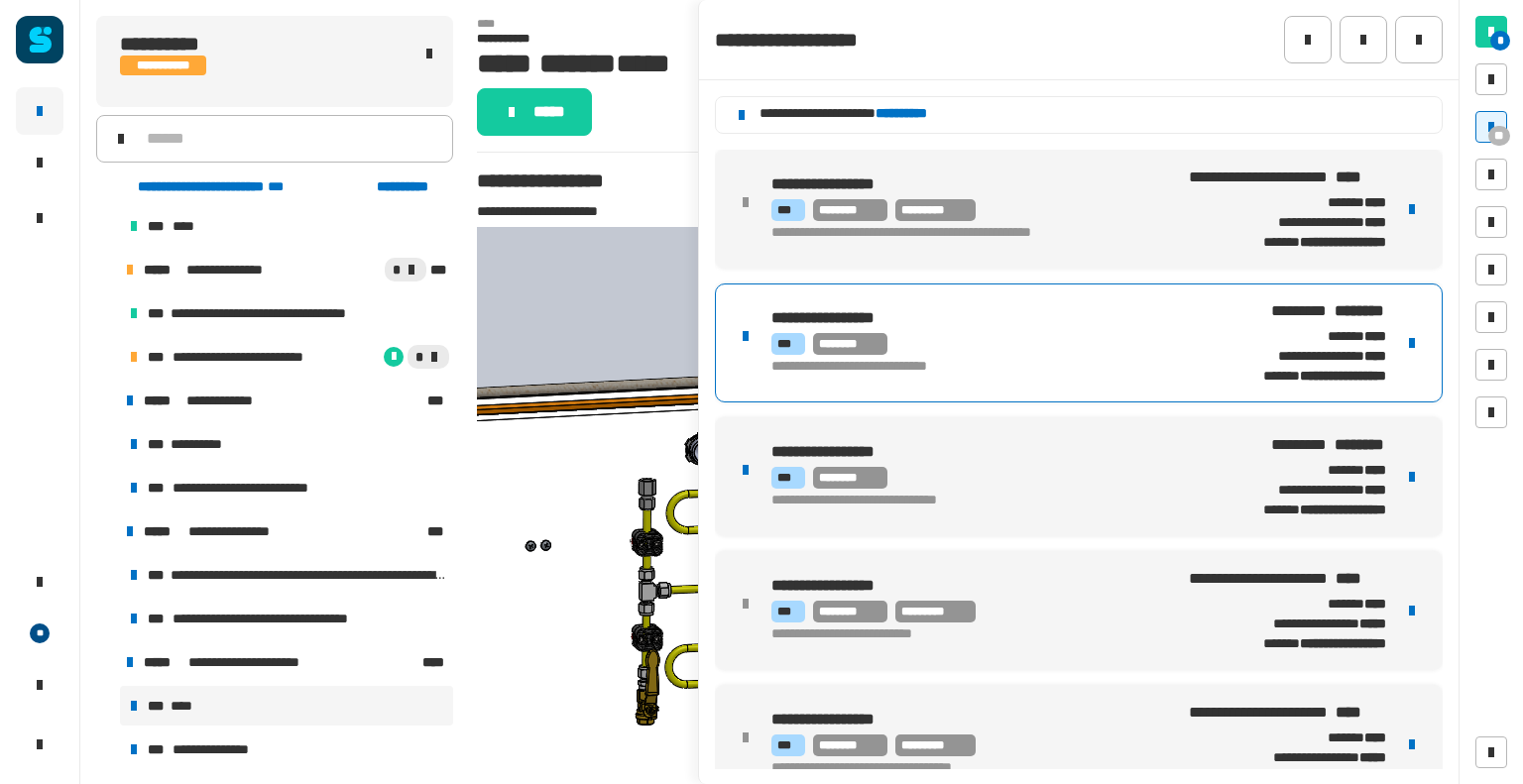 click on "**********" at bounding box center [977, 368] 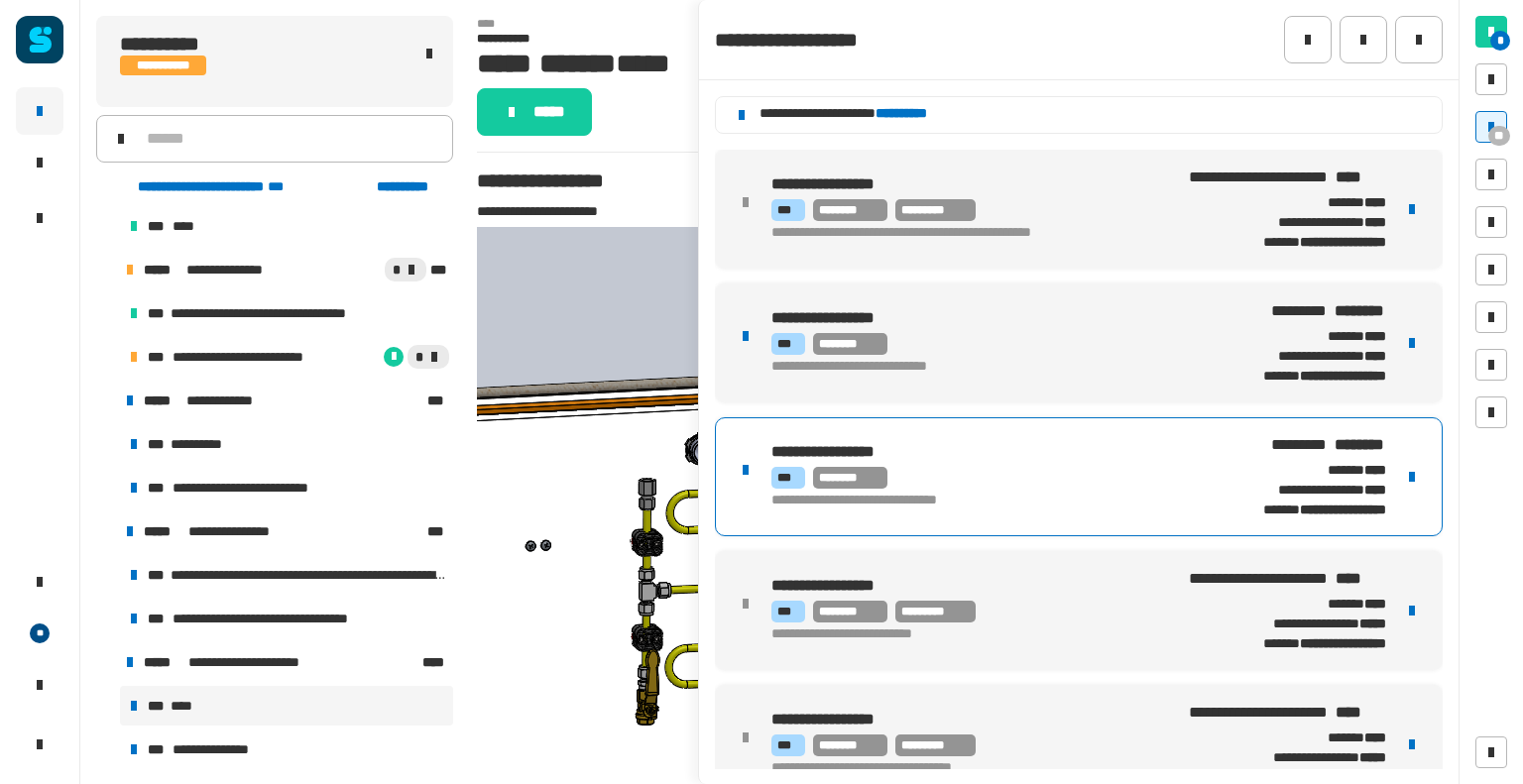click on "*** ********" at bounding box center (989, 478) 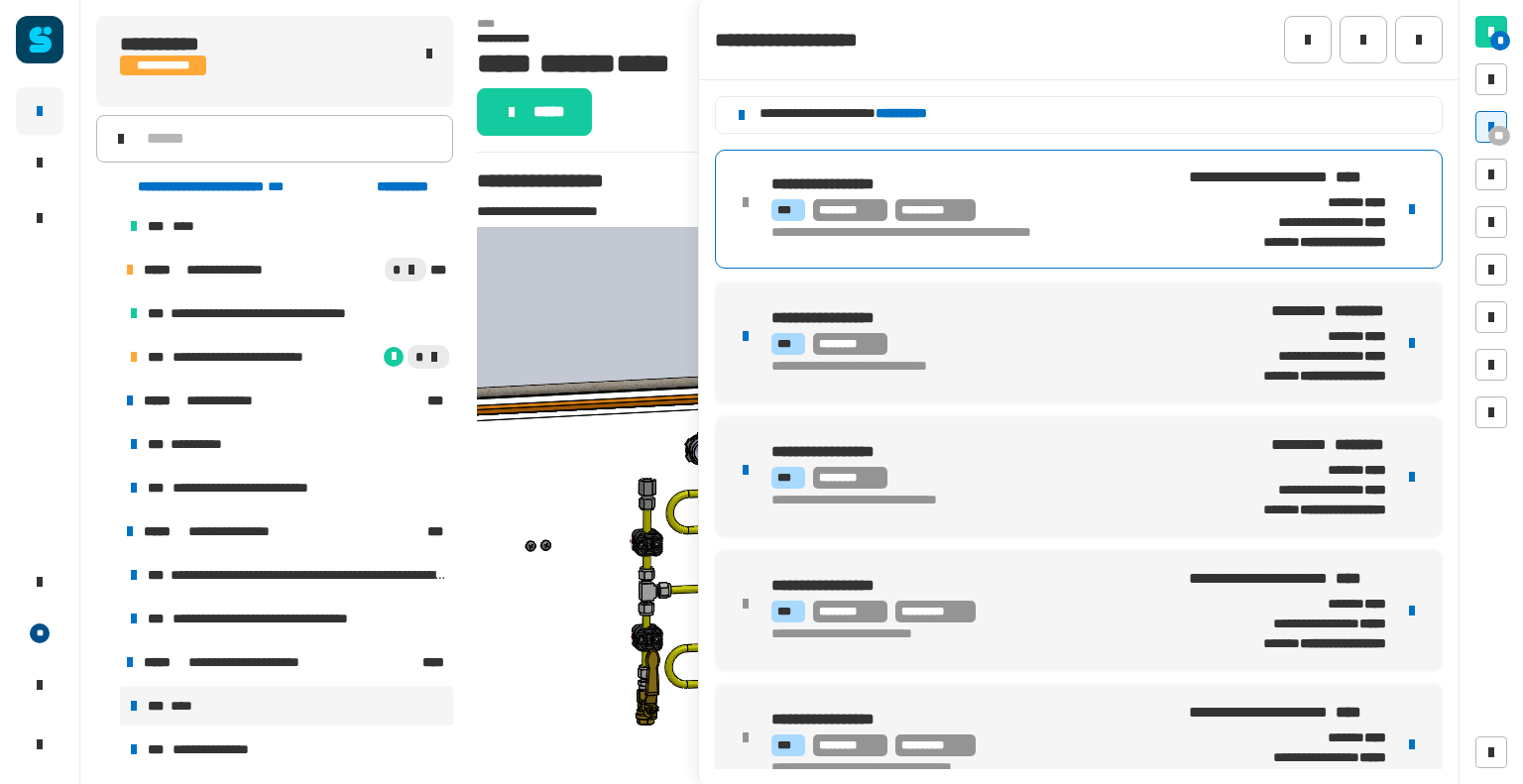 click on "**********" at bounding box center (961, 234) 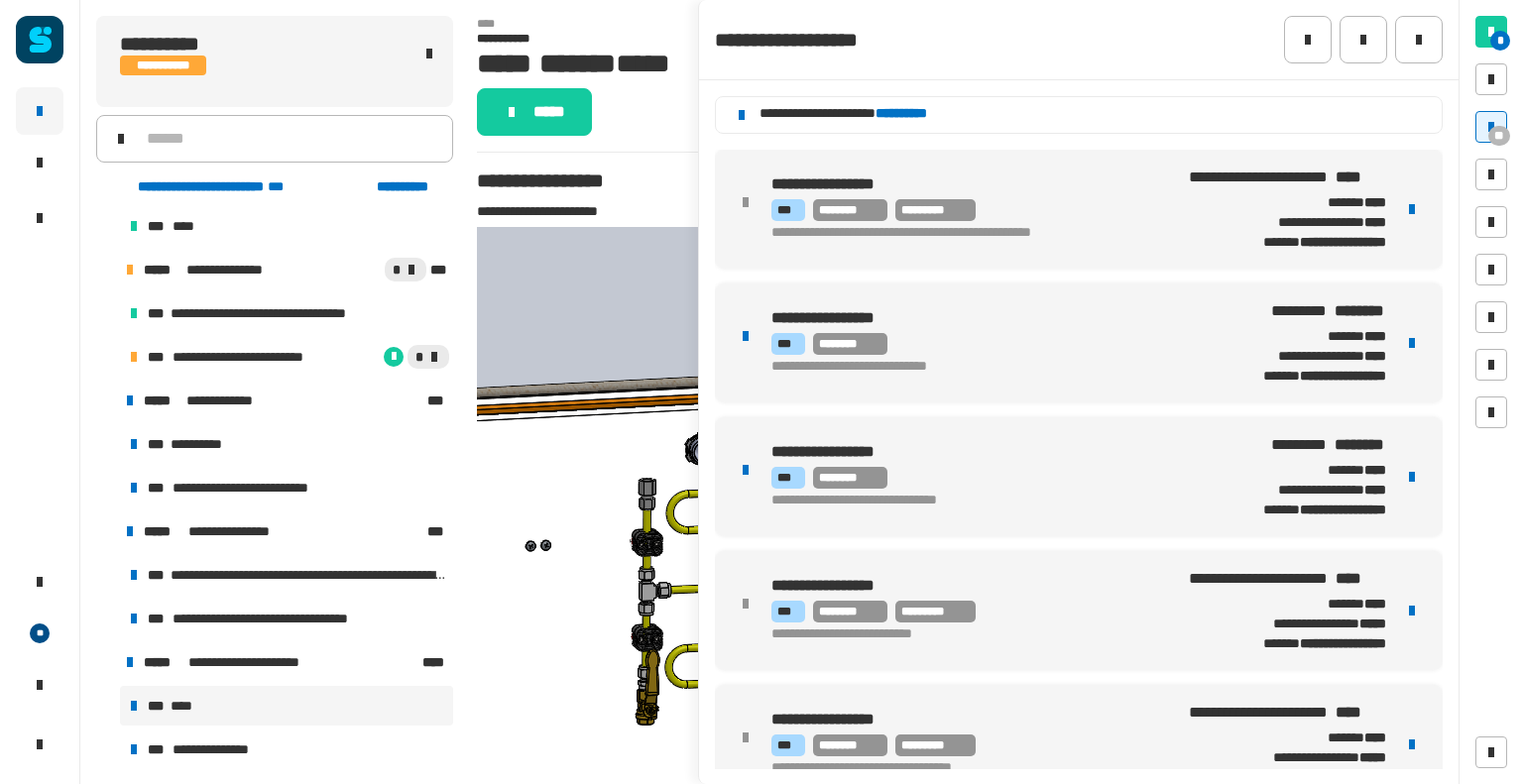click on "**********" at bounding box center (961, 234) 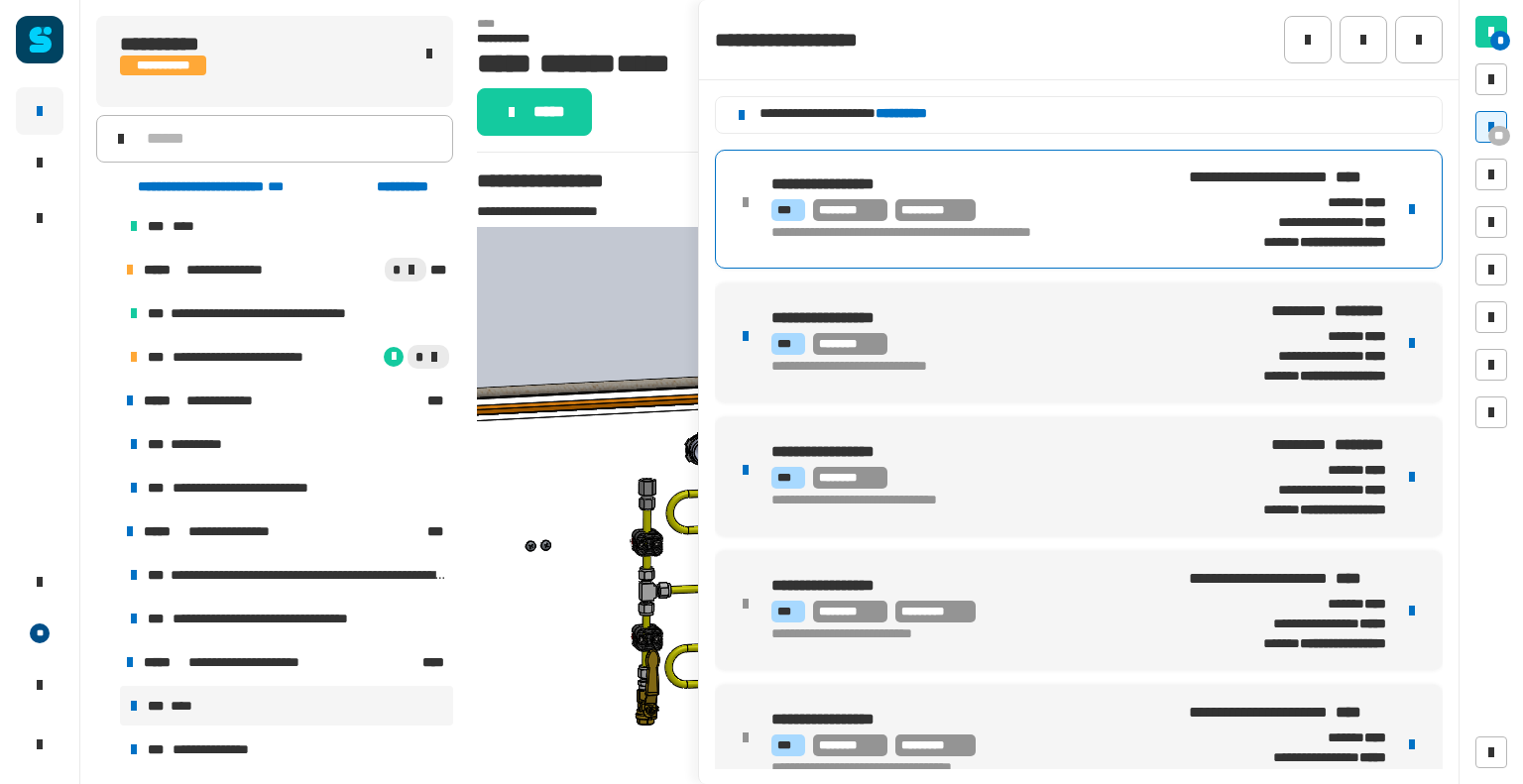 click on "*** ********" at bounding box center [989, 344] 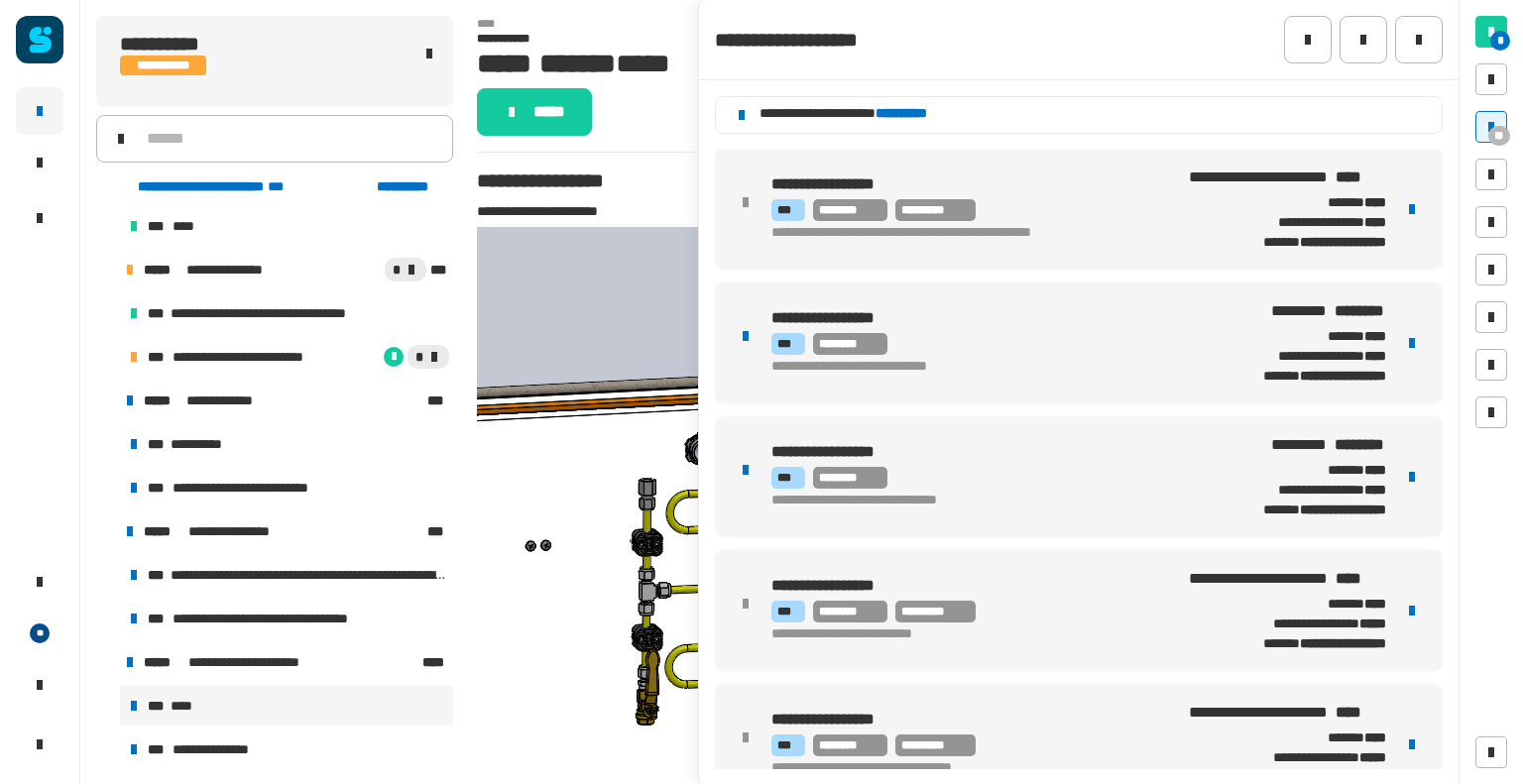 click on "*** ********" at bounding box center (989, 344) 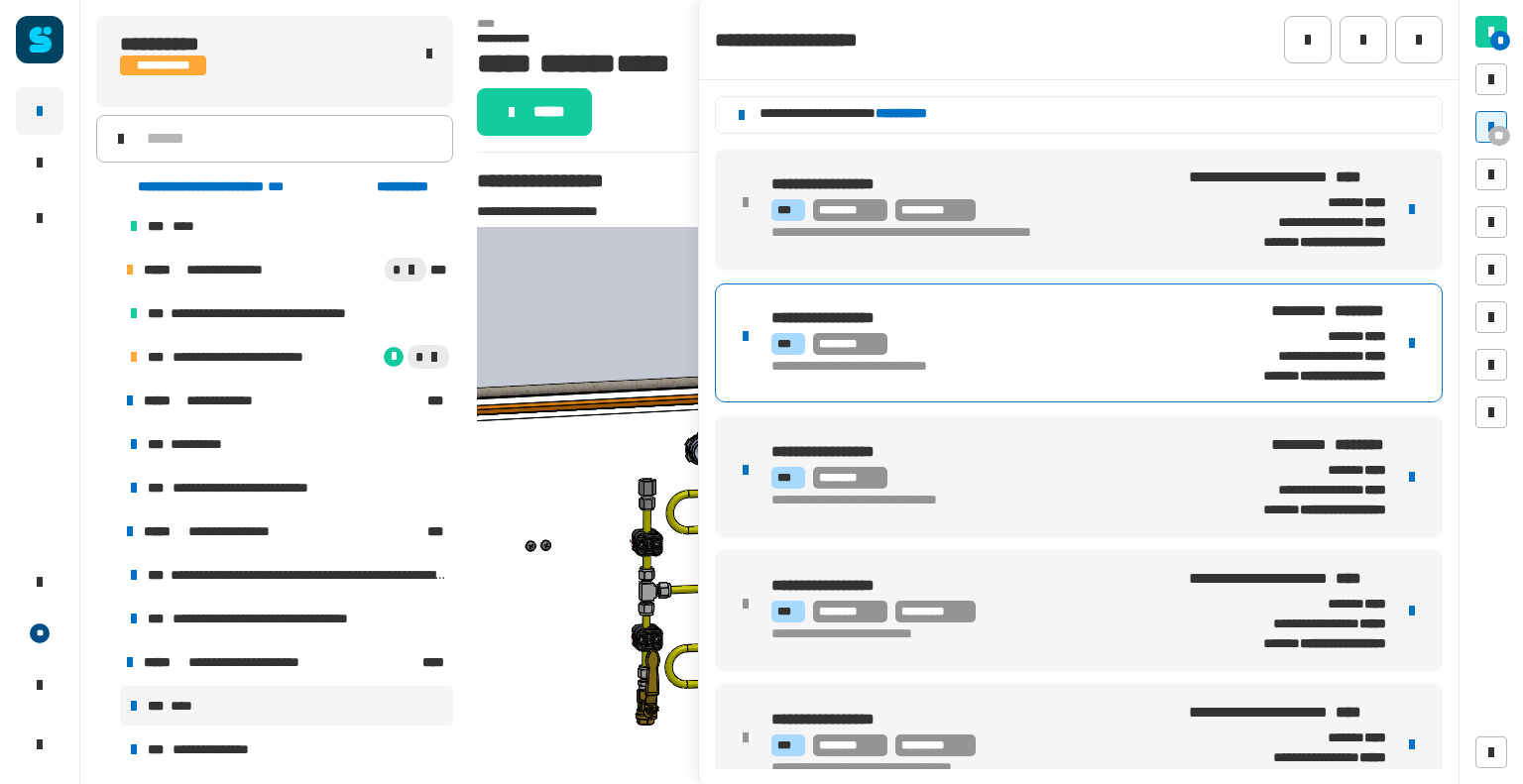 click on "**********" 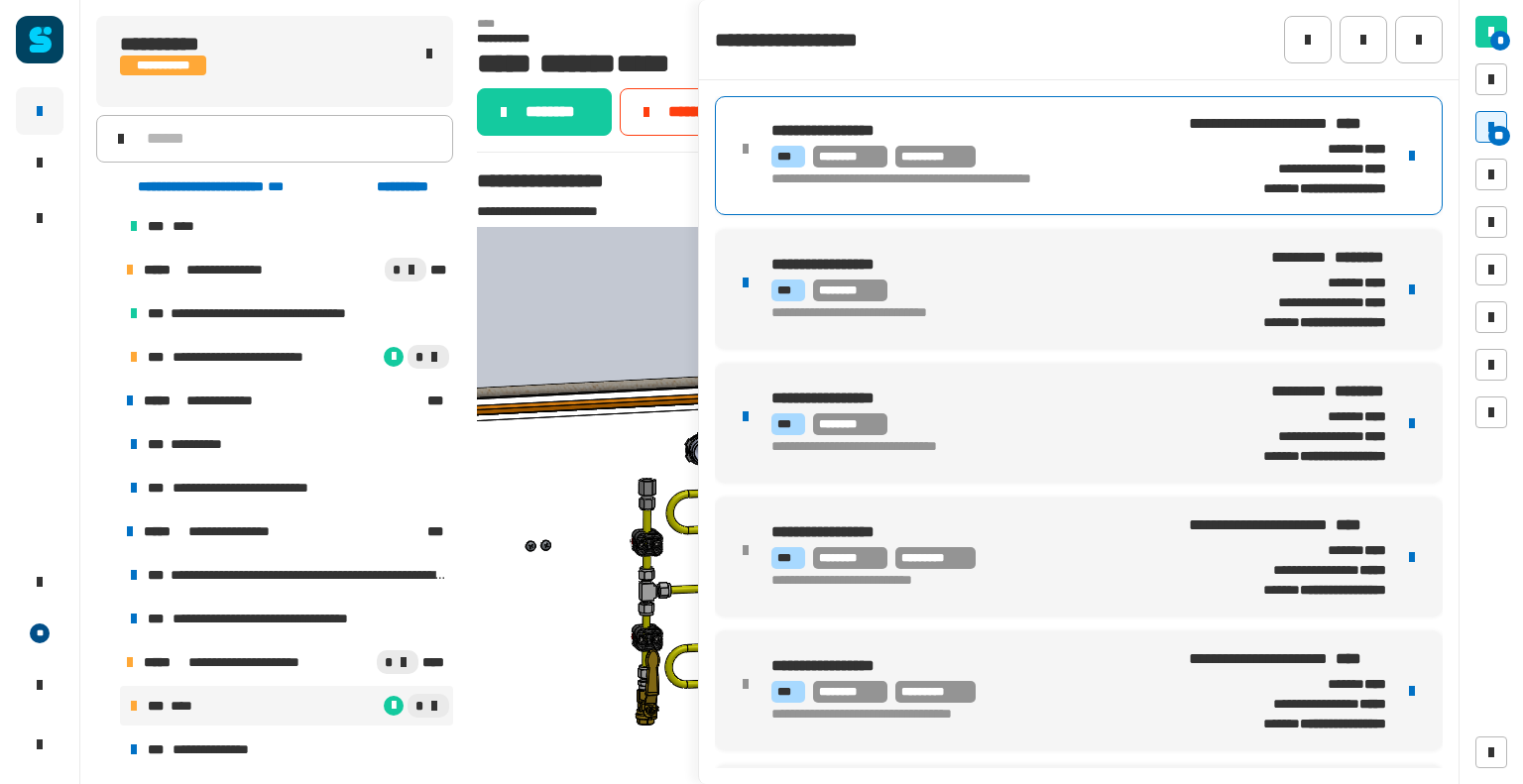 click on "**********" at bounding box center (1079, 156) 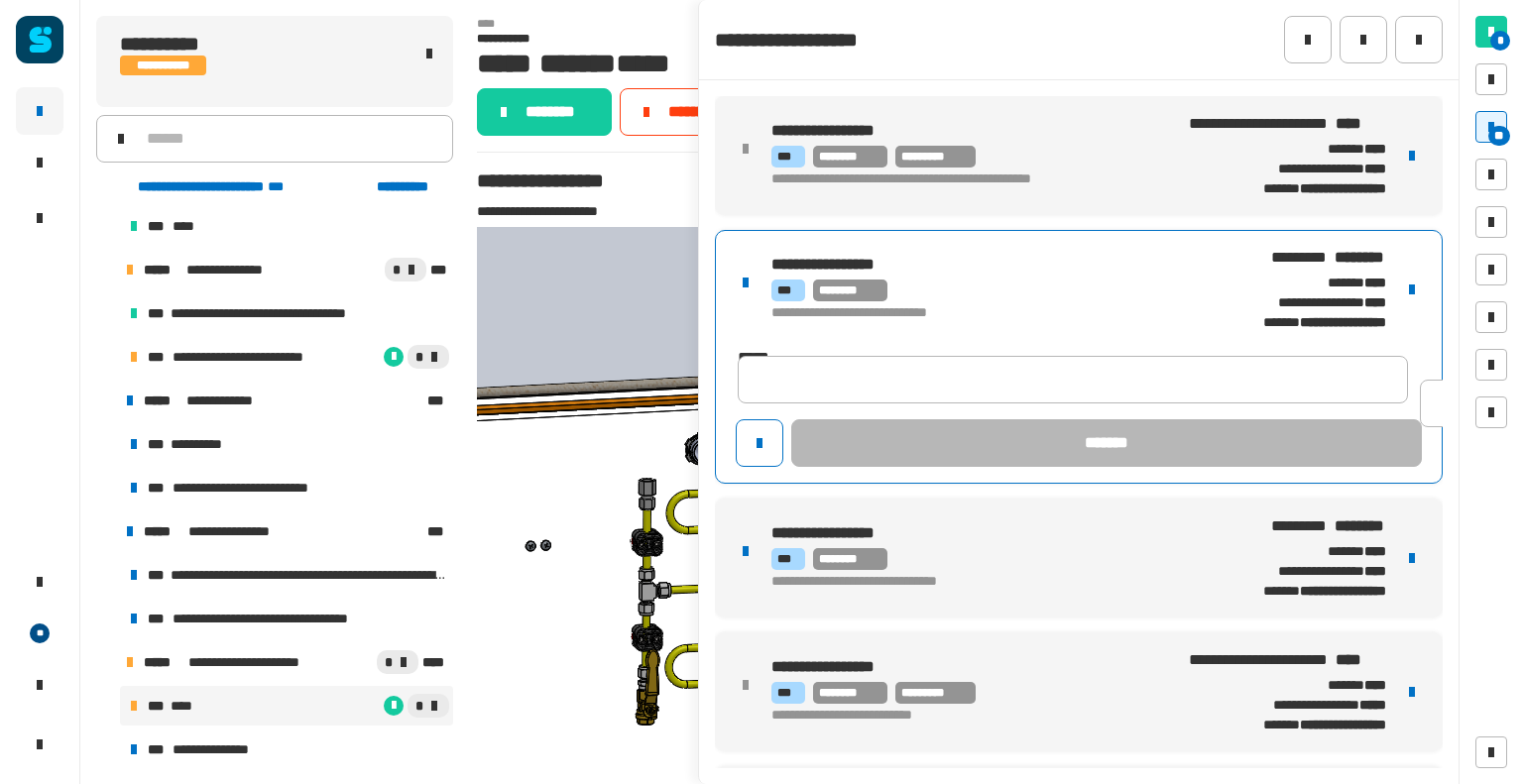 click on "**********" at bounding box center [977, 265] 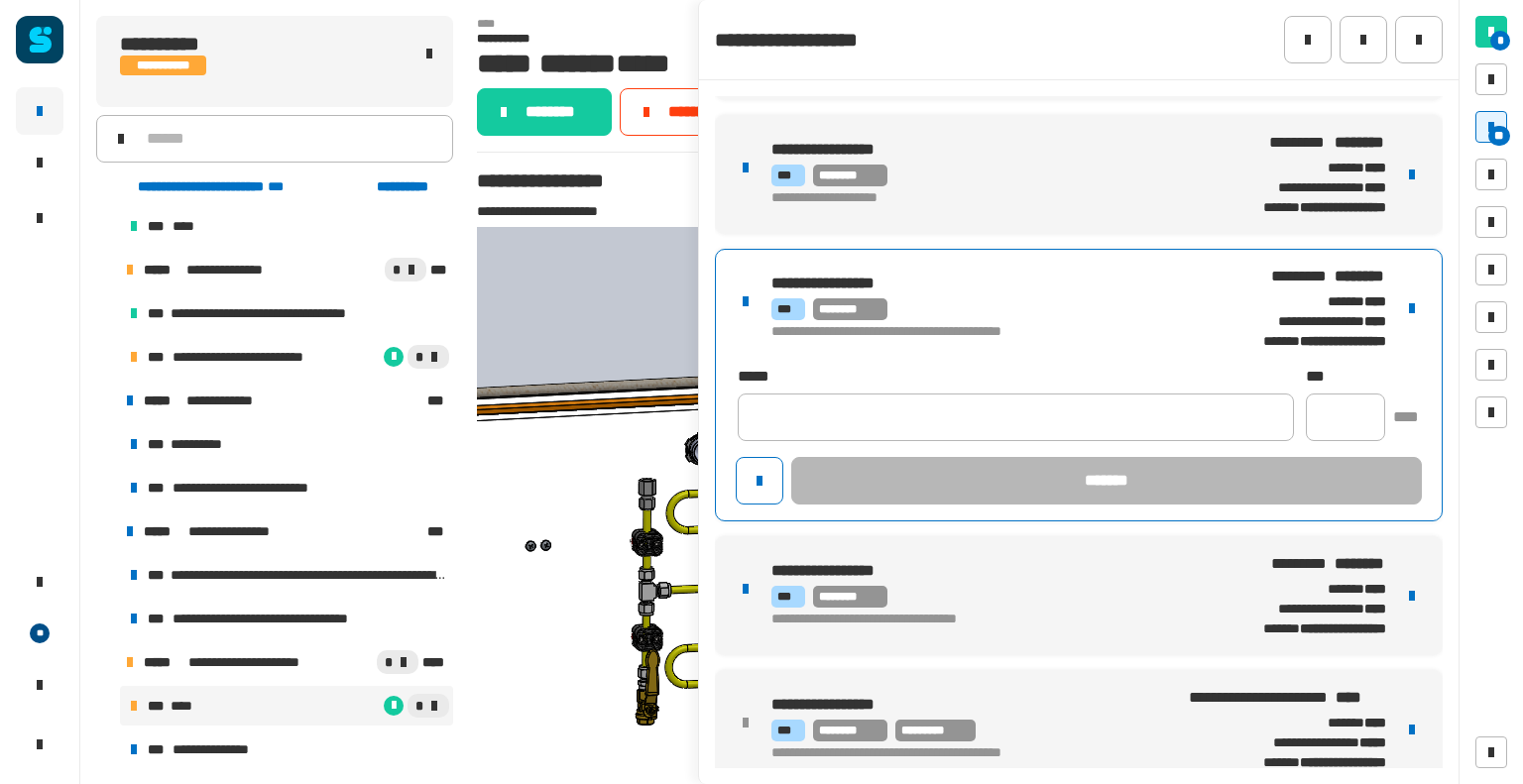 scroll, scrollTop: 1568, scrollLeft: 0, axis: vertical 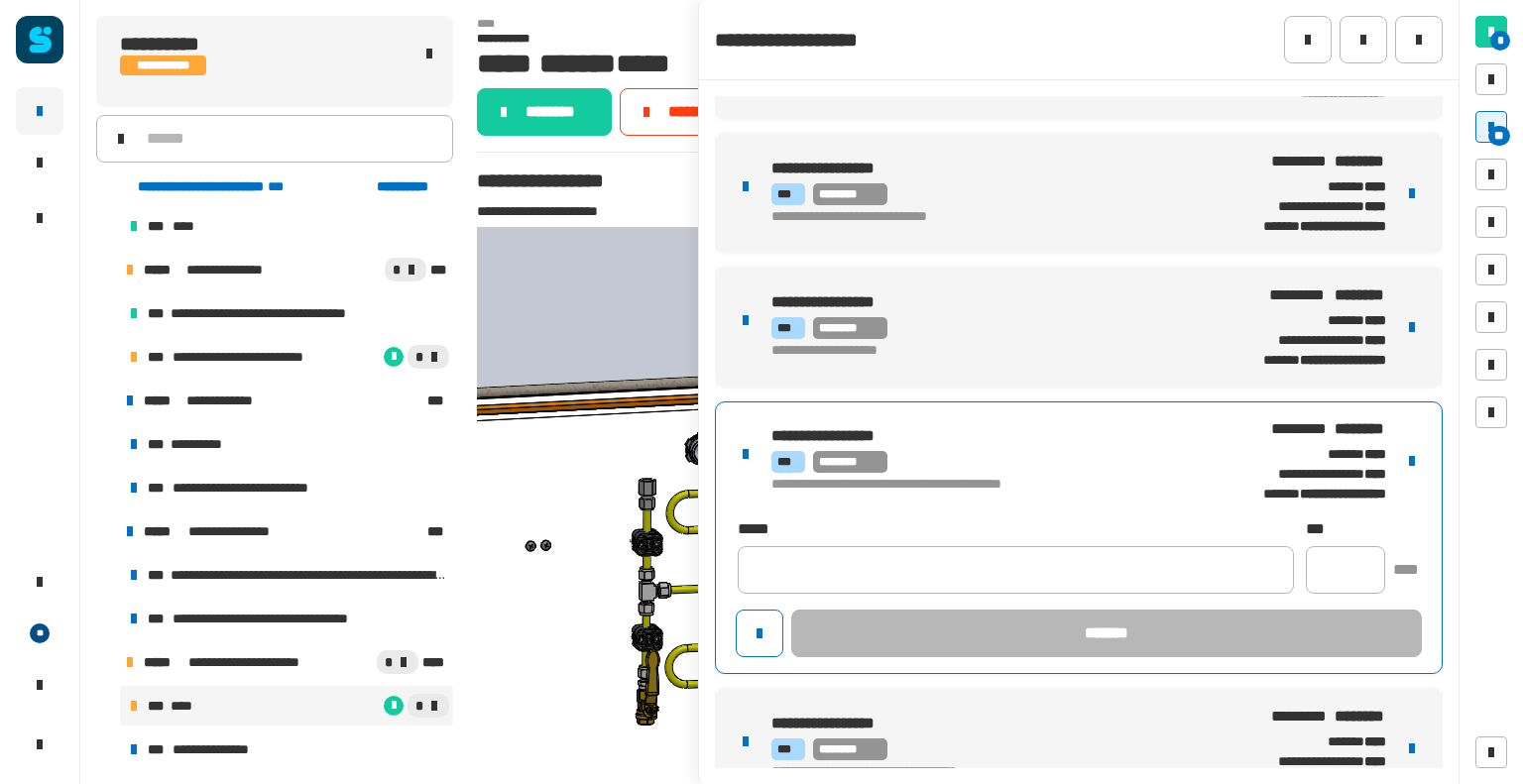 click on "*** ********" at bounding box center [989, 462] 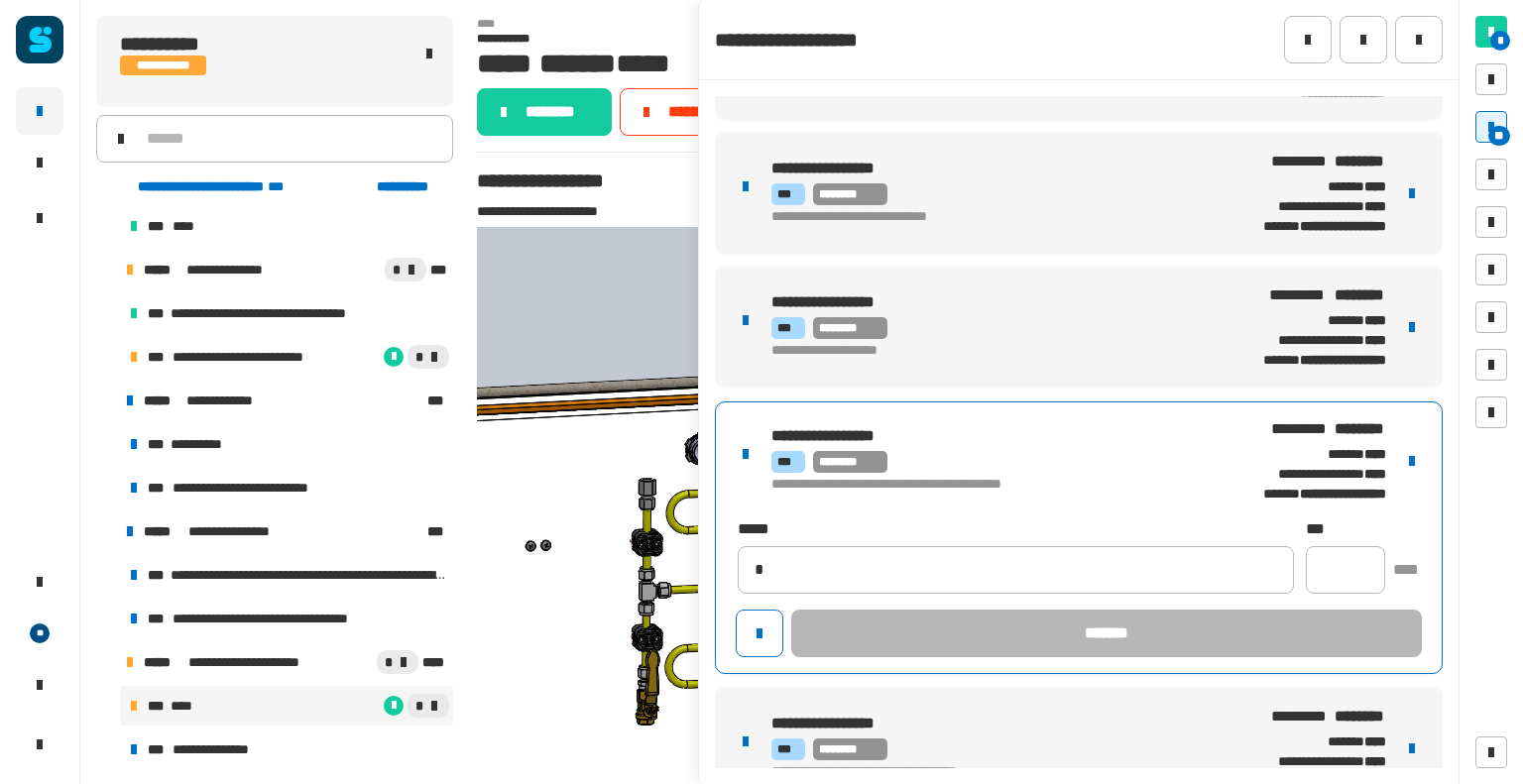 type on "**********" 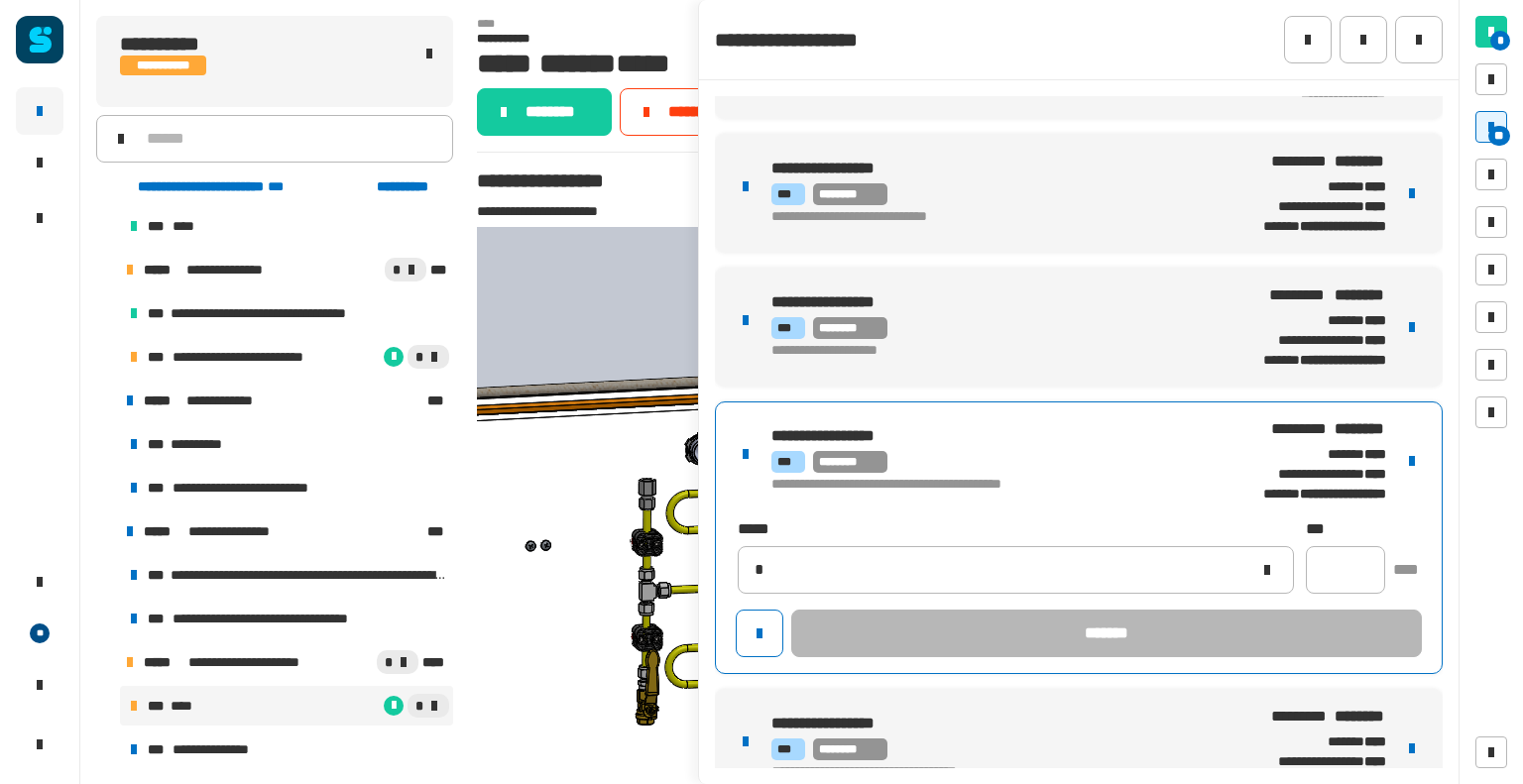 type 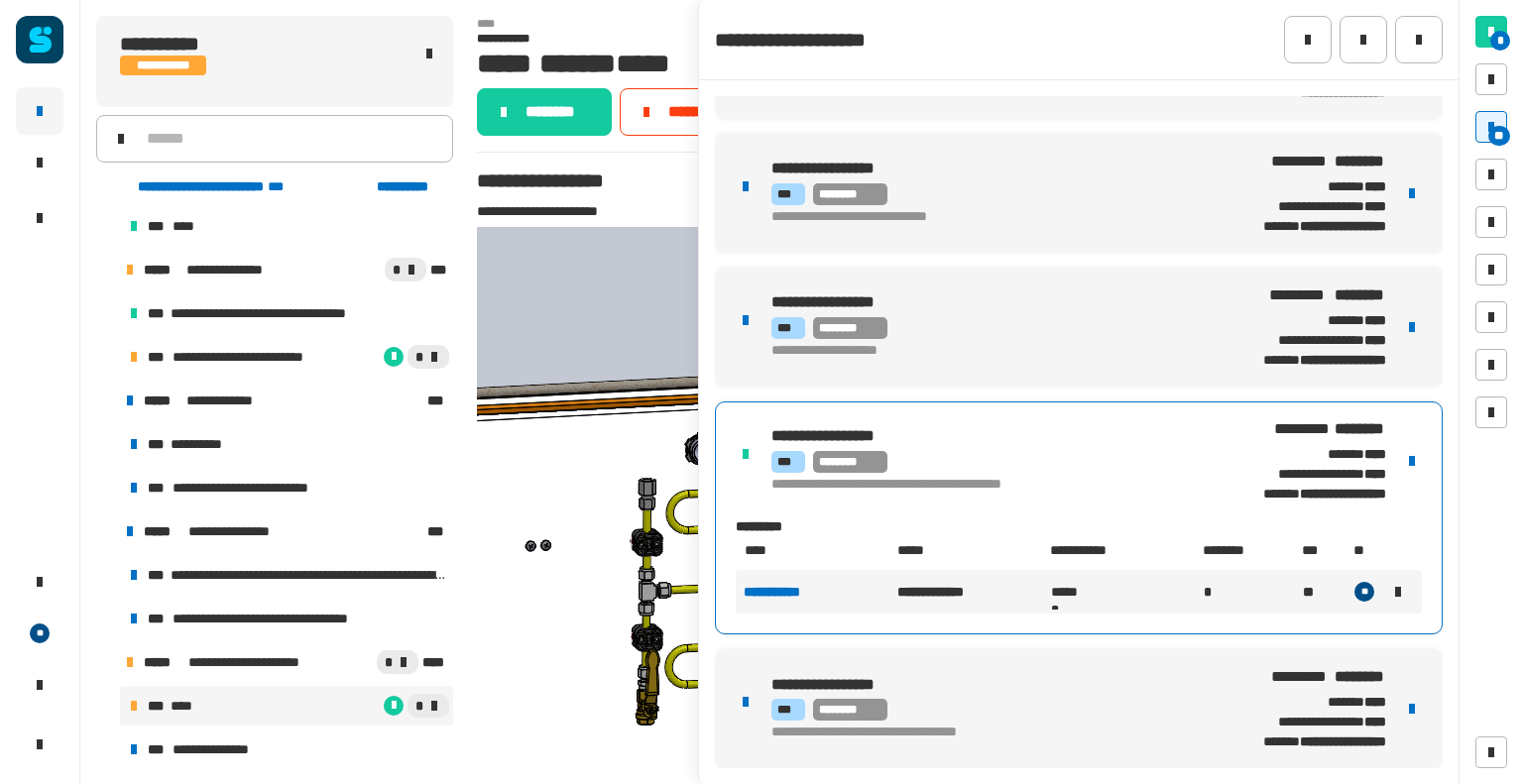 scroll, scrollTop: 0, scrollLeft: 0, axis: both 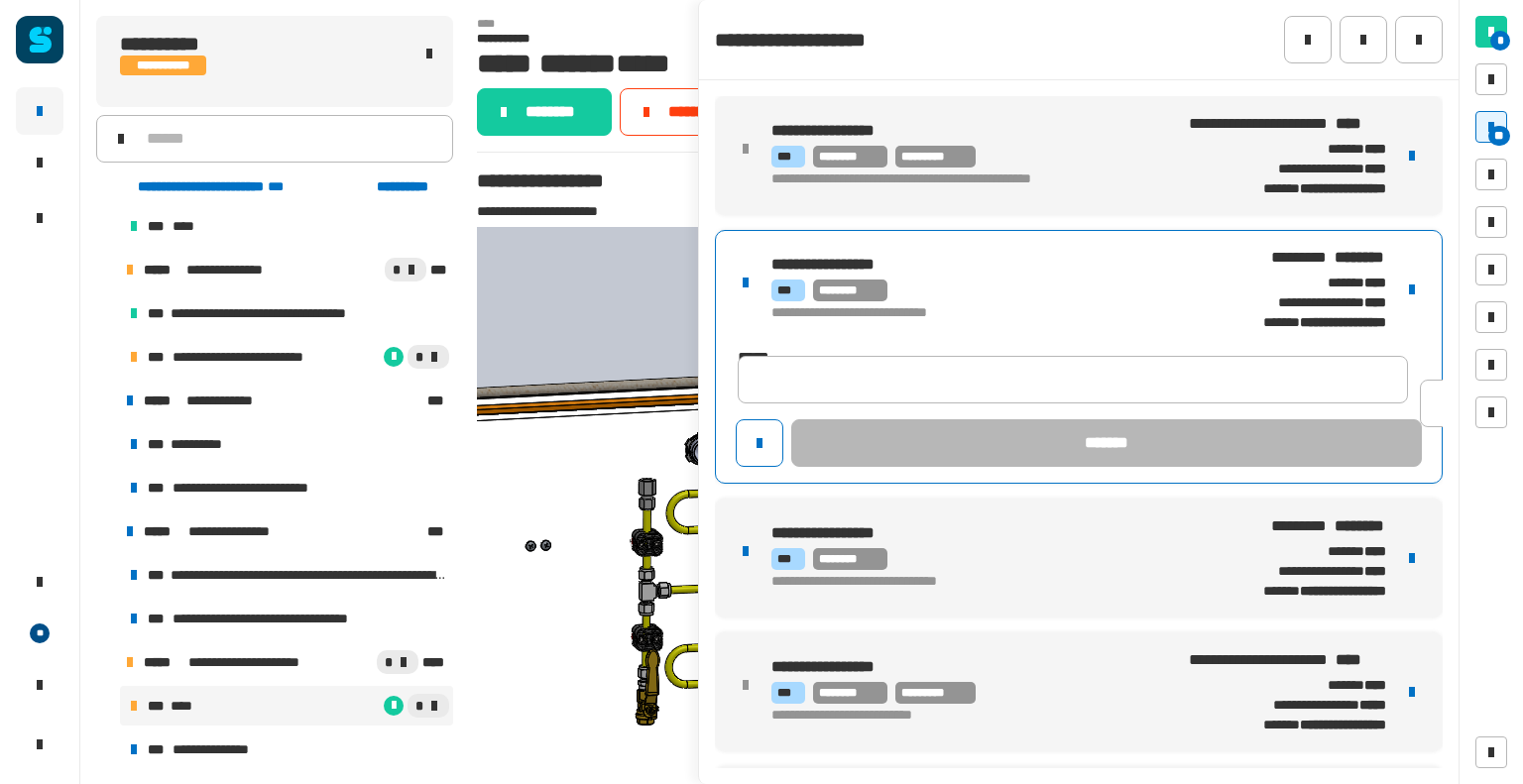 click on "**********" at bounding box center (1079, 289) 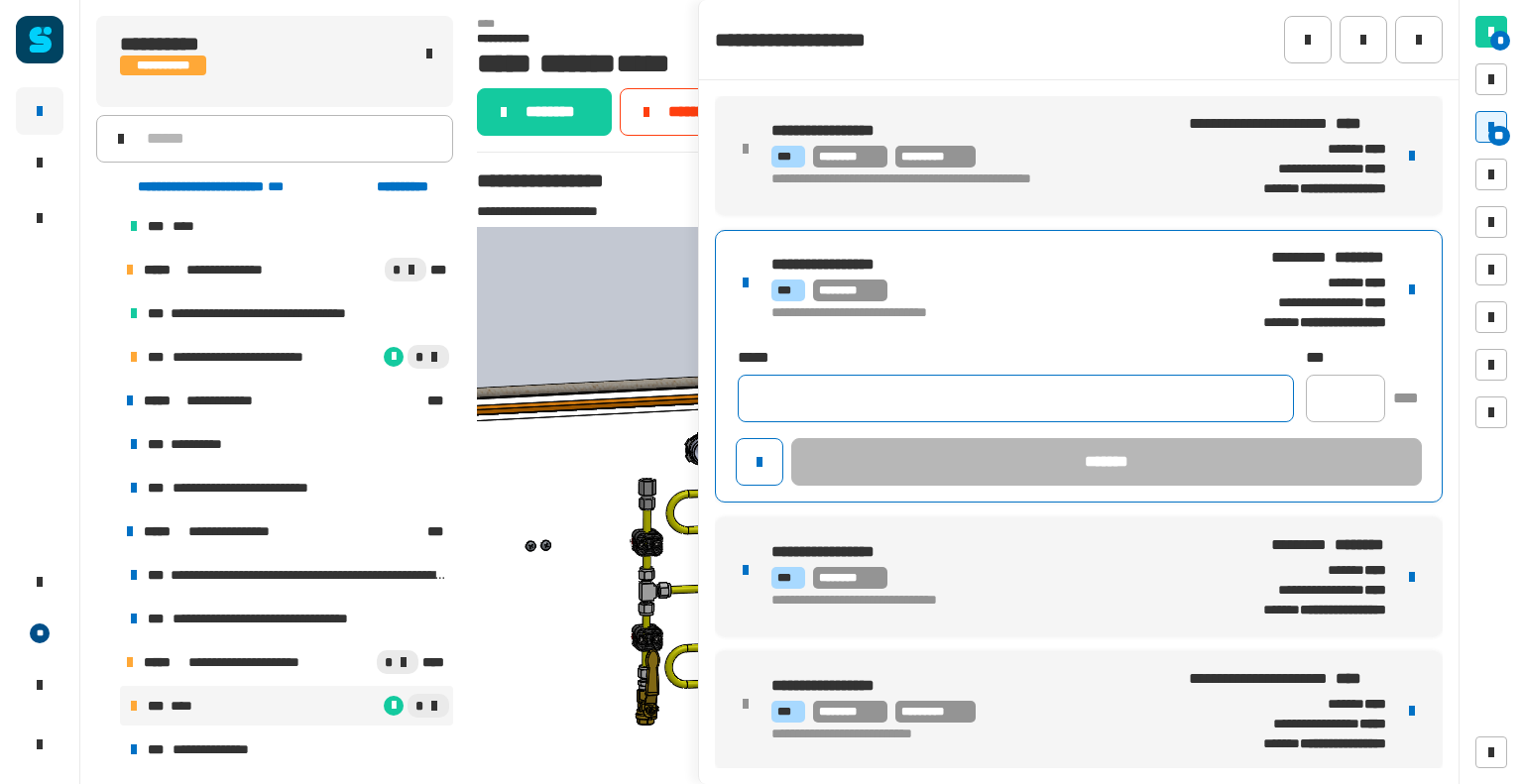 click 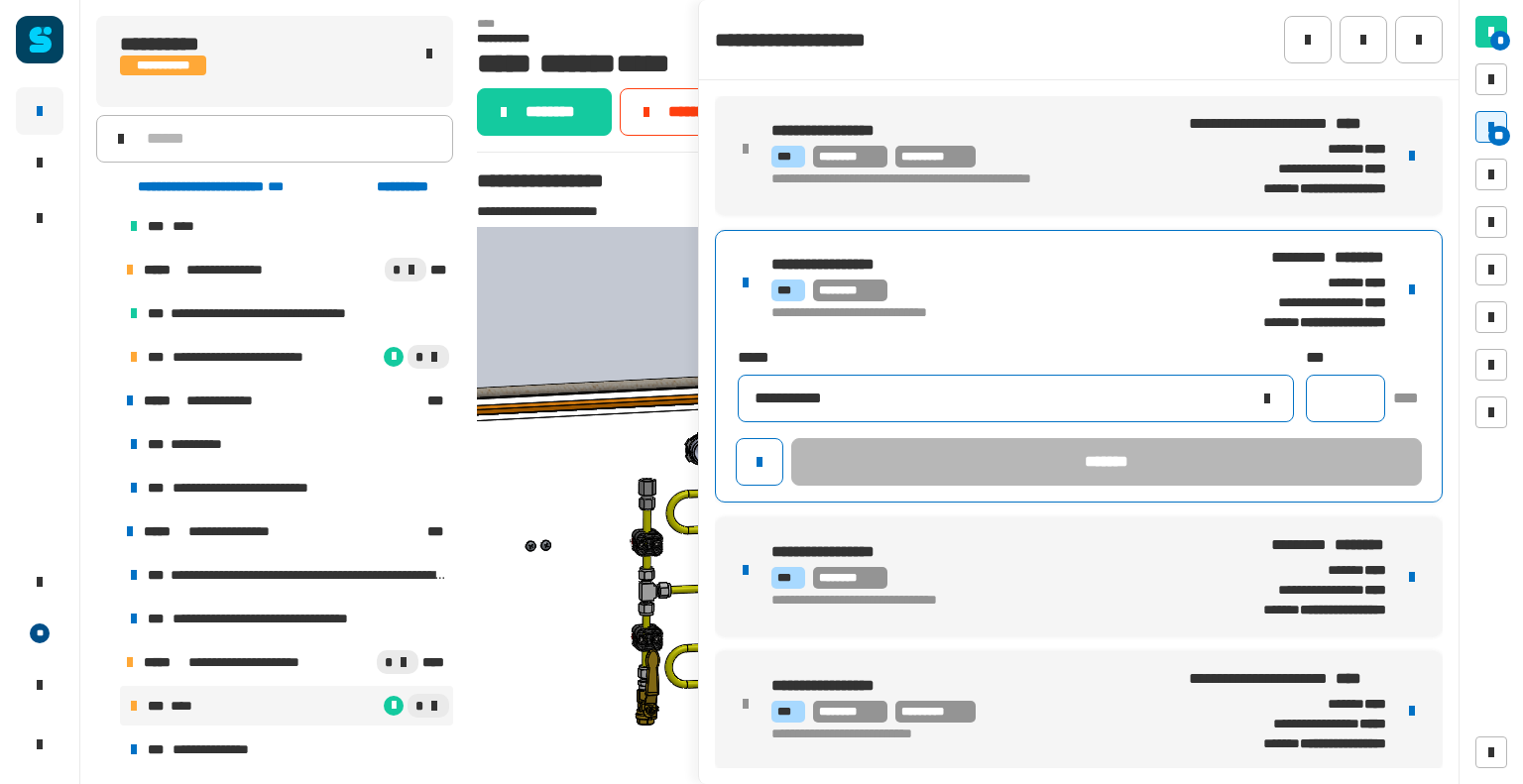 type on "**********" 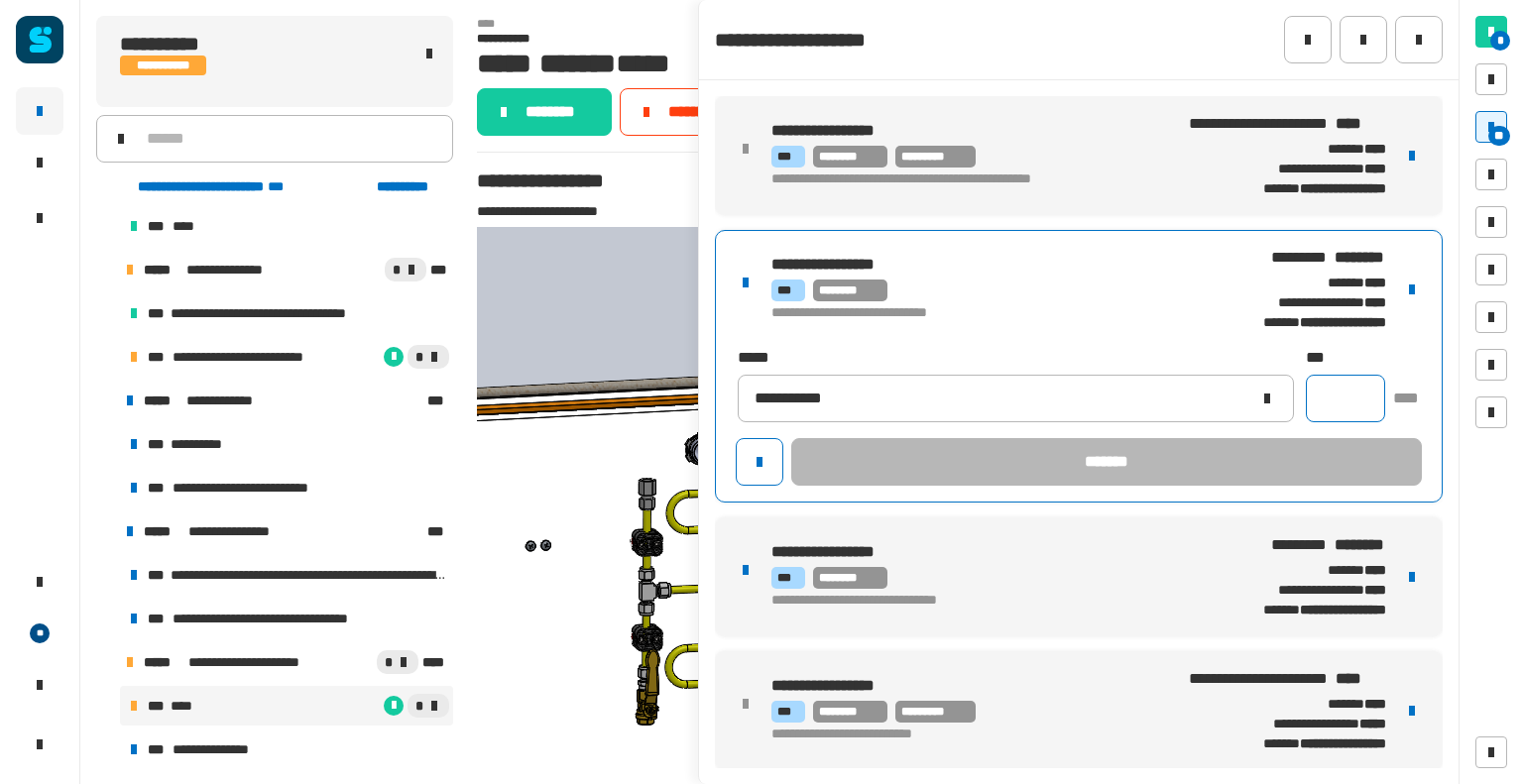 click 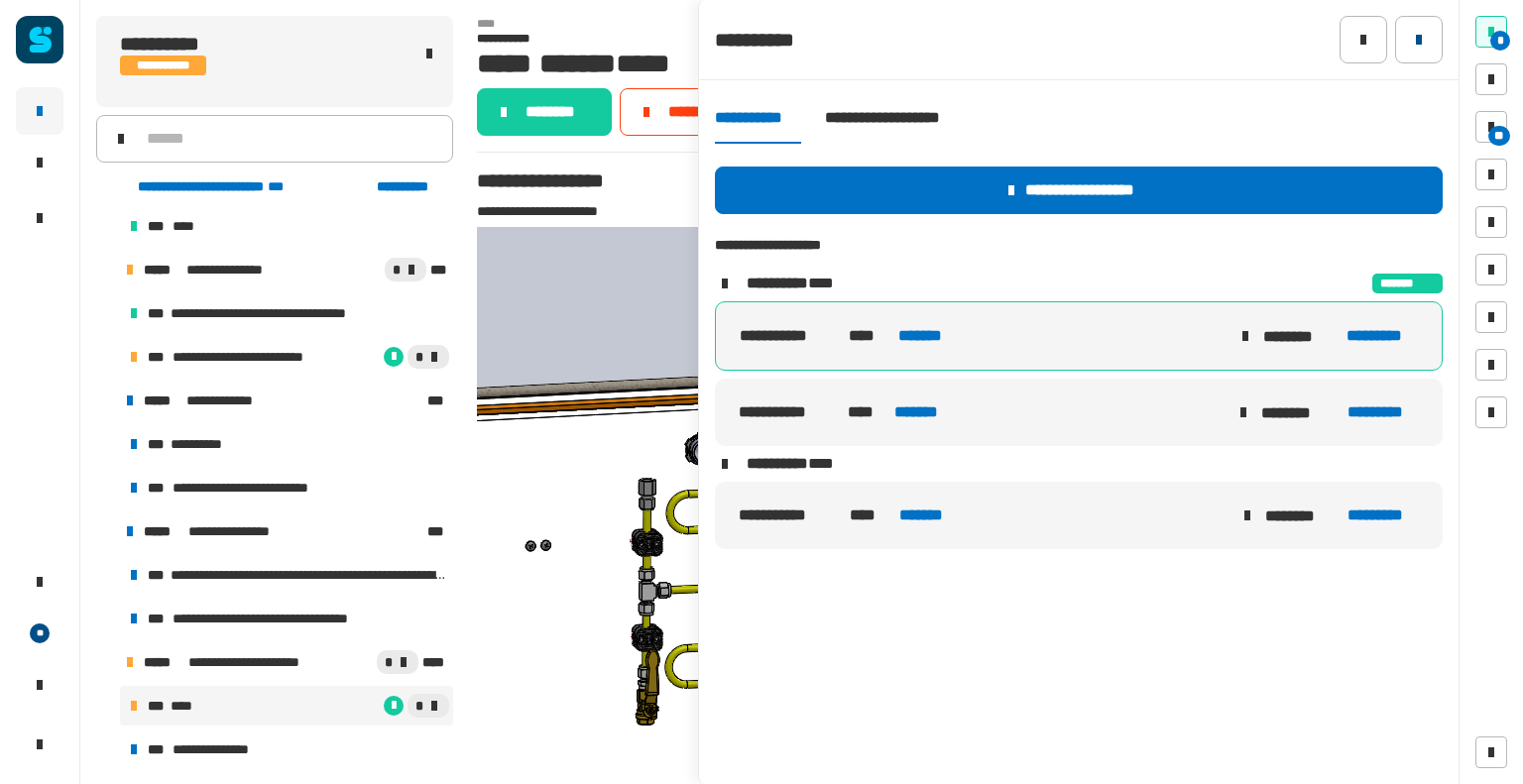 click 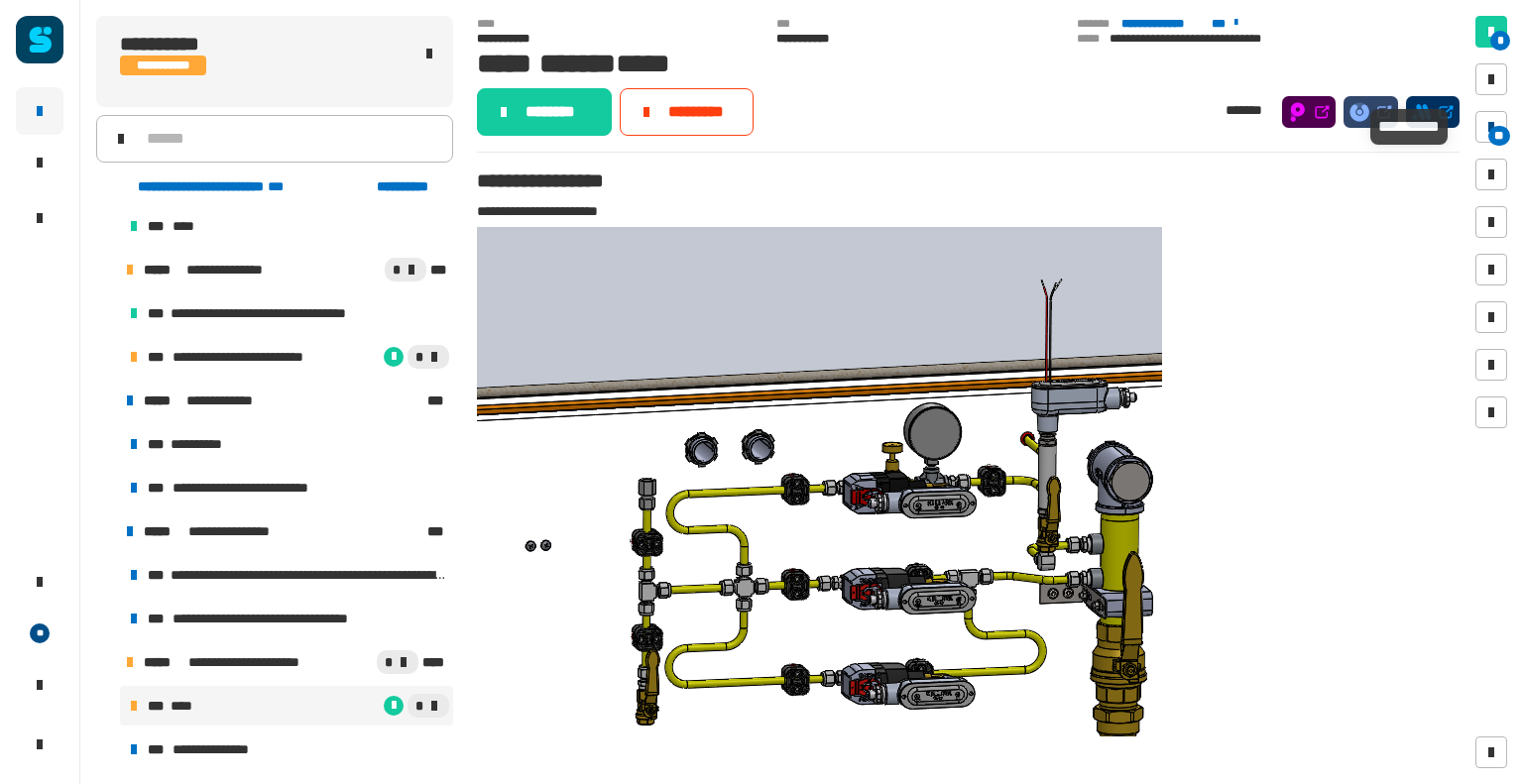 click on "**" at bounding box center (1499, 136) 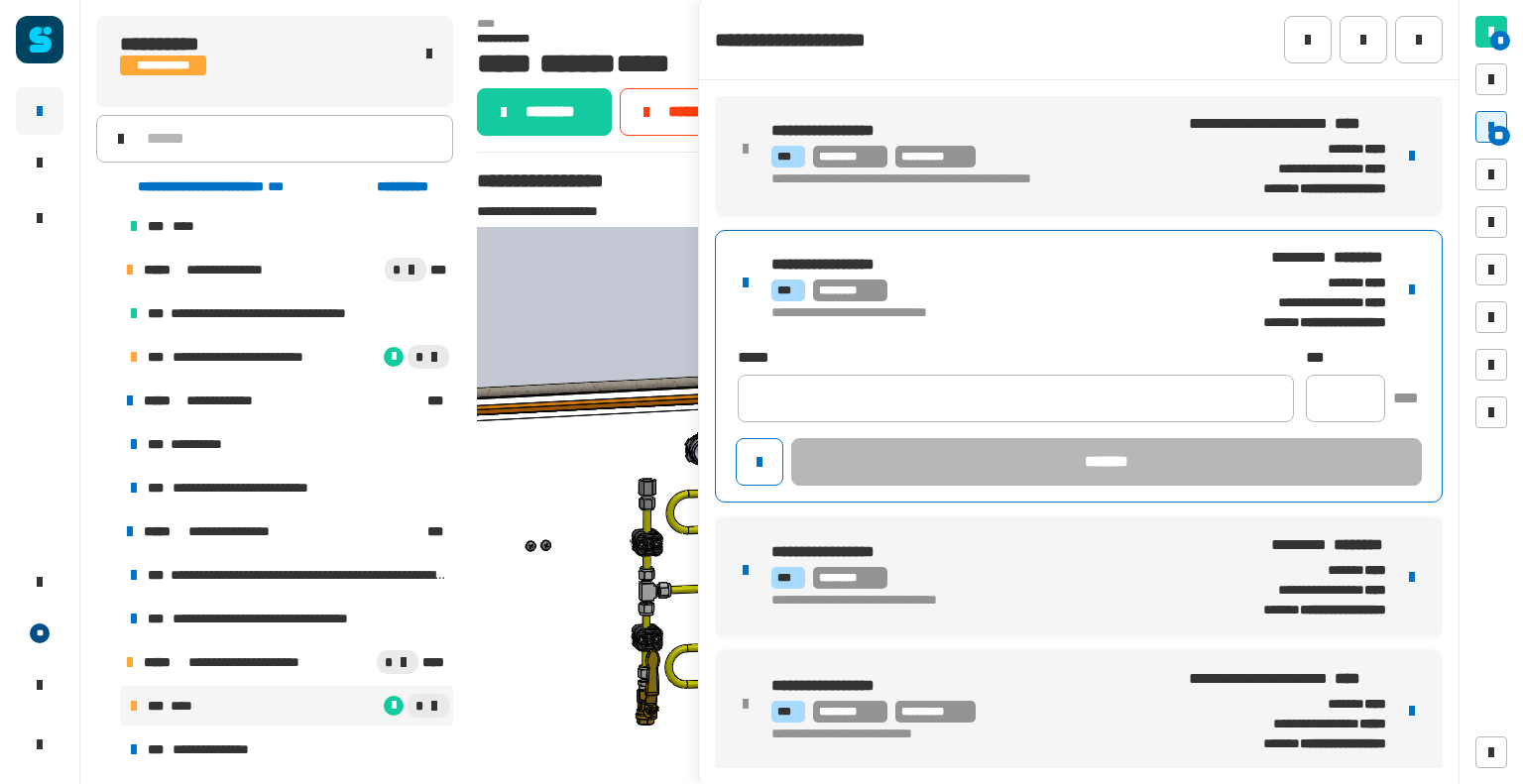 click on "**********" at bounding box center [977, 265] 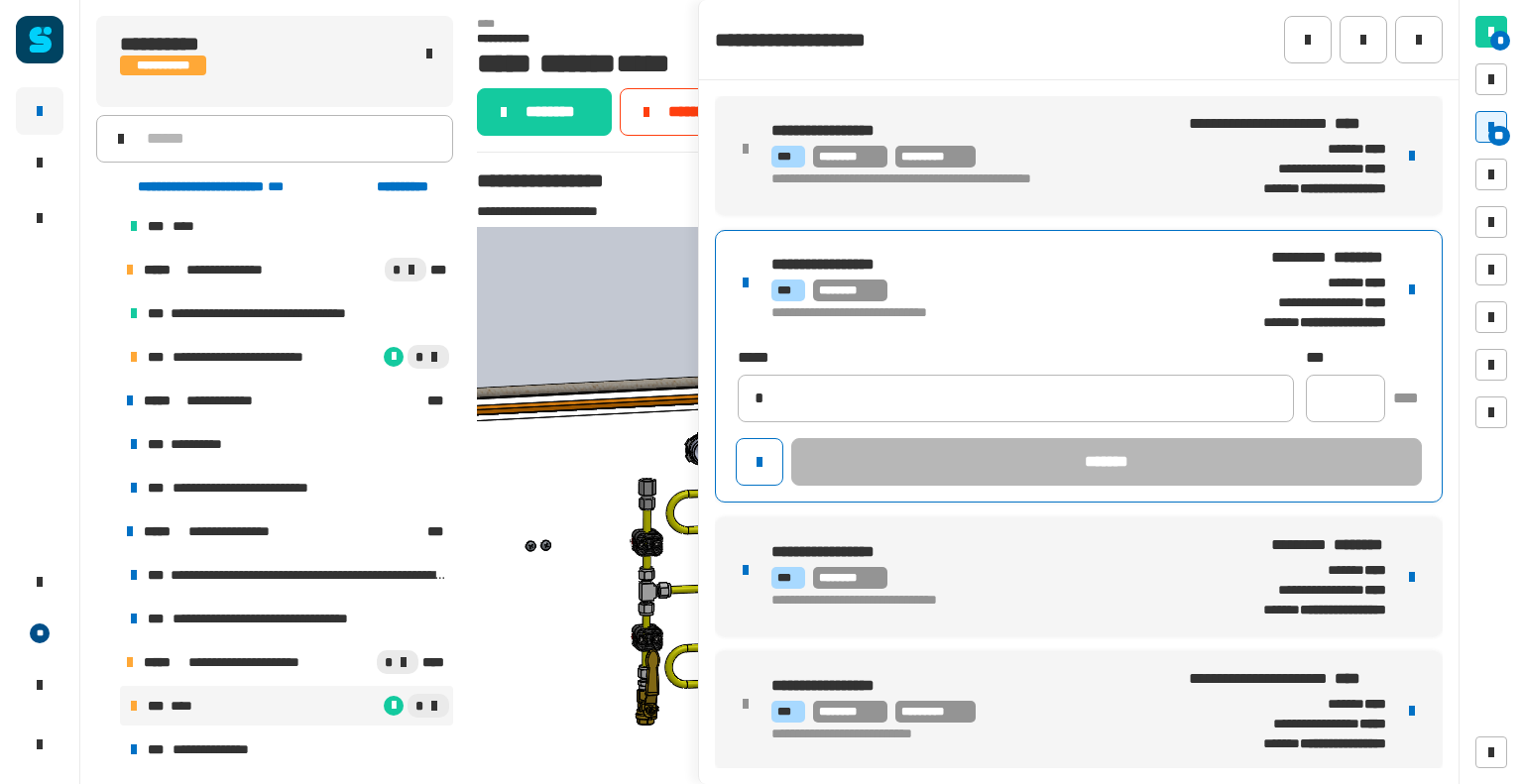type on "**********" 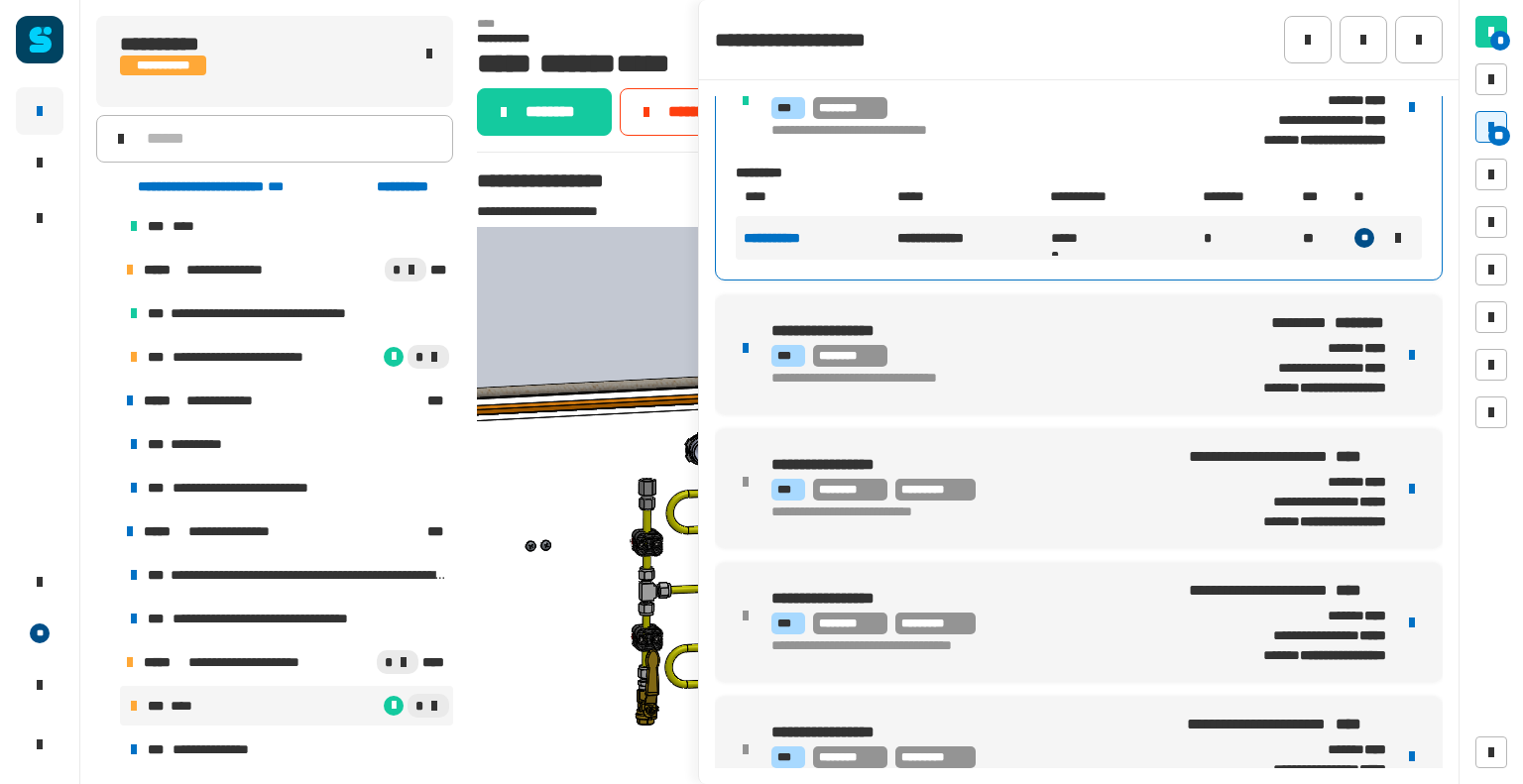 scroll, scrollTop: 1148, scrollLeft: 0, axis: vertical 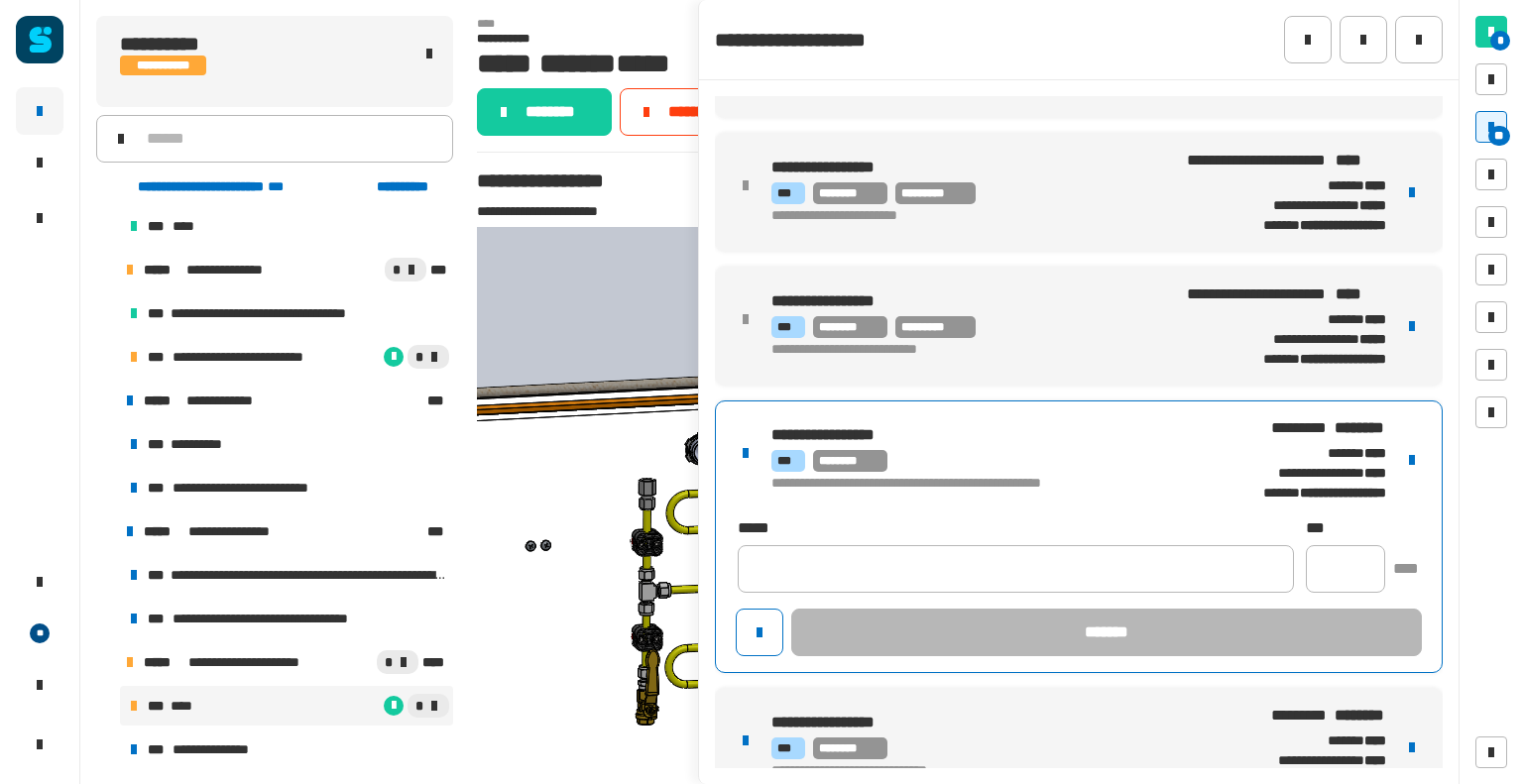 click on "**********" at bounding box center (977, 485) 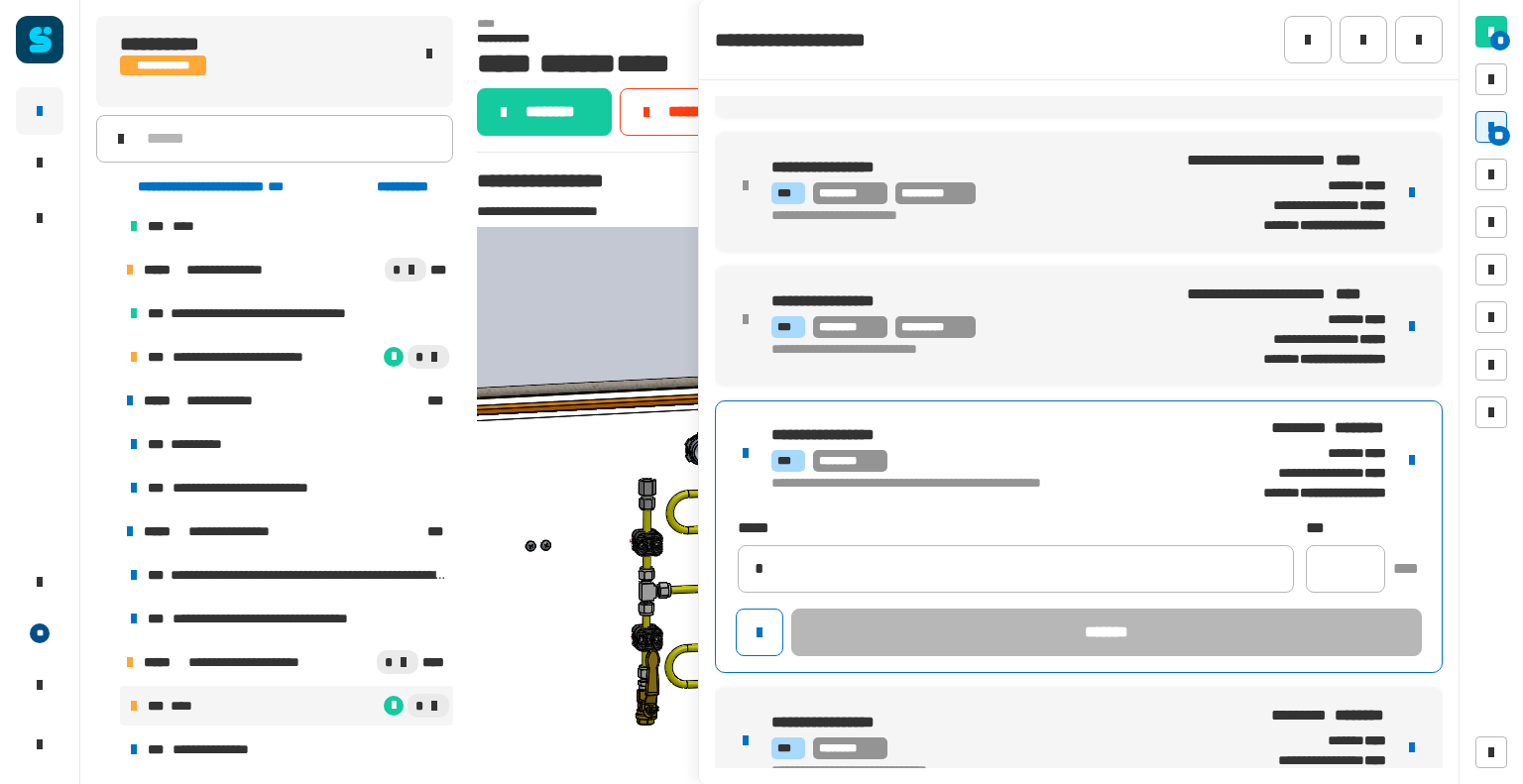 type on "**********" 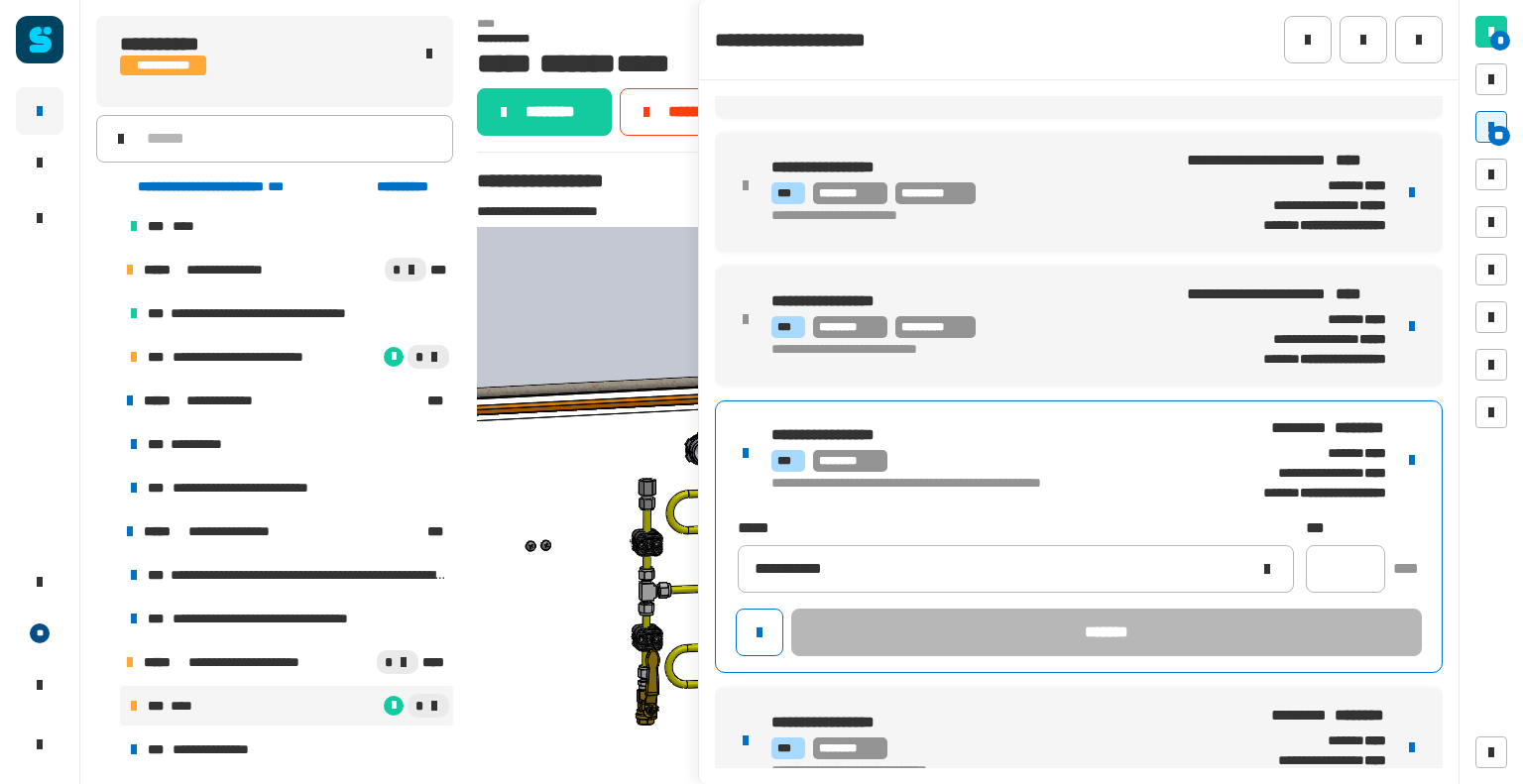 type 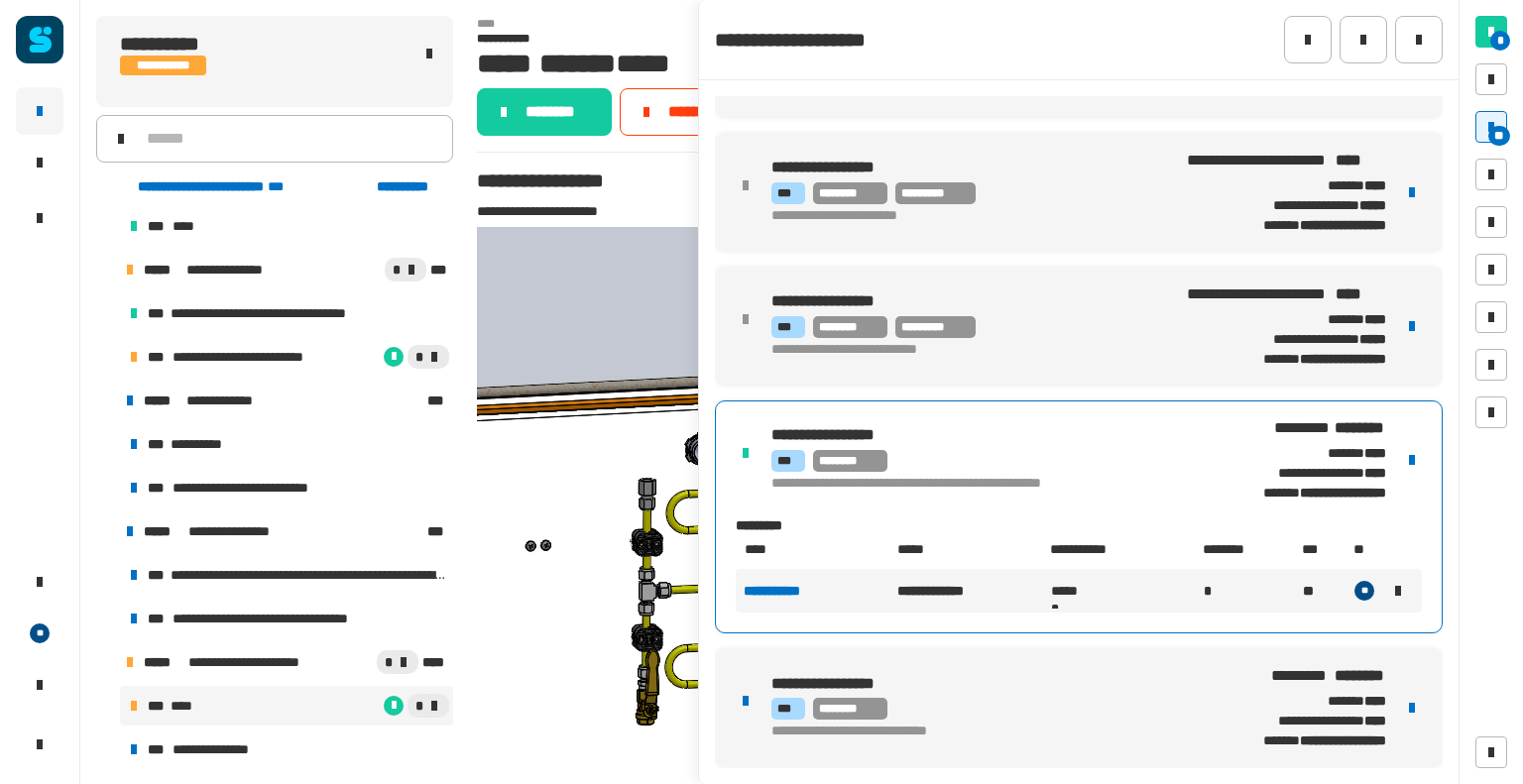 scroll, scrollTop: 2616, scrollLeft: 0, axis: vertical 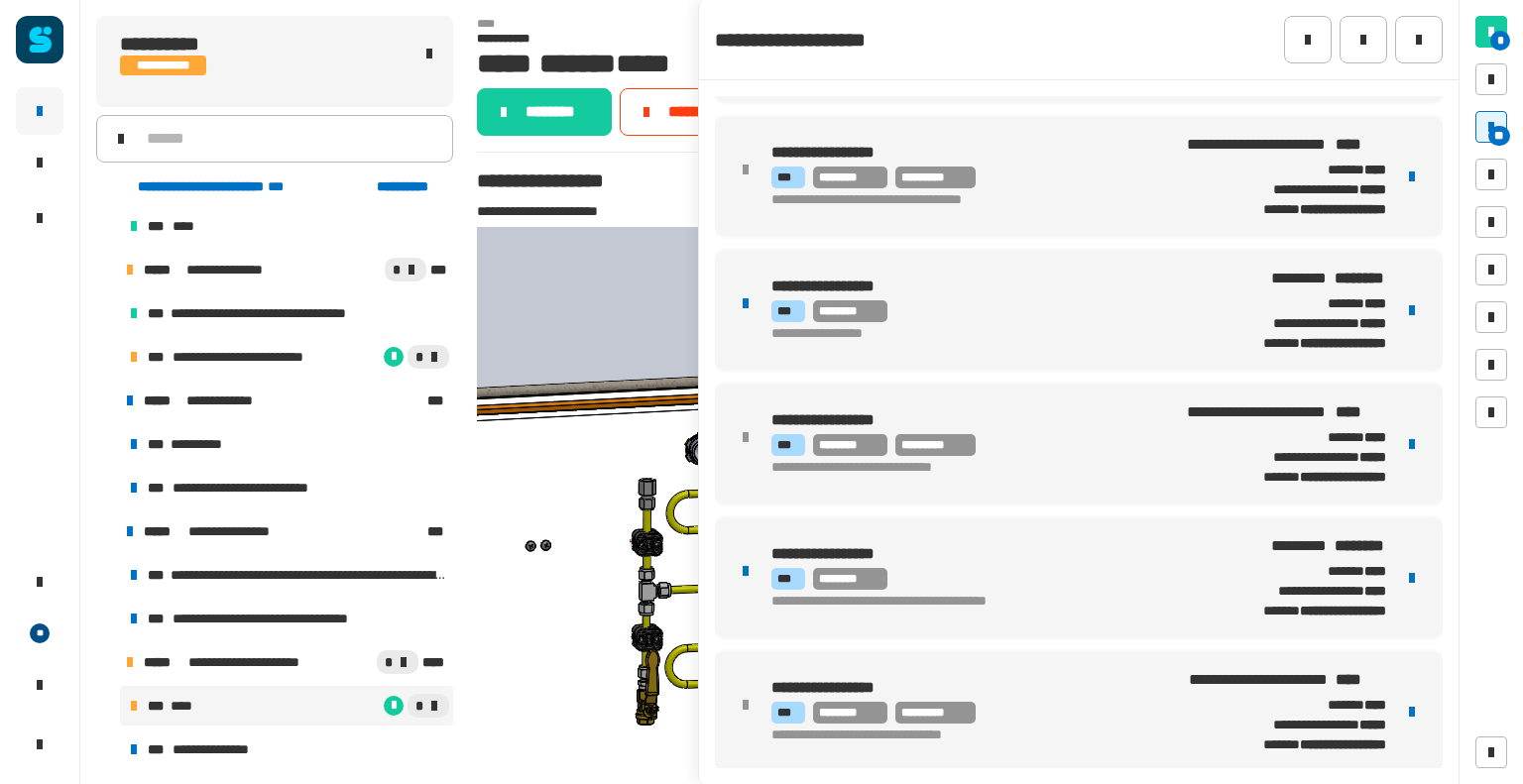 click on "**********" at bounding box center (977, 603) 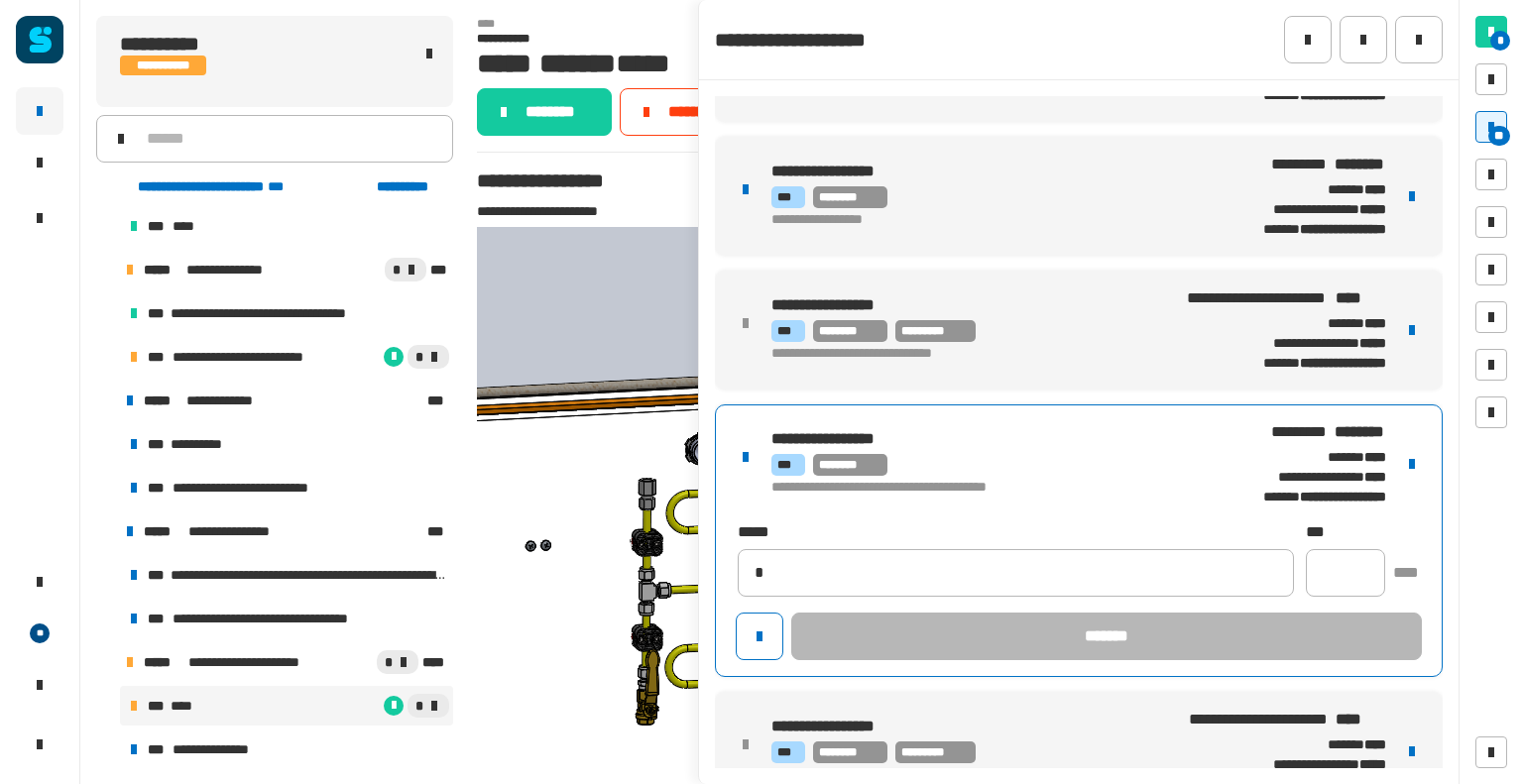 type on "**********" 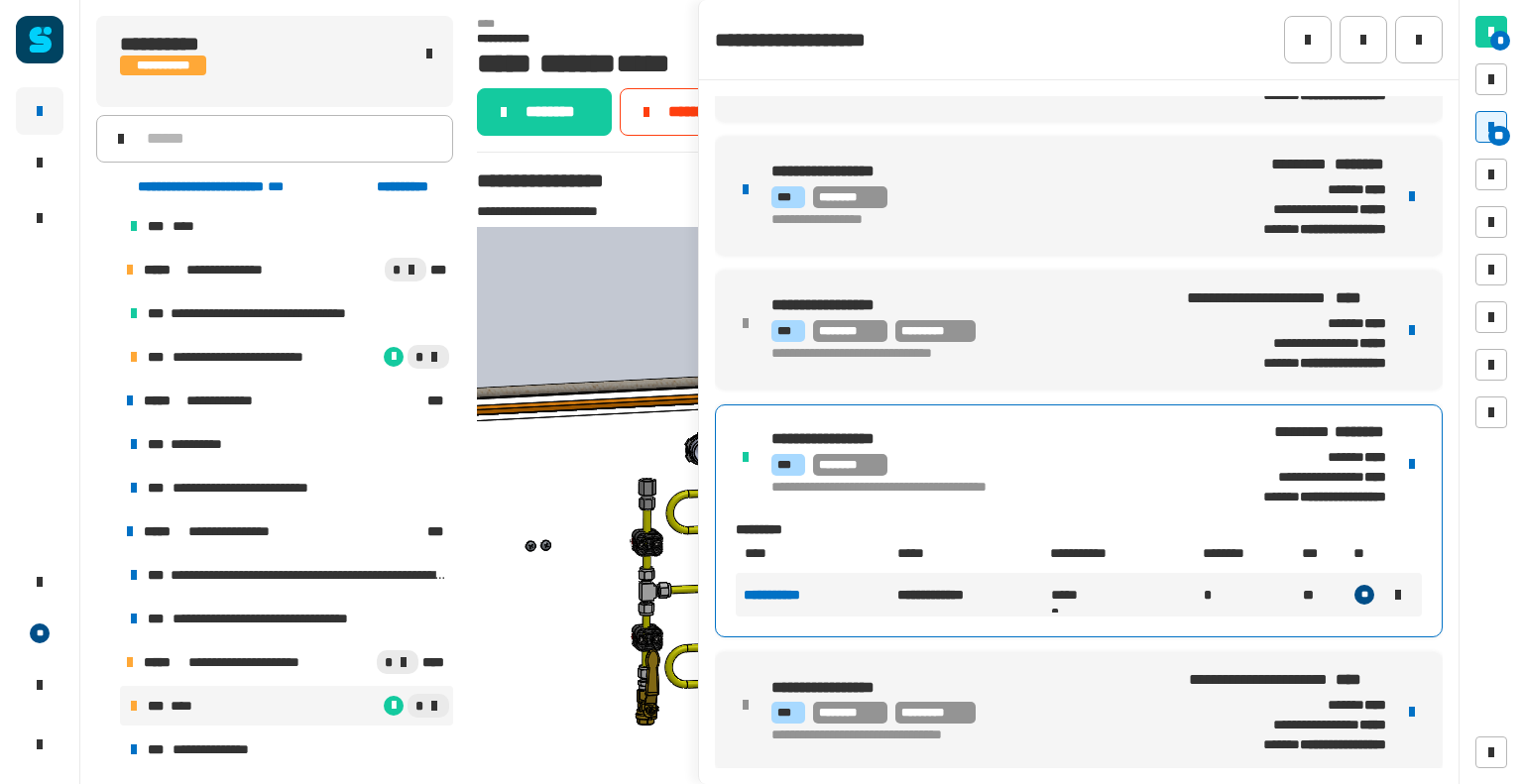 scroll, scrollTop: 1434, scrollLeft: 0, axis: vertical 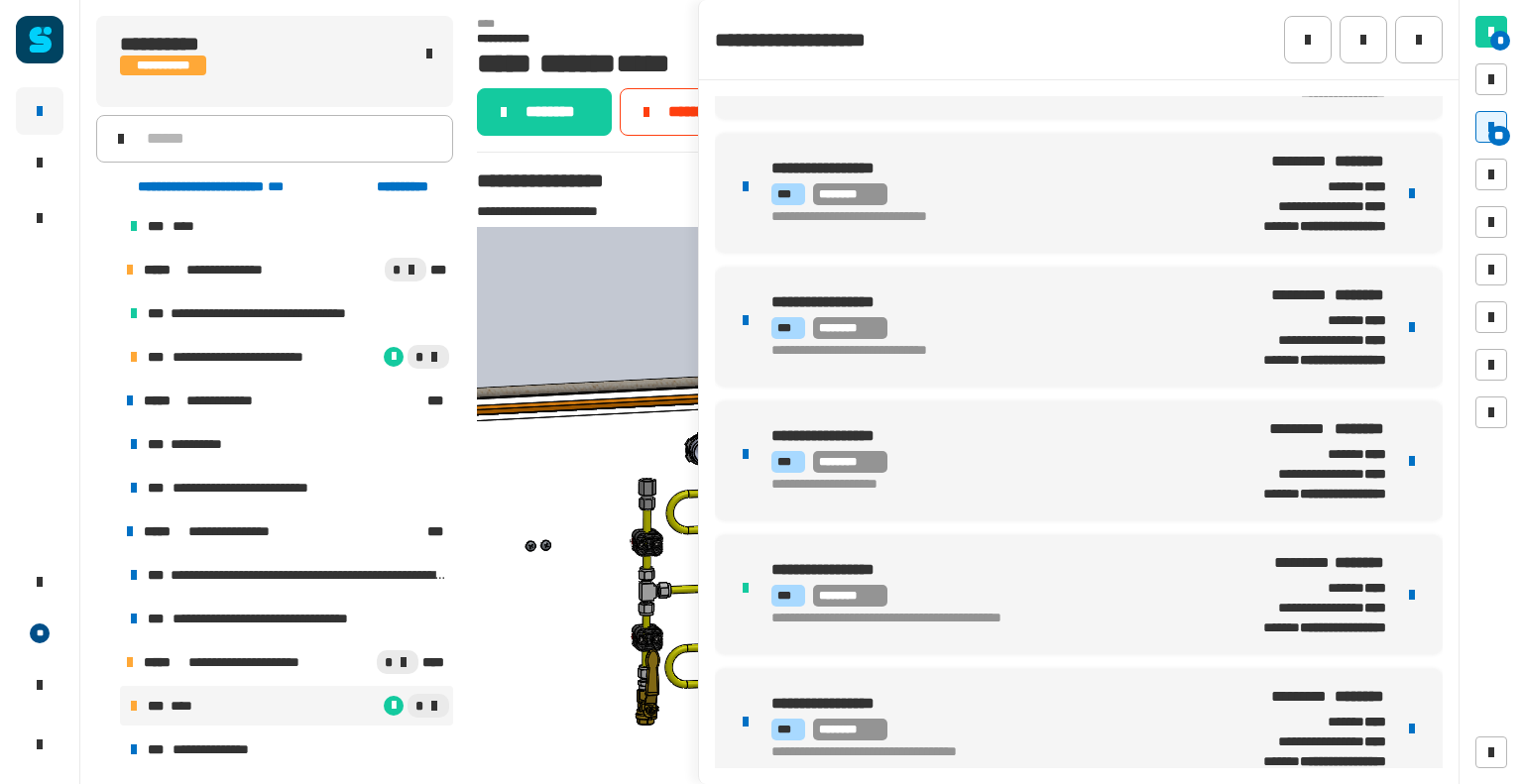 click on "********" at bounding box center [850, 462] 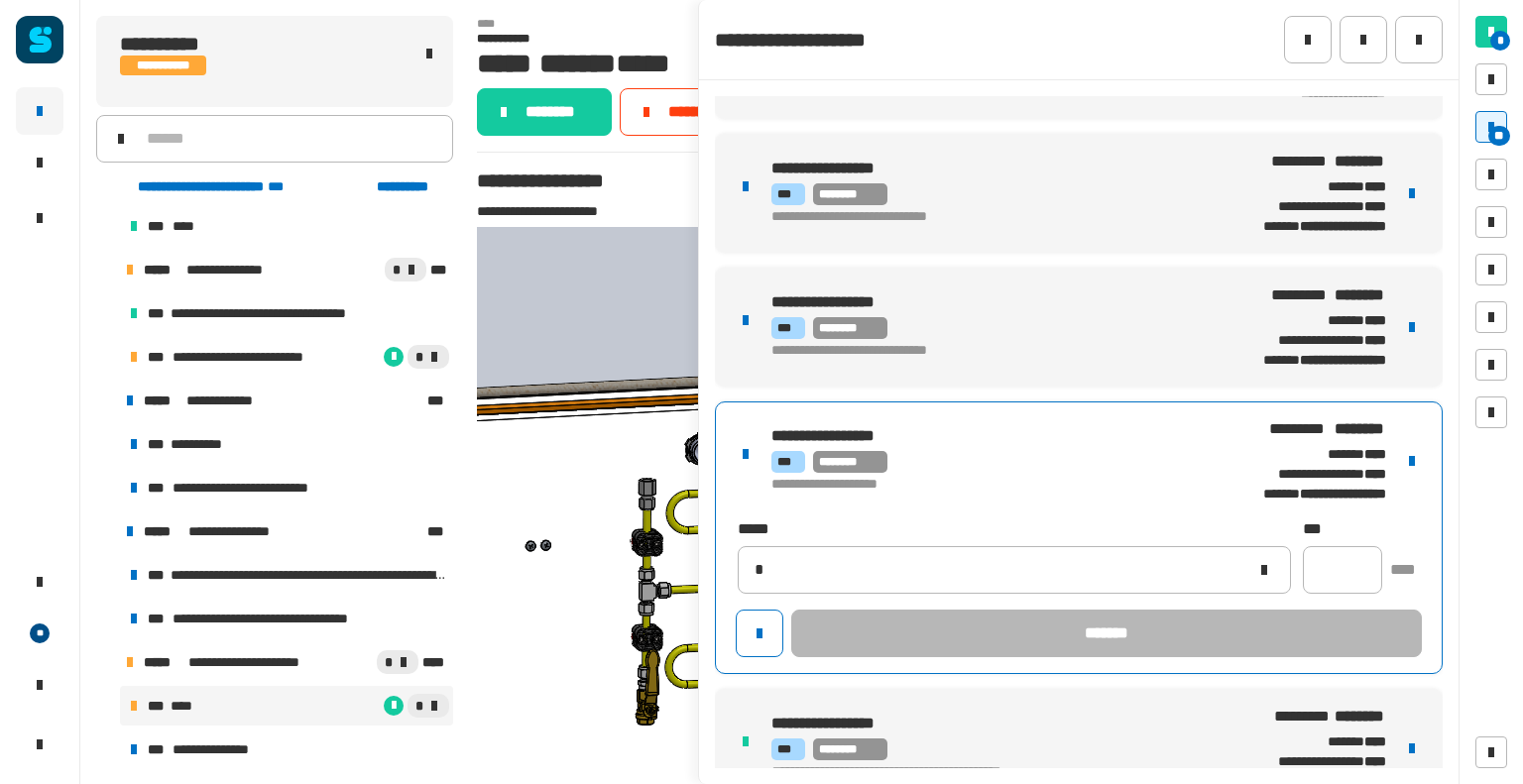 type on "**********" 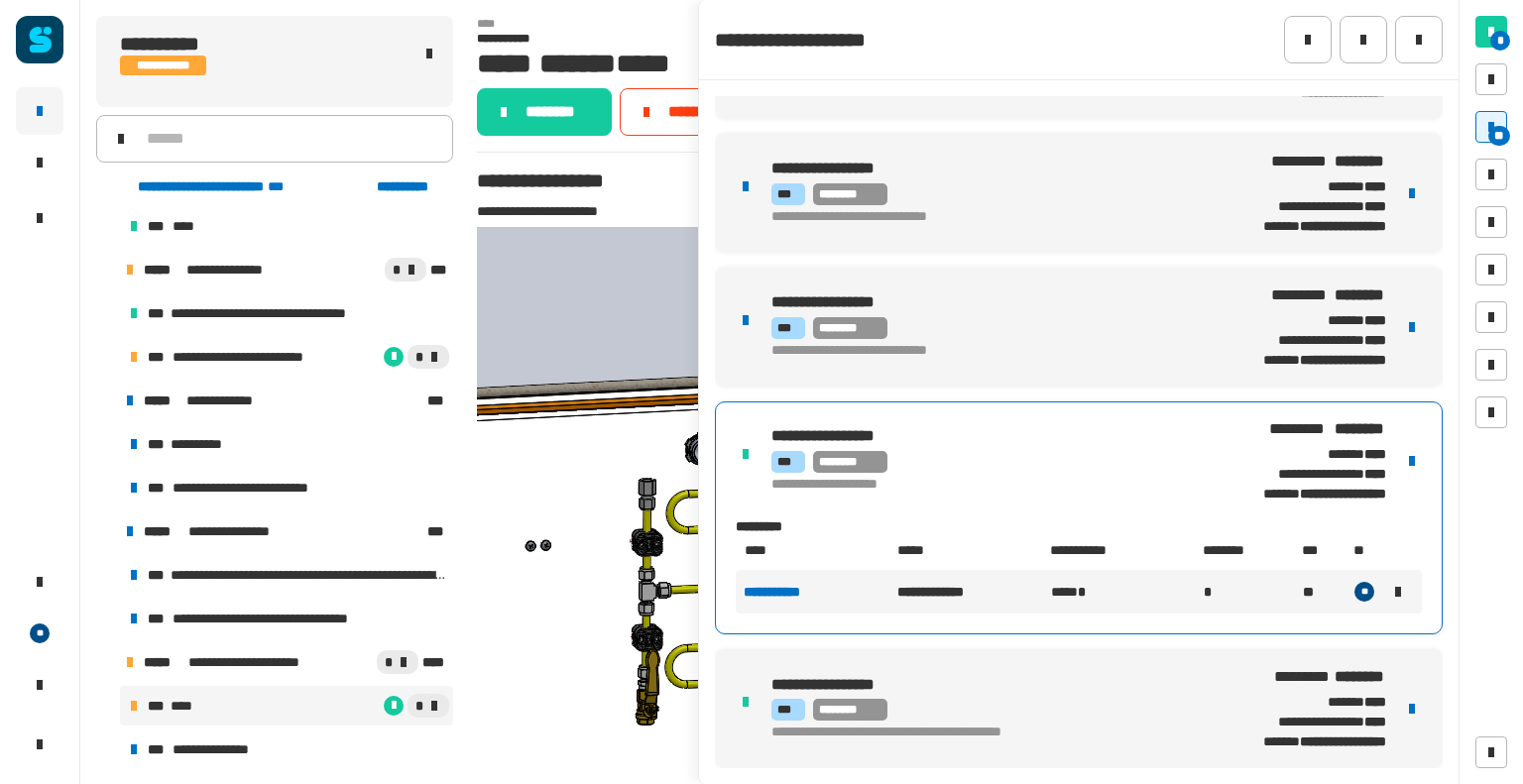 click on "**********" at bounding box center (977, 352) 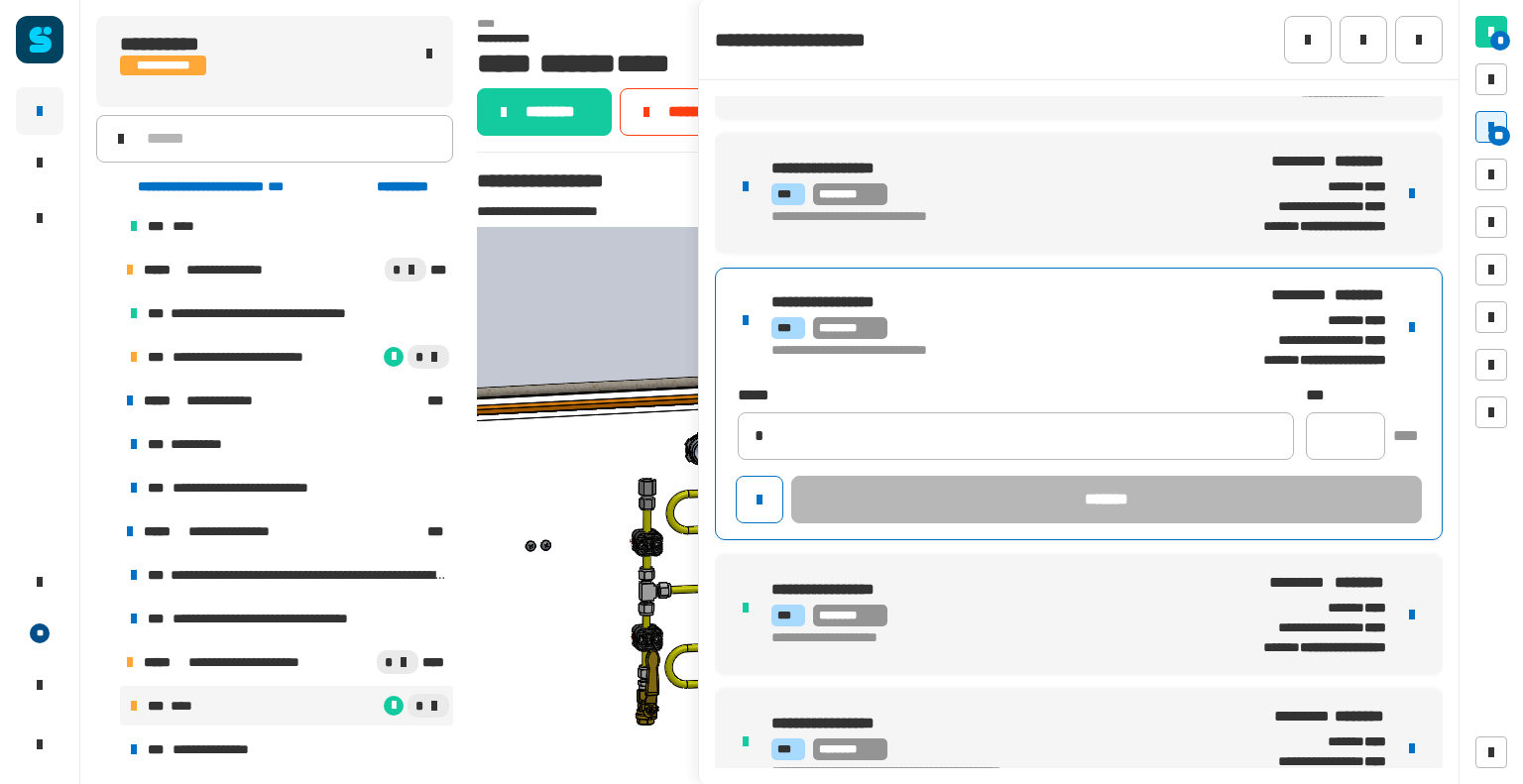 type on "**********" 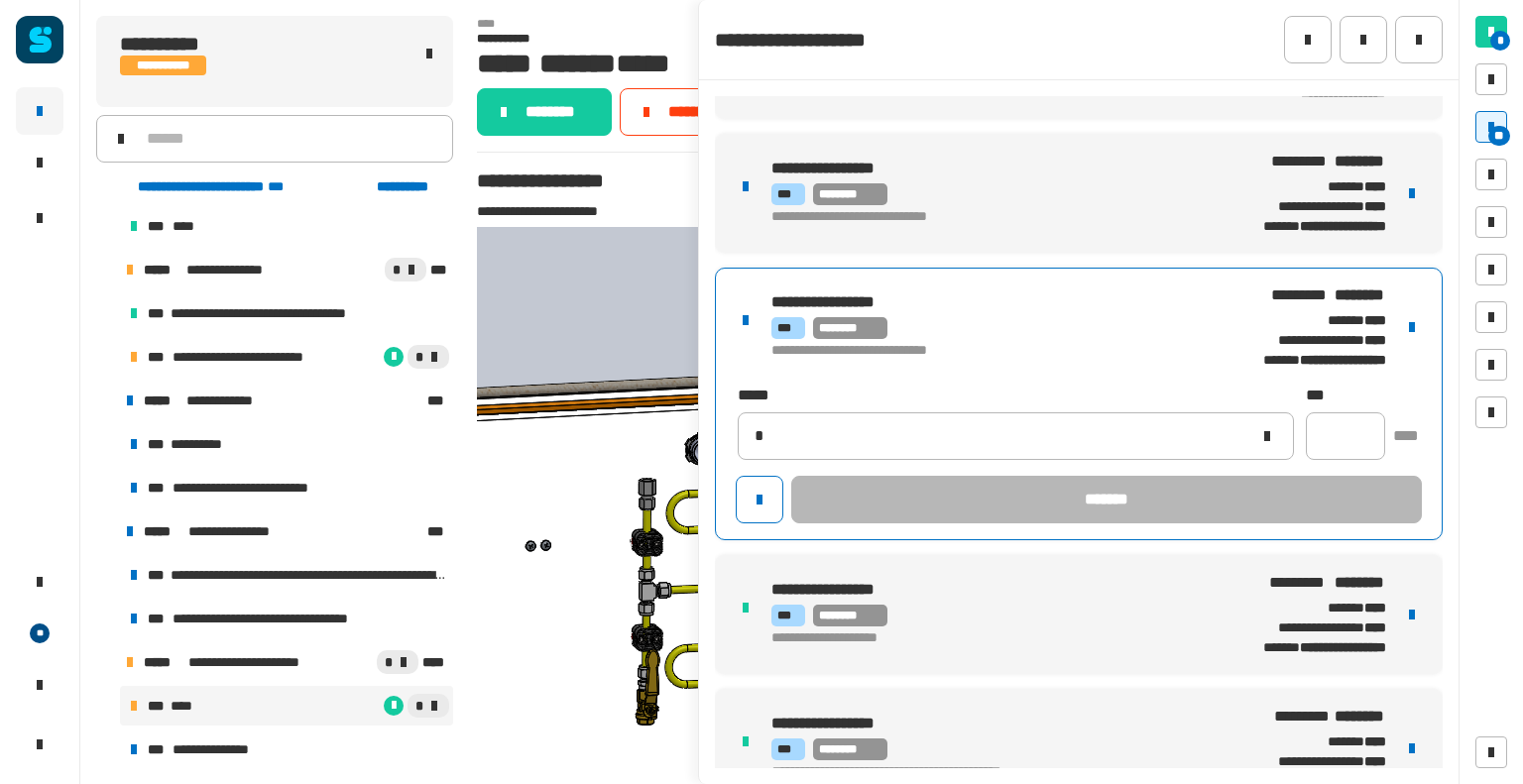 type 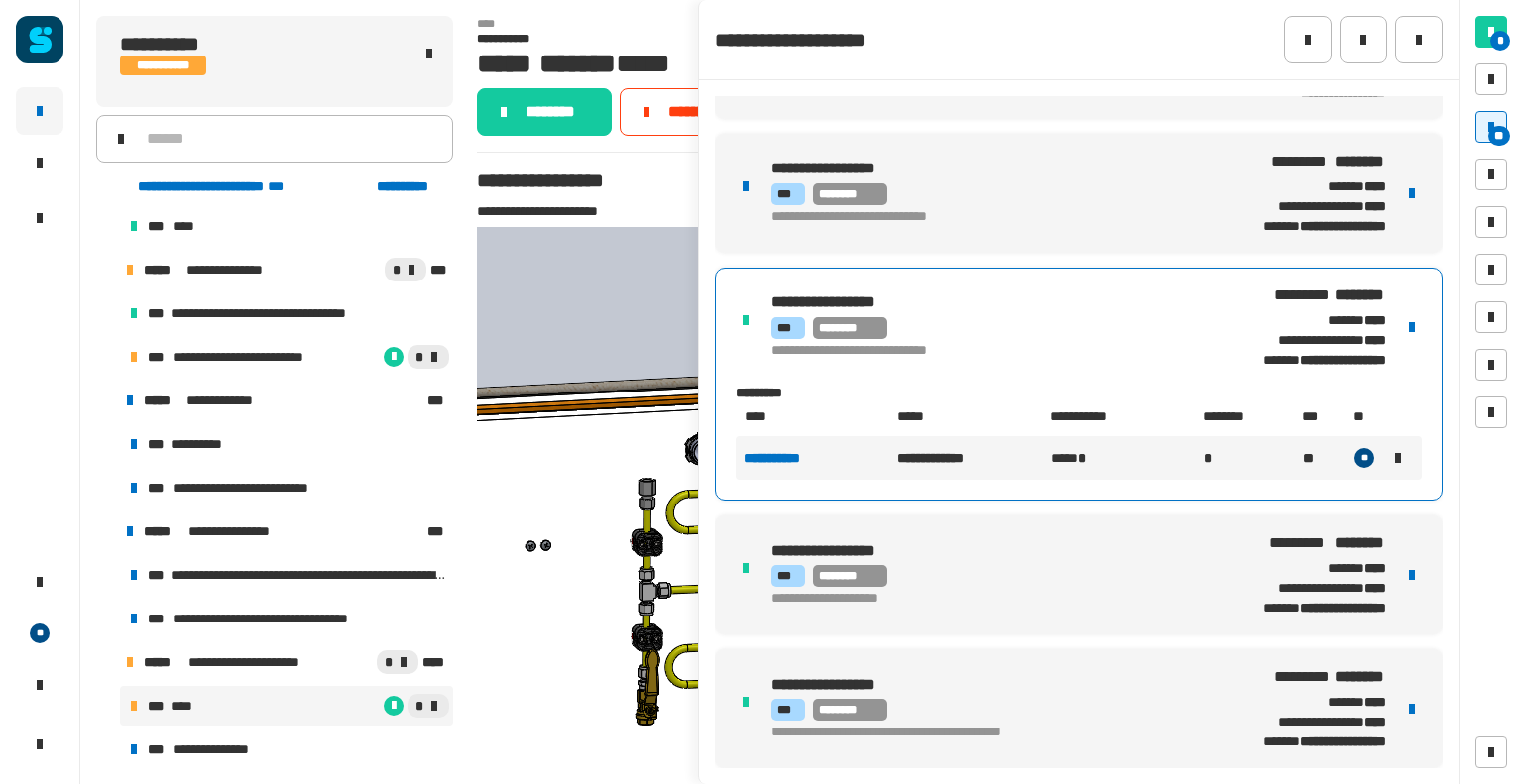 scroll, scrollTop: 0, scrollLeft: 0, axis: both 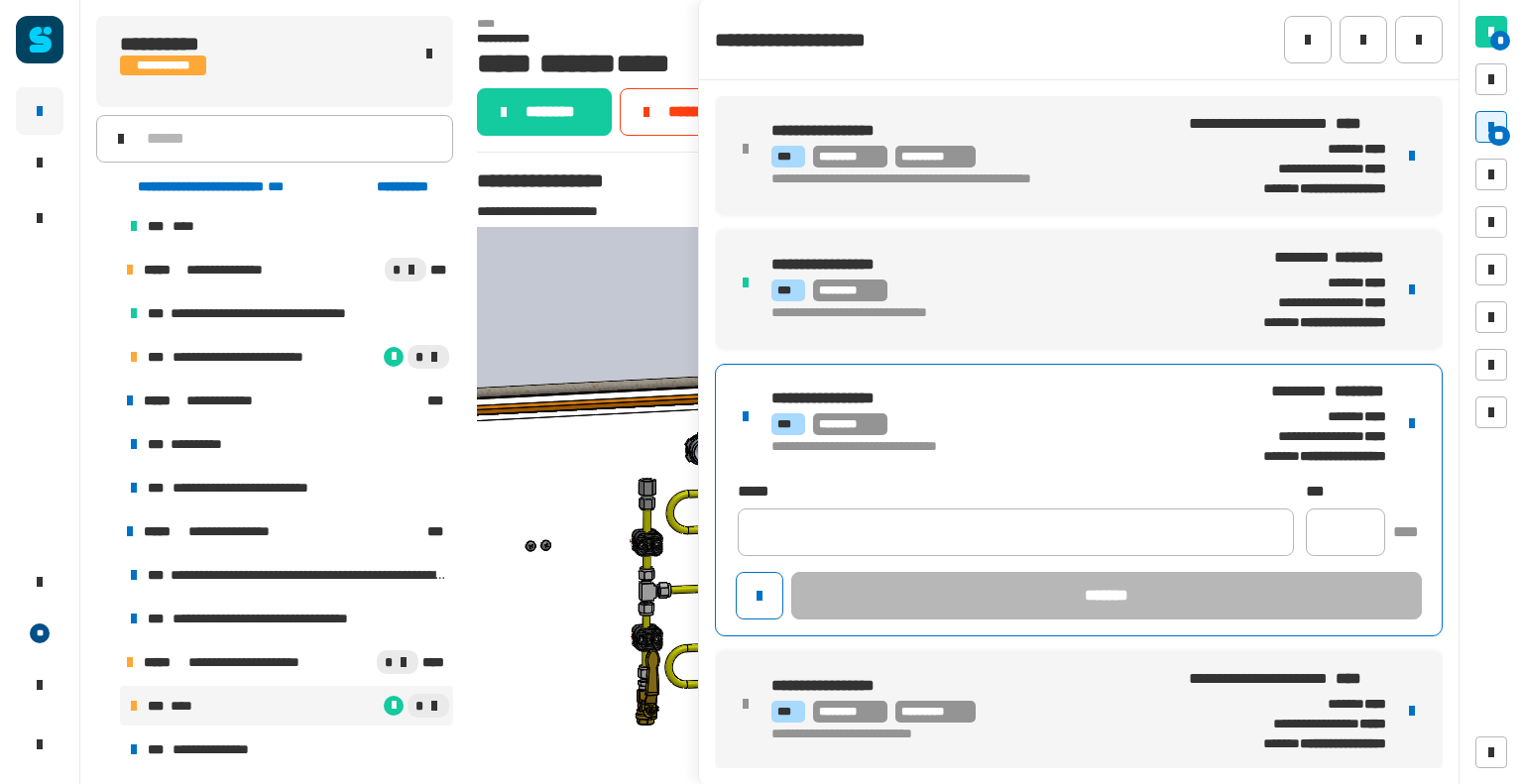 click on "**********" at bounding box center [989, 422] 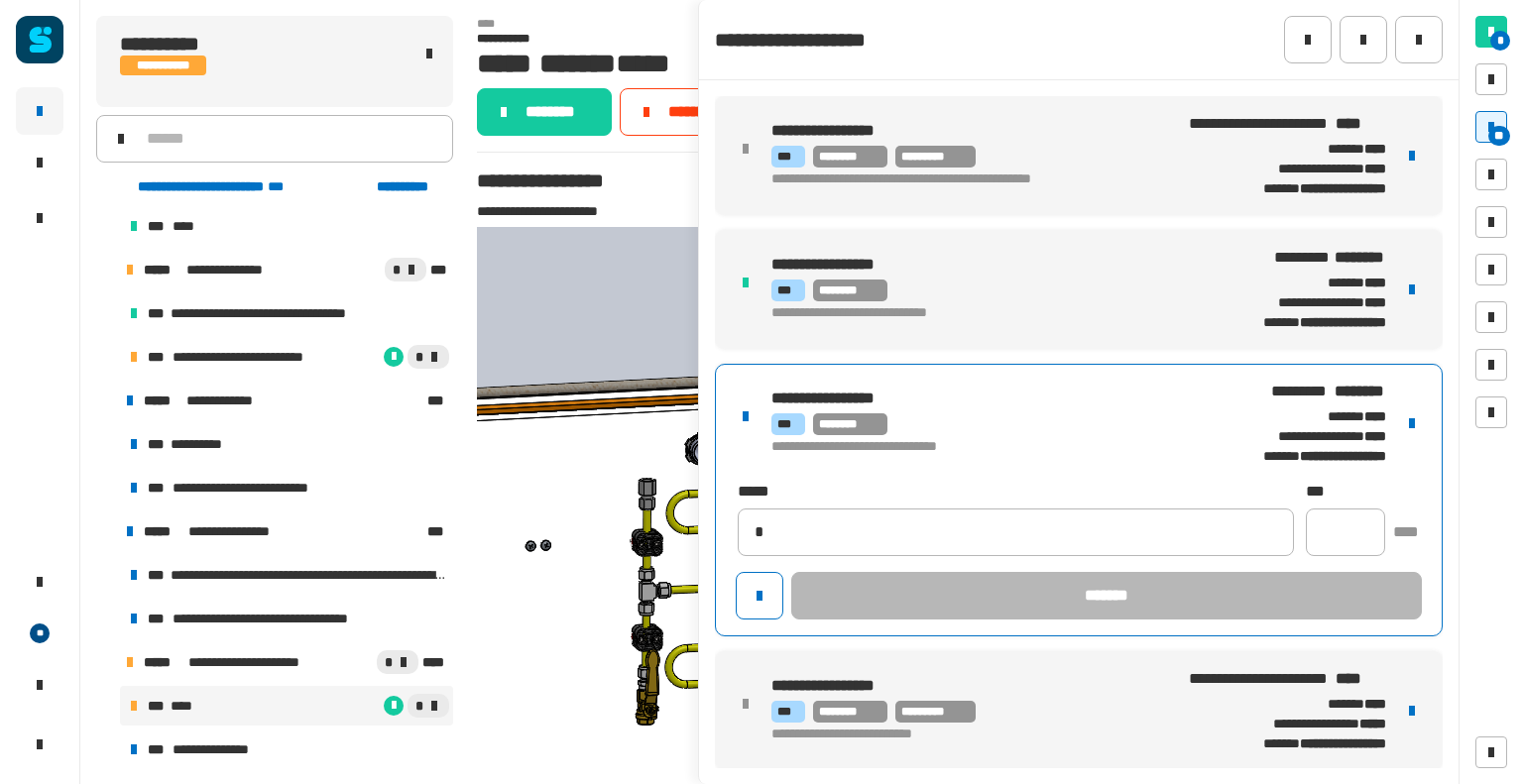 type on "**********" 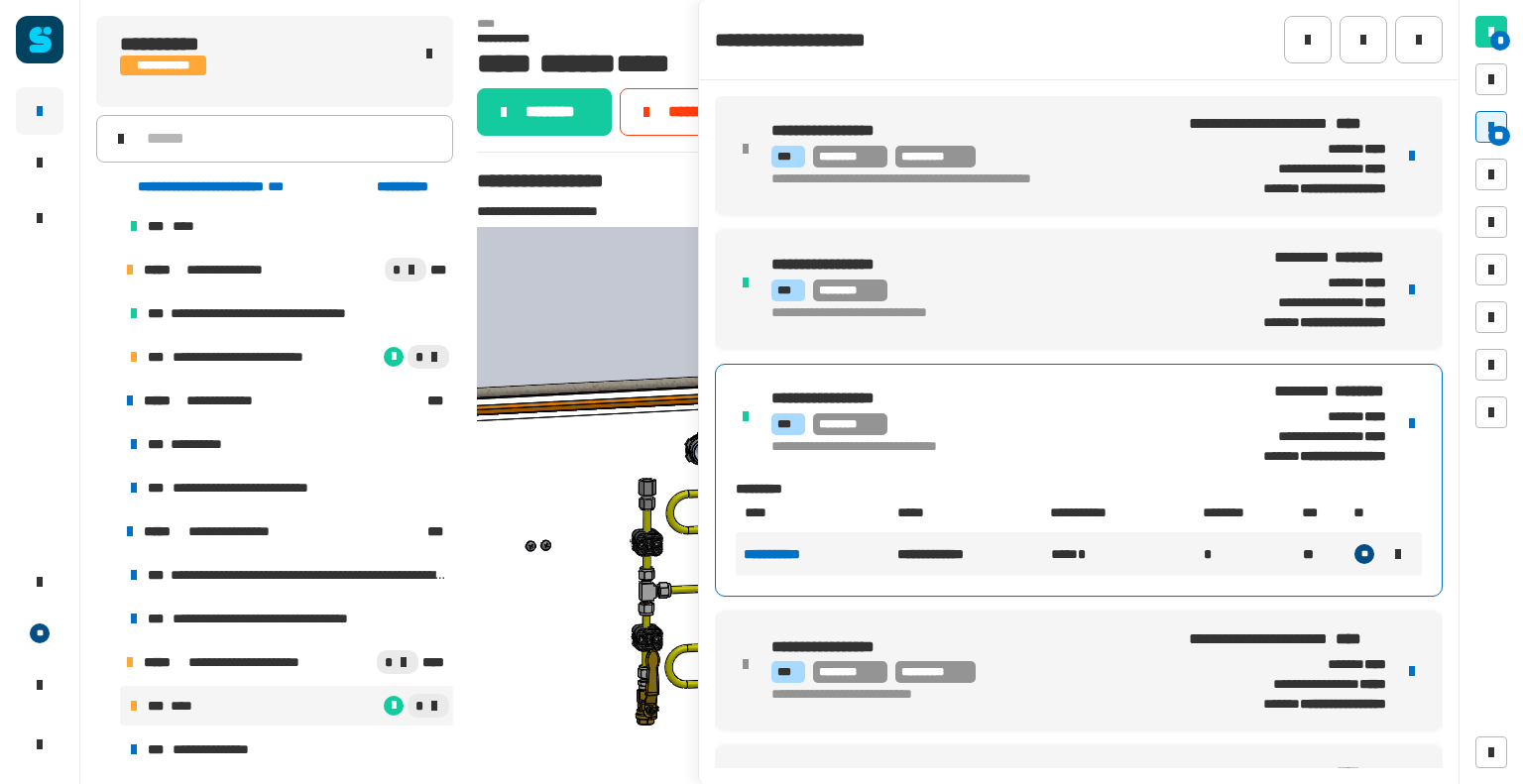 scroll, scrollTop: 2348, scrollLeft: 0, axis: vertical 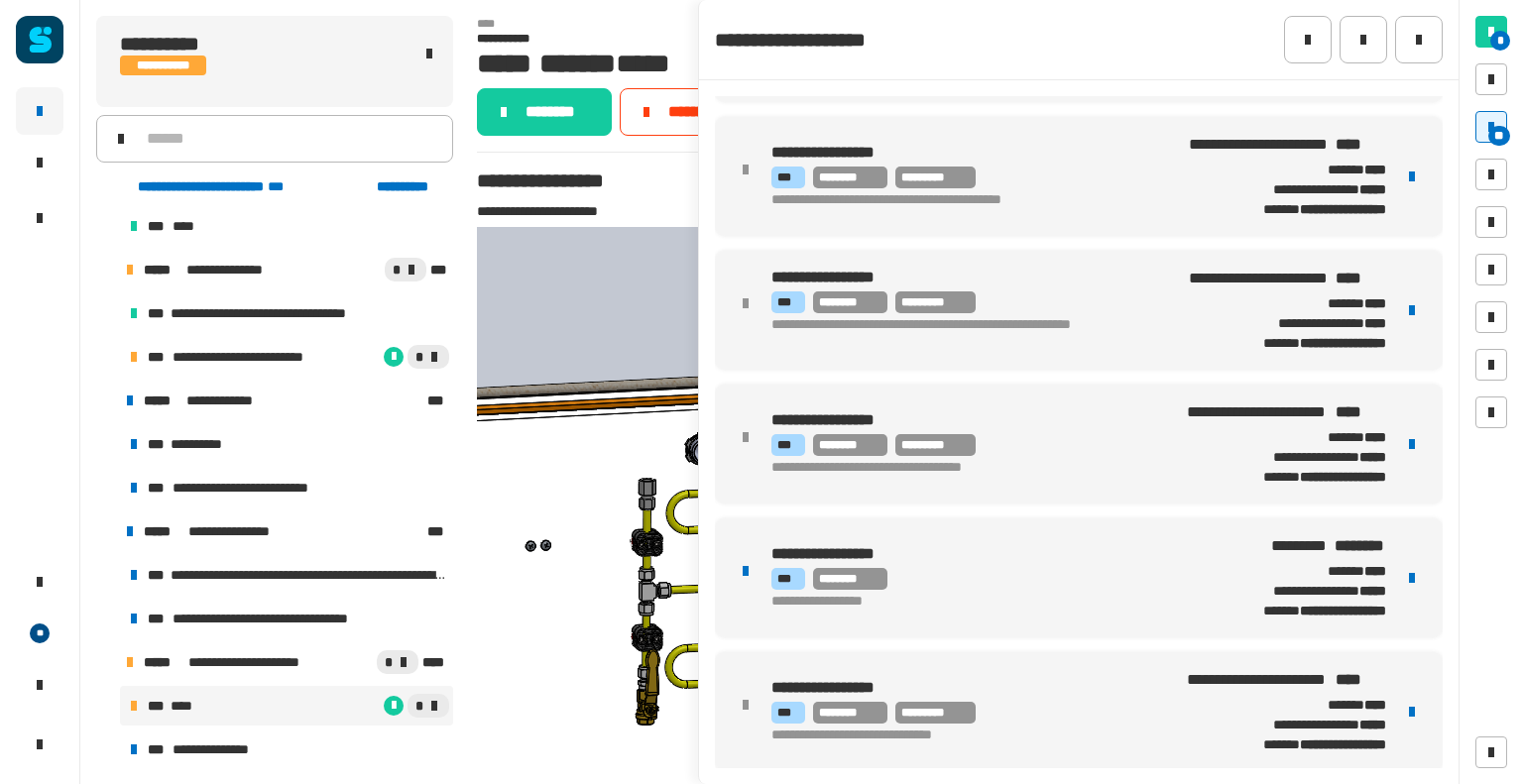 click on "**********" at bounding box center (989, 578) 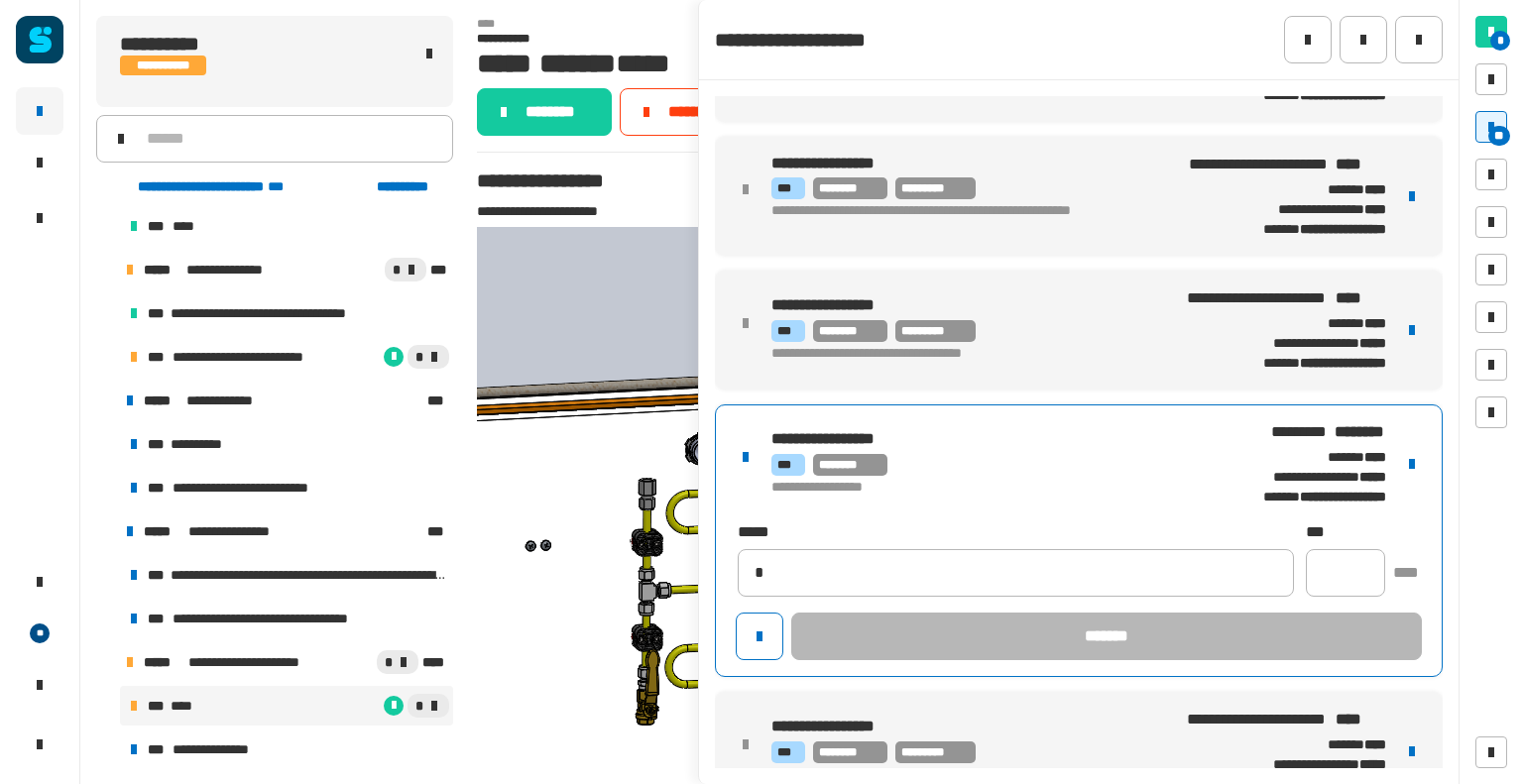 type on "**********" 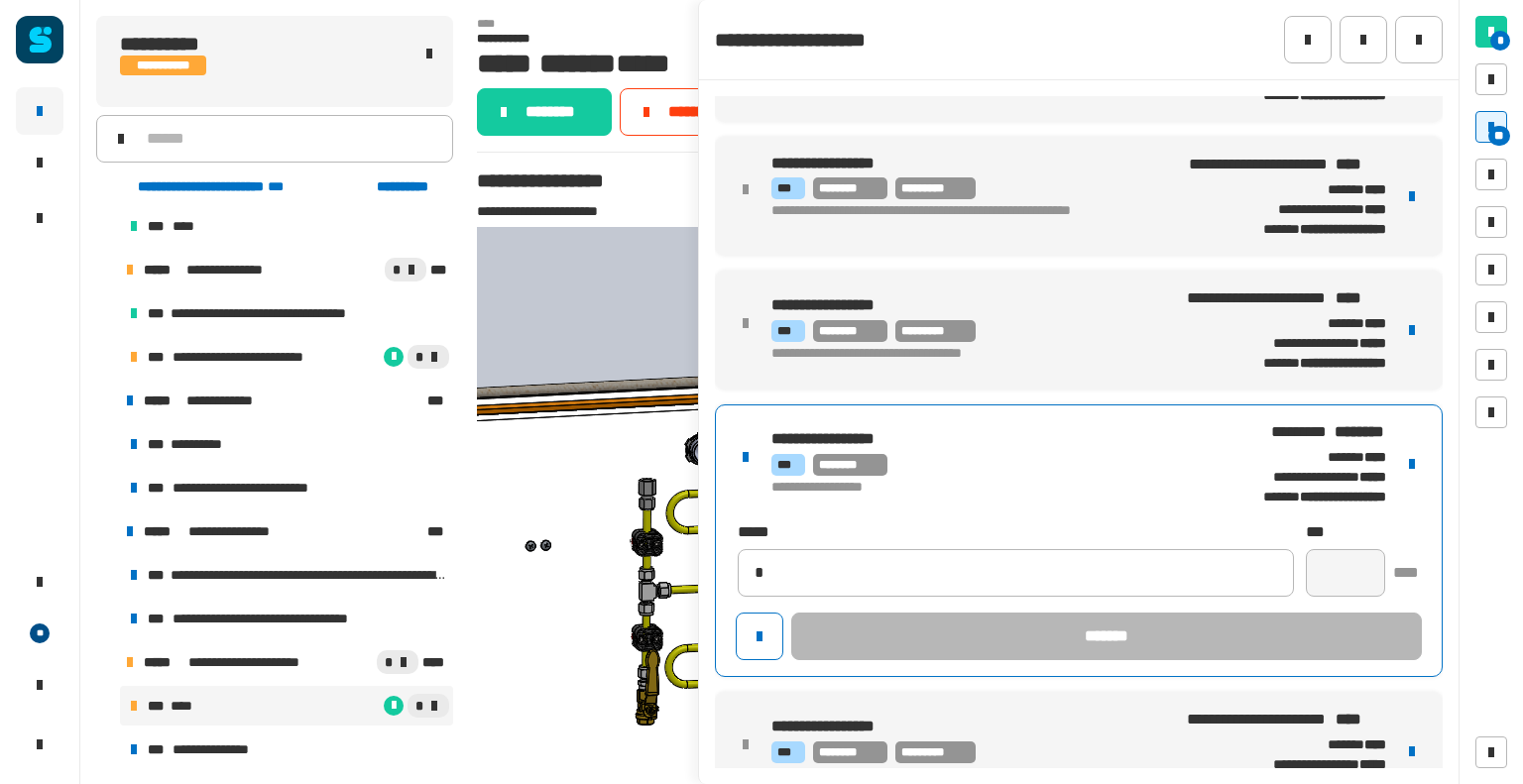 type 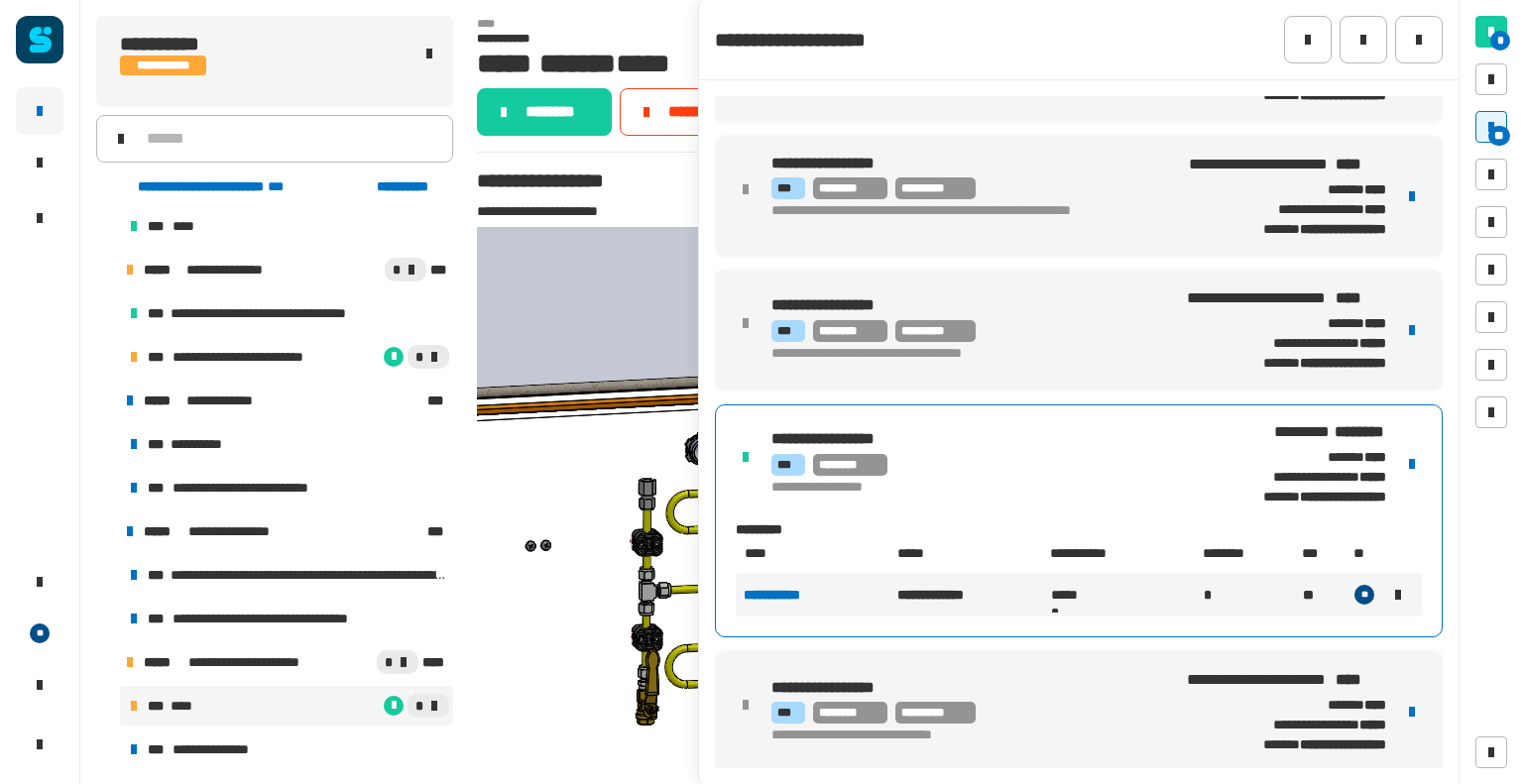 scroll, scrollTop: 1167, scrollLeft: 0, axis: vertical 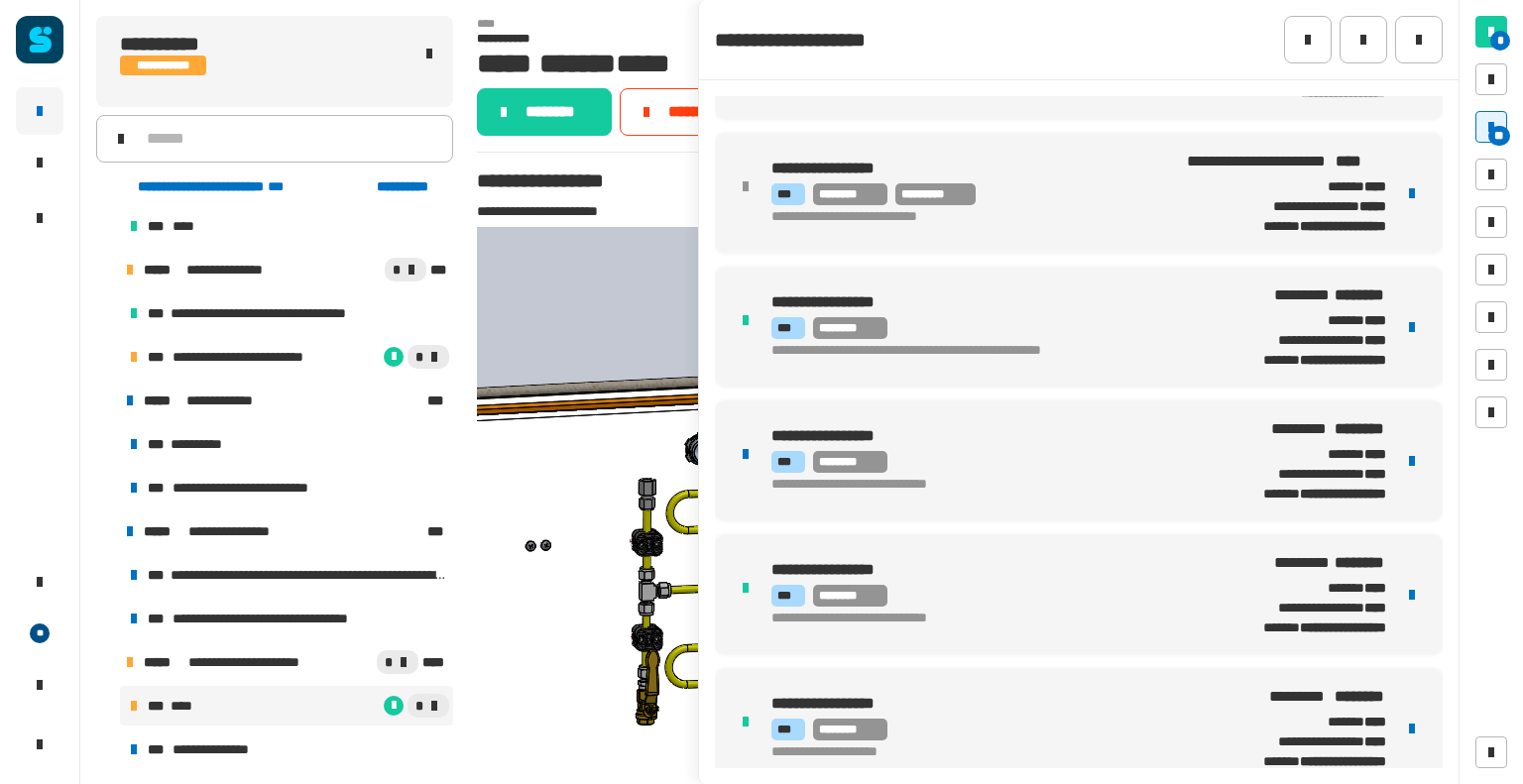 click on "*** ********" at bounding box center [989, 462] 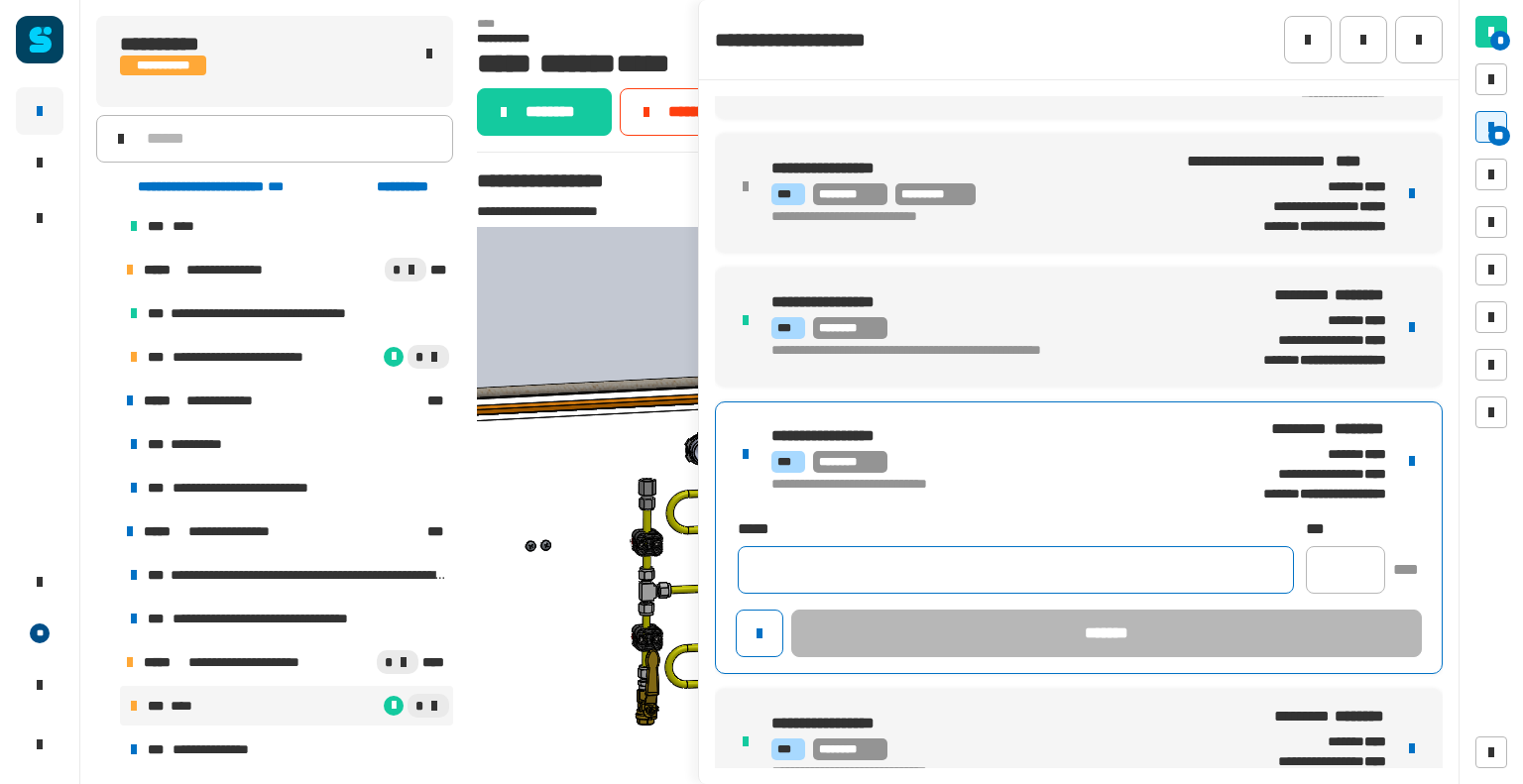 click 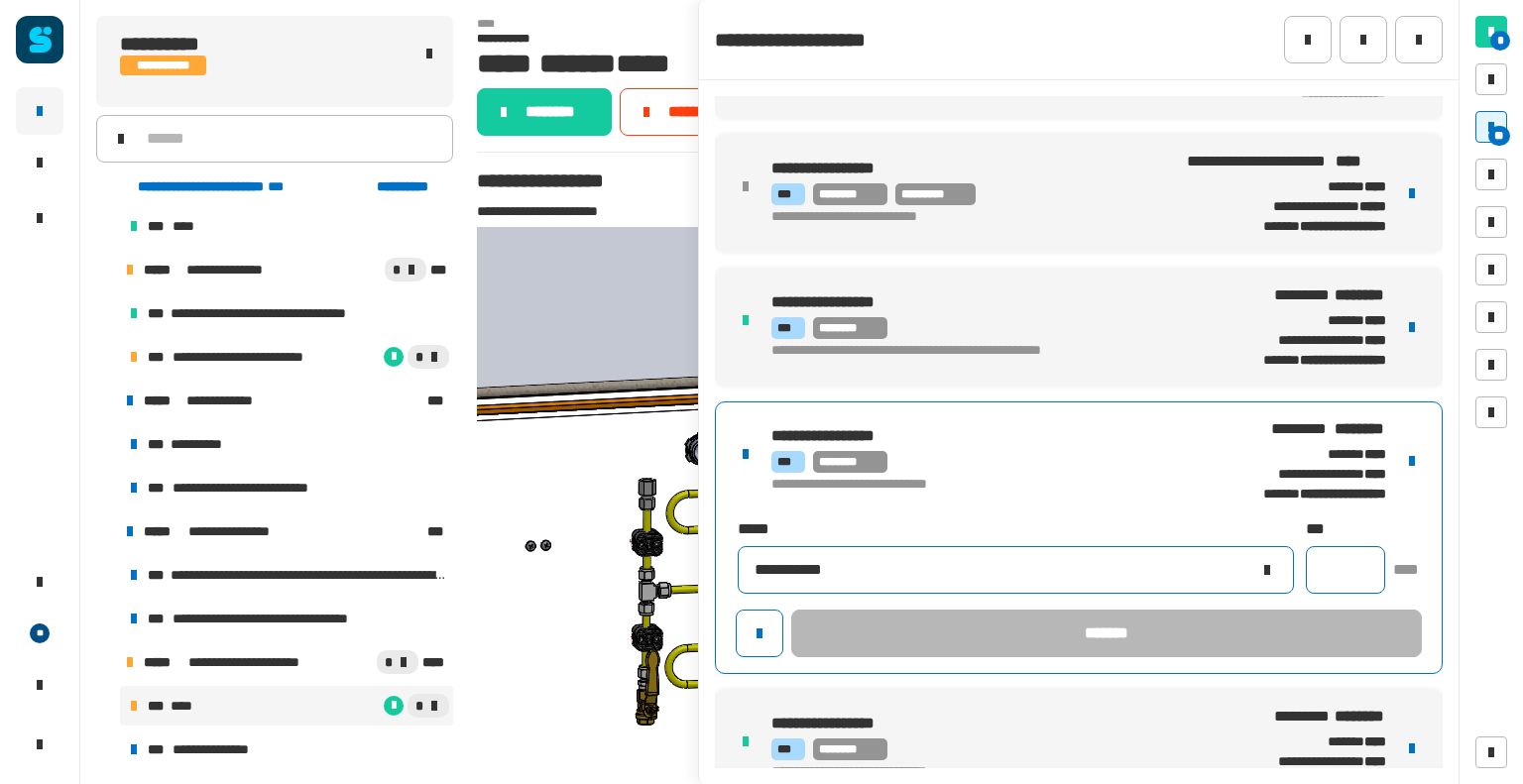 type on "**********" 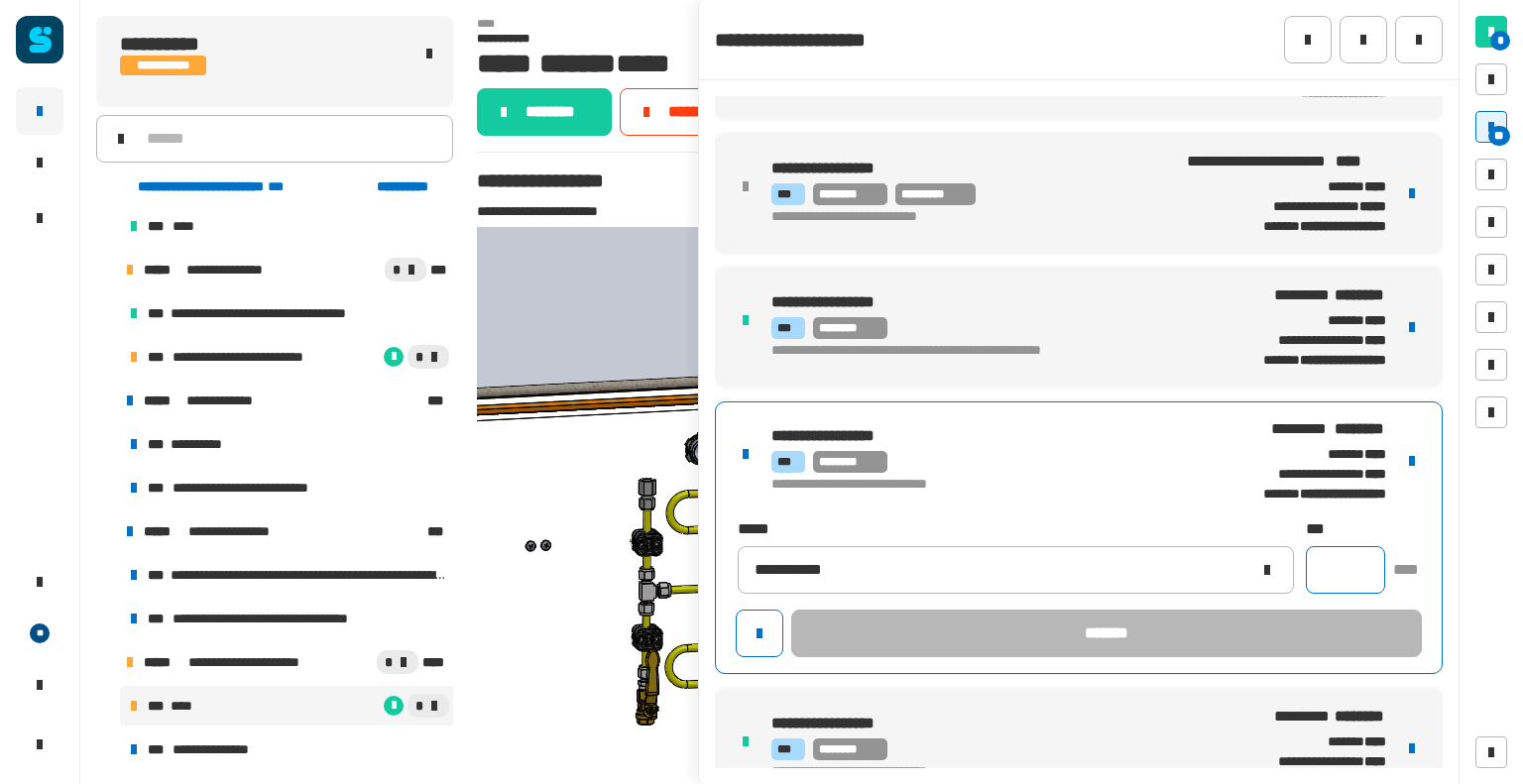 click 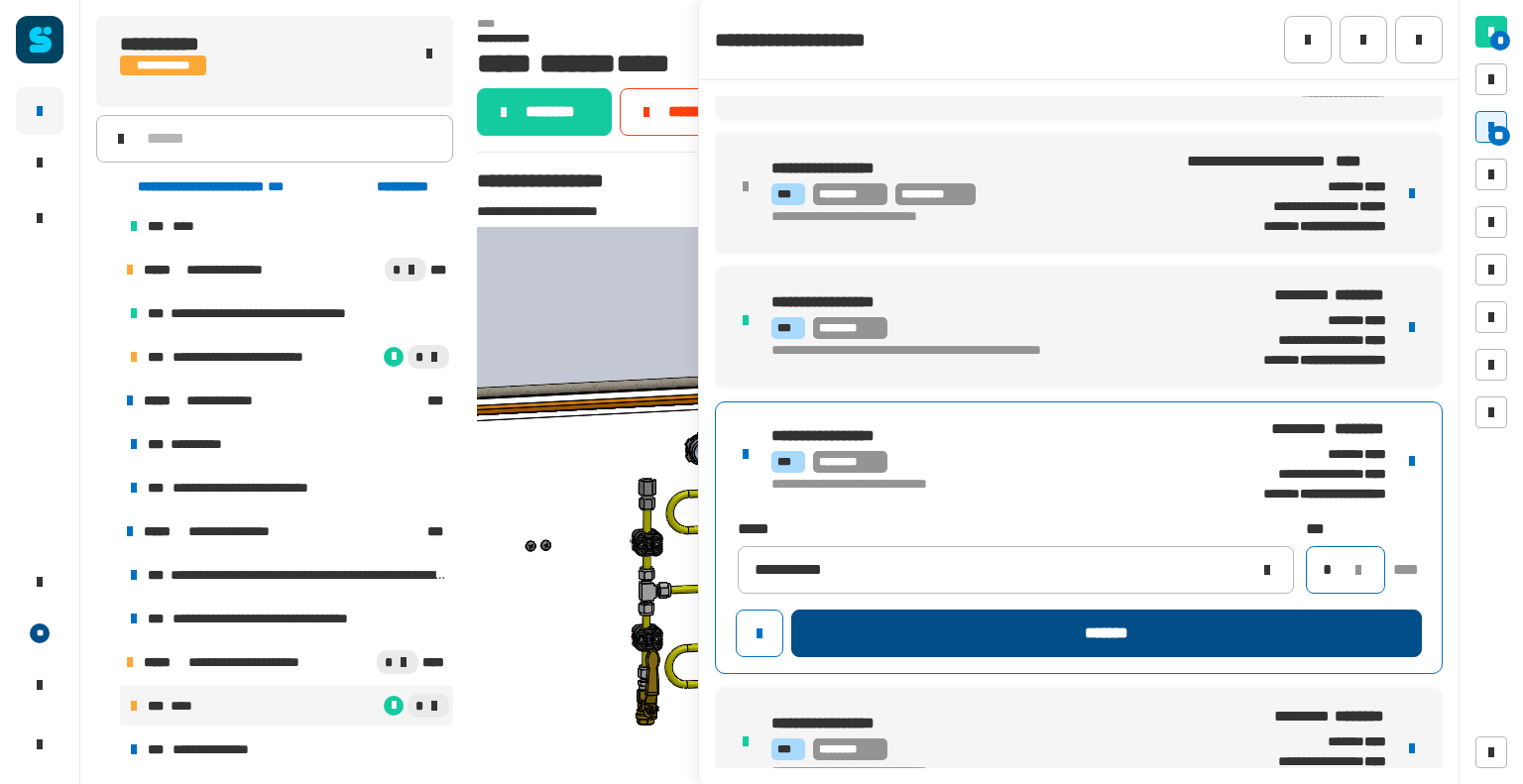 type on "*" 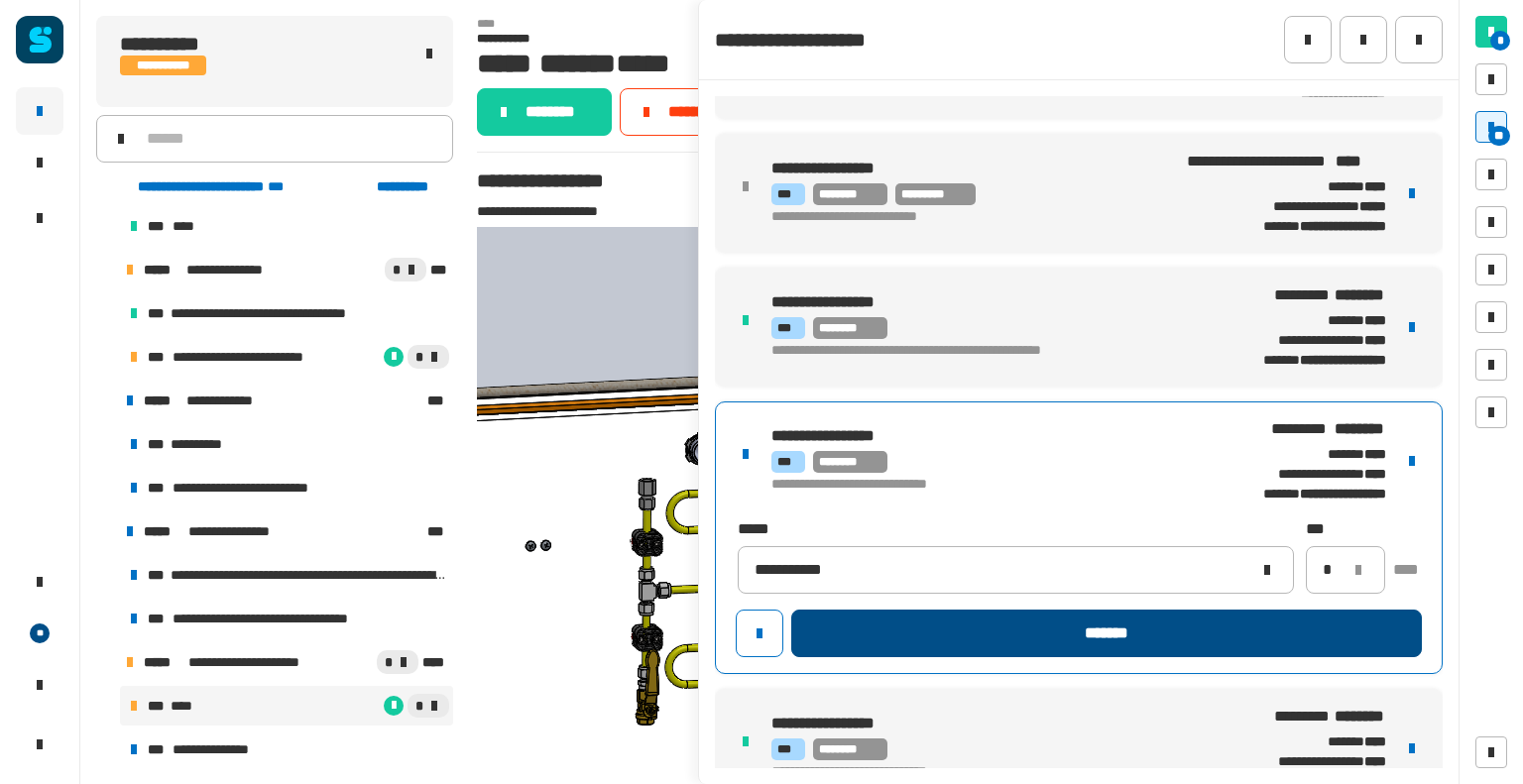 click on "*******" 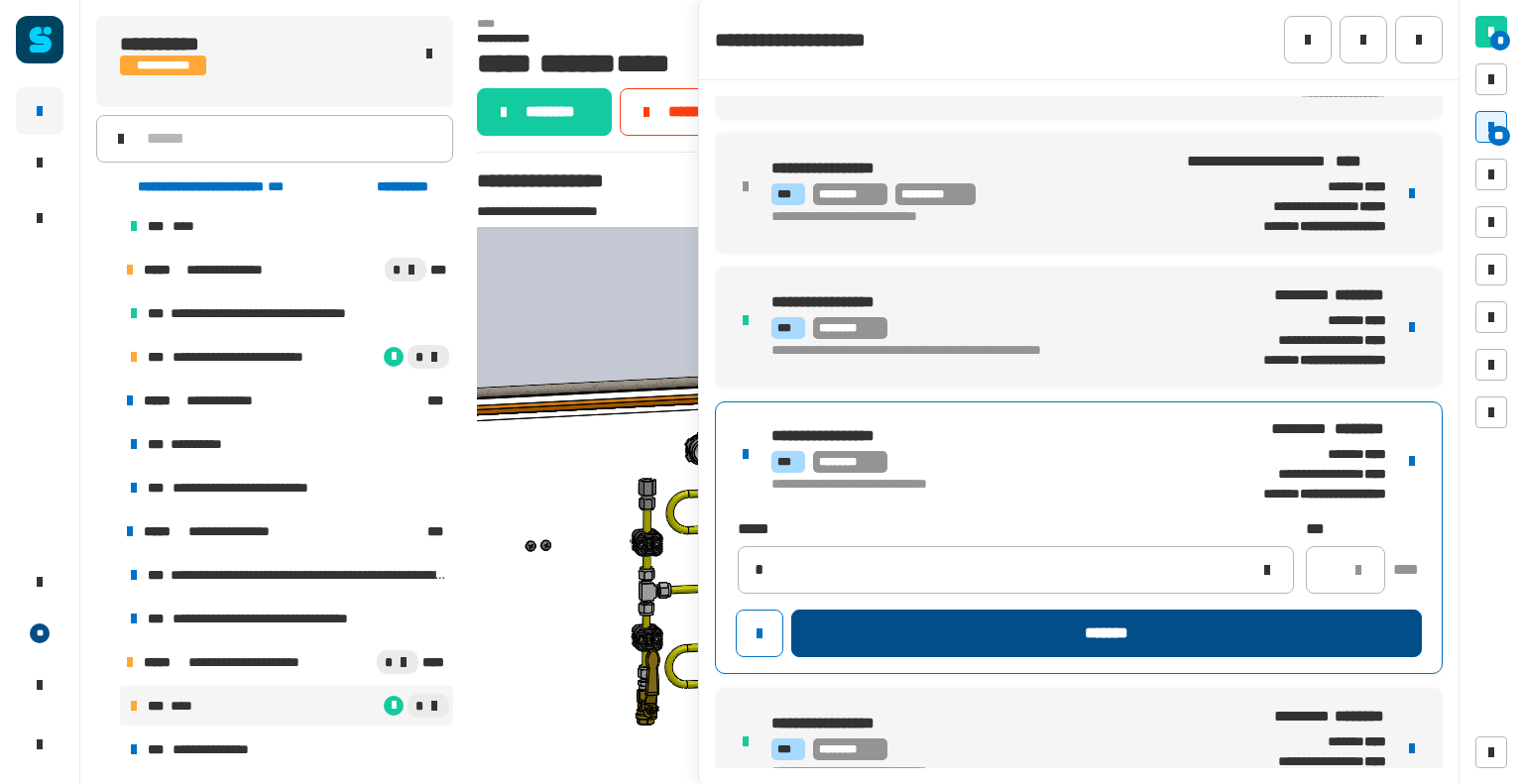 type 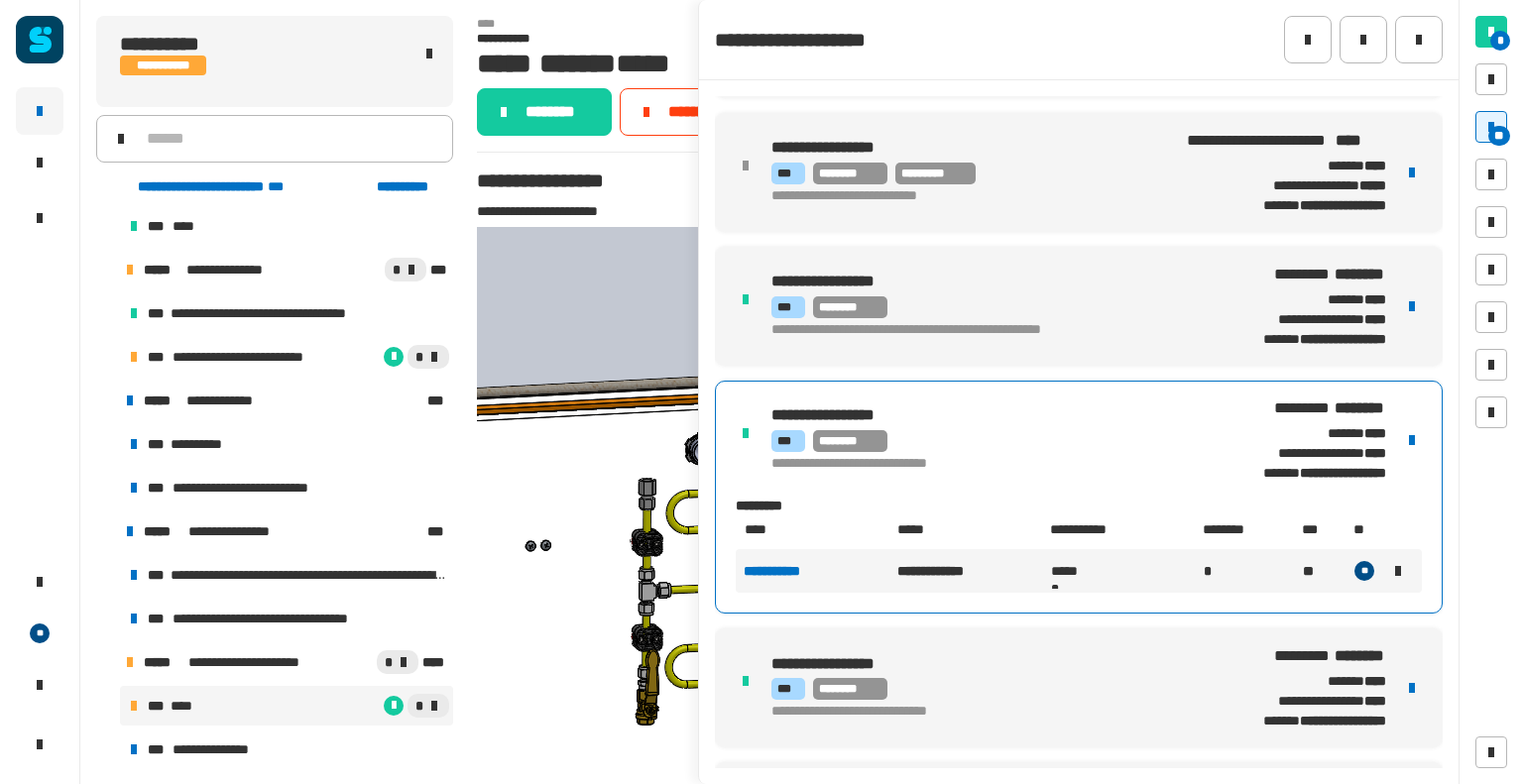 scroll, scrollTop: 1124, scrollLeft: 0, axis: vertical 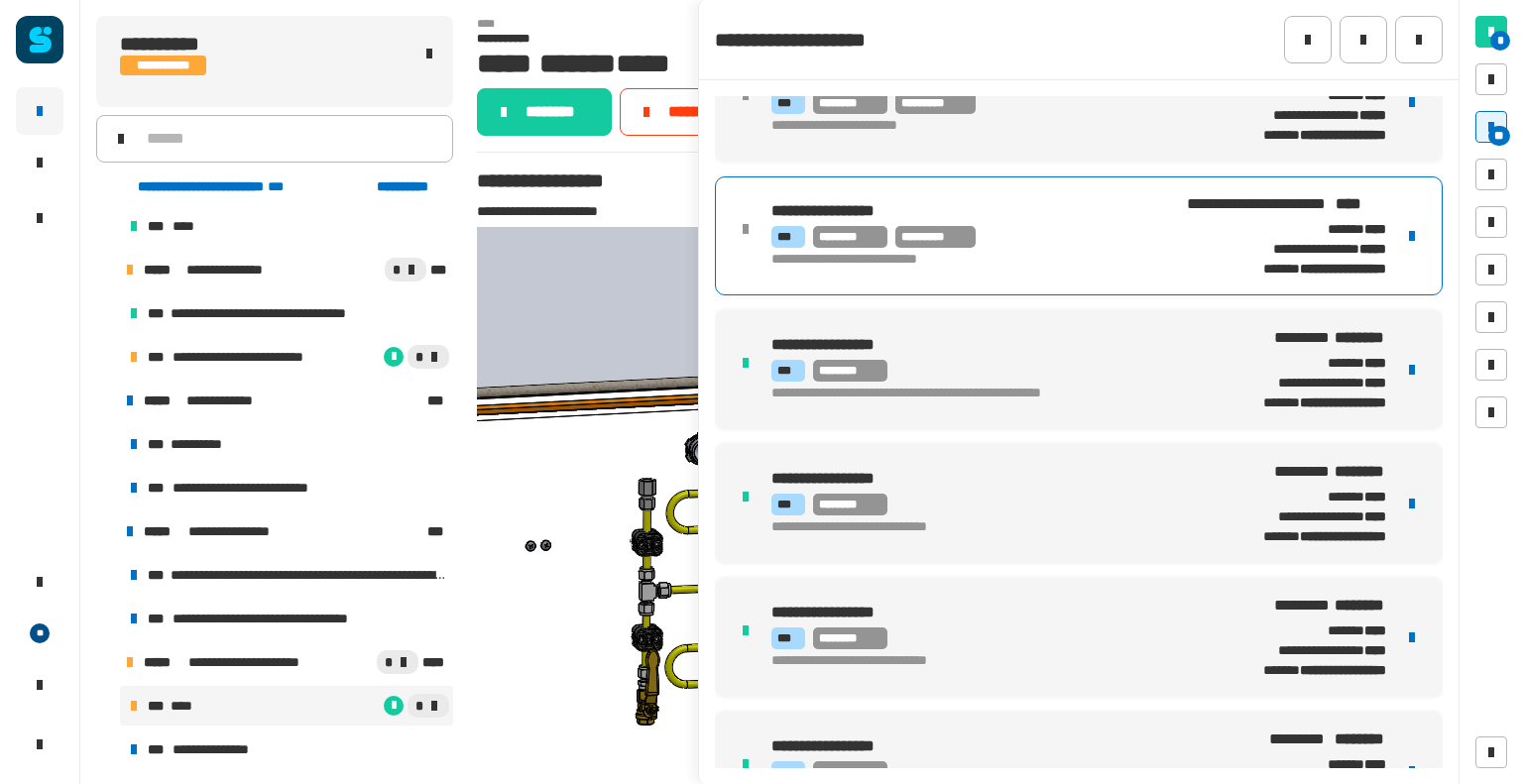 click on "**********" at bounding box center (959, 261) 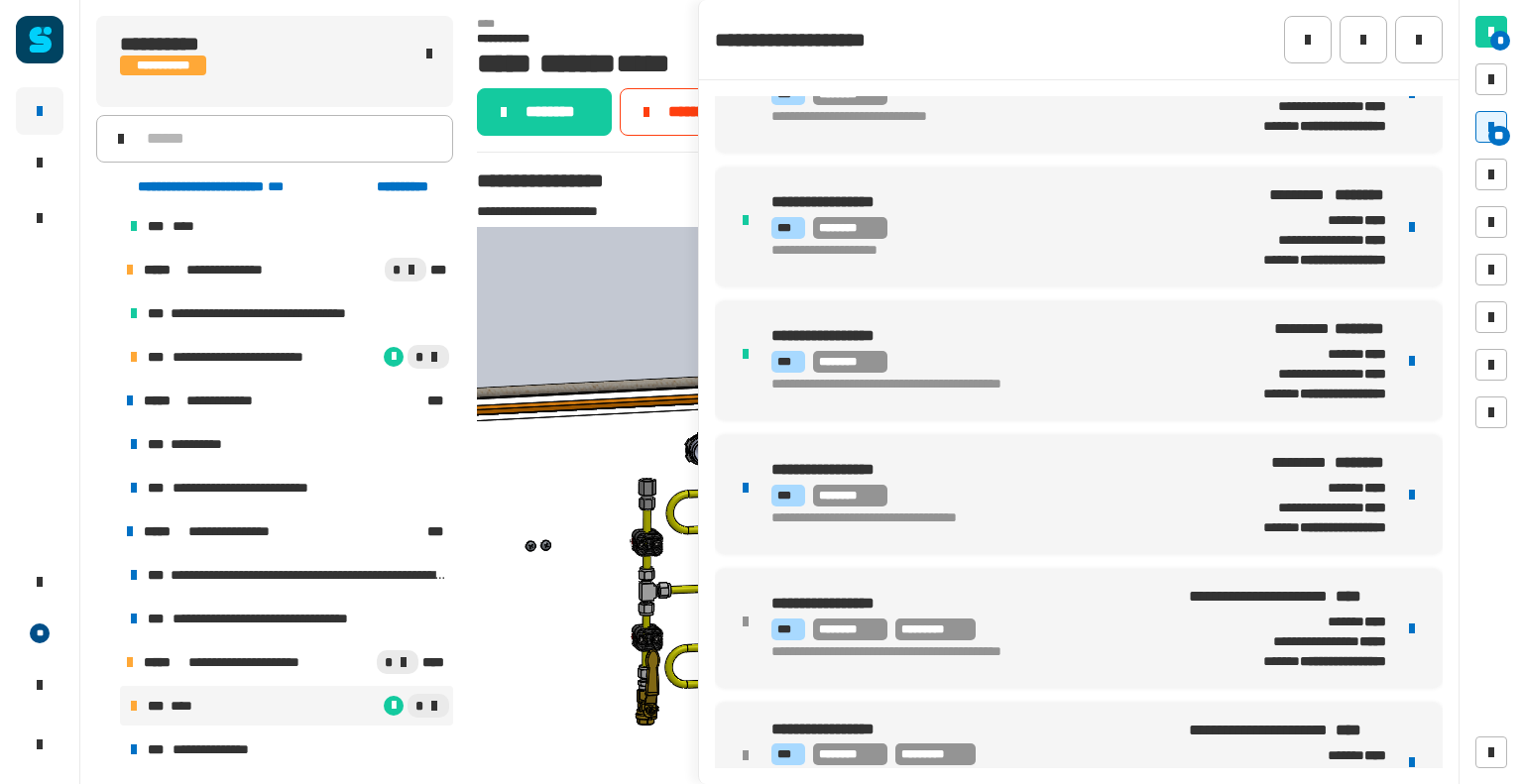 scroll, scrollTop: 1669, scrollLeft: 0, axis: vertical 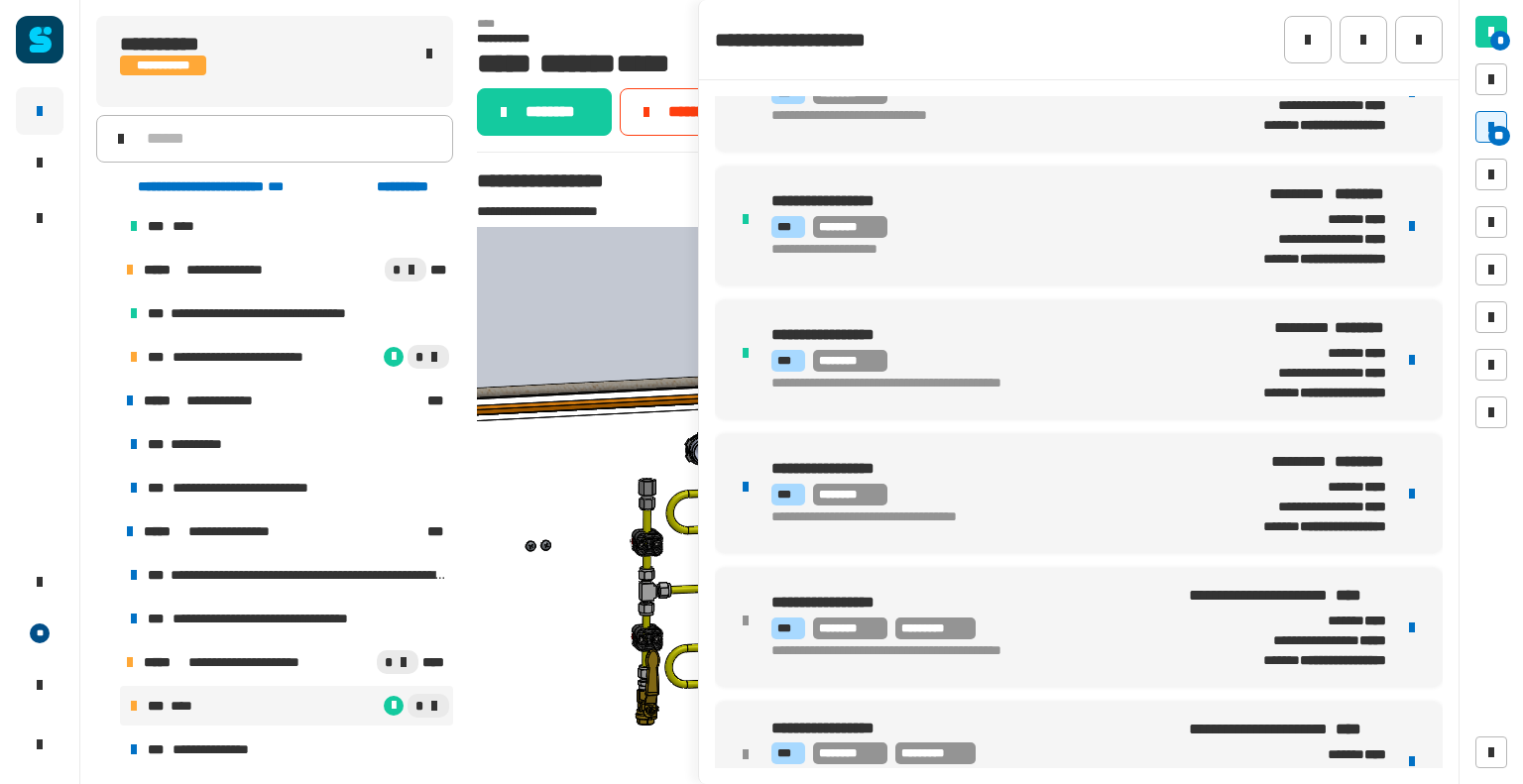 click on "**********" at bounding box center [989, 493] 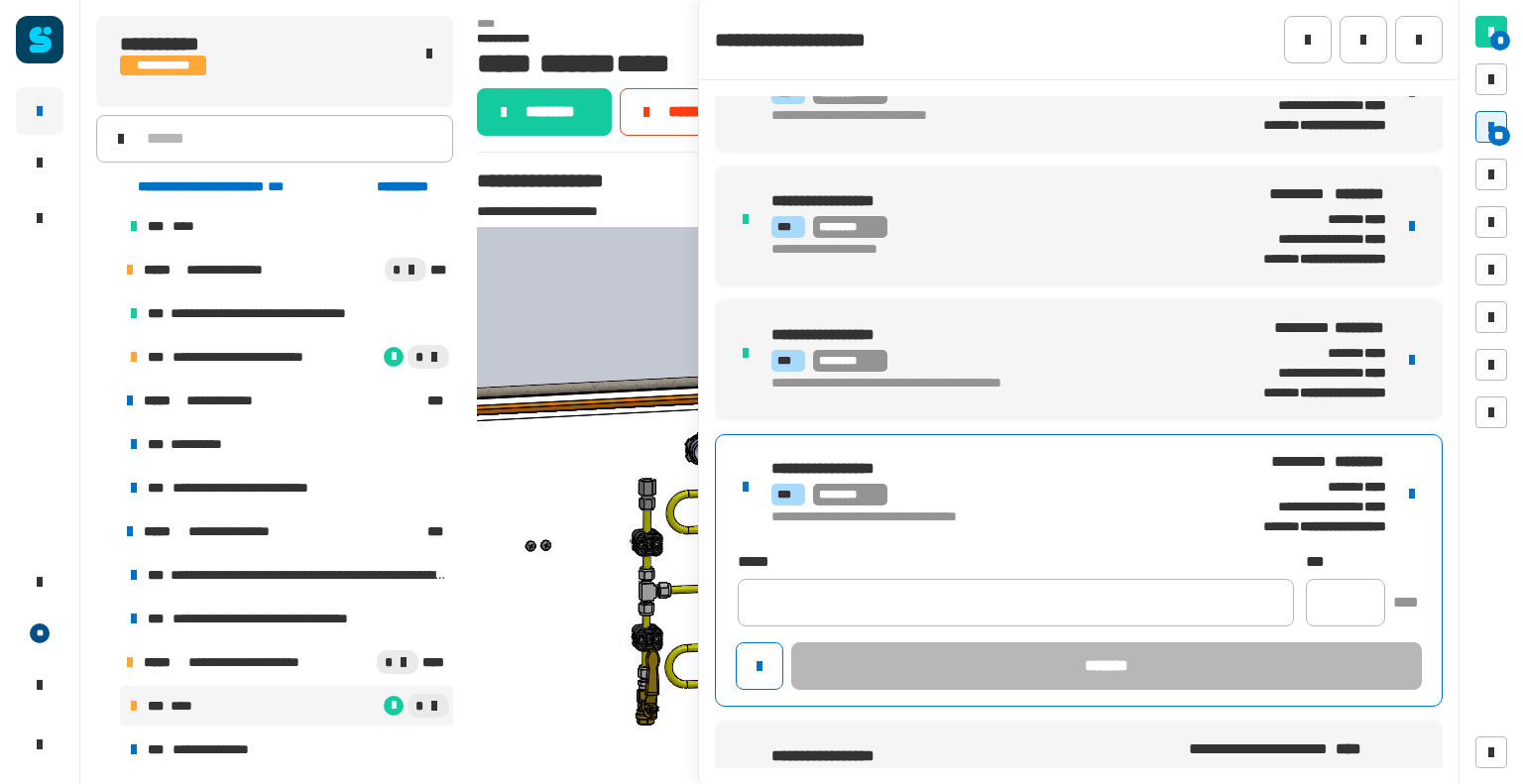 click on "**********" at bounding box center (1079, 570) 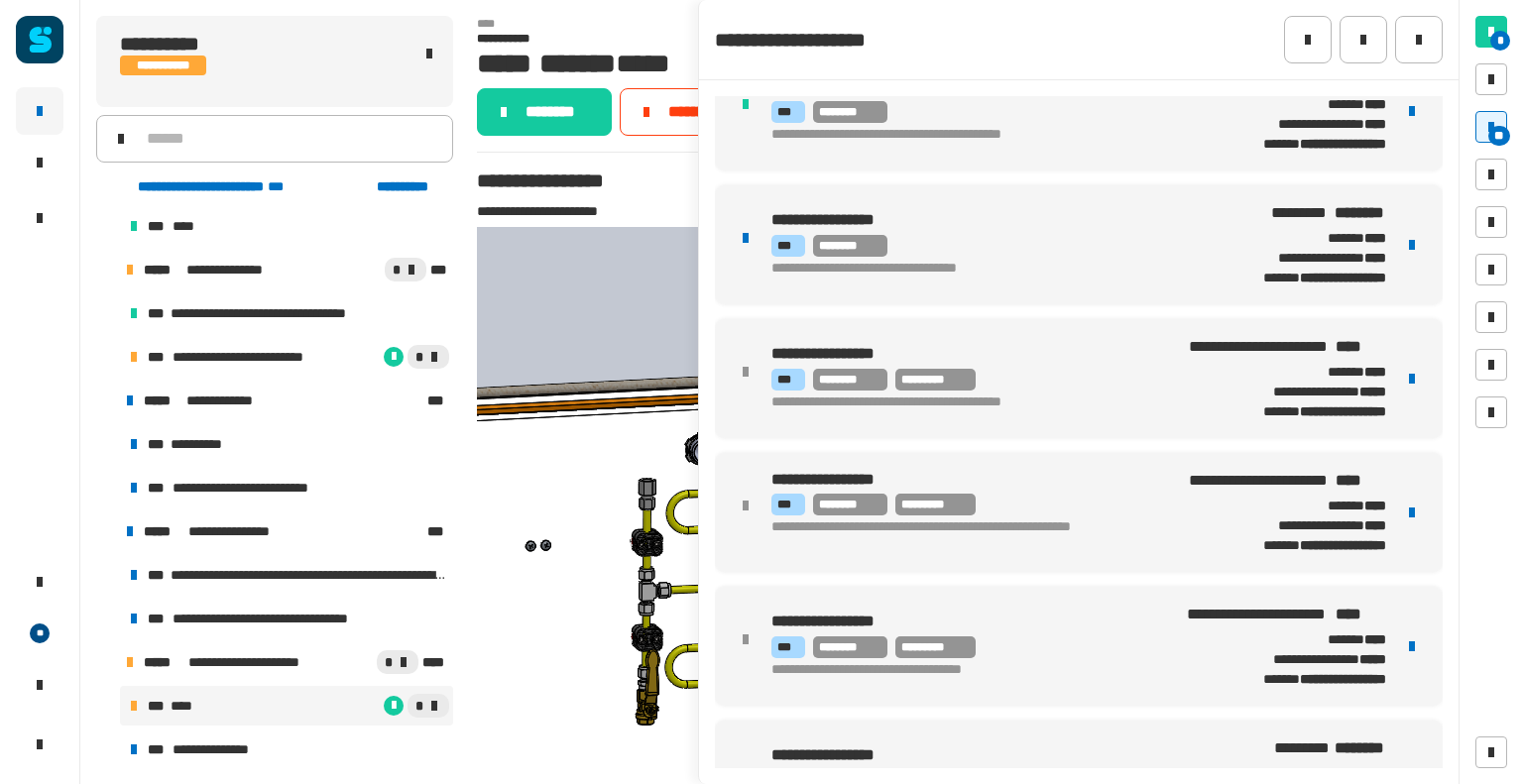 scroll, scrollTop: 1969, scrollLeft: 0, axis: vertical 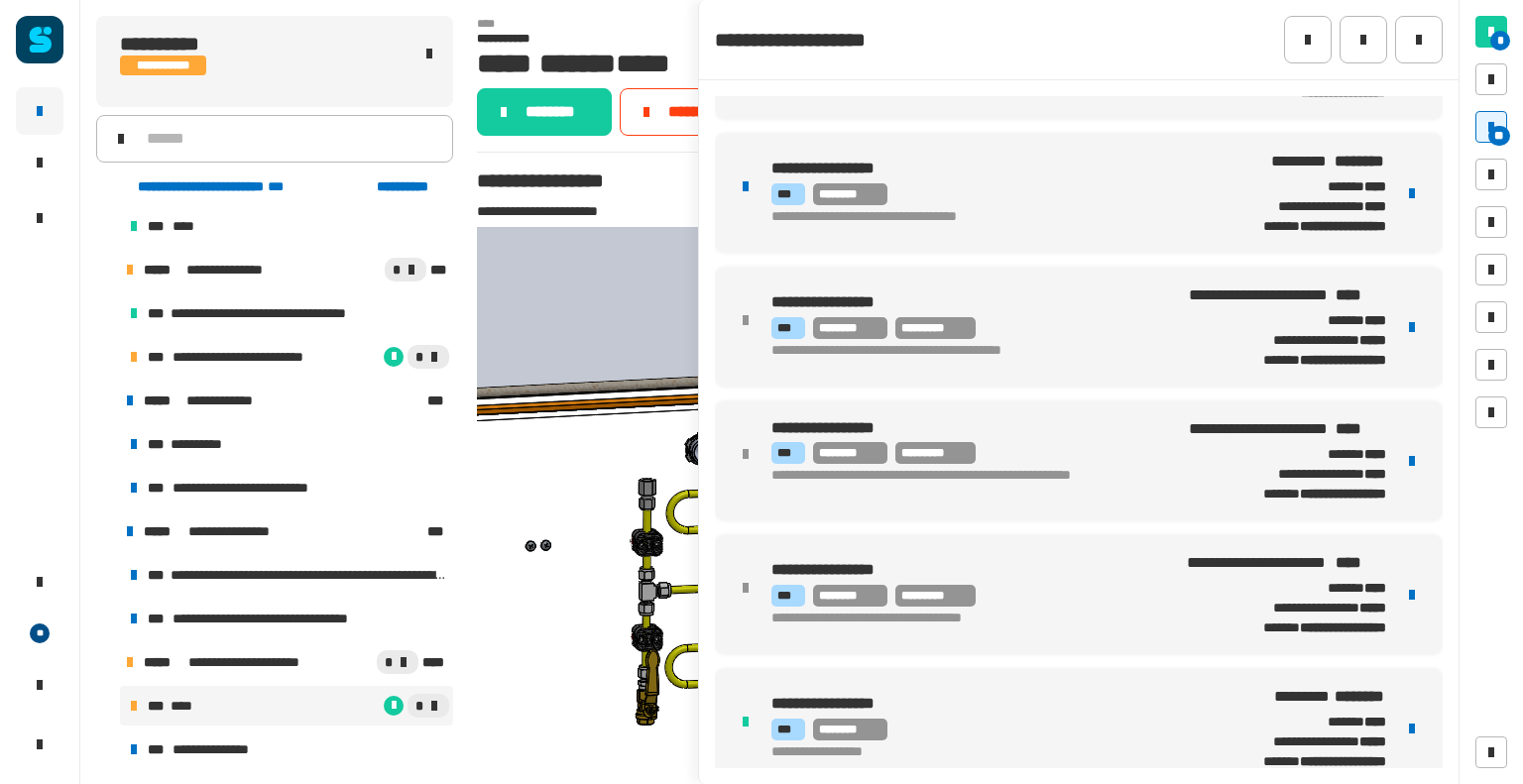 click on "*********" at bounding box center [935, 328] 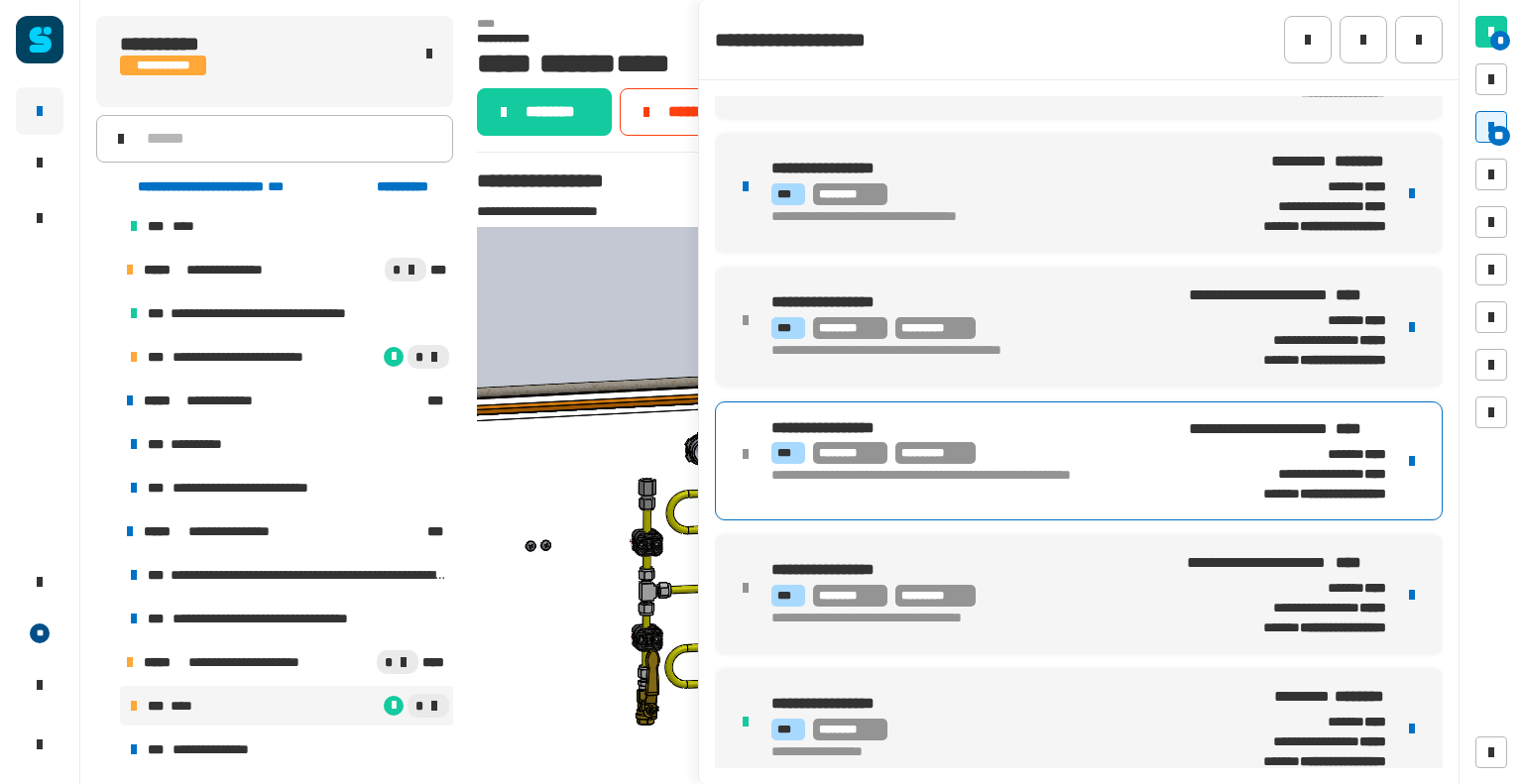 click on "**********" at bounding box center [972, 461] 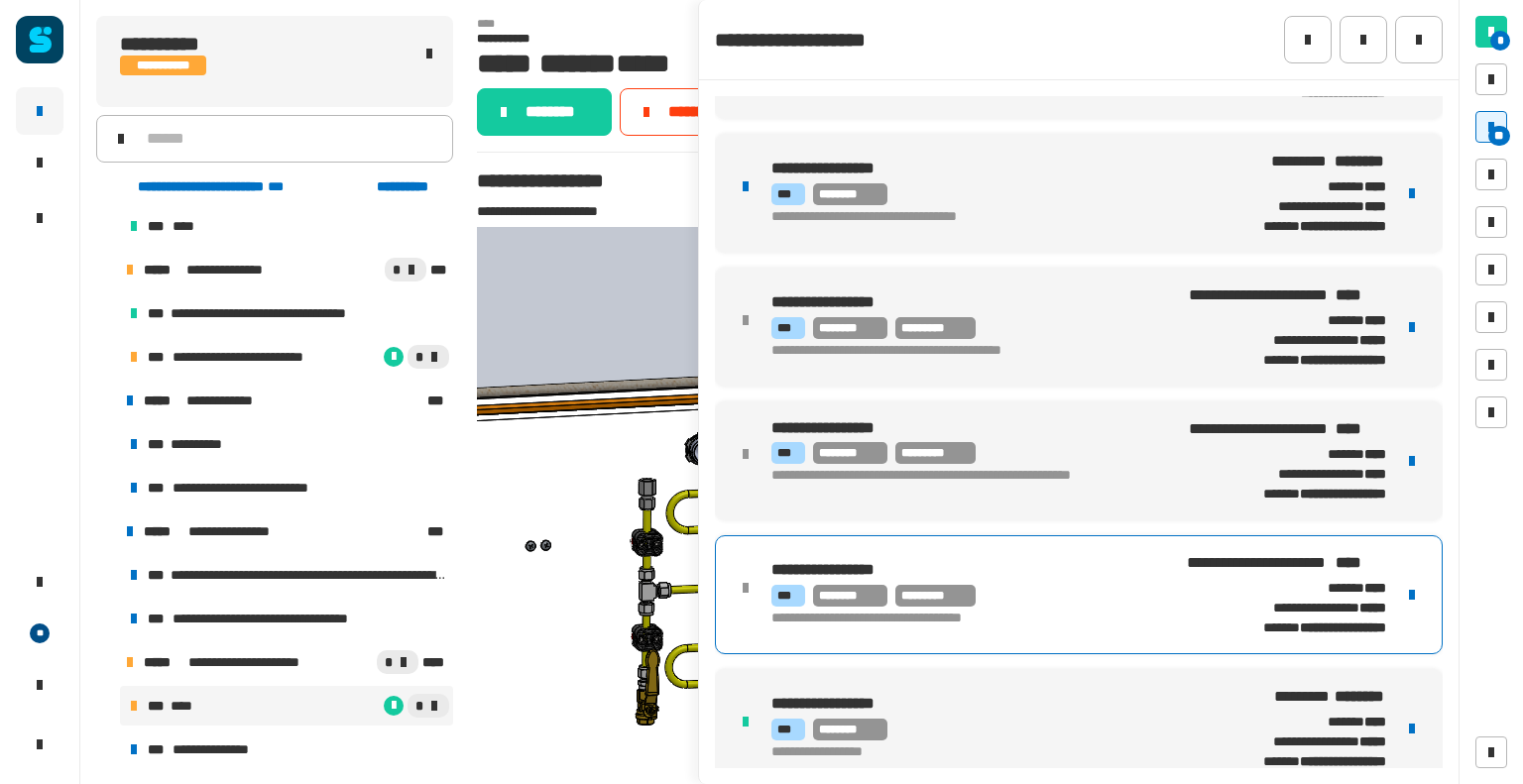 click on "**********" at bounding box center [959, 570] 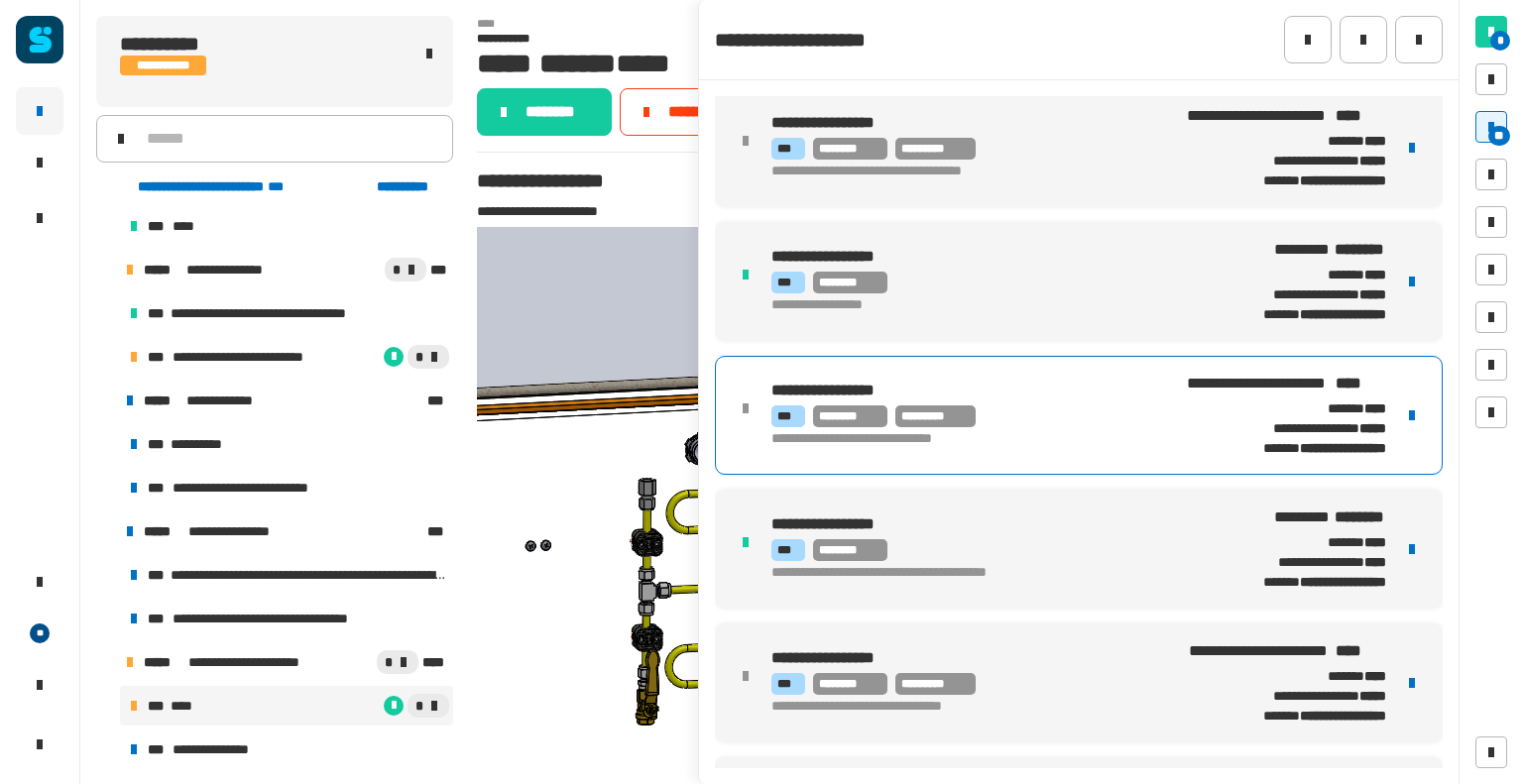 click on "**********" at bounding box center (960, 391) 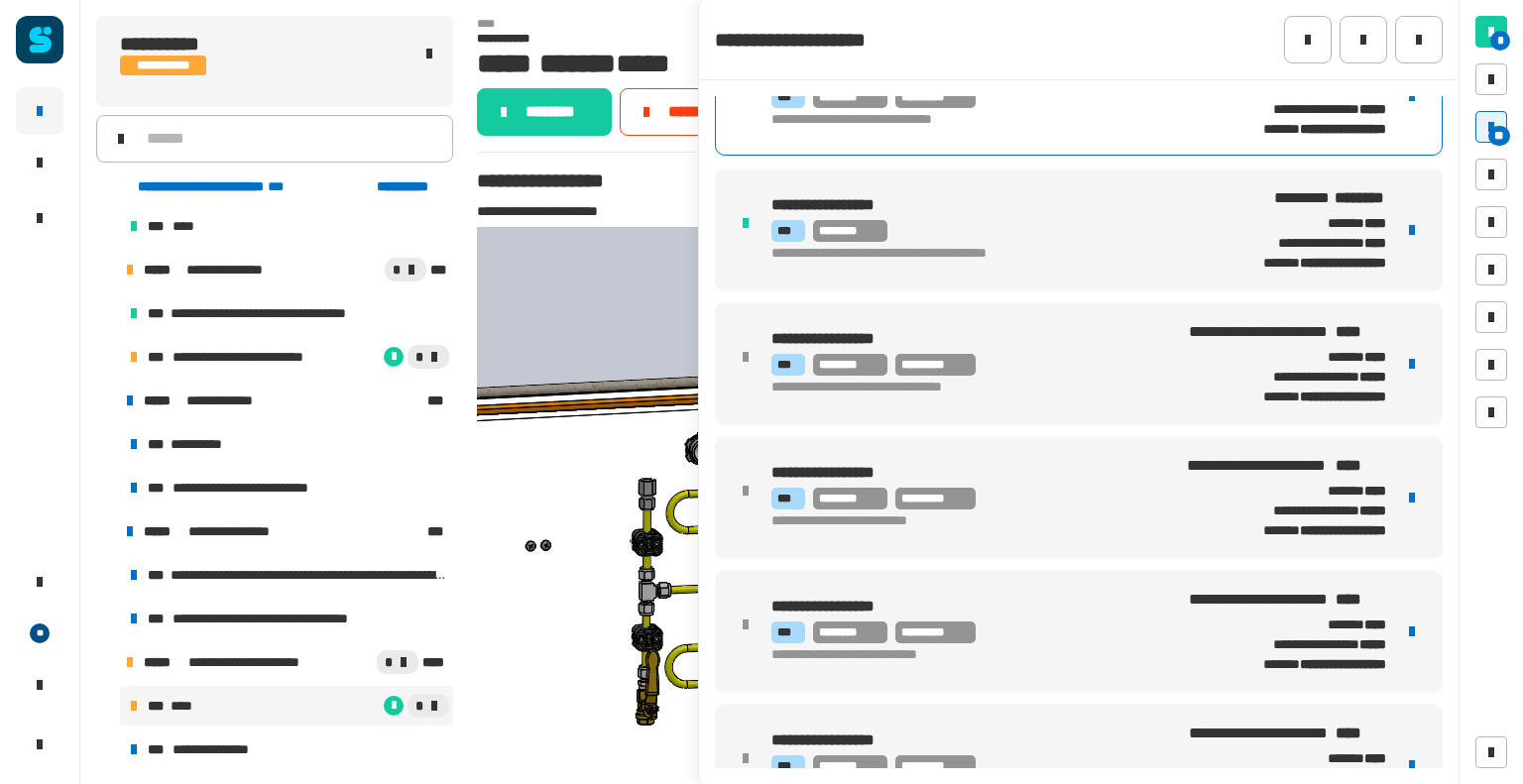 scroll, scrollTop: 2736, scrollLeft: 0, axis: vertical 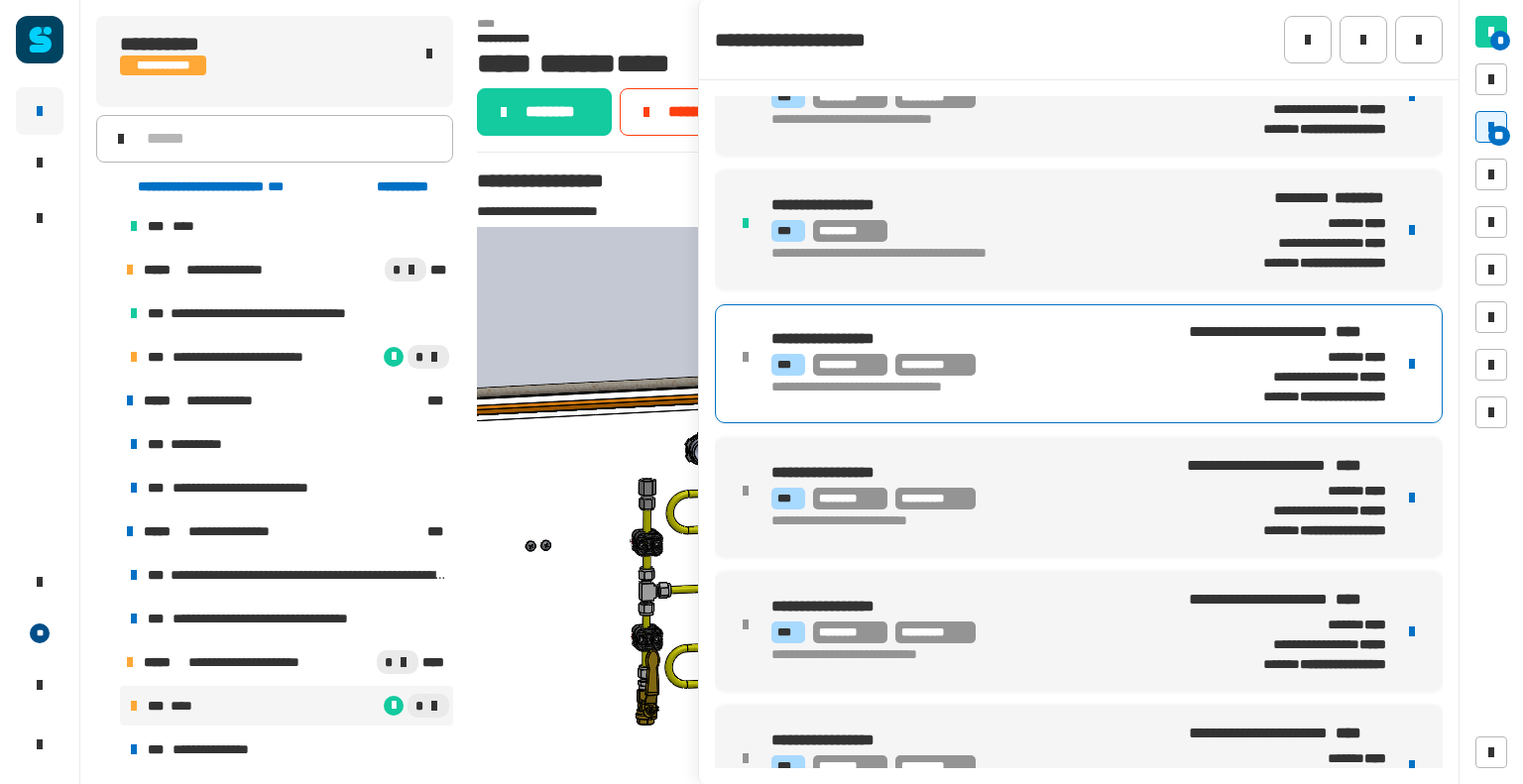 click on "**********" at bounding box center [972, 363] 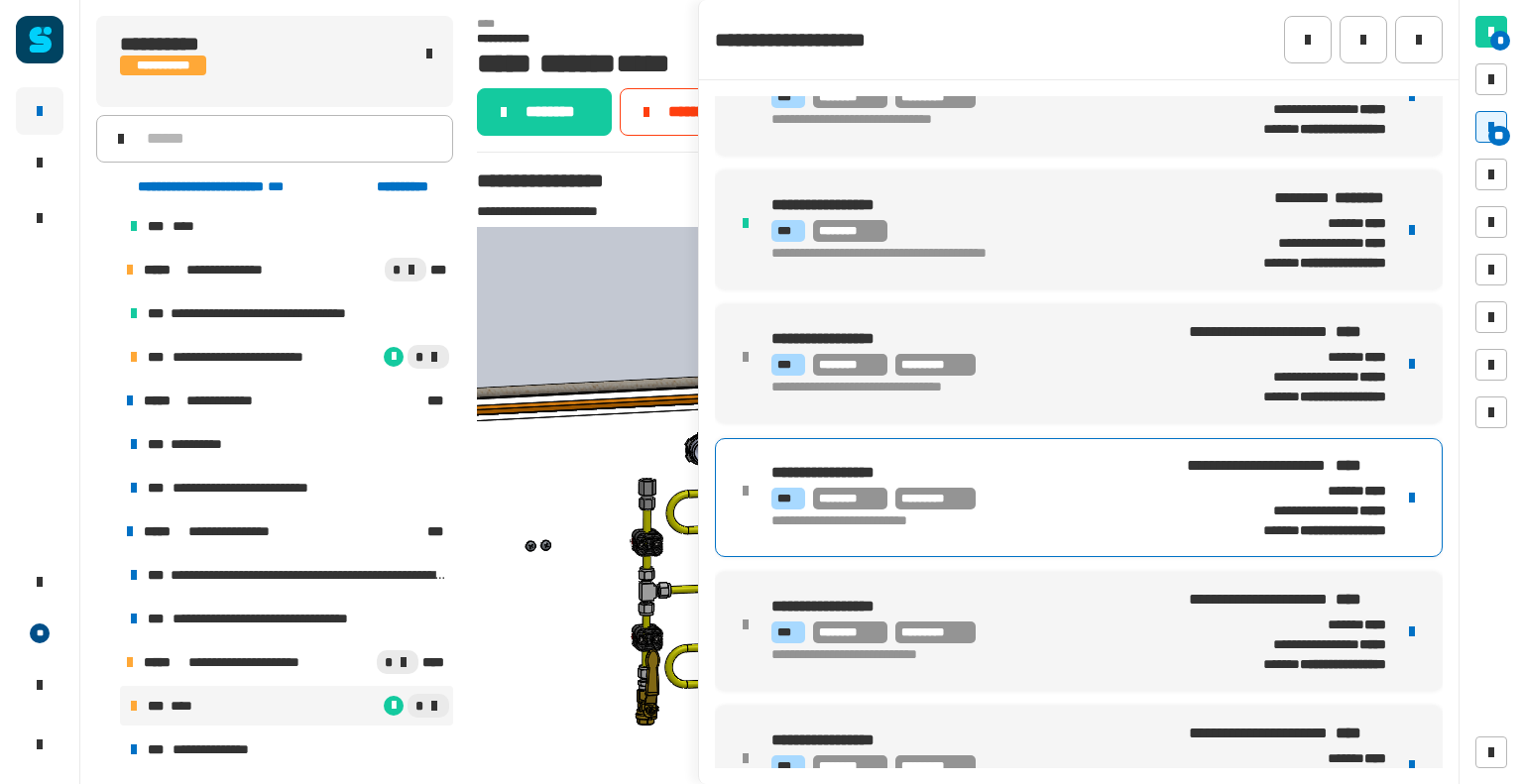 click on "**********" at bounding box center [960, 473] 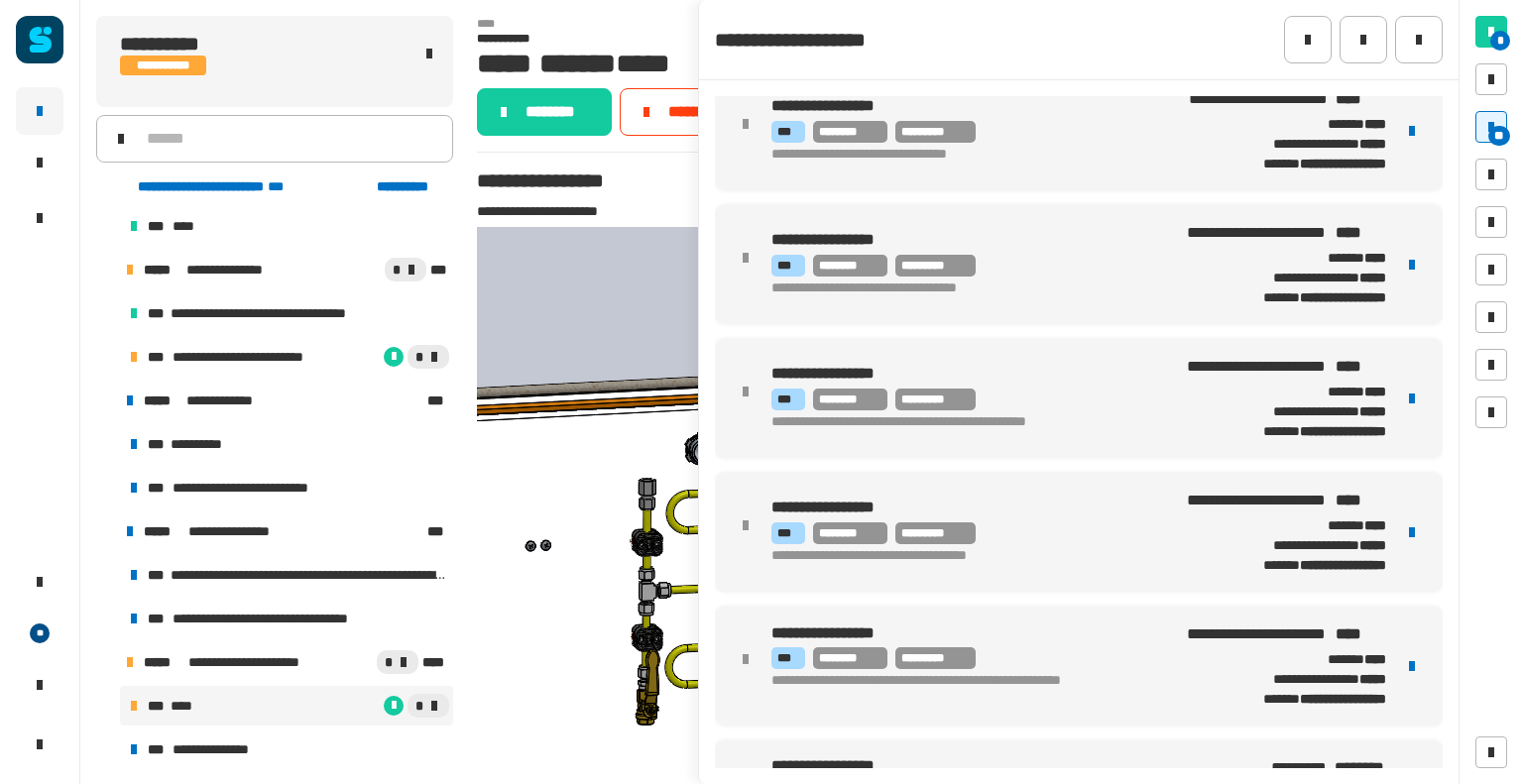 scroll, scrollTop: 3543, scrollLeft: 0, axis: vertical 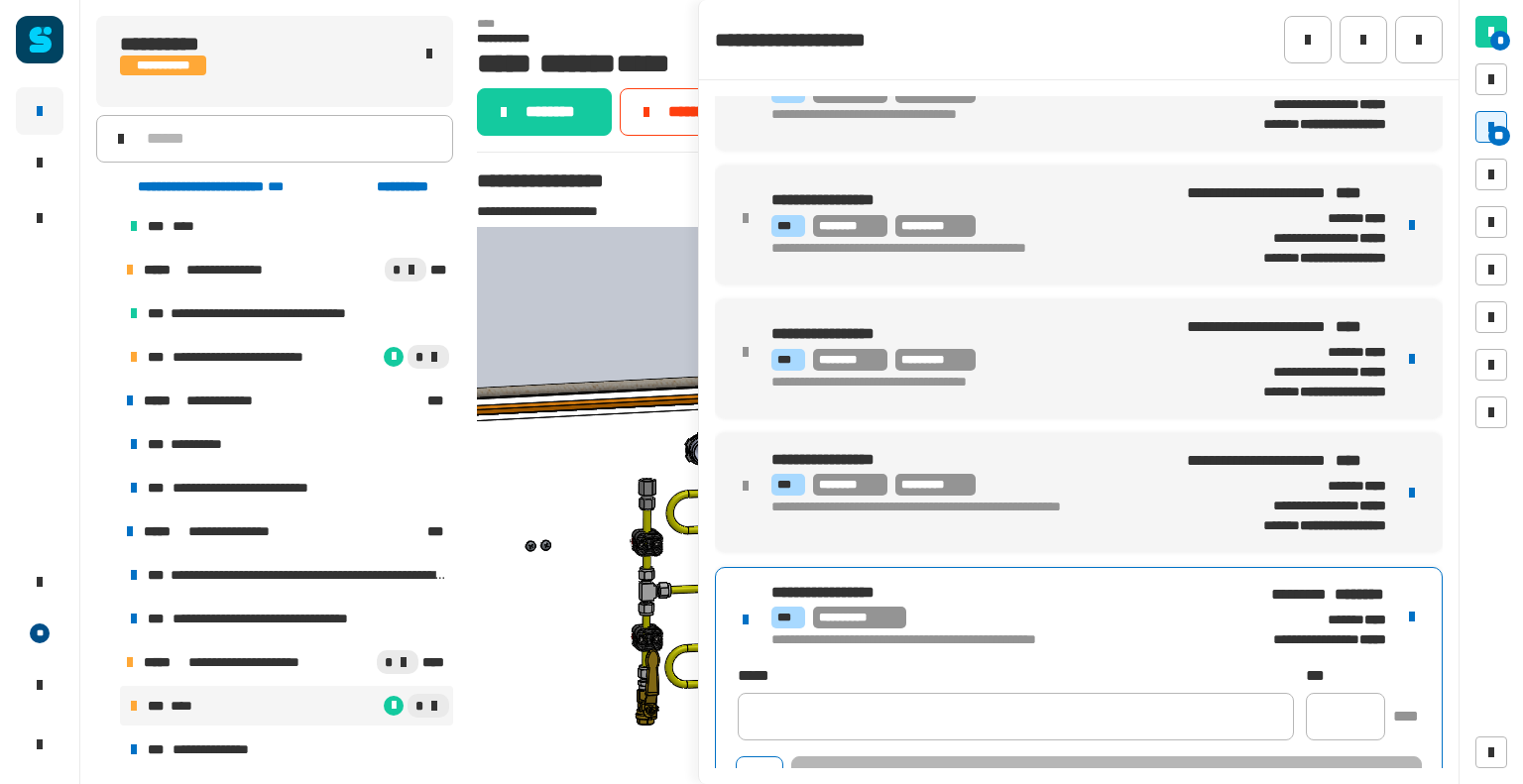 click on "**********" at bounding box center (860, 617) 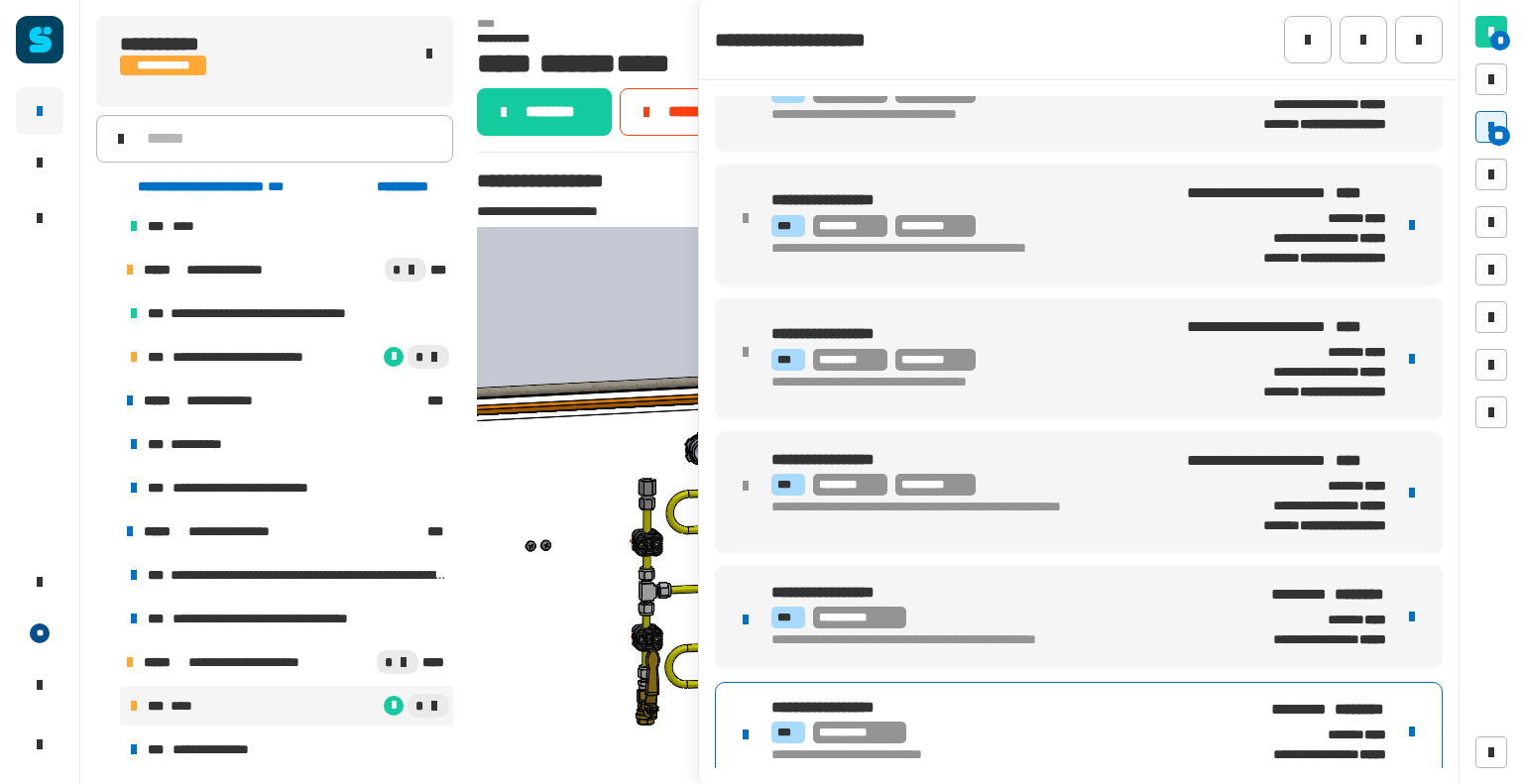 click on "**********" at bounding box center (1001, 732) 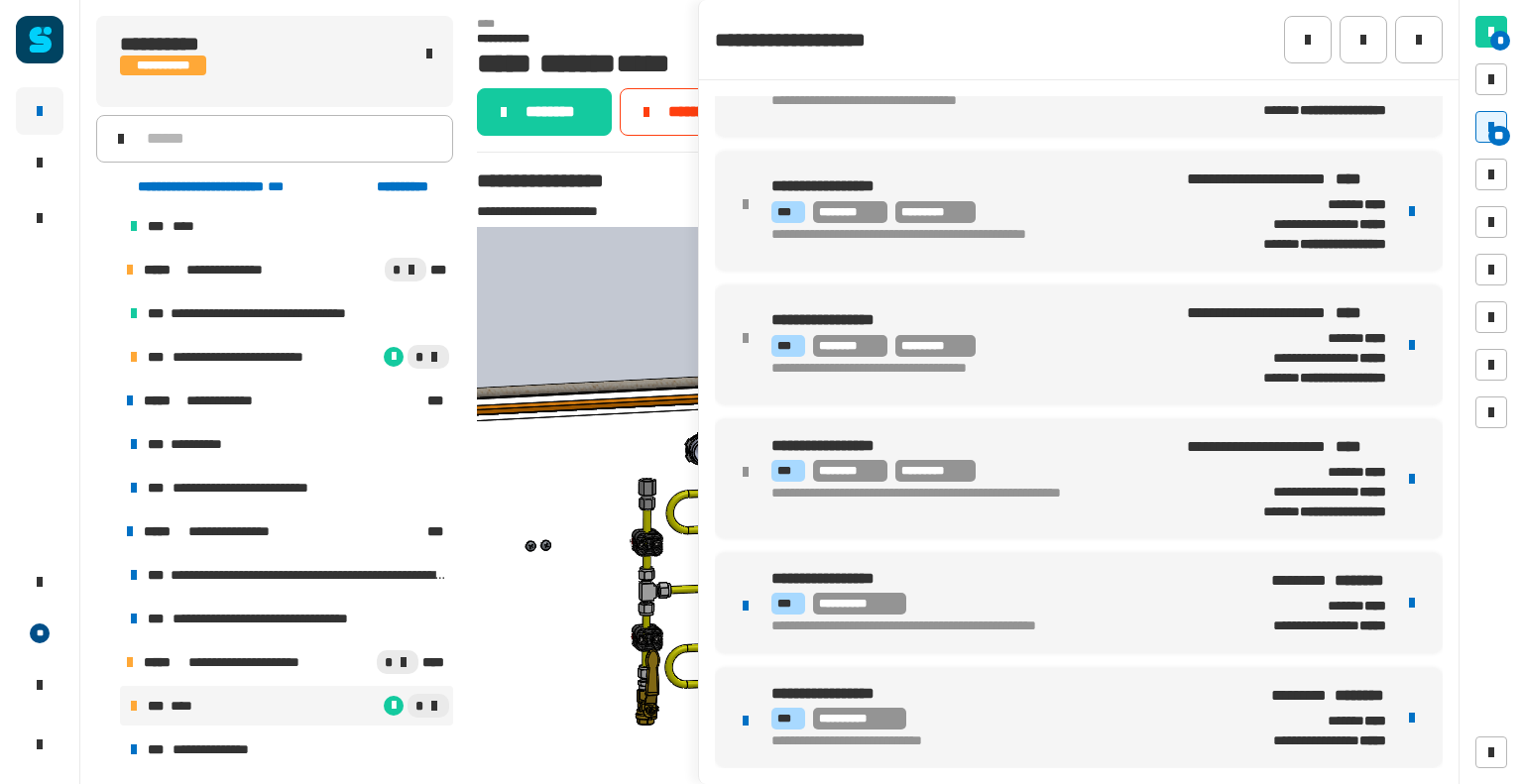 scroll, scrollTop: 3543, scrollLeft: 0, axis: vertical 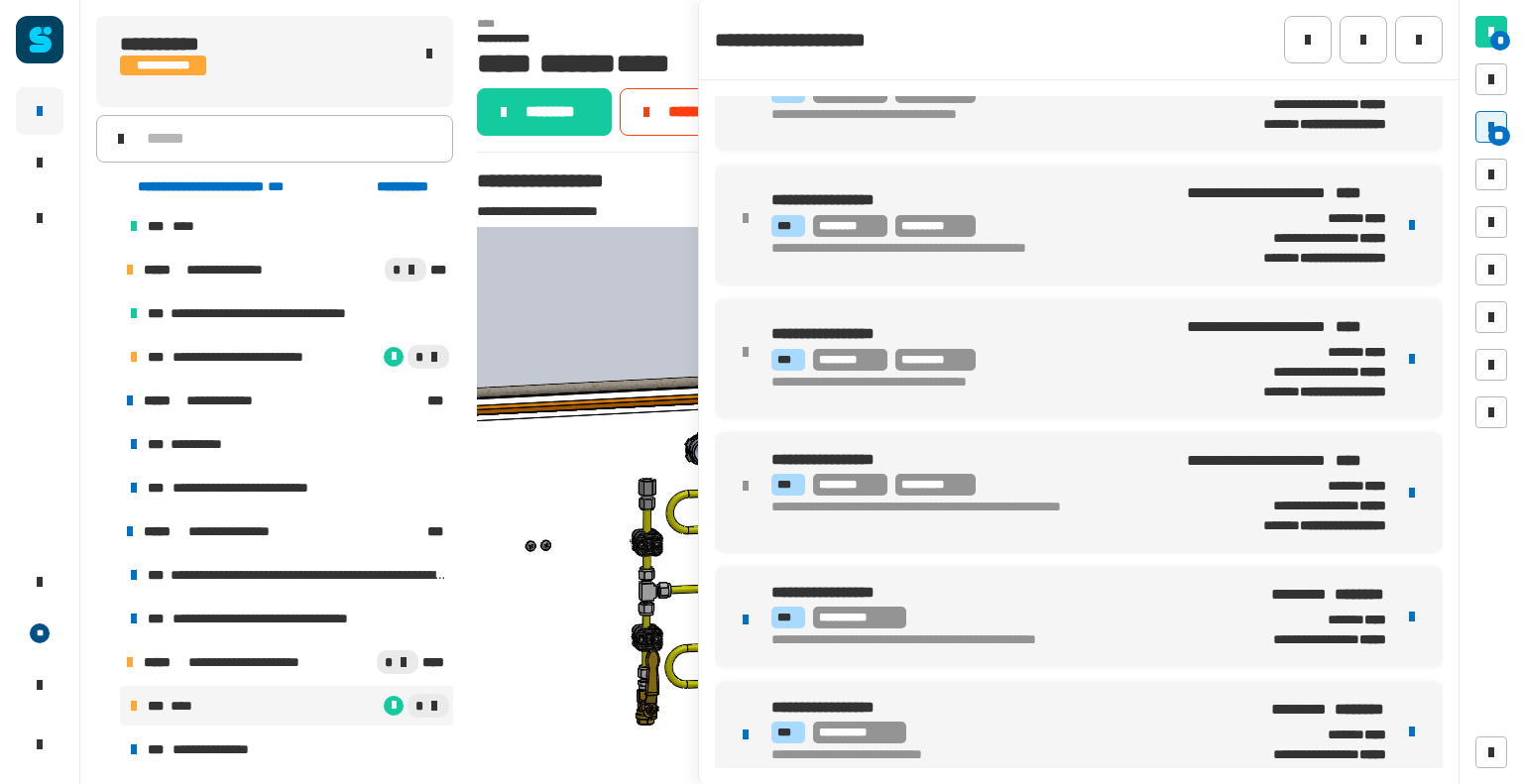 click on "**********" at bounding box center (1079, -1333) 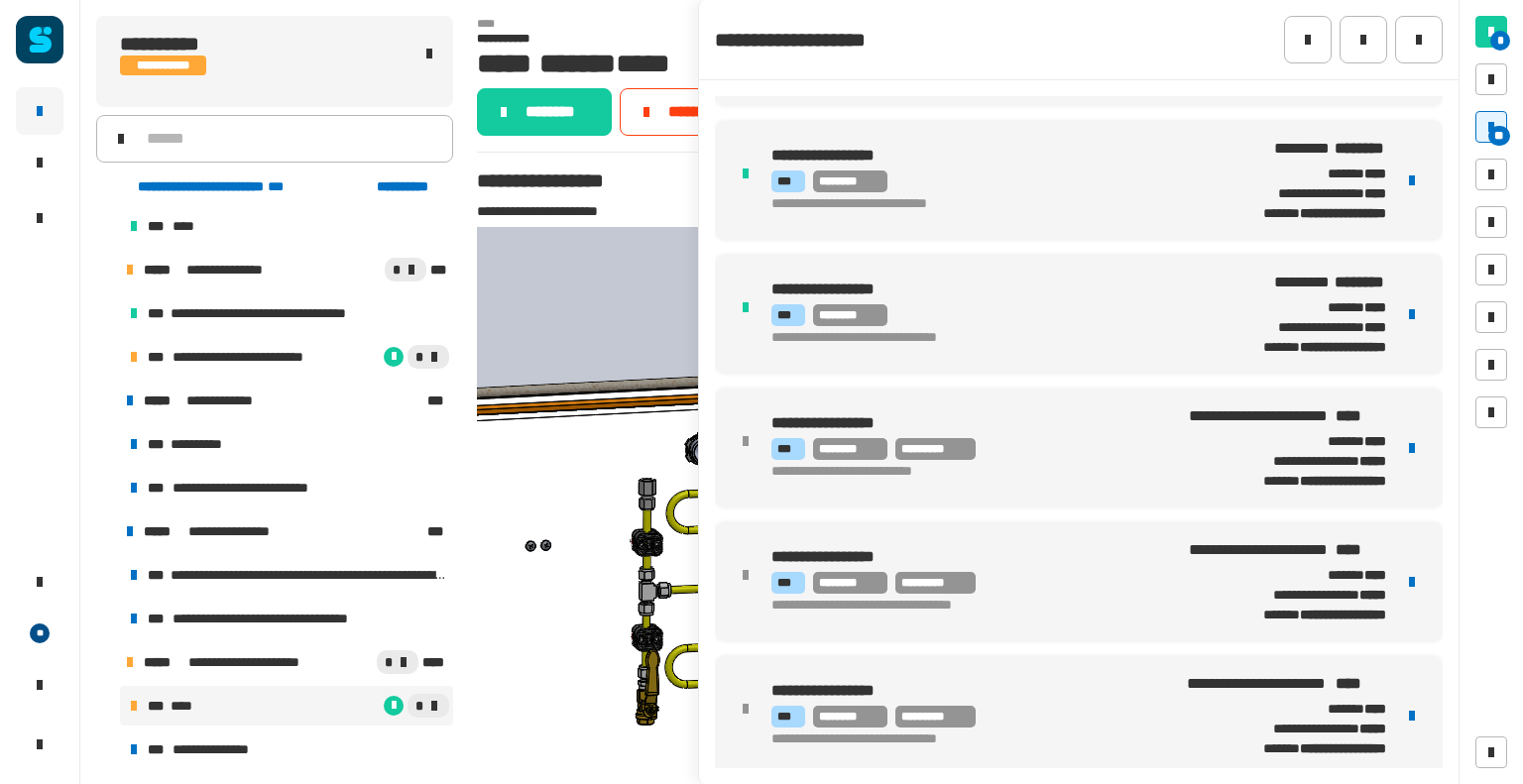 scroll, scrollTop: 0, scrollLeft: 0, axis: both 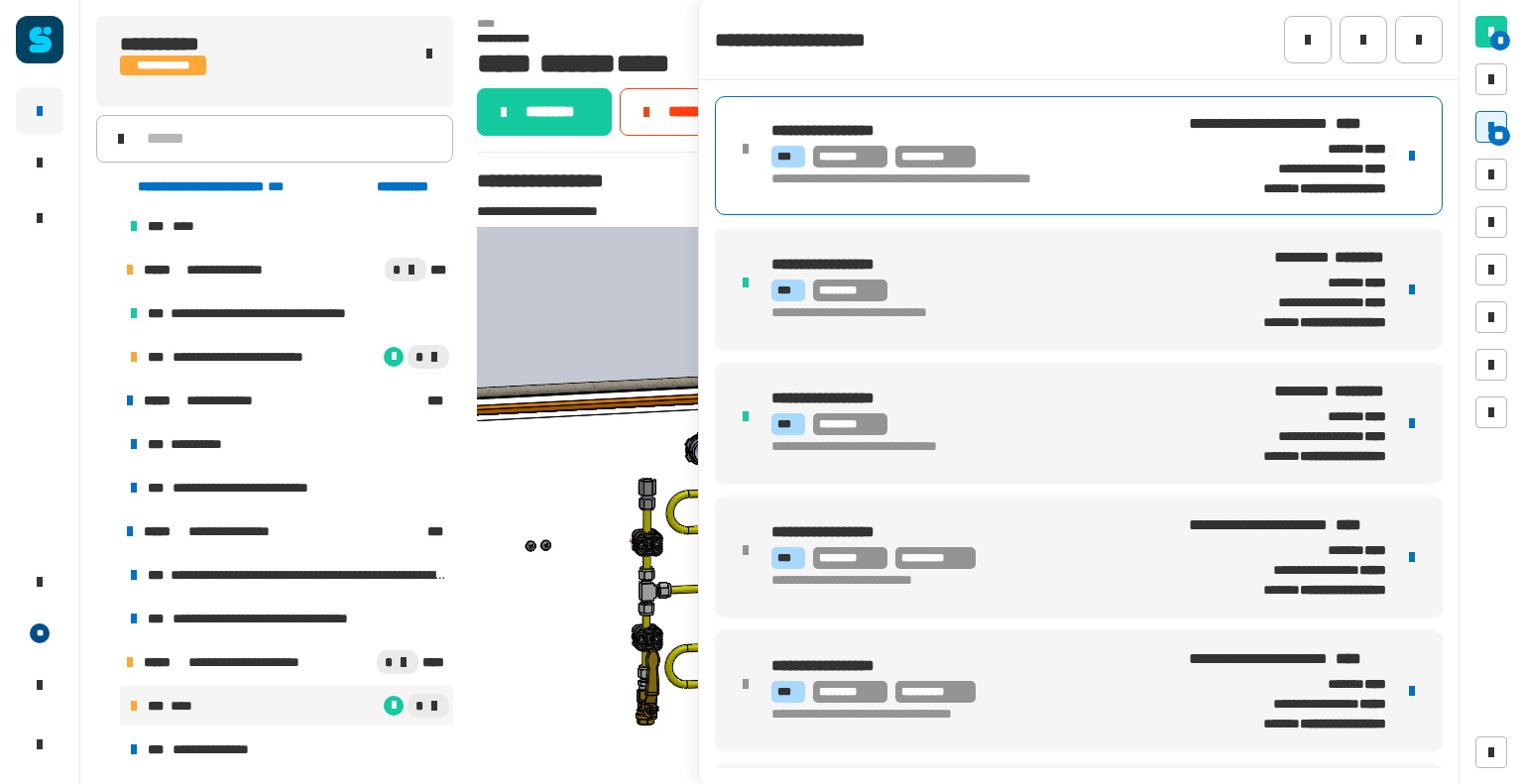click on "**********" at bounding box center [972, 155] 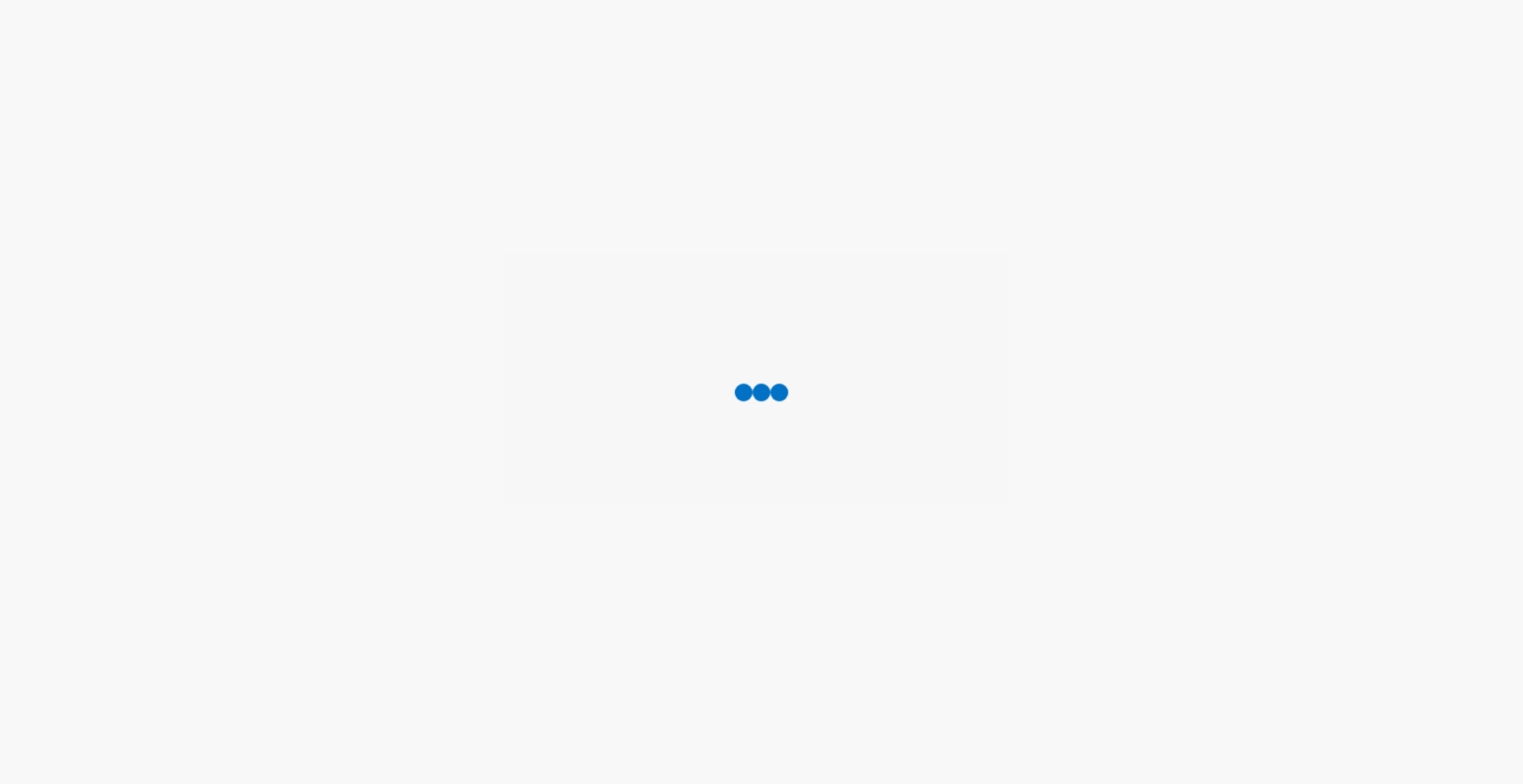 scroll, scrollTop: 0, scrollLeft: 0, axis: both 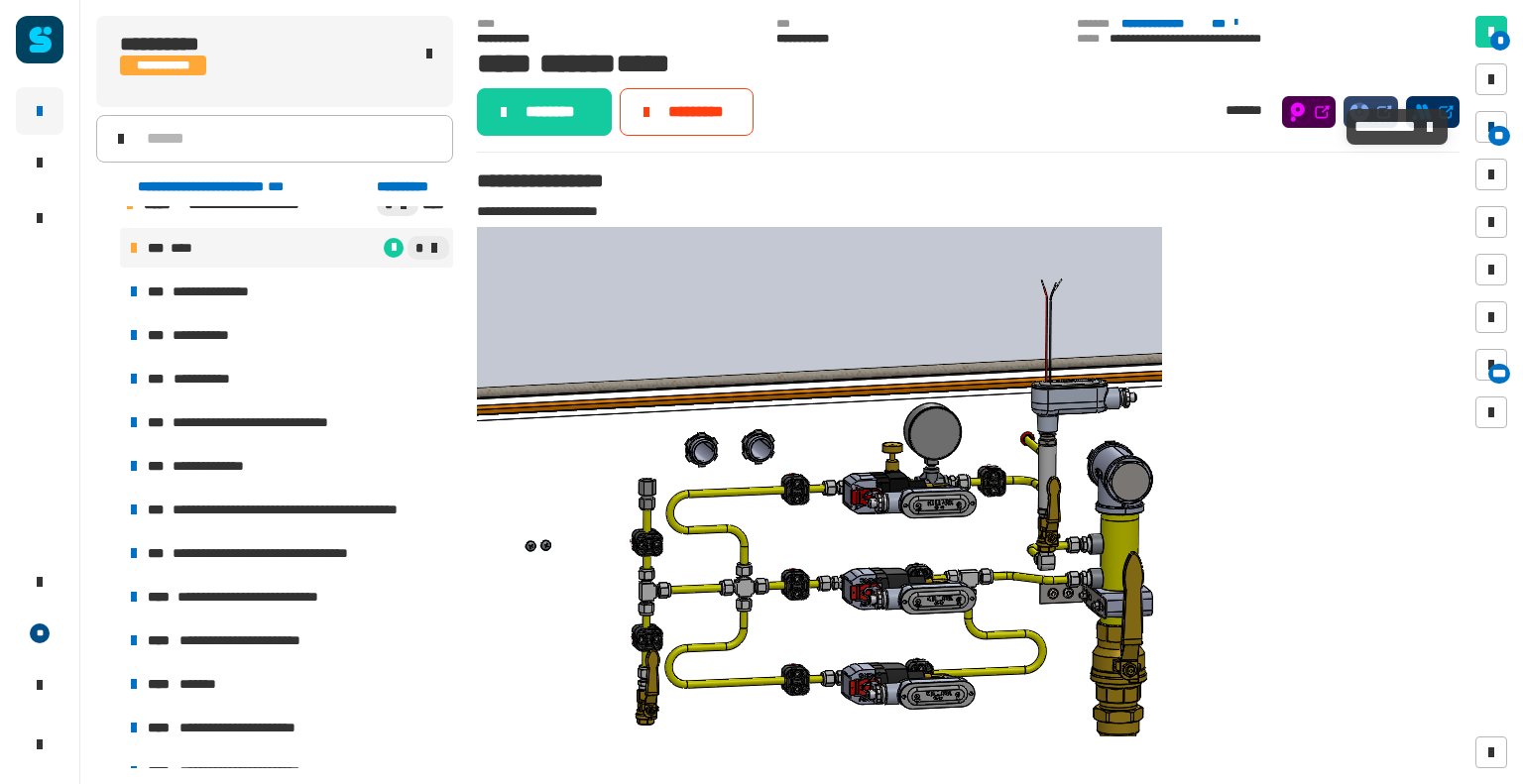 click on "**" at bounding box center [1499, 136] 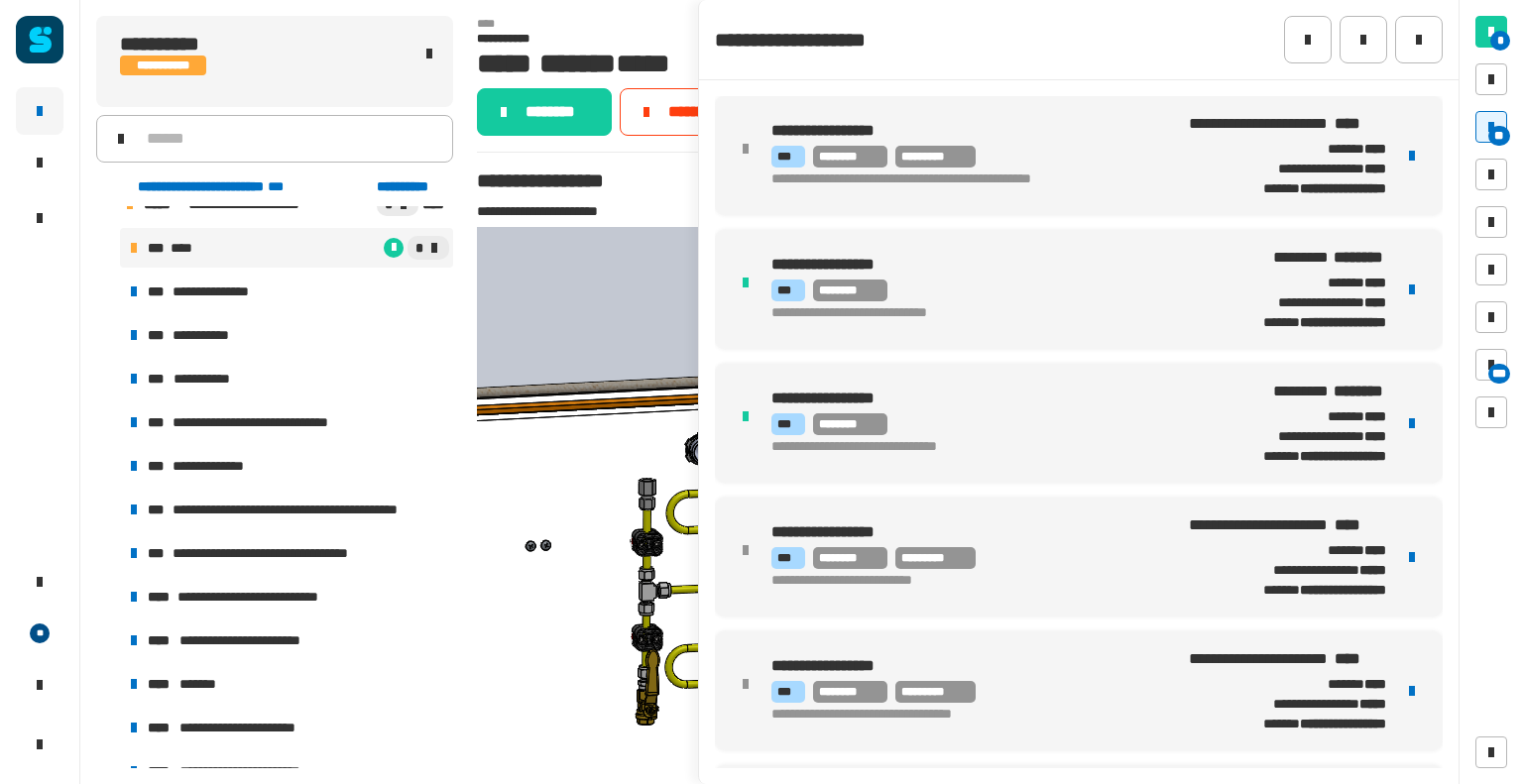 type 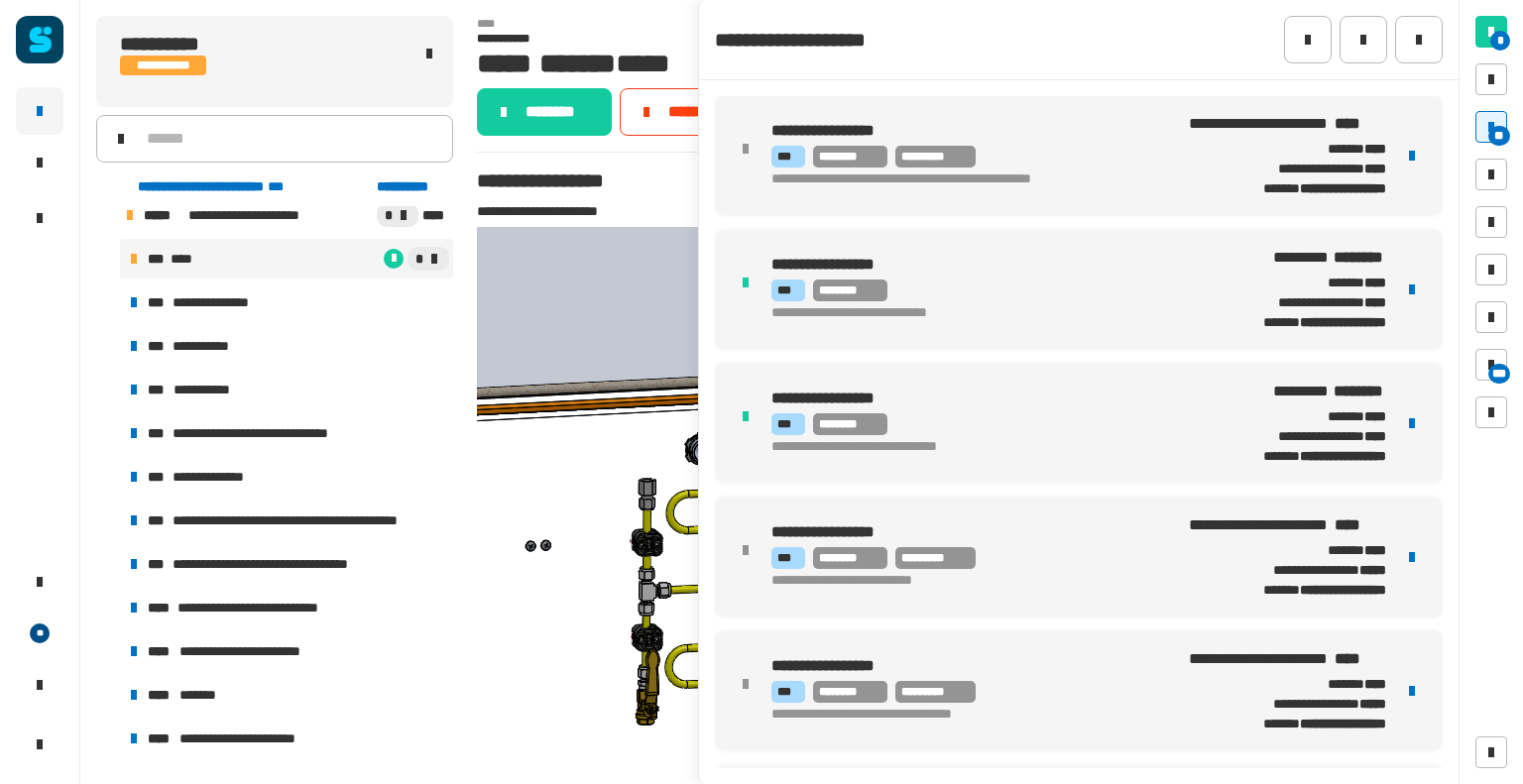 click on "**********" at bounding box center [1287, 691] 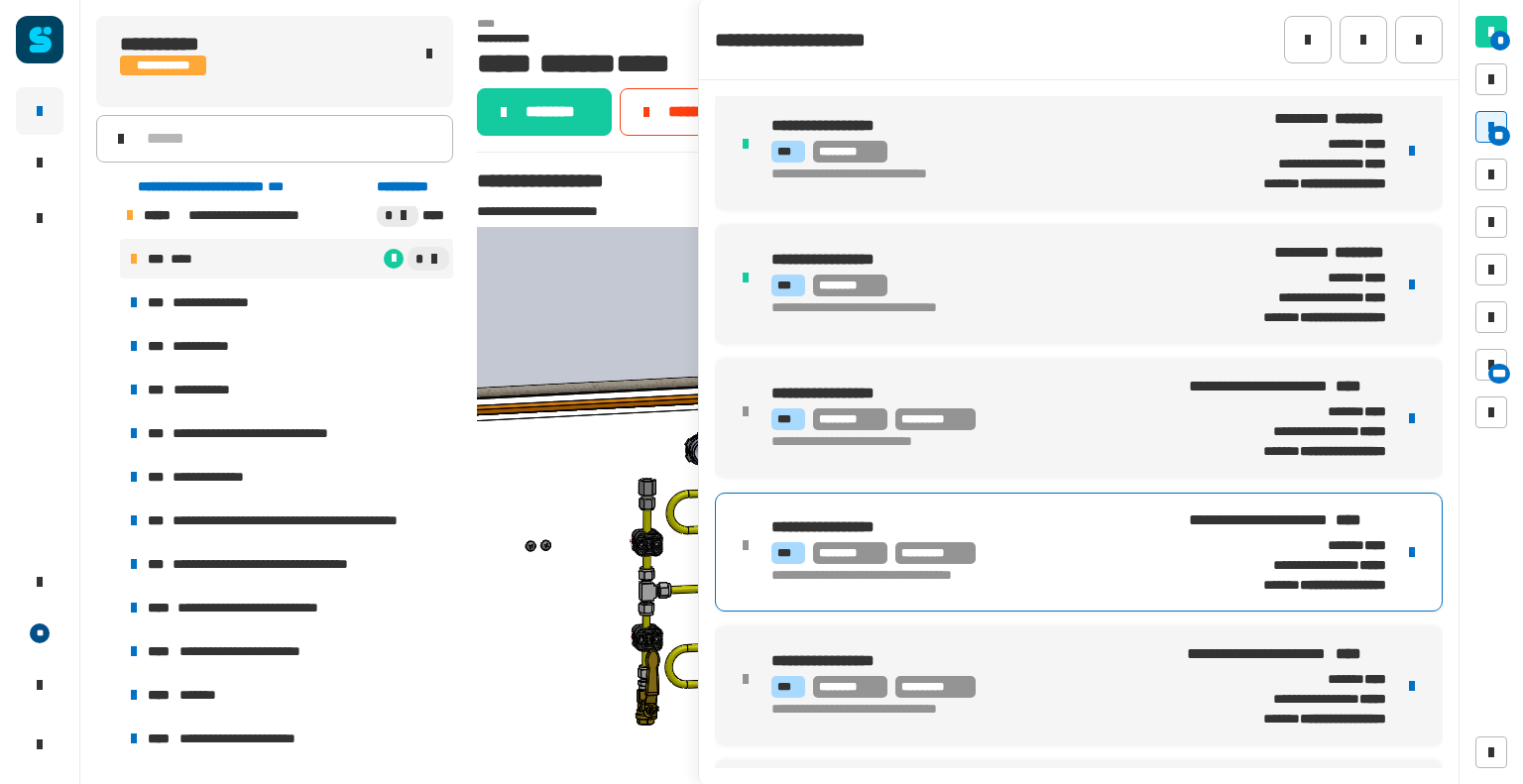 scroll, scrollTop: 141, scrollLeft: 0, axis: vertical 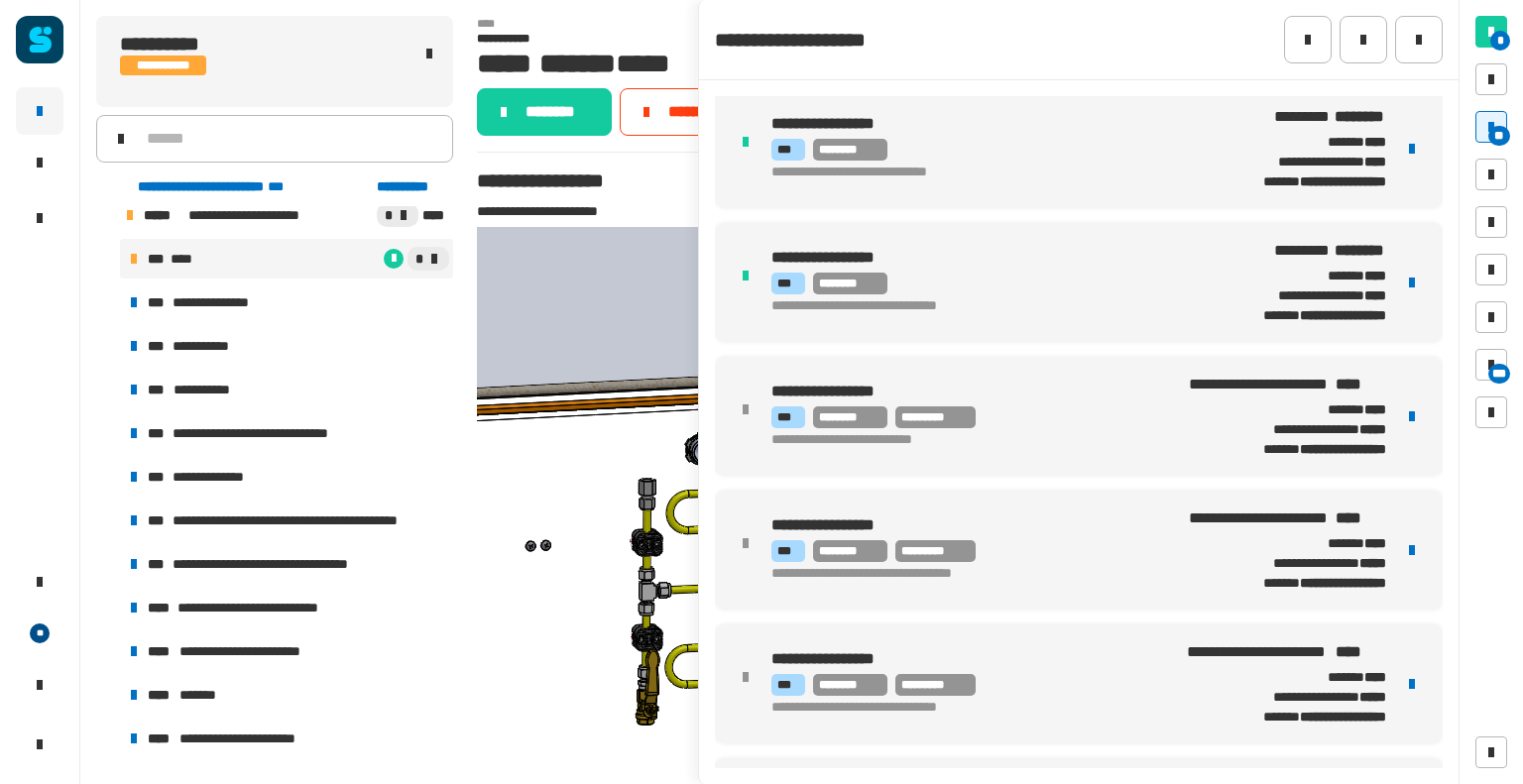 click on "**********" at bounding box center [961, 575] 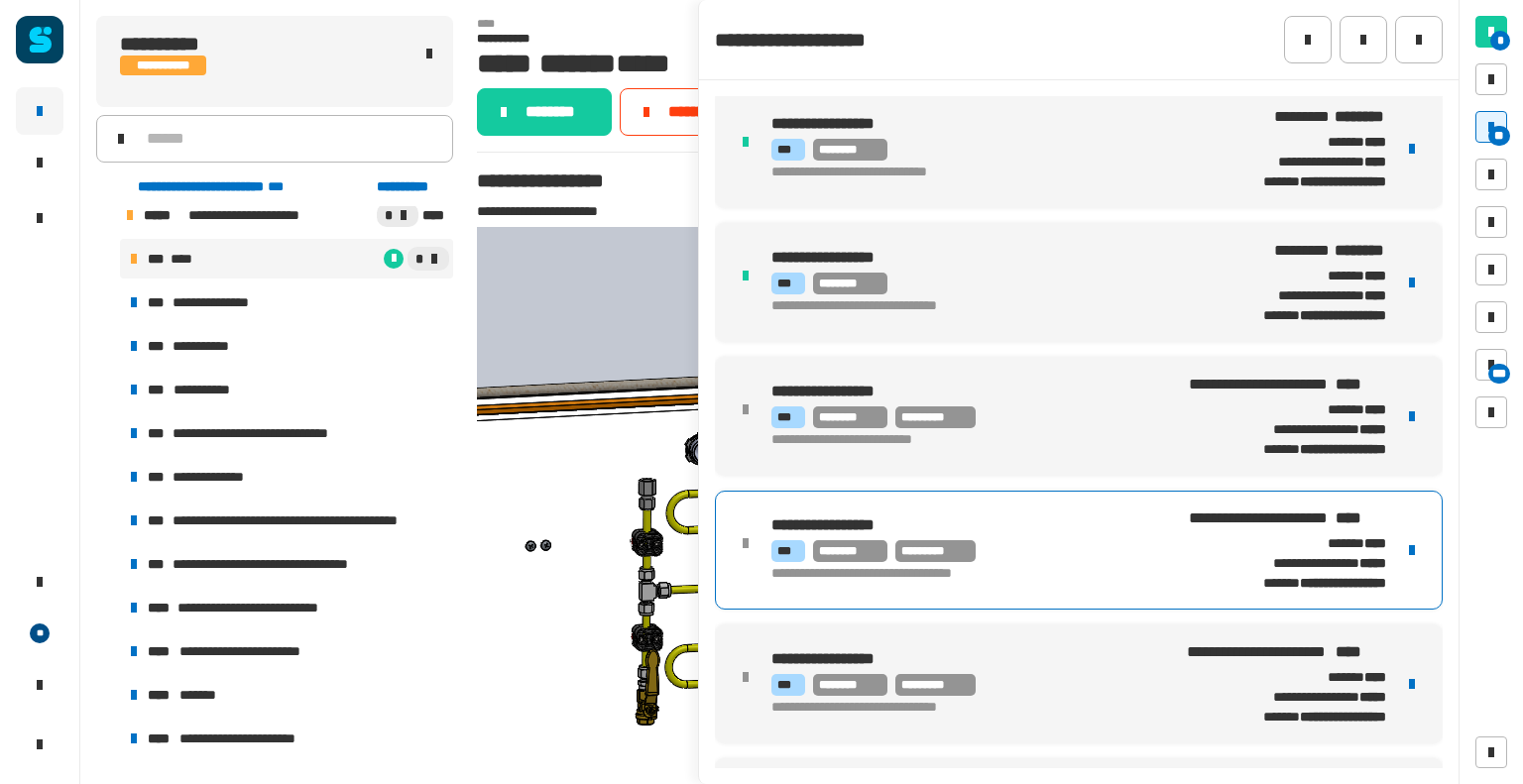 click at bounding box center [1412, 550] 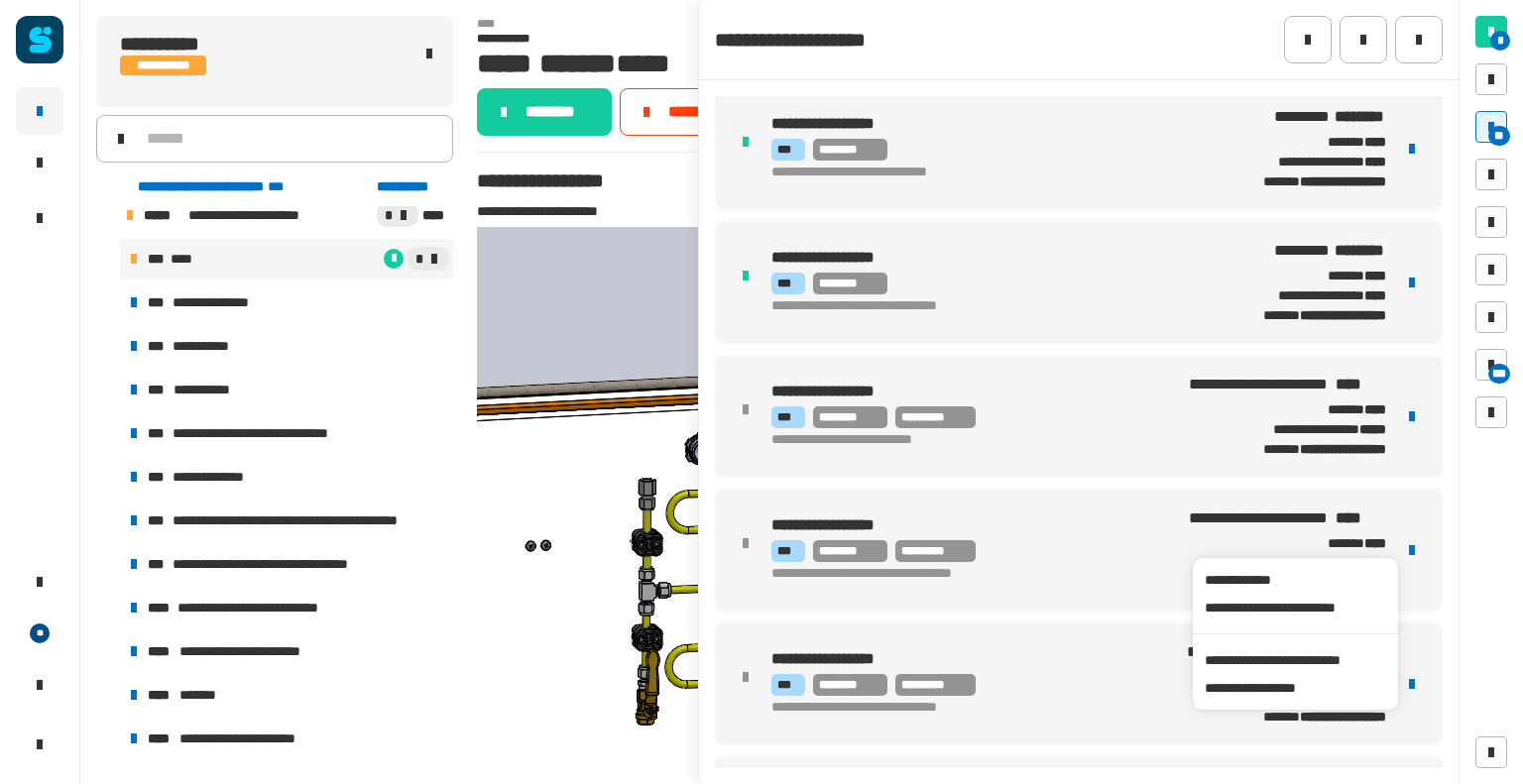 click on "**********" at bounding box center [961, 575] 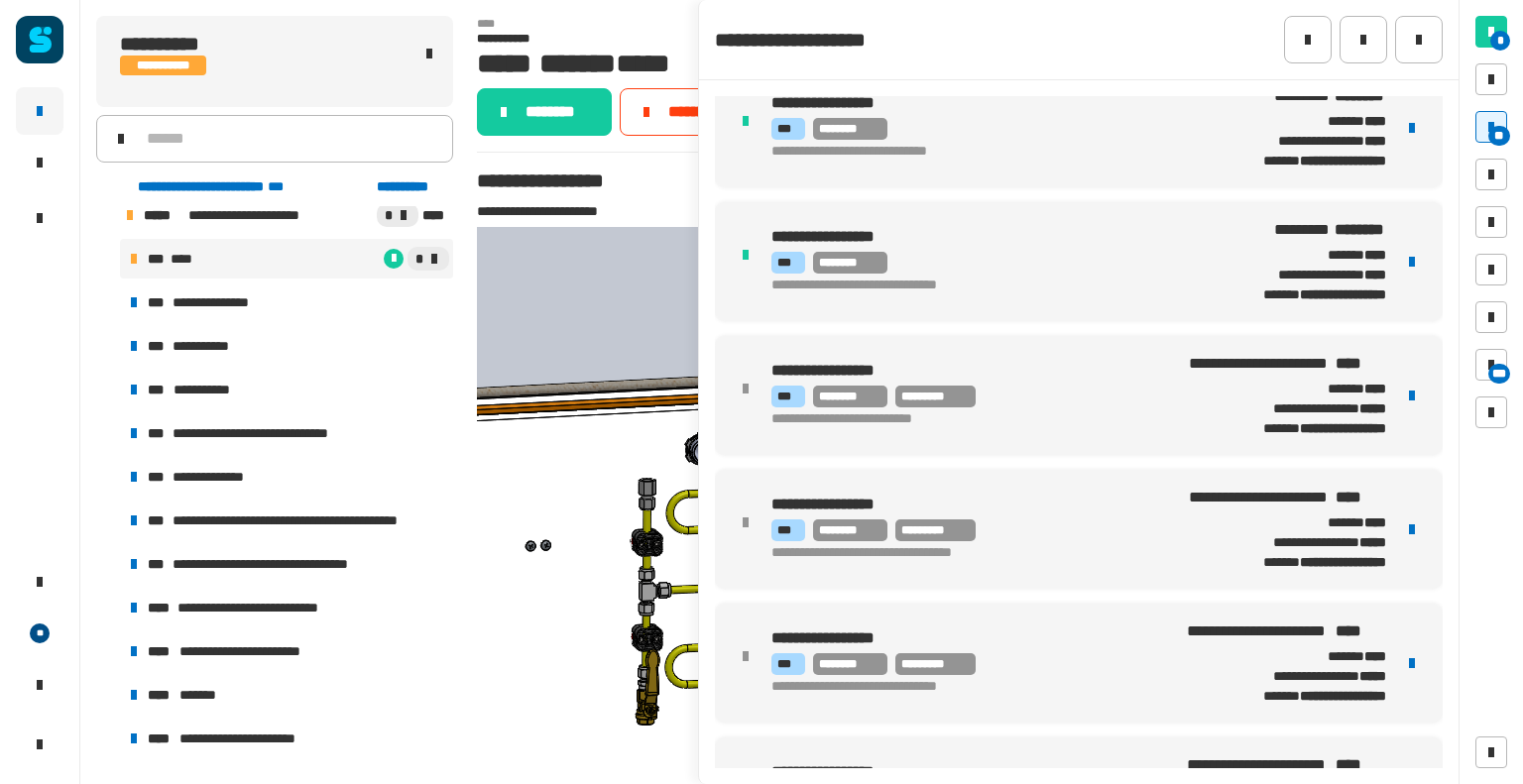 scroll, scrollTop: 163, scrollLeft: 0, axis: vertical 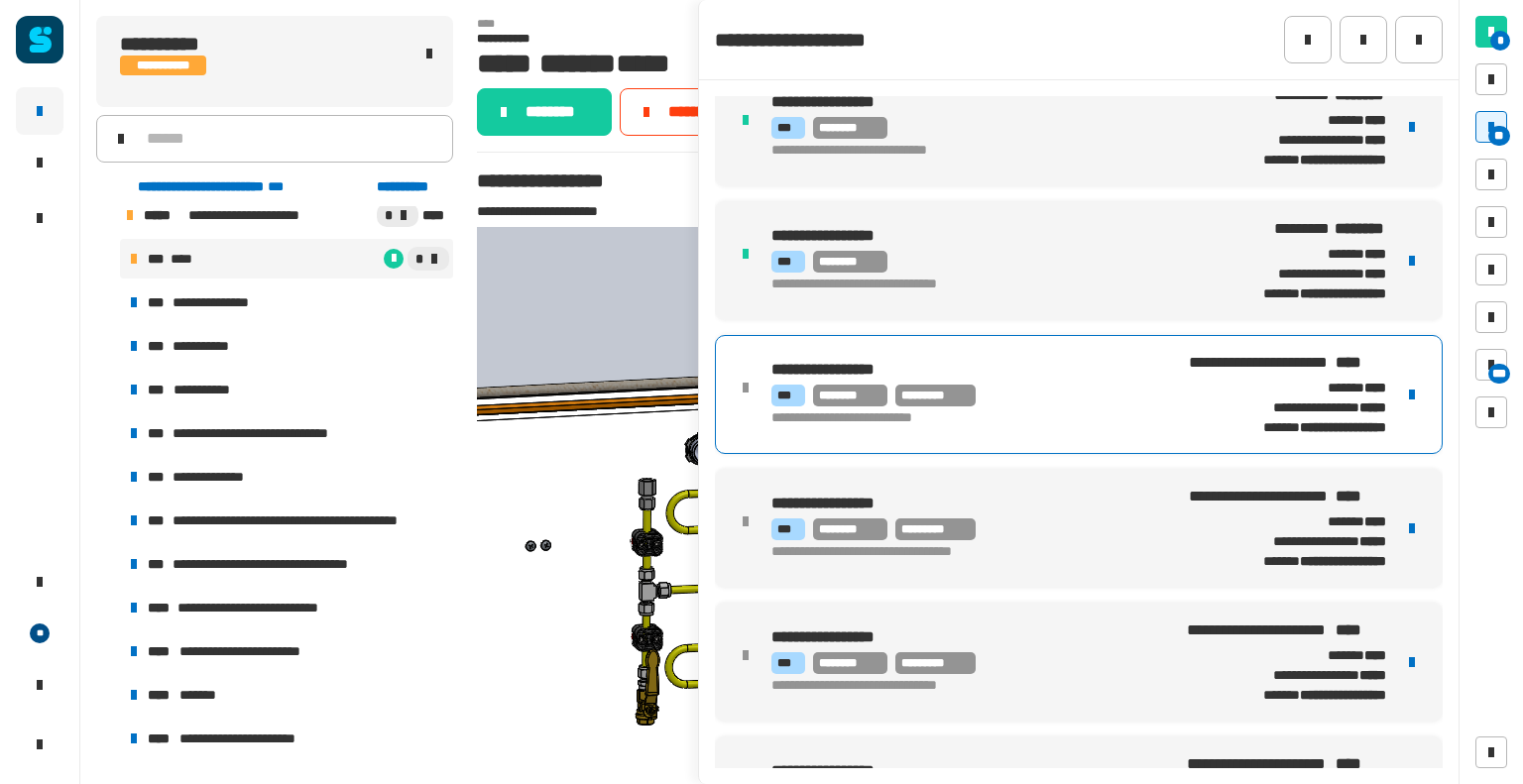 click on "**********" at bounding box center (961, 419) 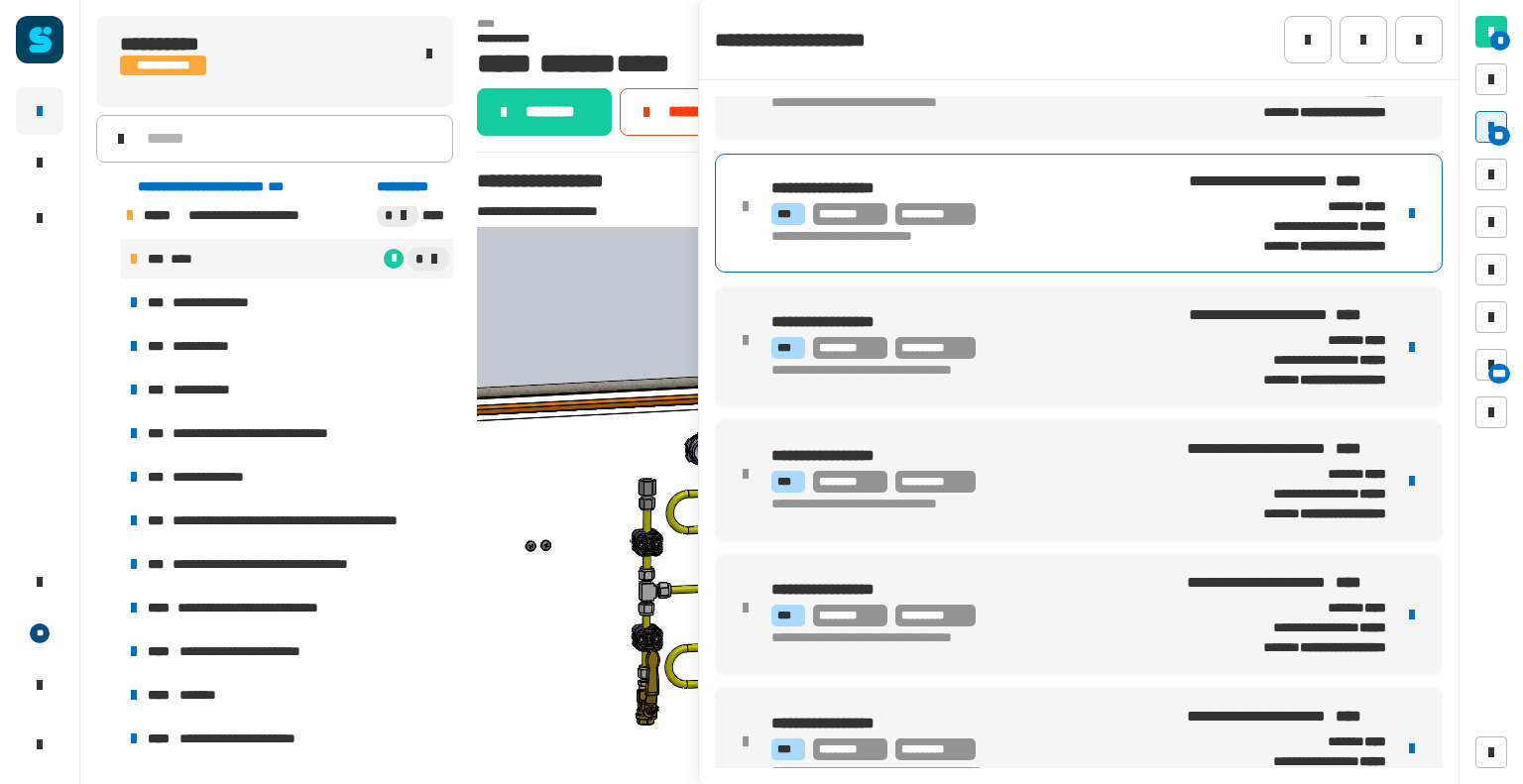 scroll, scrollTop: 360, scrollLeft: 0, axis: vertical 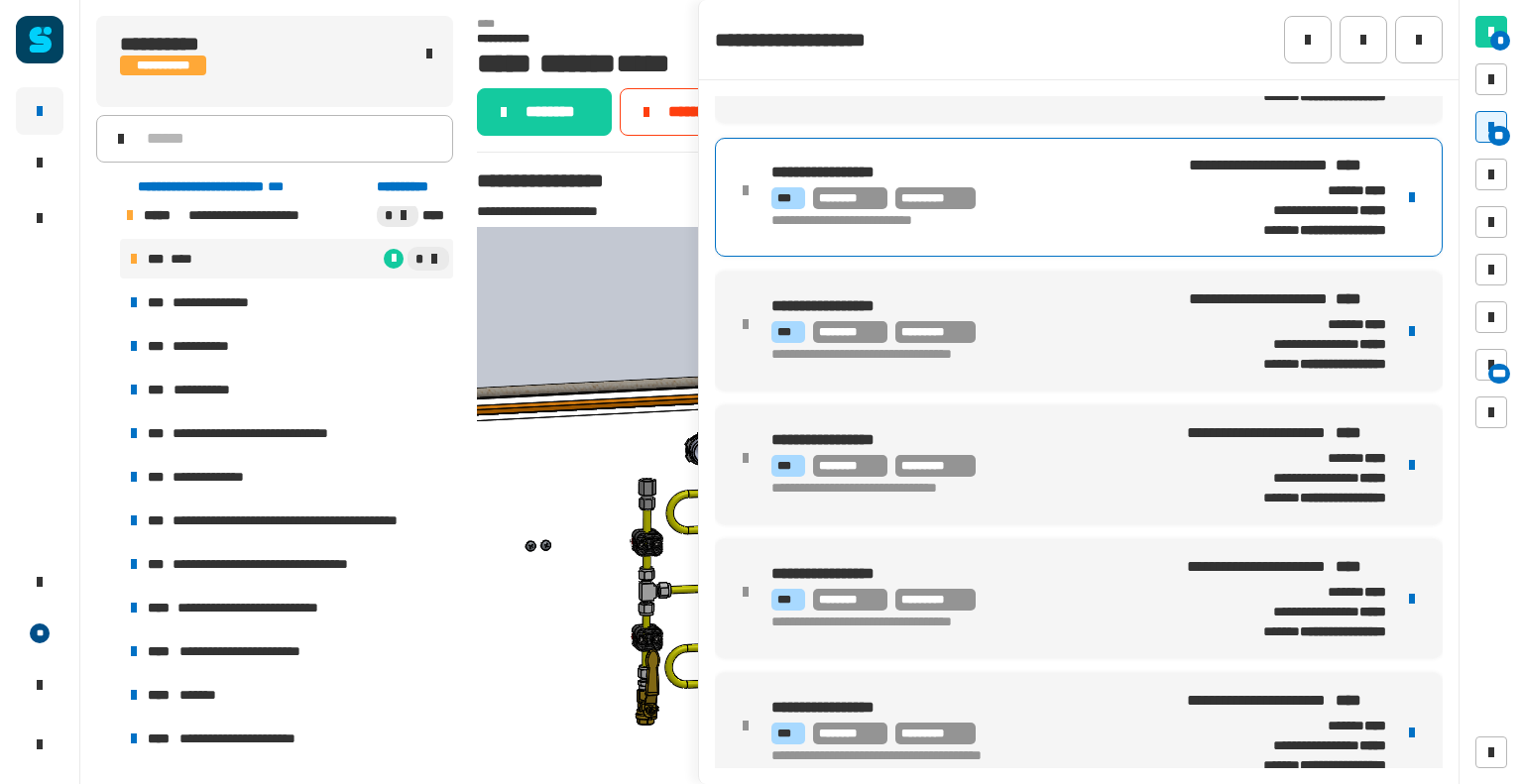 click on "**********" at bounding box center [961, 356] 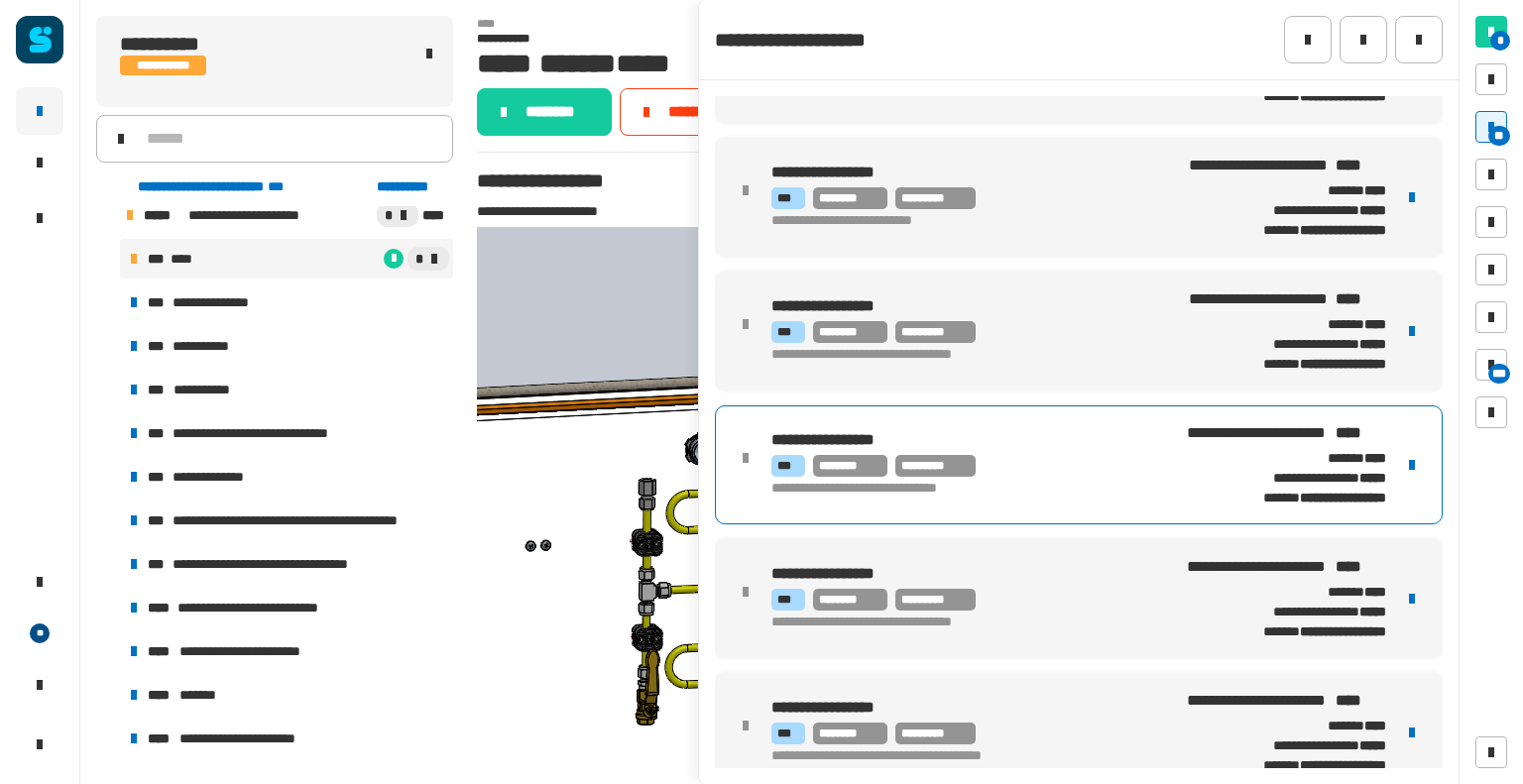 click on "*********" at bounding box center [935, 466] 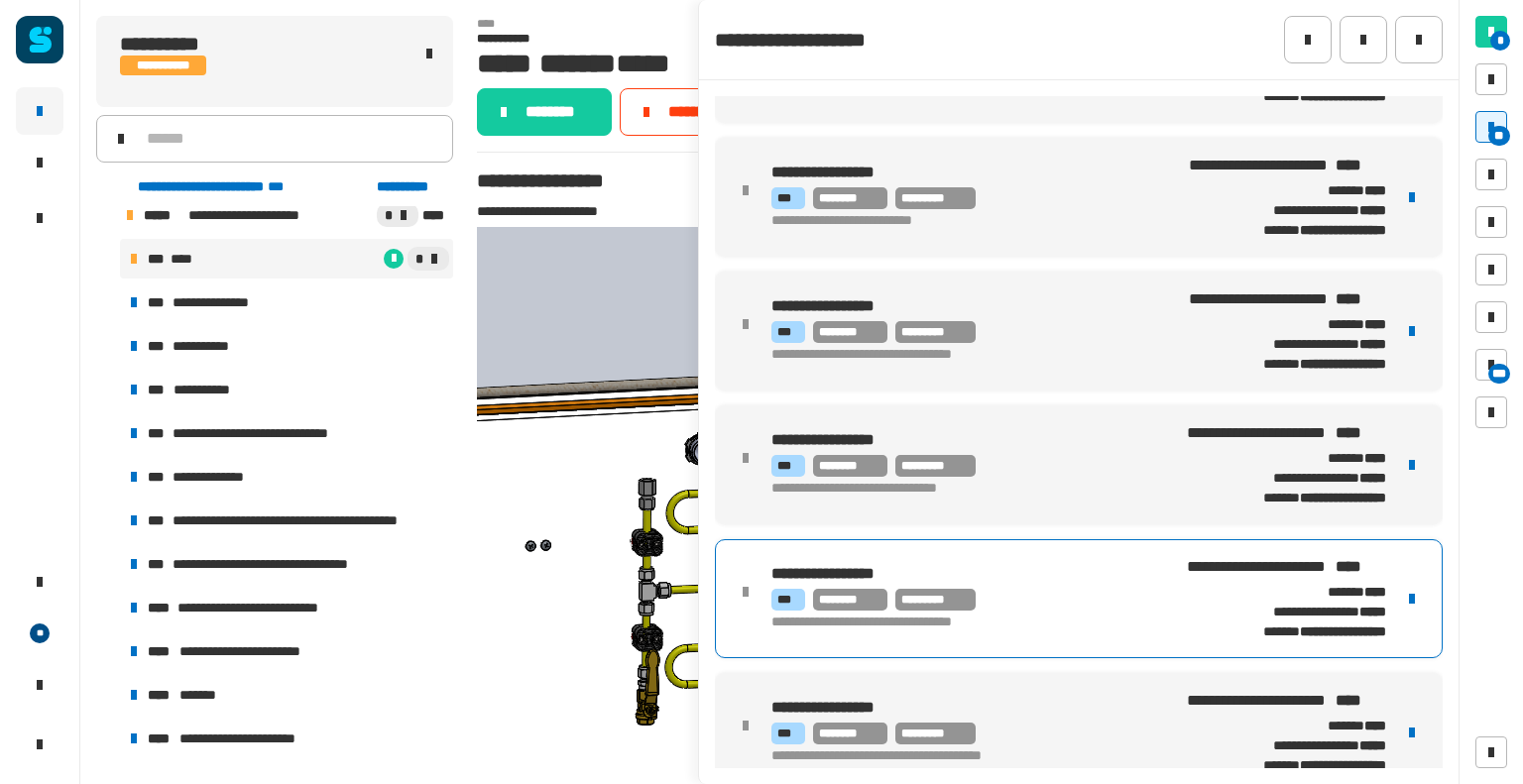 click on "*** ******** *********" at bounding box center [971, 600] 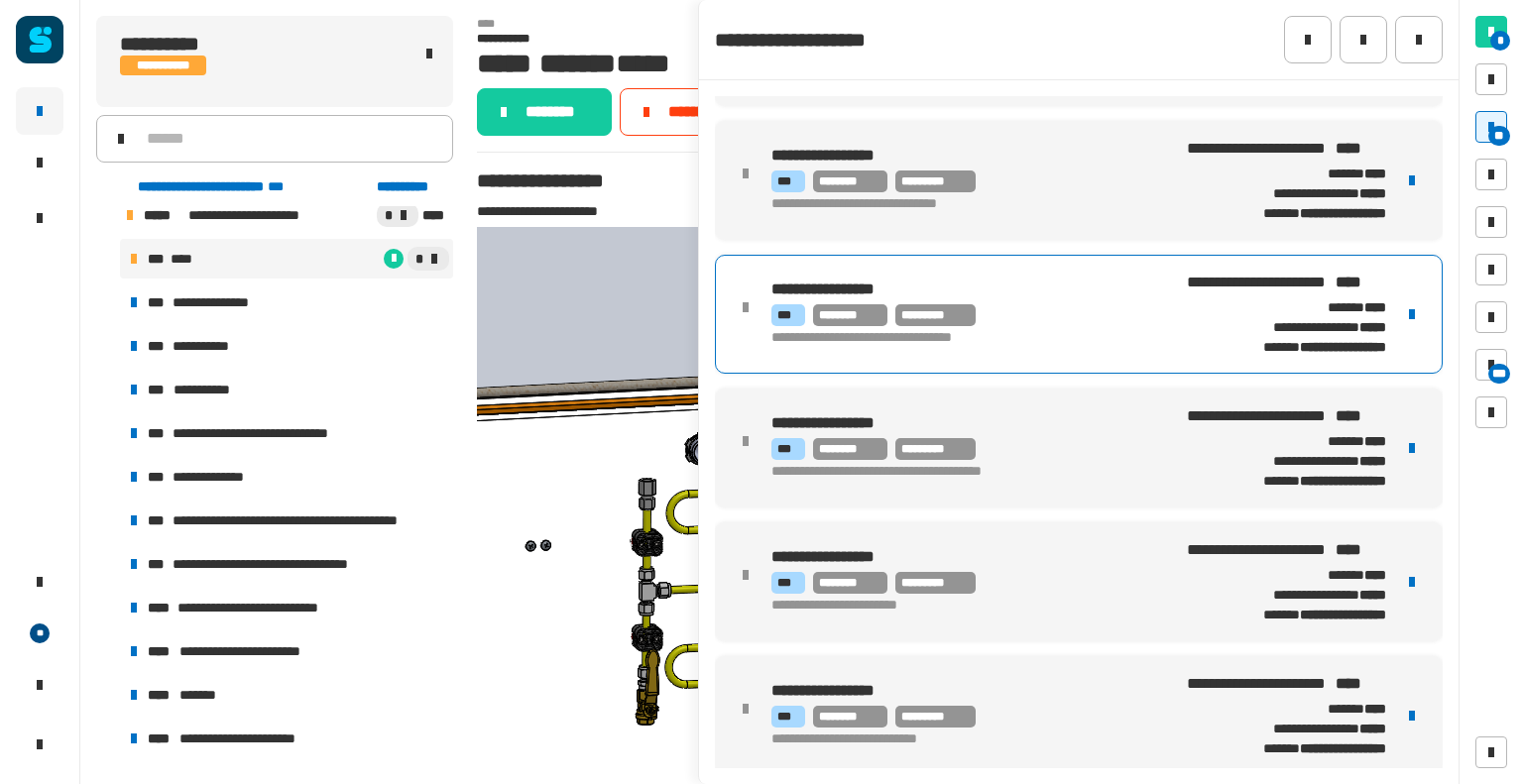 scroll, scrollTop: 645, scrollLeft: 0, axis: vertical 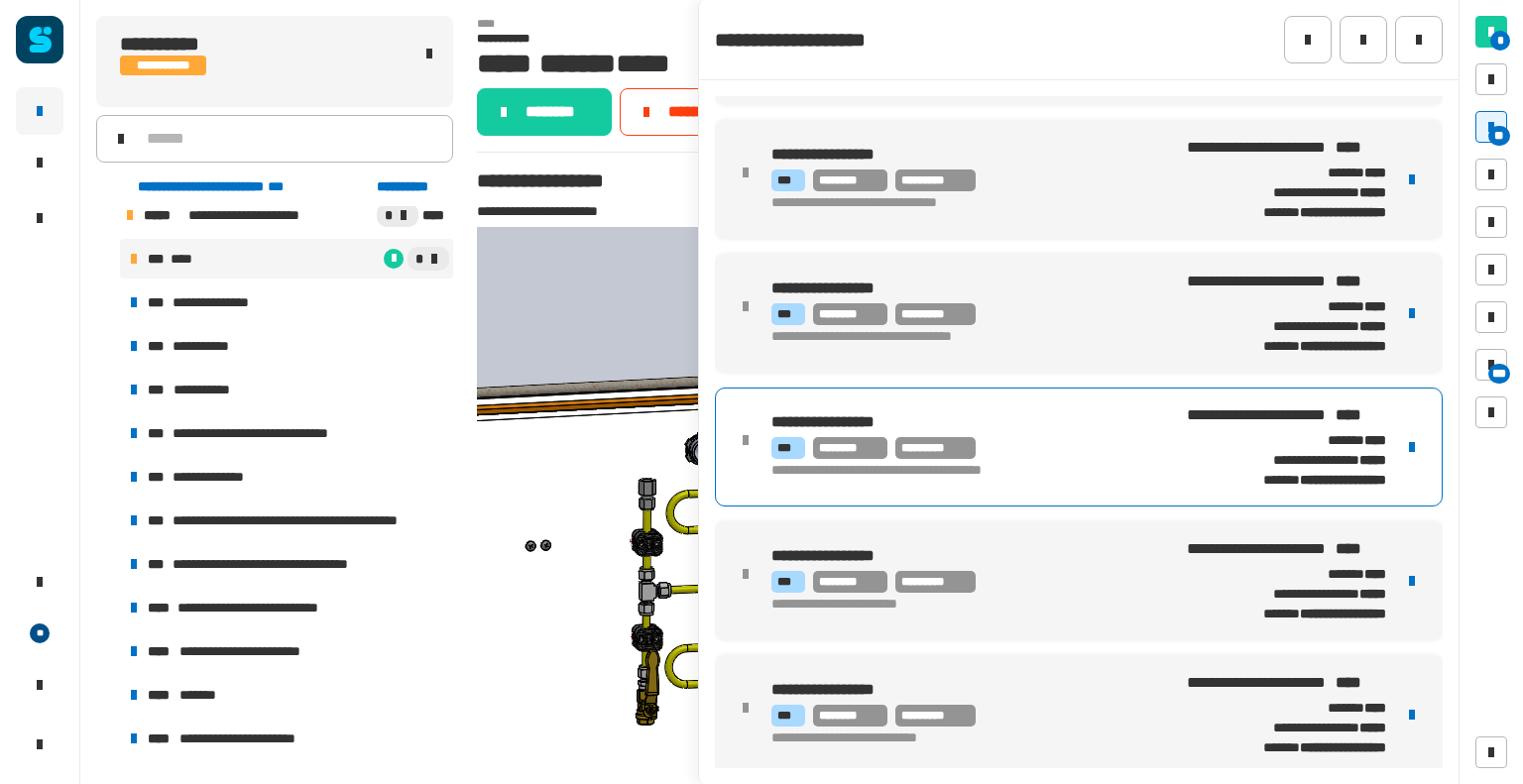 click on "*********" at bounding box center (935, 448) 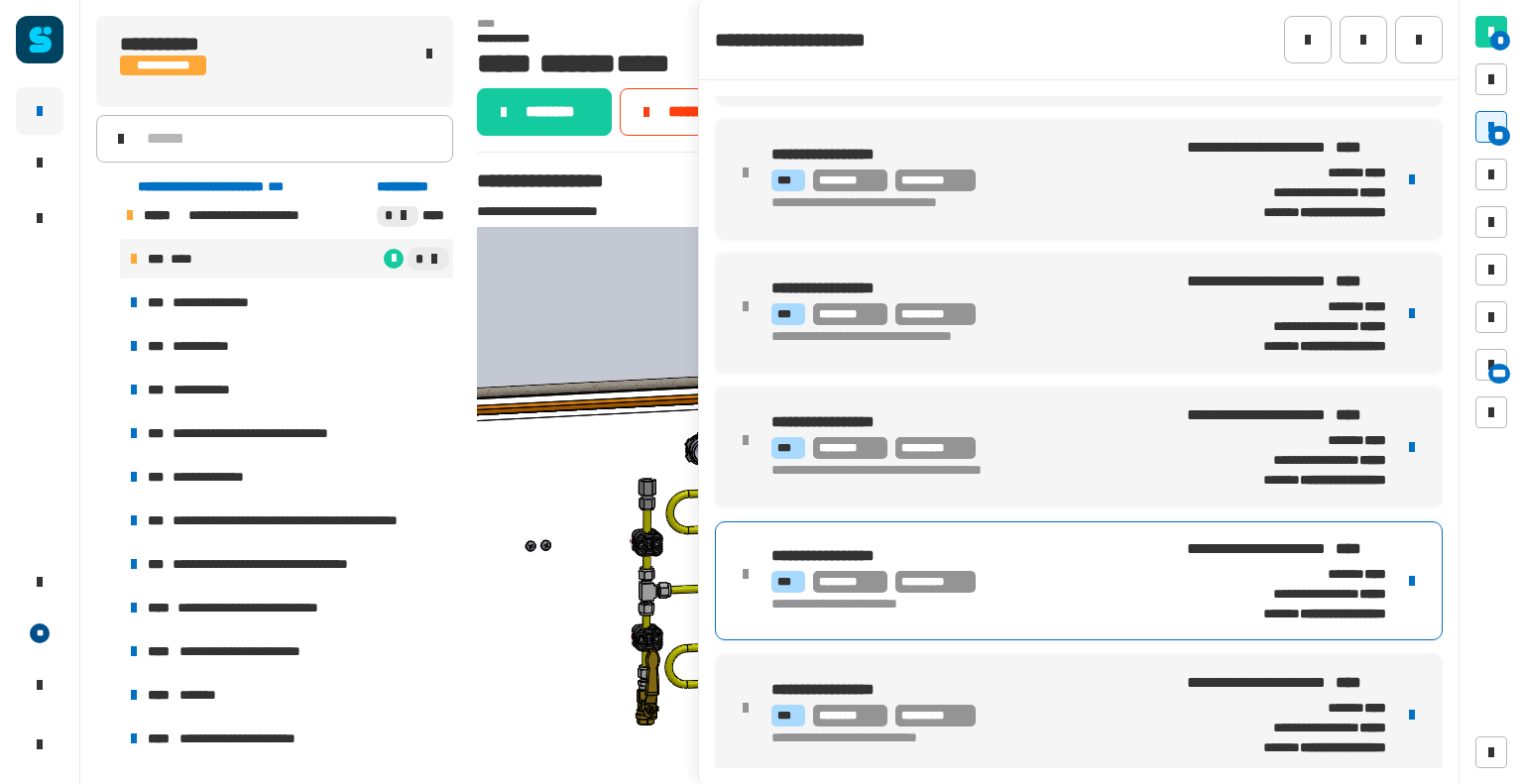 click on "*** ******** *********" at bounding box center (971, 582) 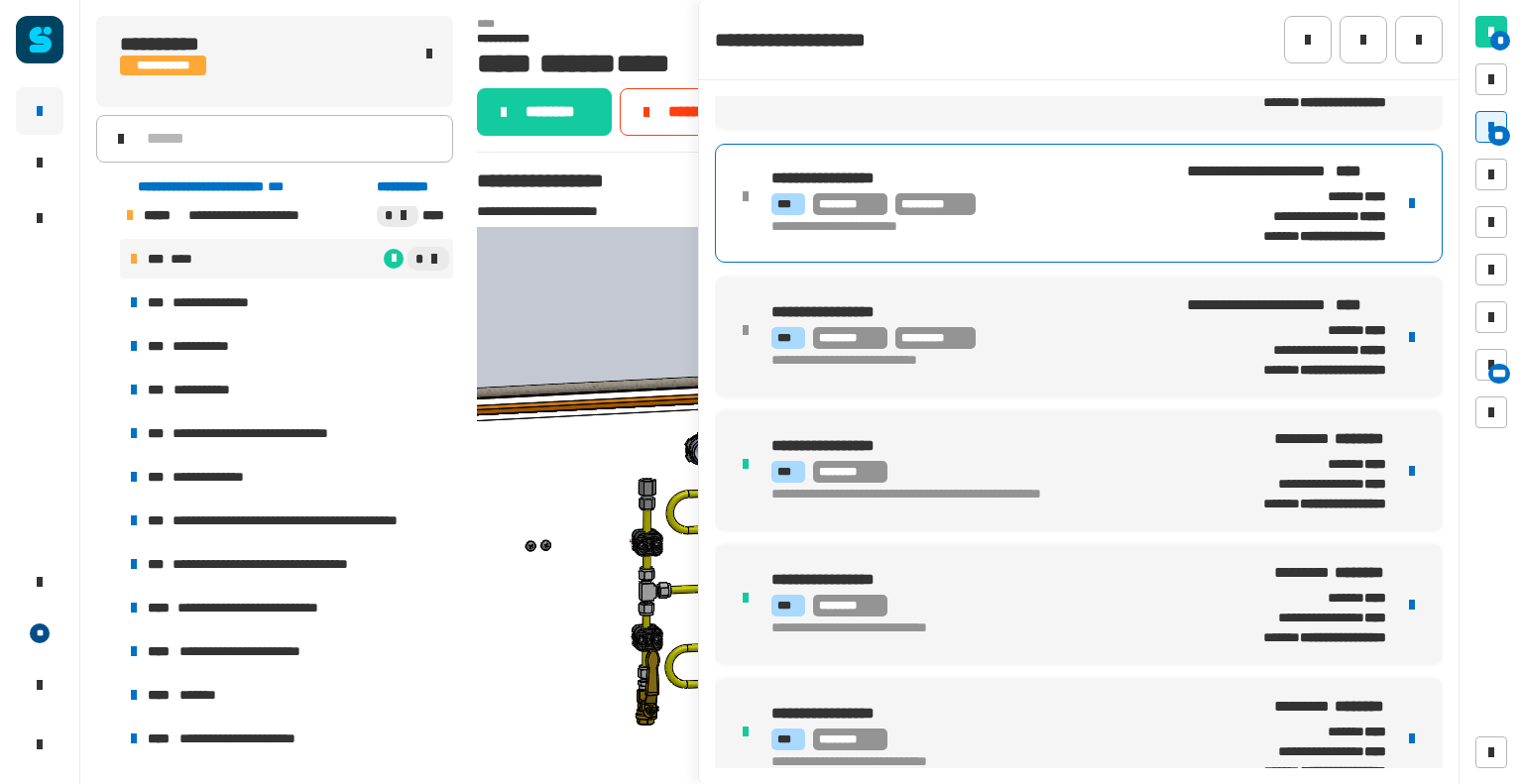scroll, scrollTop: 1023, scrollLeft: 0, axis: vertical 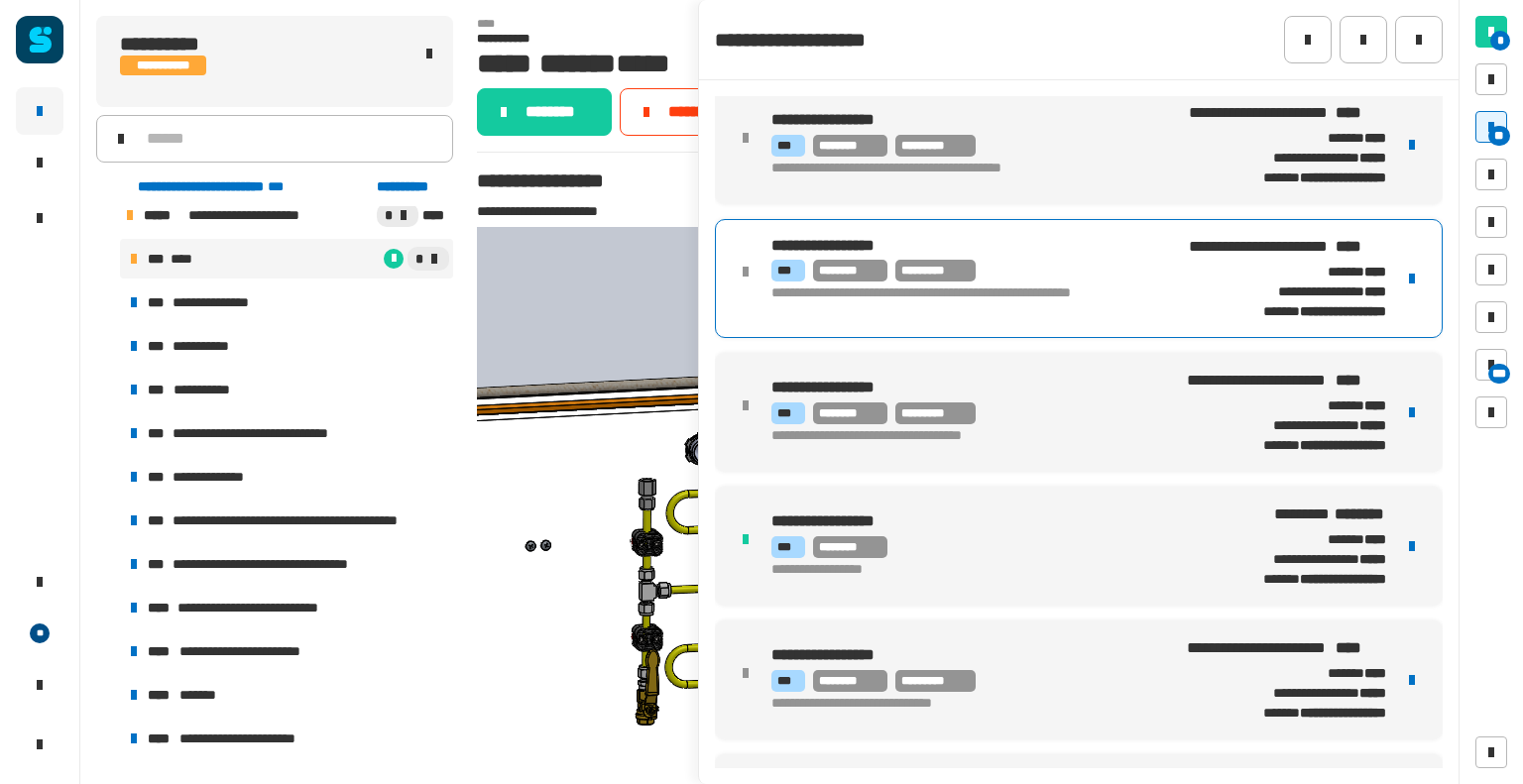 drag, startPoint x: 987, startPoint y: 354, endPoint x: 879, endPoint y: 271, distance: 136.2094 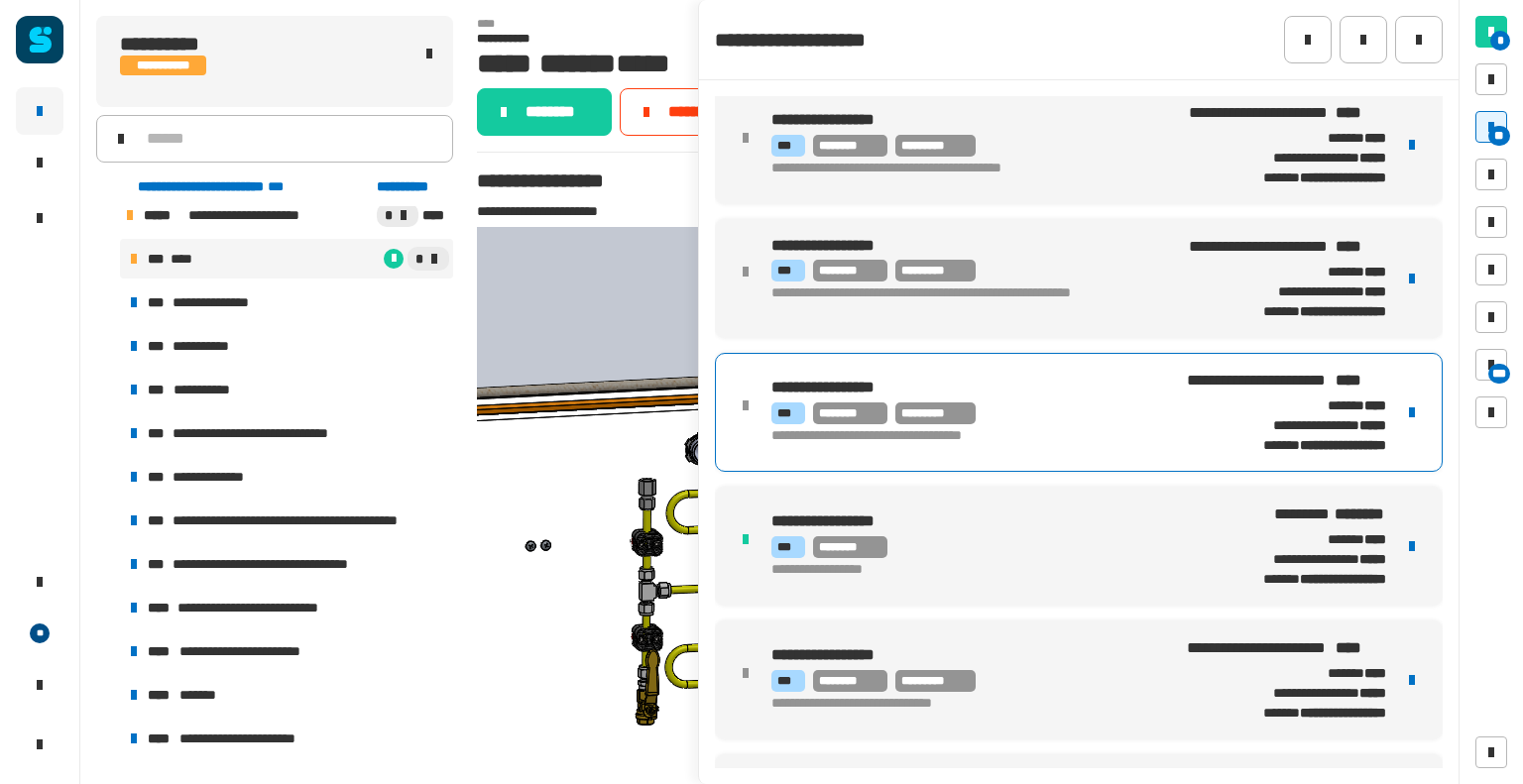 click on "**********" at bounding box center [959, 388] 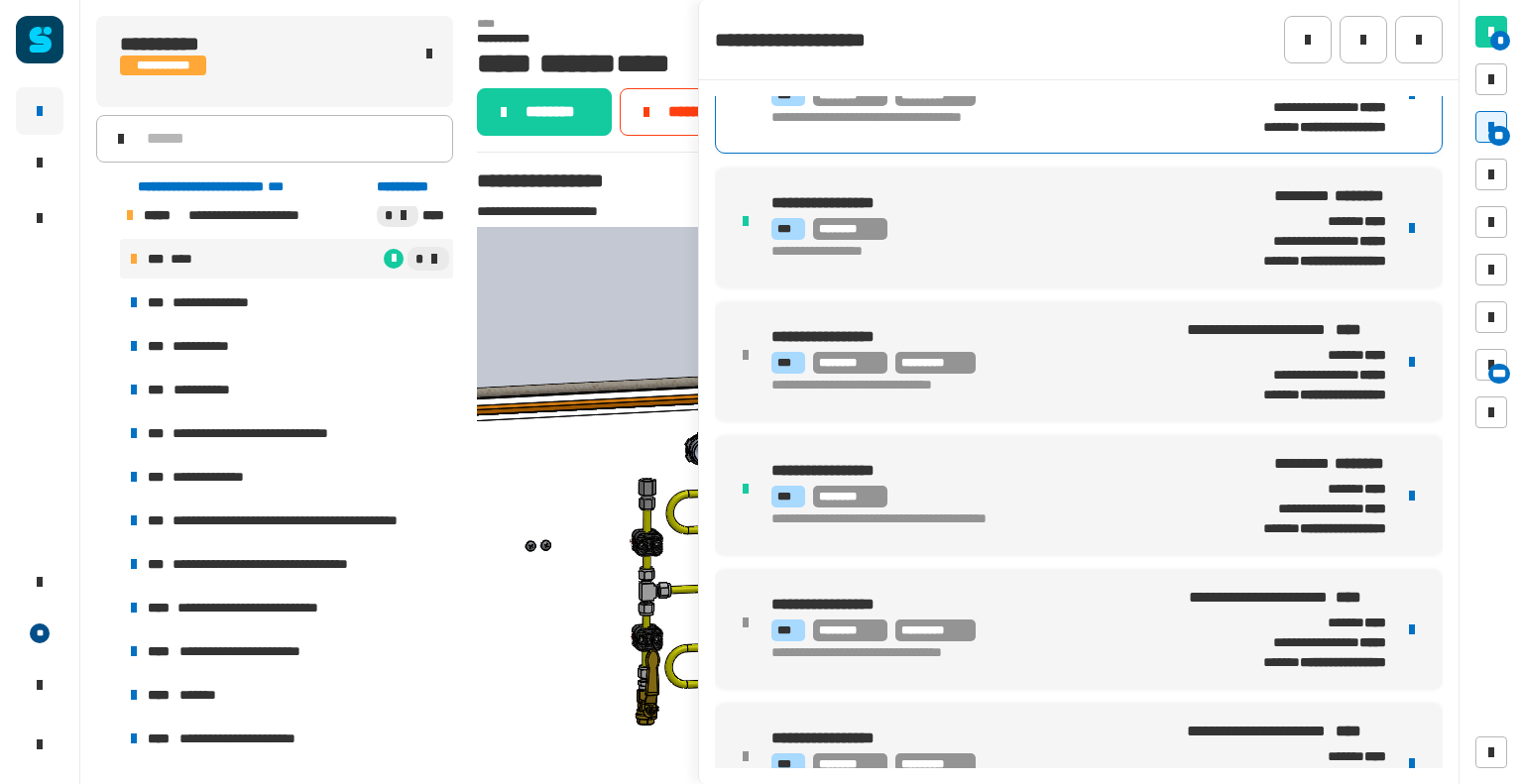 scroll, scrollTop: 2482, scrollLeft: 0, axis: vertical 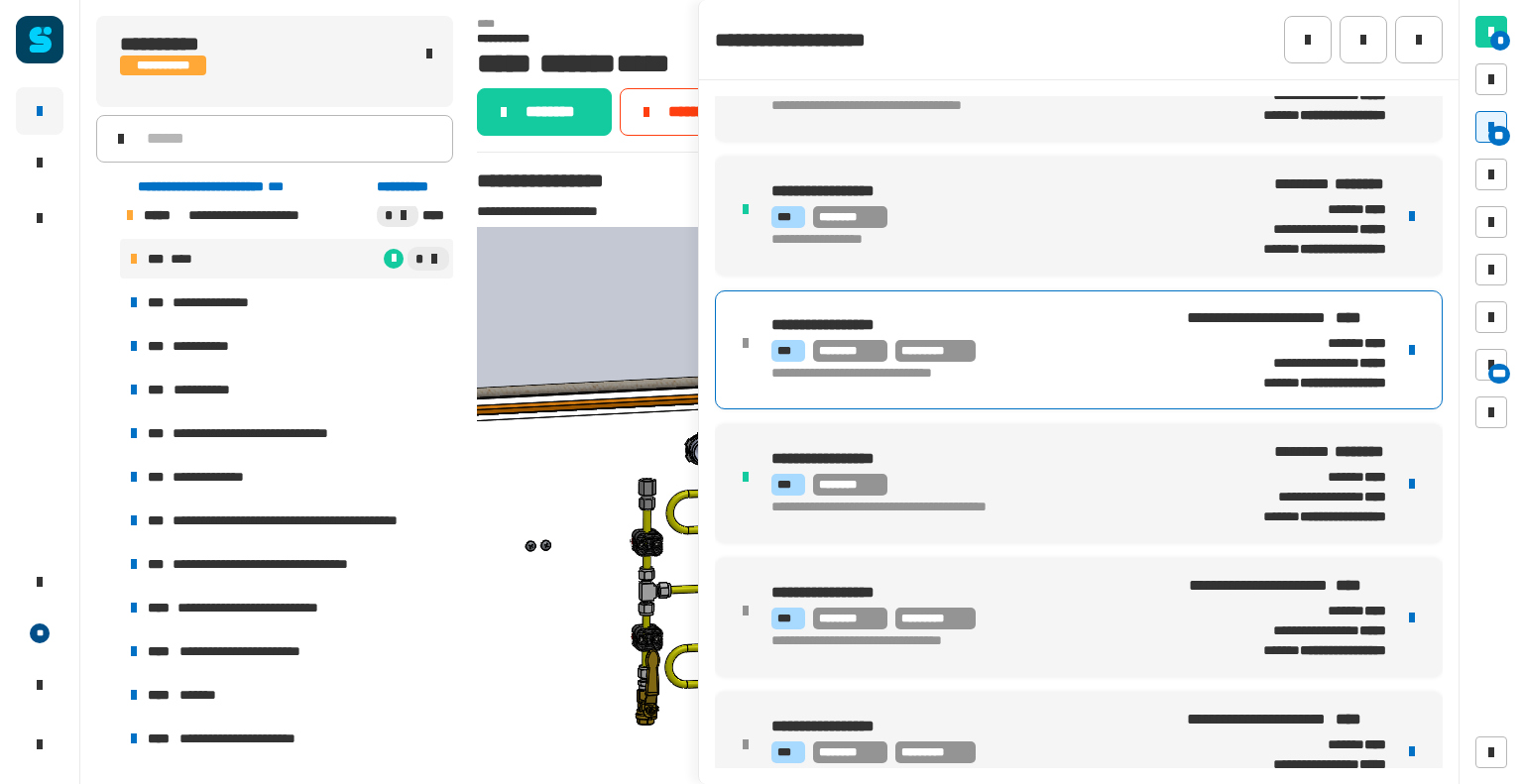 drag, startPoint x: 1015, startPoint y: 356, endPoint x: 896, endPoint y: 611, distance: 281.4001 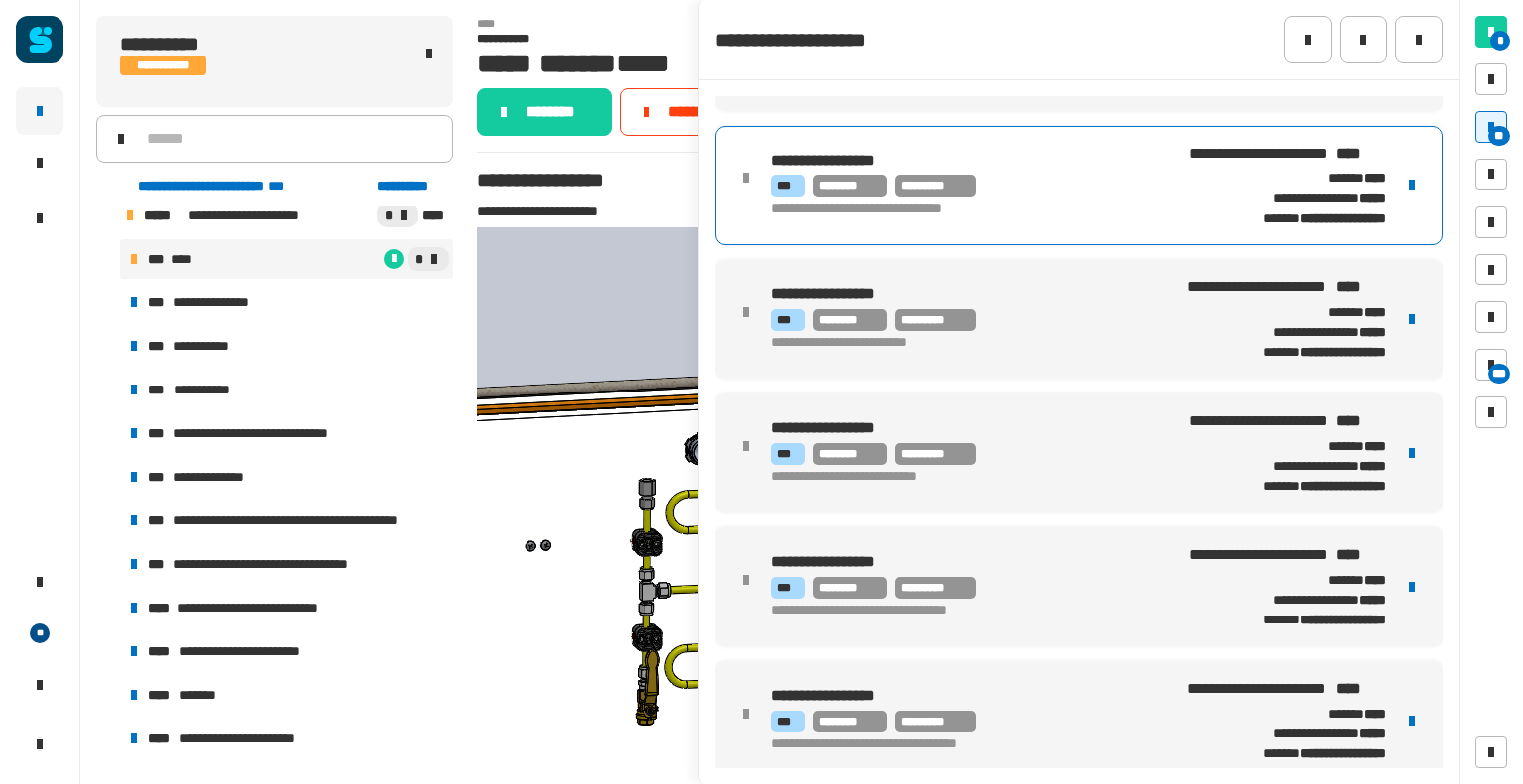 scroll, scrollTop: 2906, scrollLeft: 0, axis: vertical 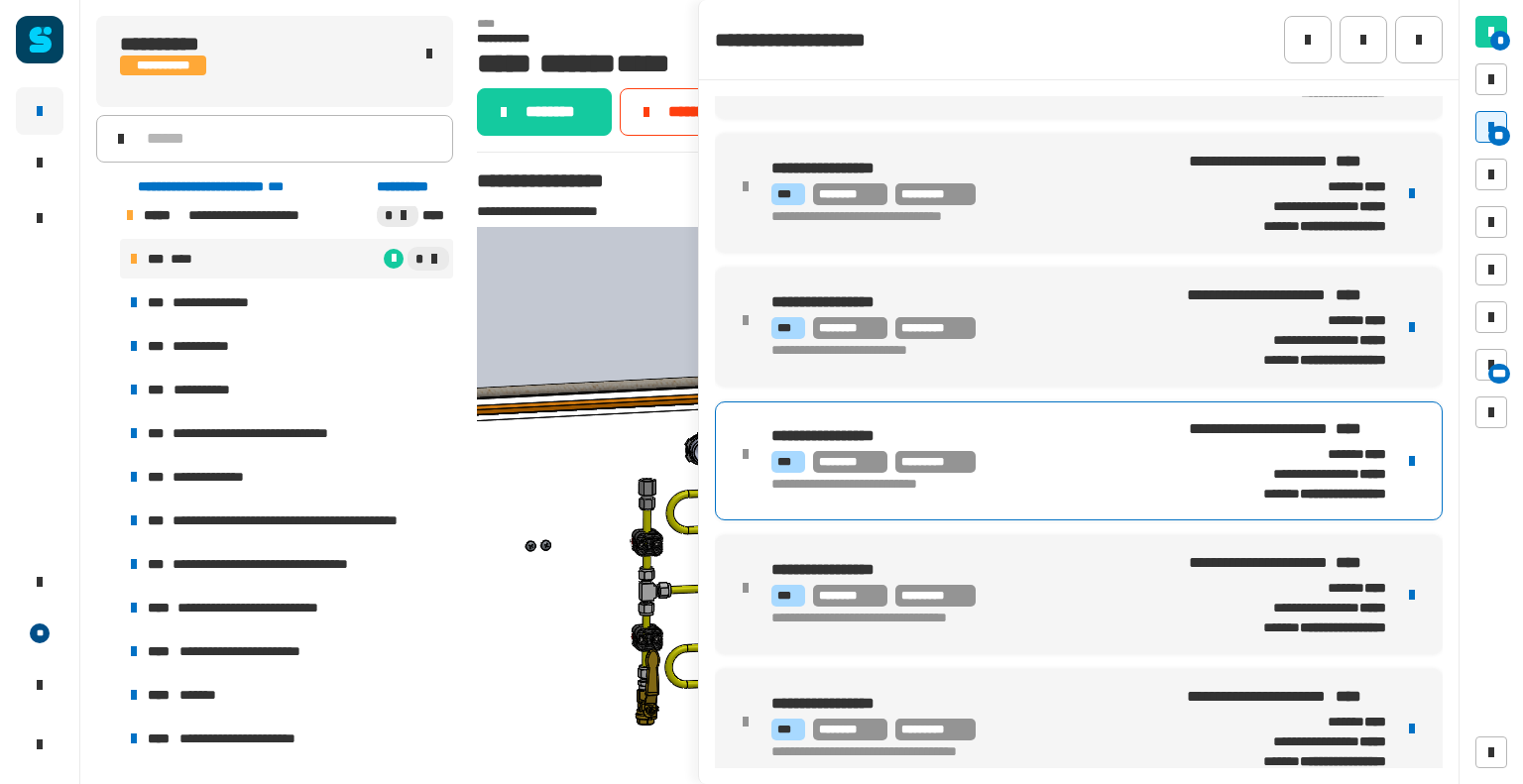 drag, startPoint x: 945, startPoint y: 357, endPoint x: 825, endPoint y: 436, distance: 143.66976 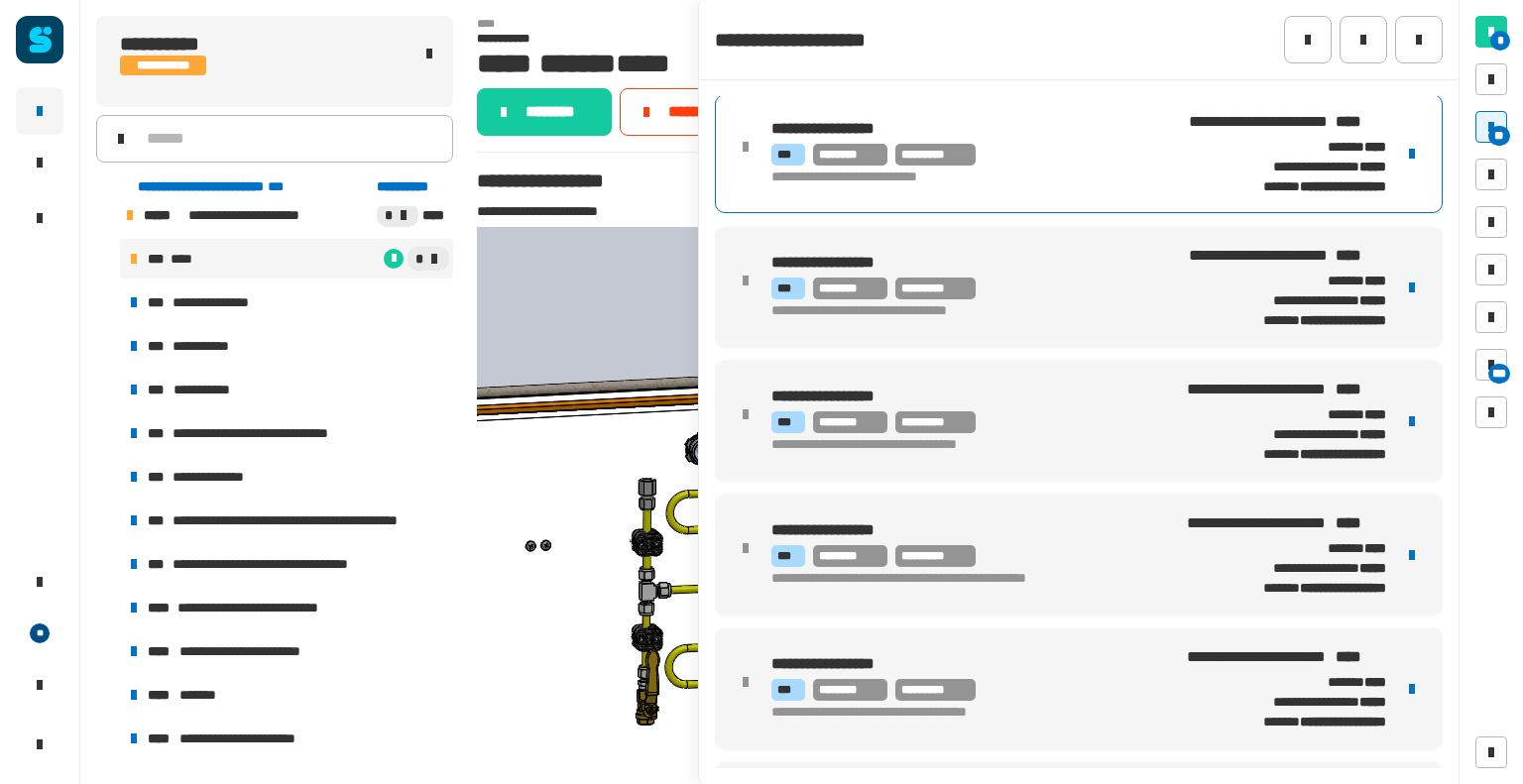 scroll, scrollTop: 3203, scrollLeft: 0, axis: vertical 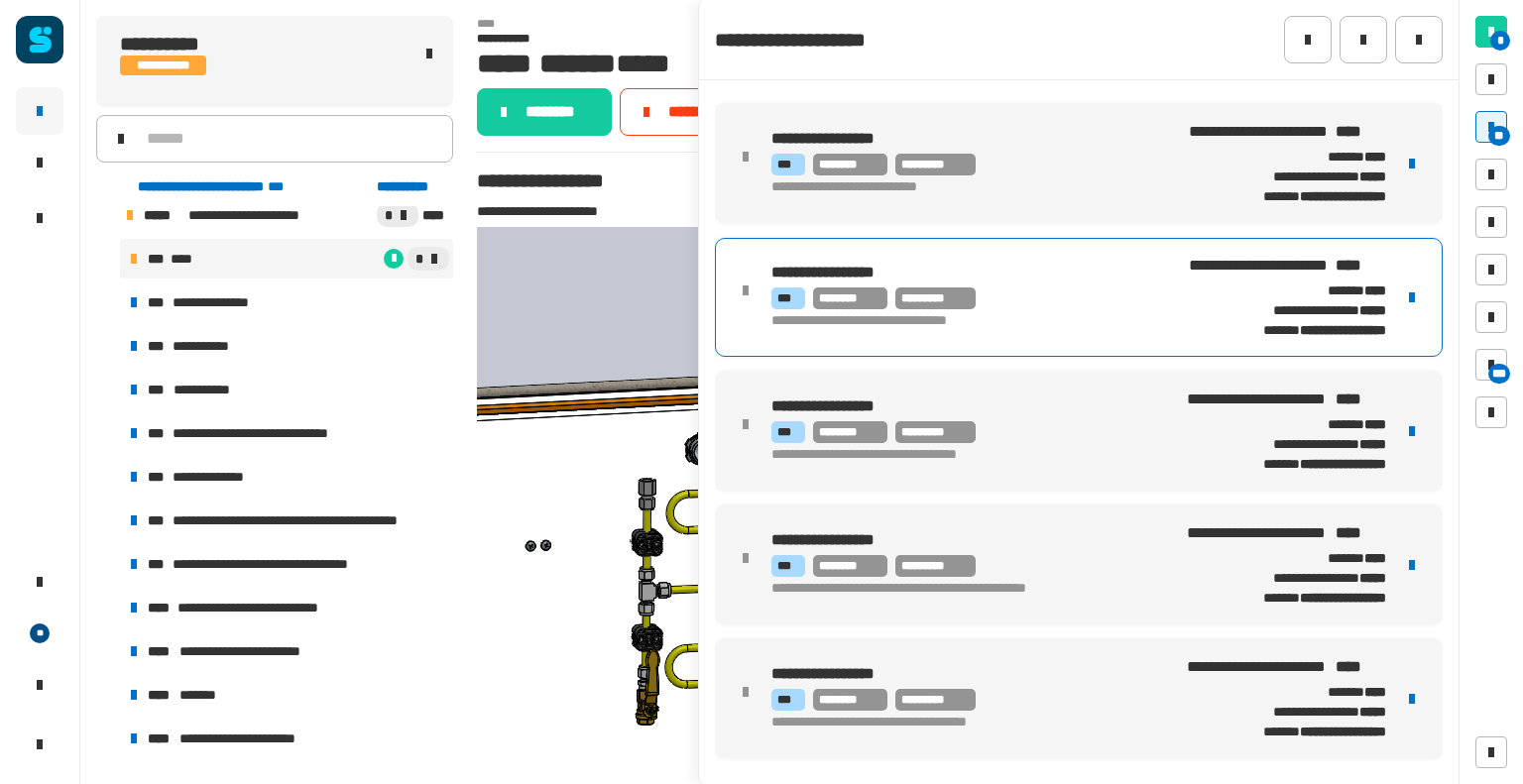 drag, startPoint x: 825, startPoint y: 436, endPoint x: 980, endPoint y: 305, distance: 202.94334 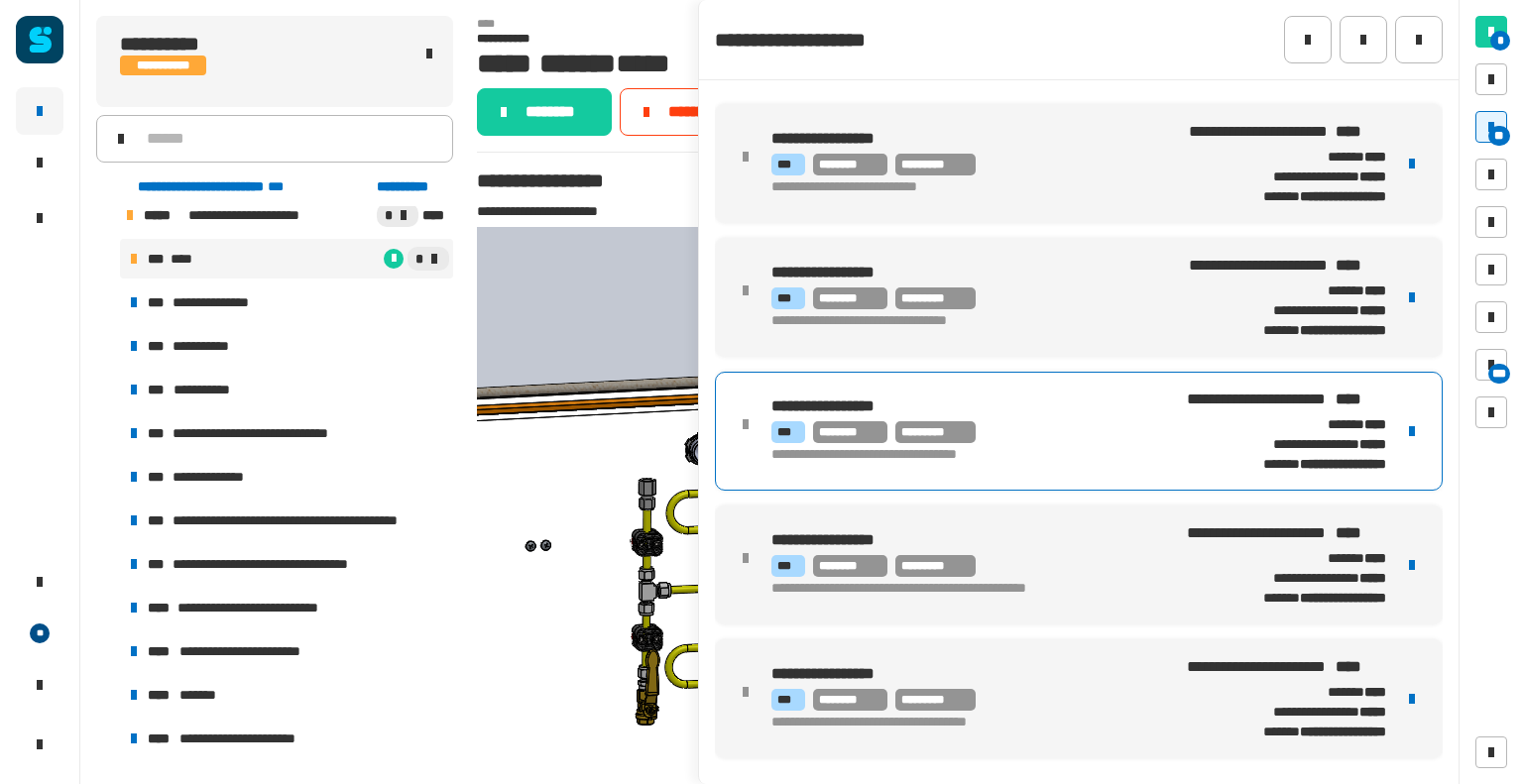 click on "*********" at bounding box center [935, 432] 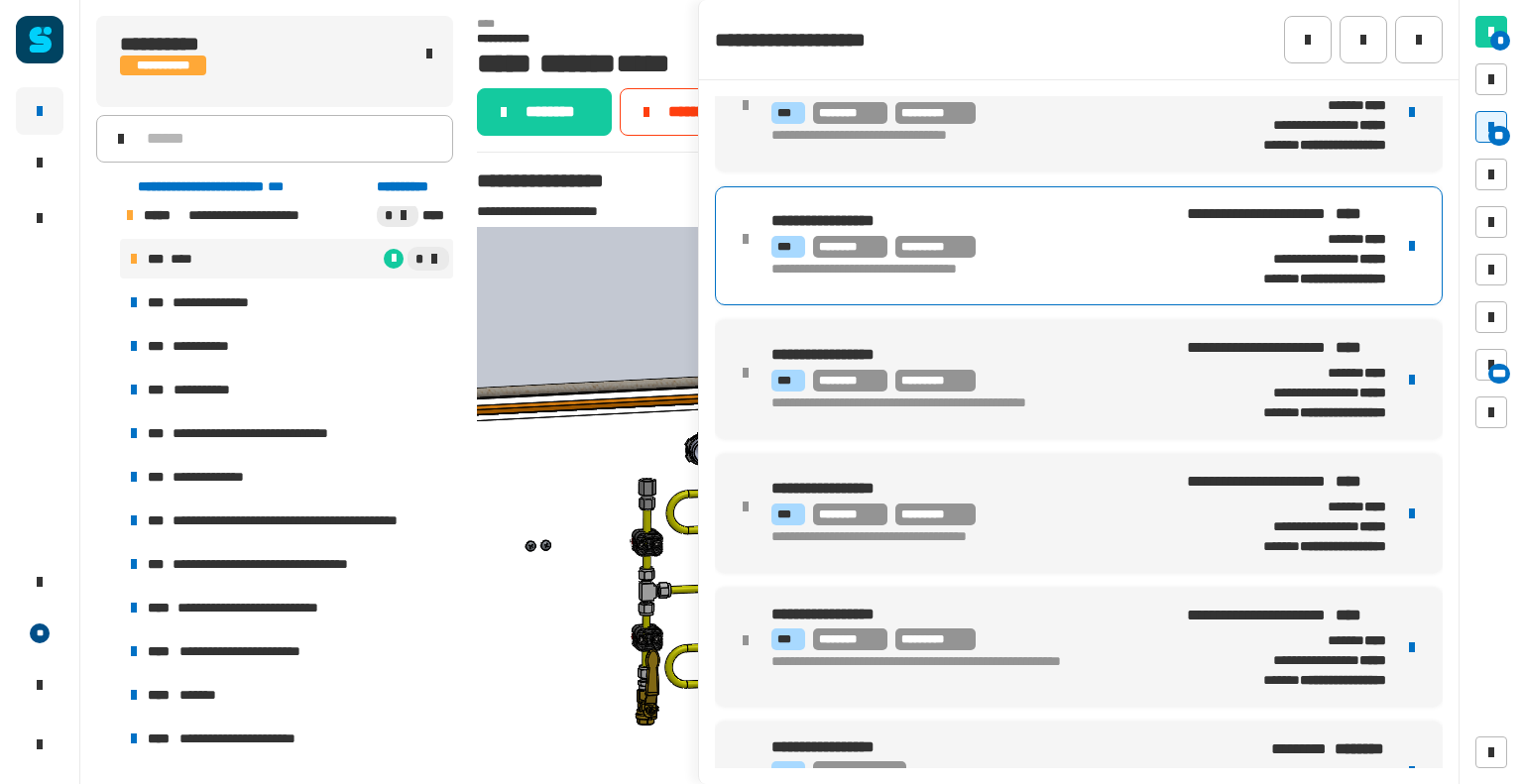 scroll, scrollTop: 3390, scrollLeft: 0, axis: vertical 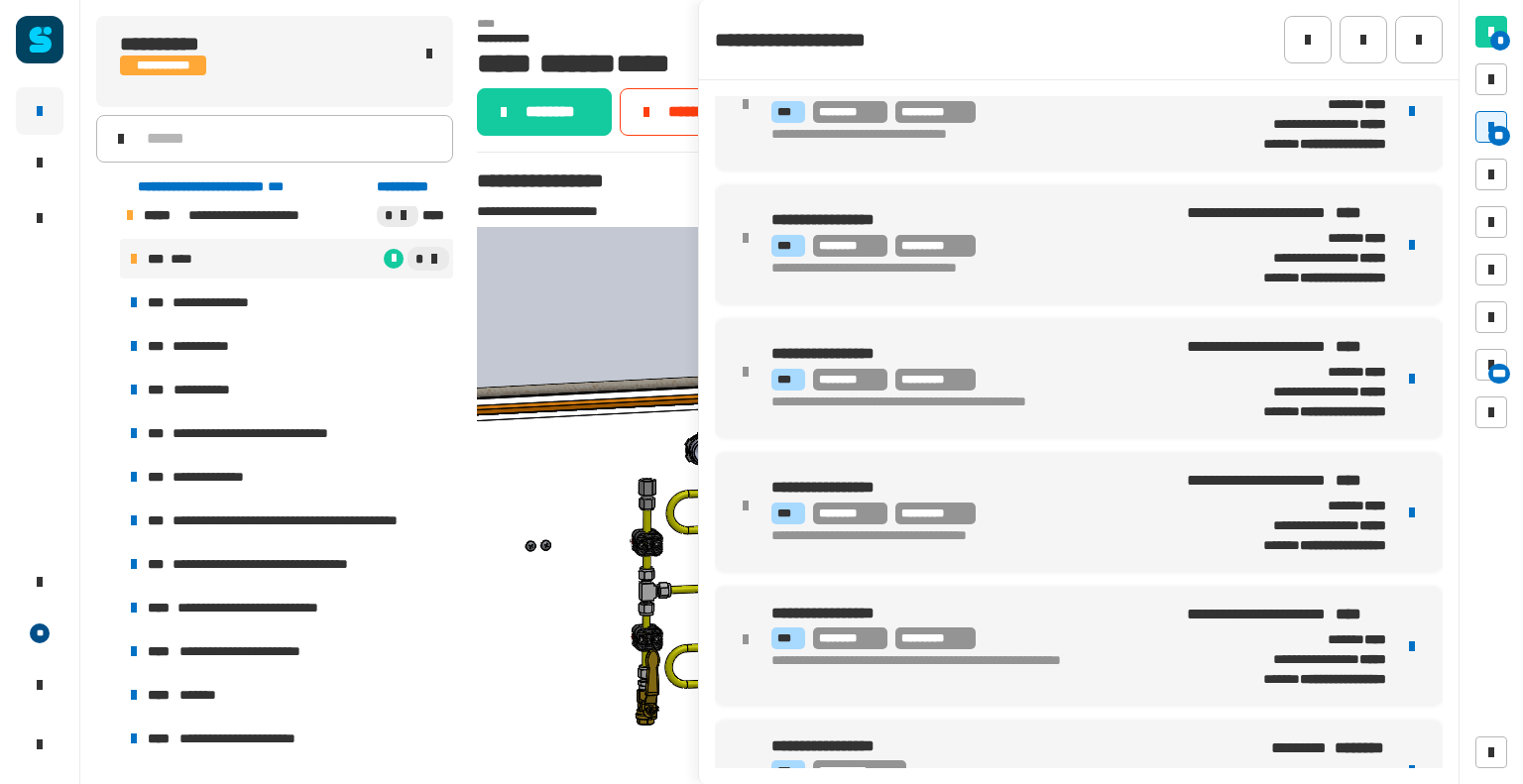 drag, startPoint x: 920, startPoint y: 509, endPoint x: 829, endPoint y: 514, distance: 91.13726 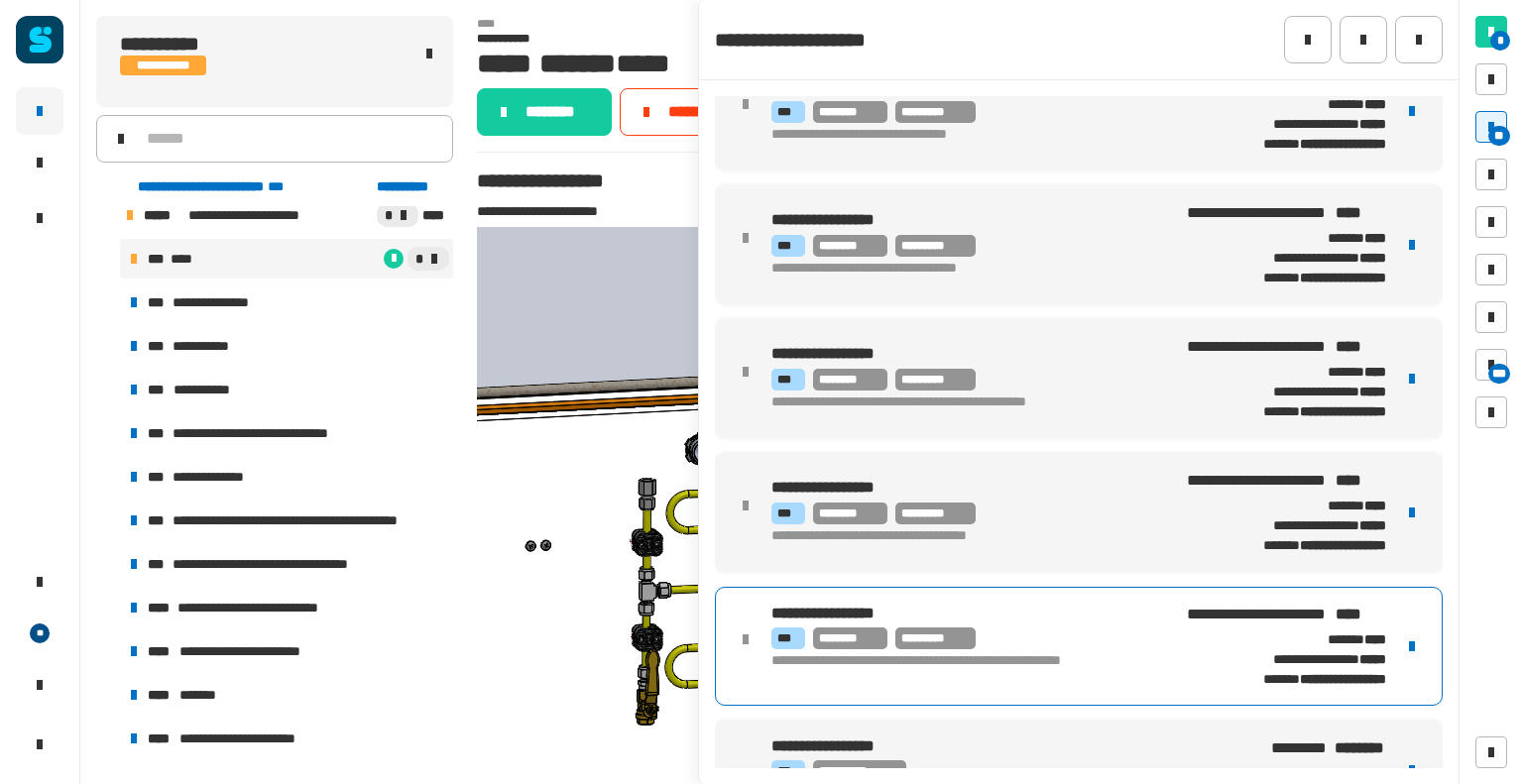 click on "*** ******** *********" at bounding box center (971, 638) 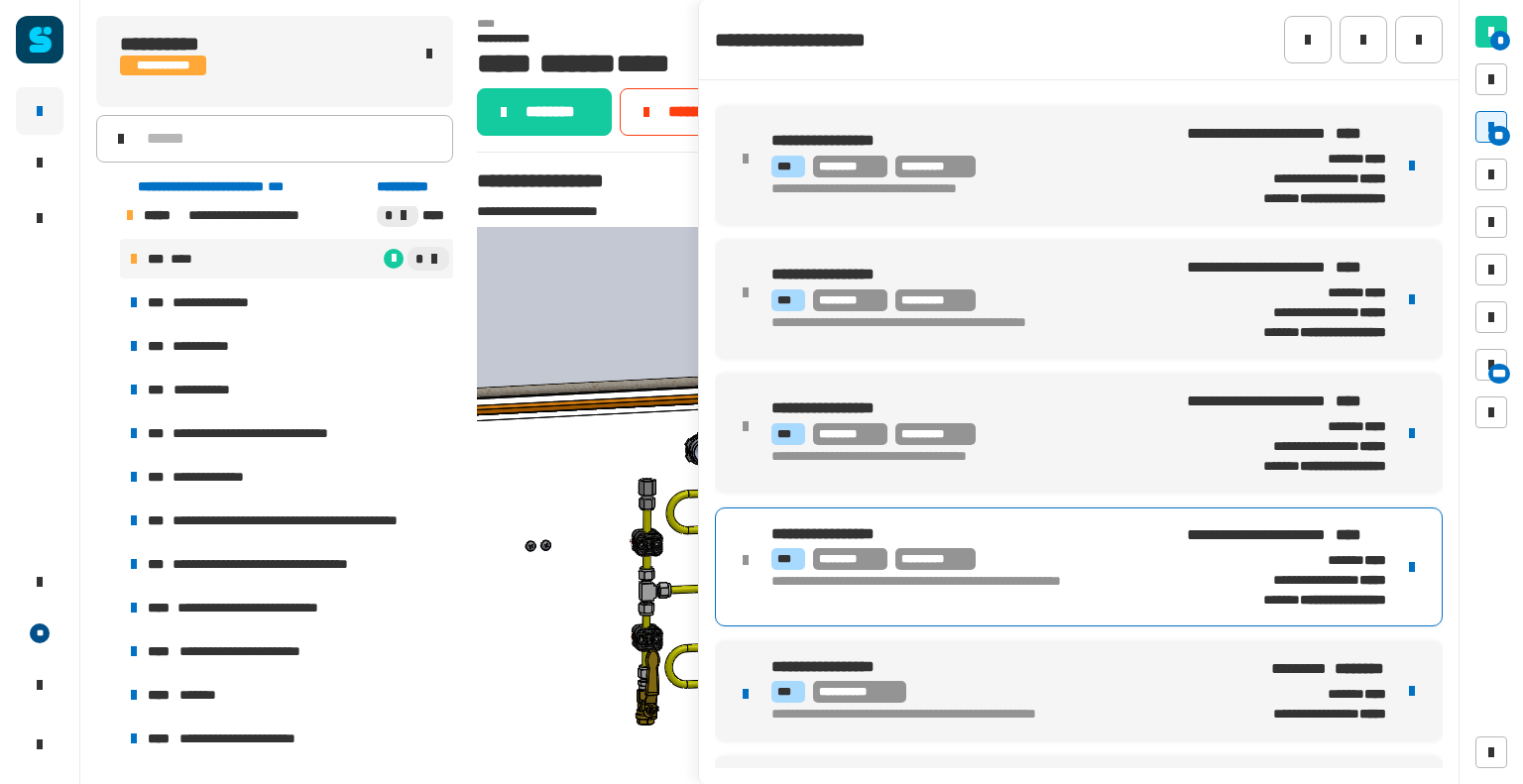 scroll, scrollTop: 3543, scrollLeft: 0, axis: vertical 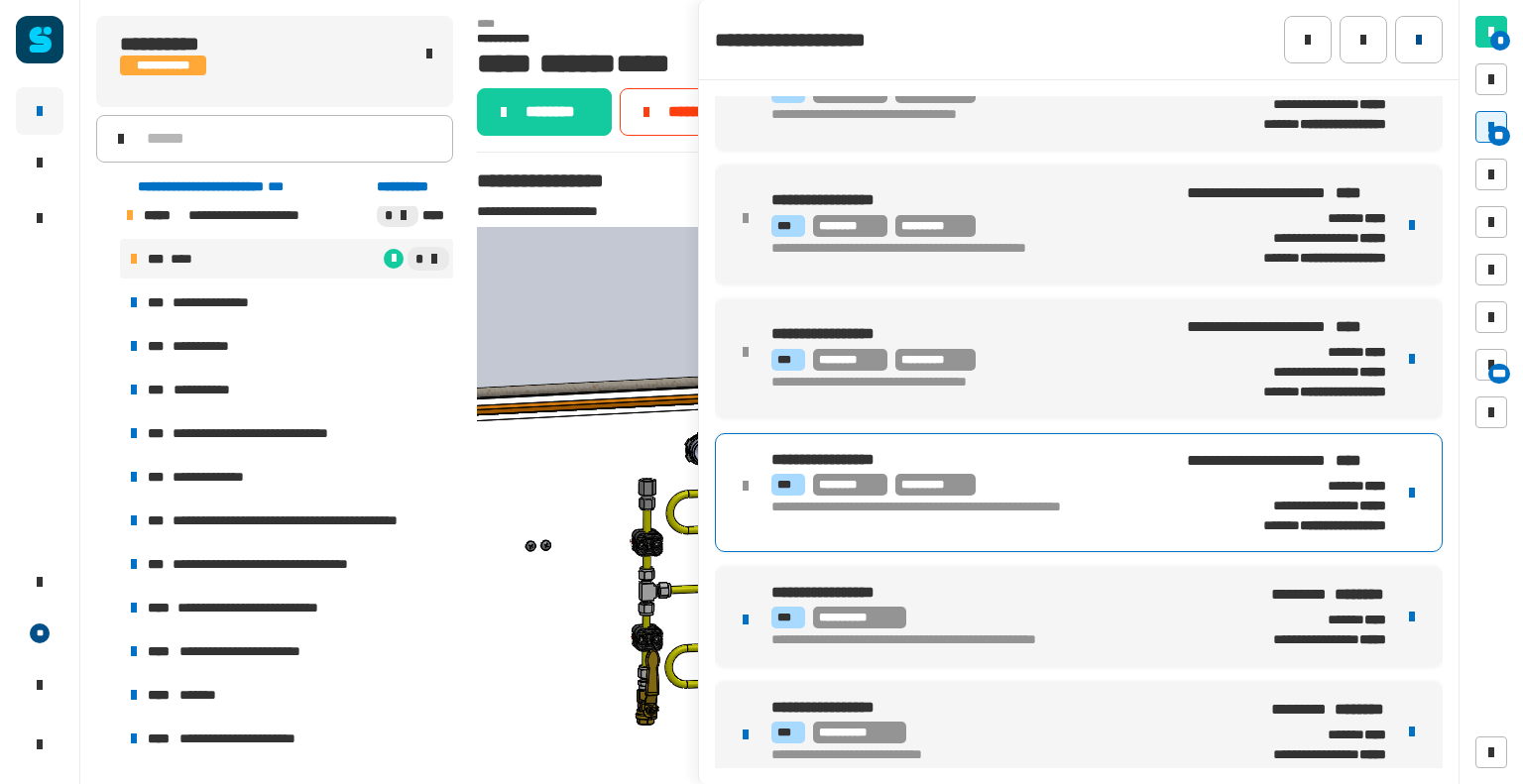click 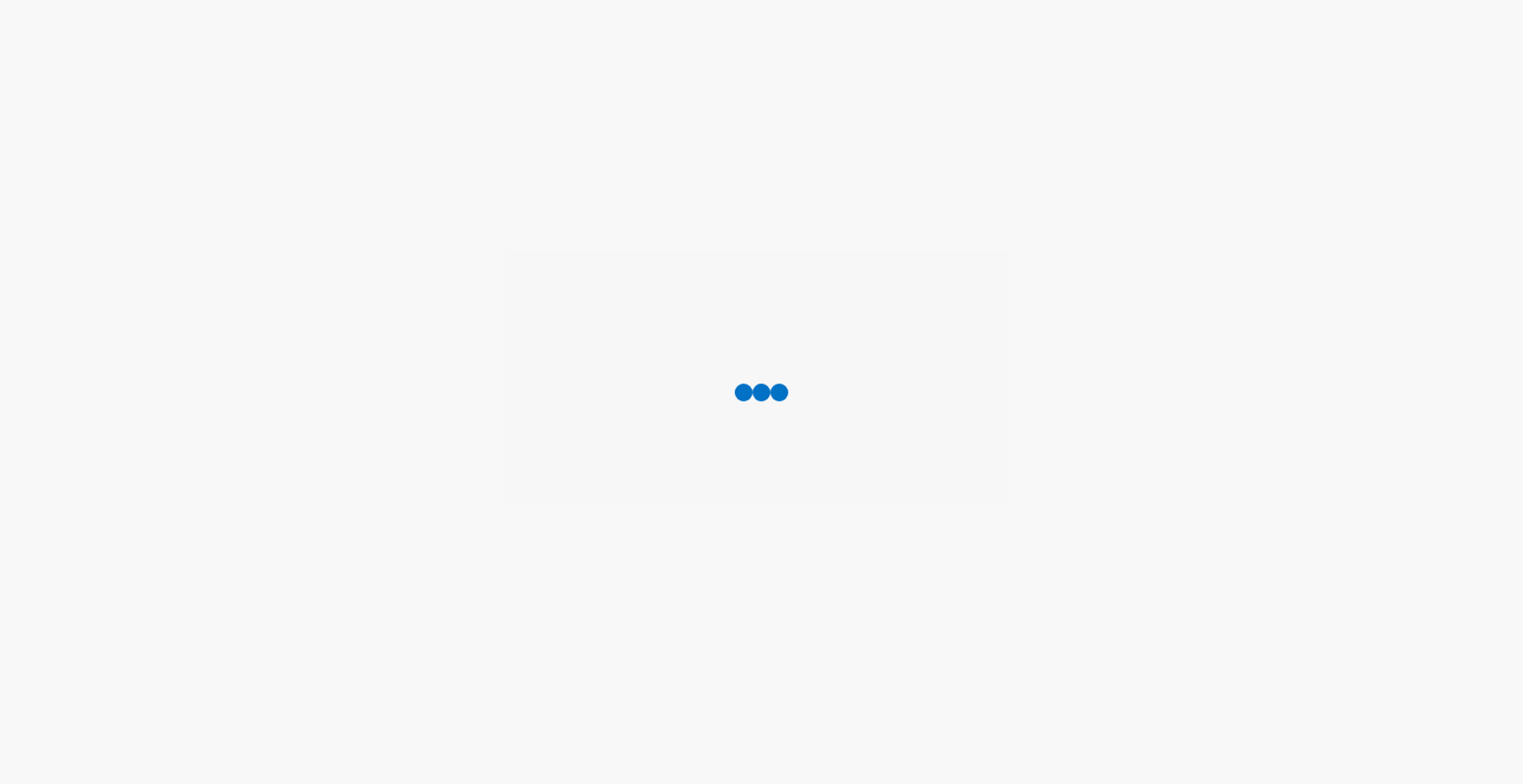 scroll, scrollTop: 0, scrollLeft: 0, axis: both 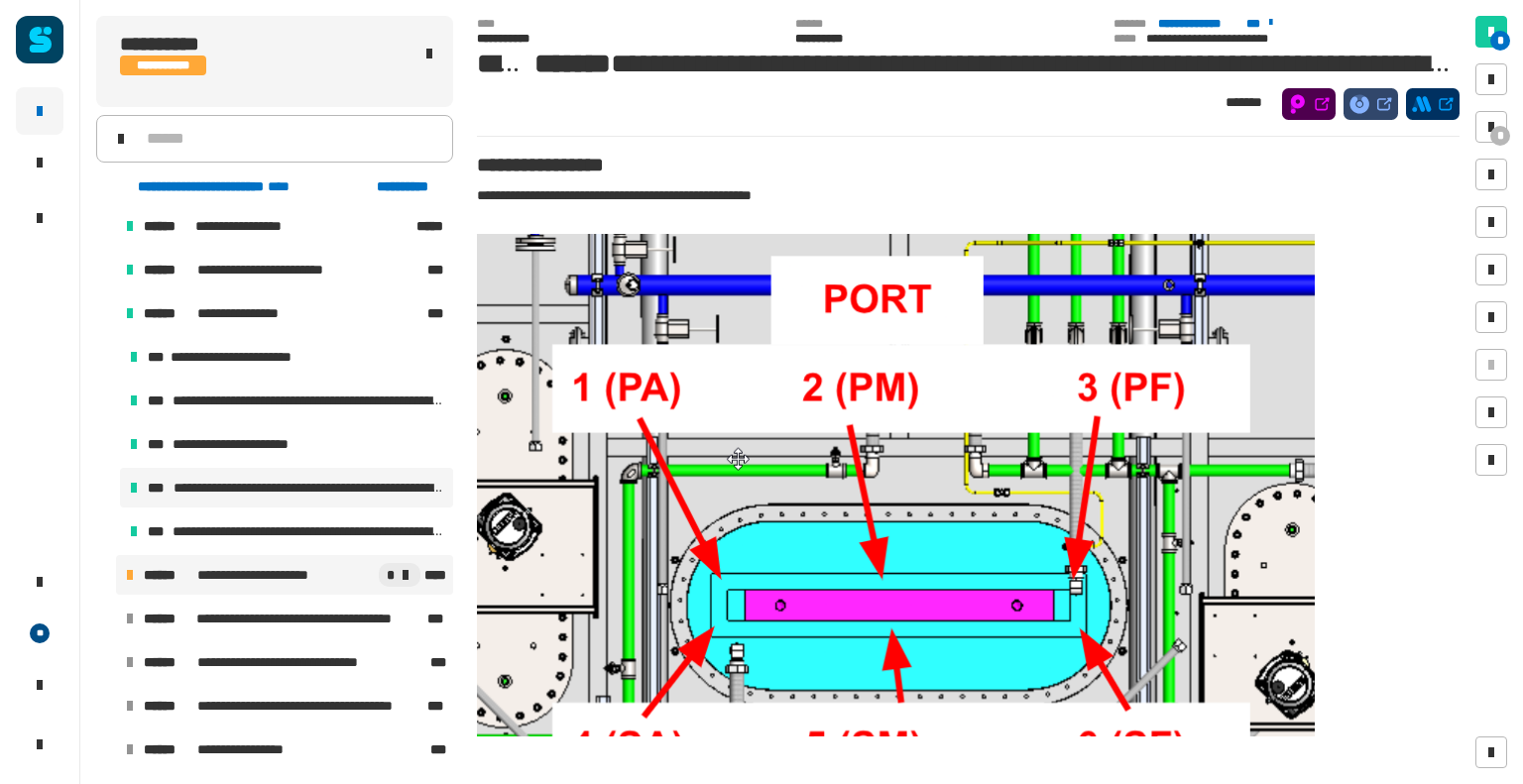 click on "**********" at bounding box center (261, 575) 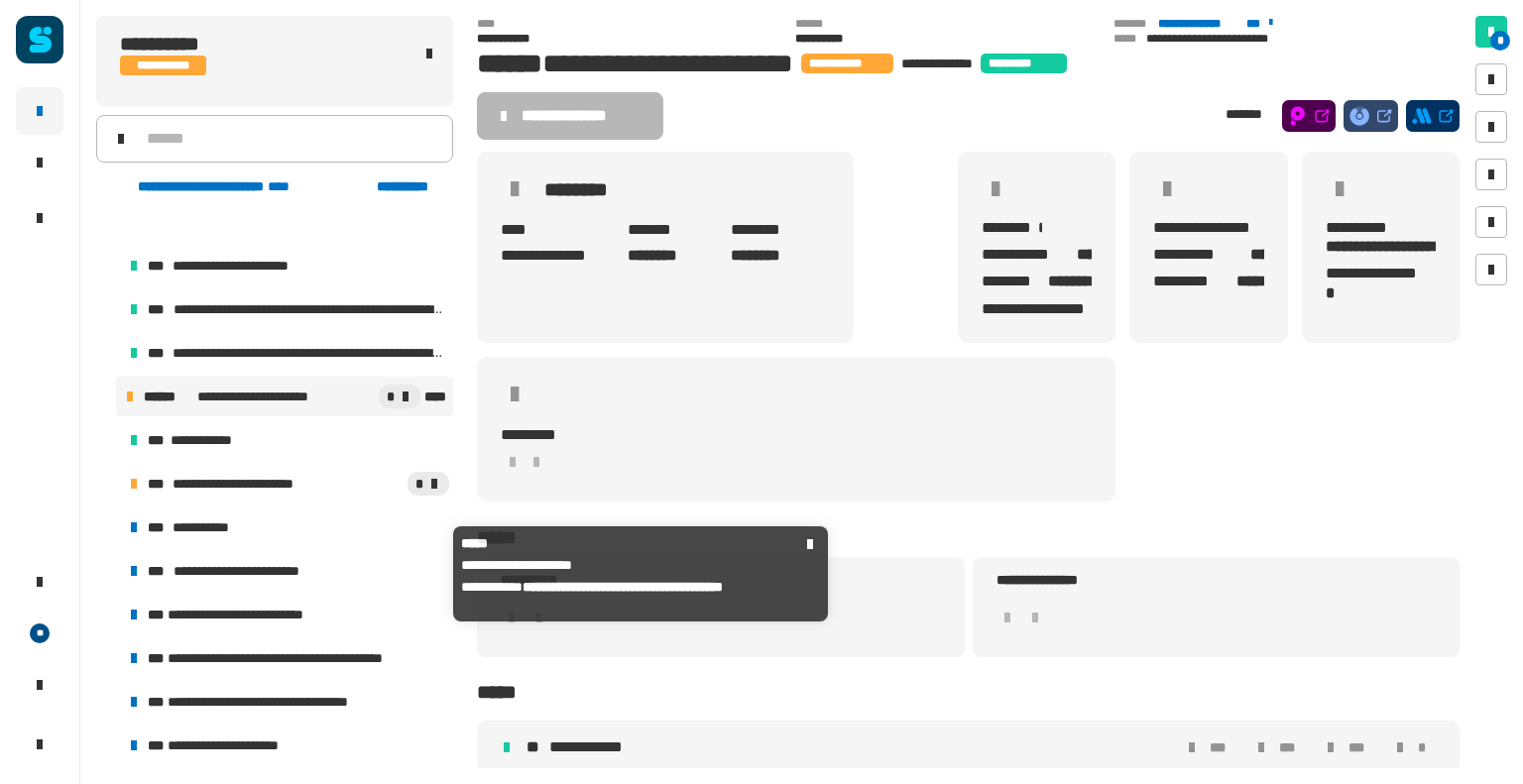scroll, scrollTop: 1225, scrollLeft: 0, axis: vertical 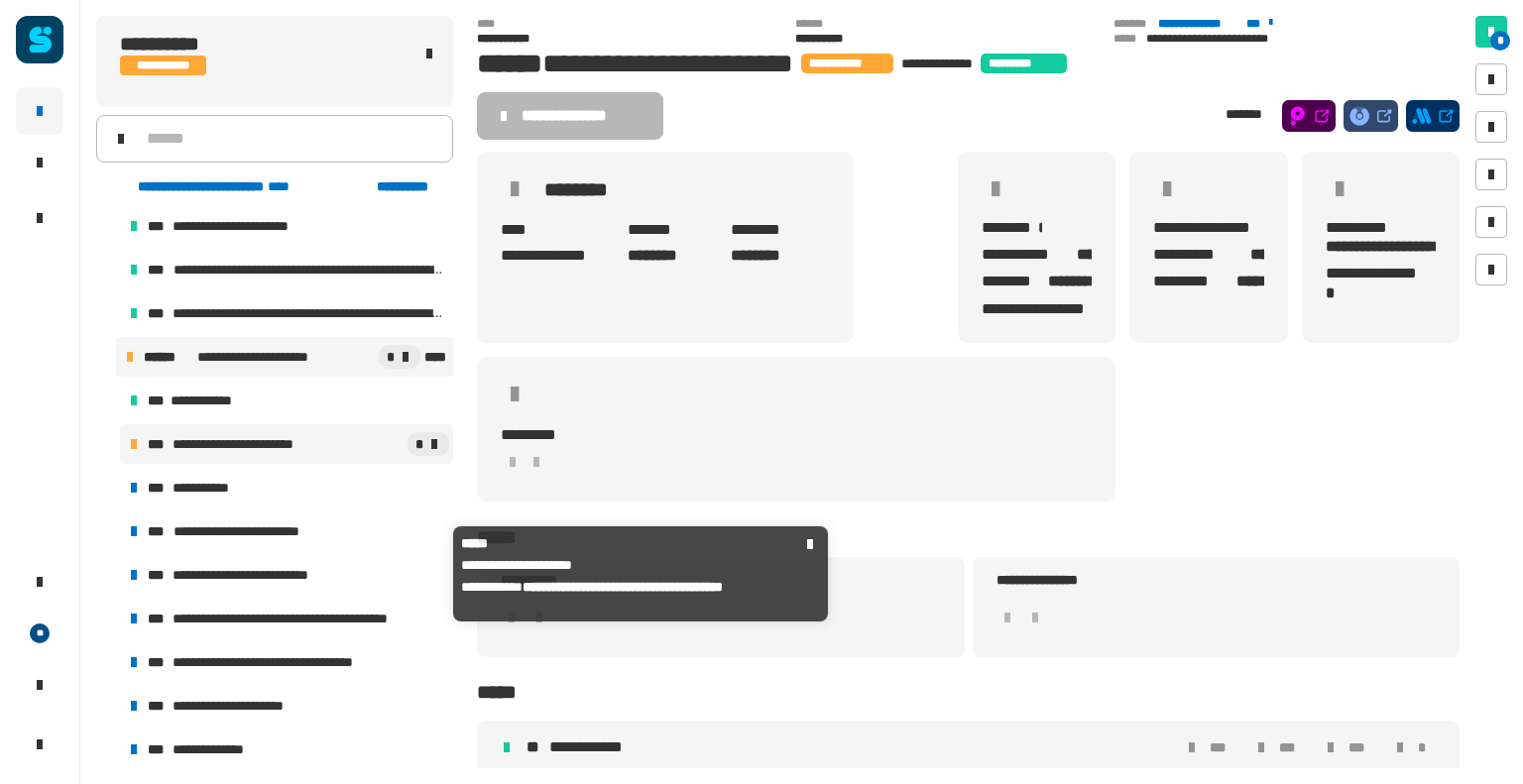 click on "**********" at bounding box center [243, 444] 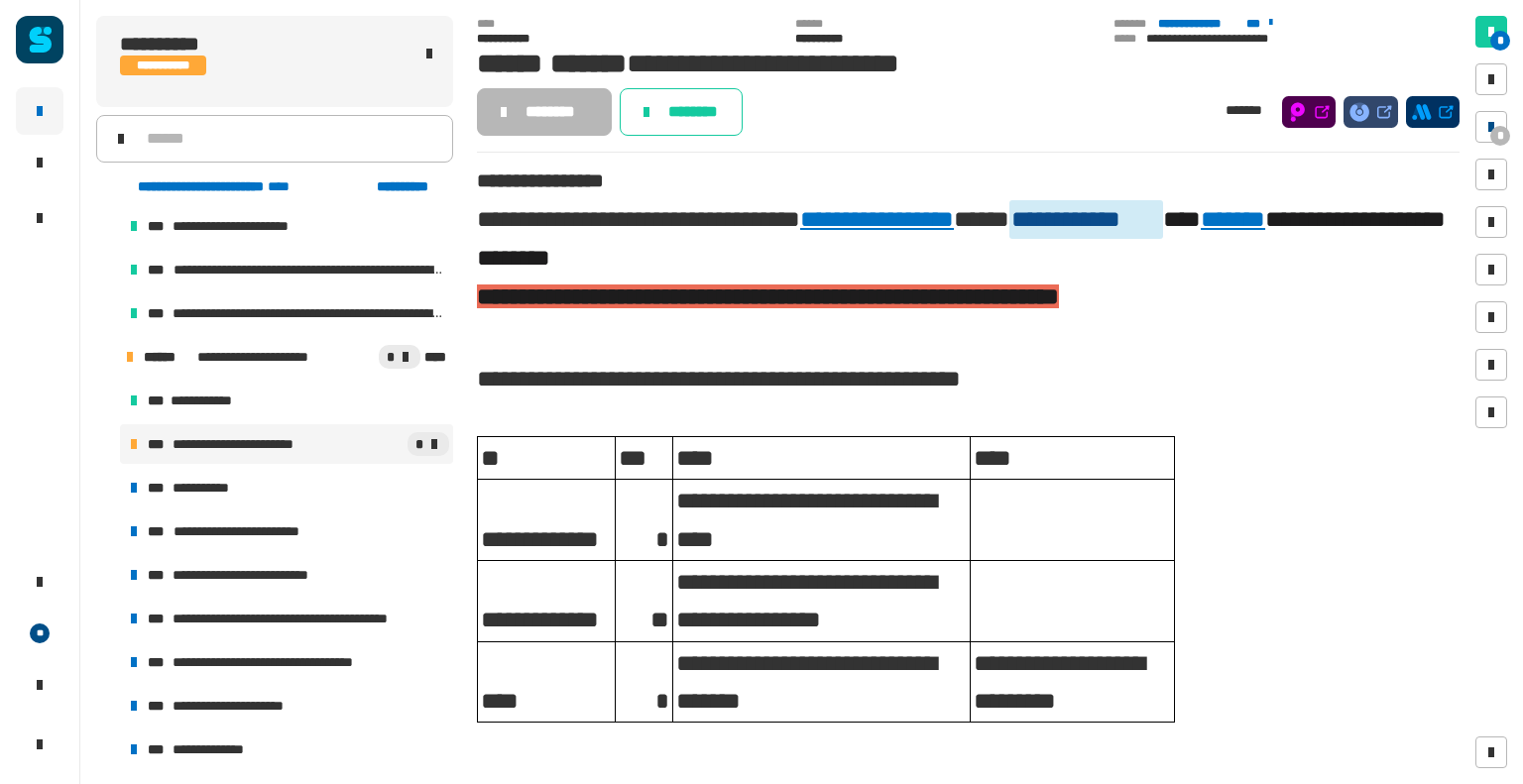 click on "*" at bounding box center (1500, 136) 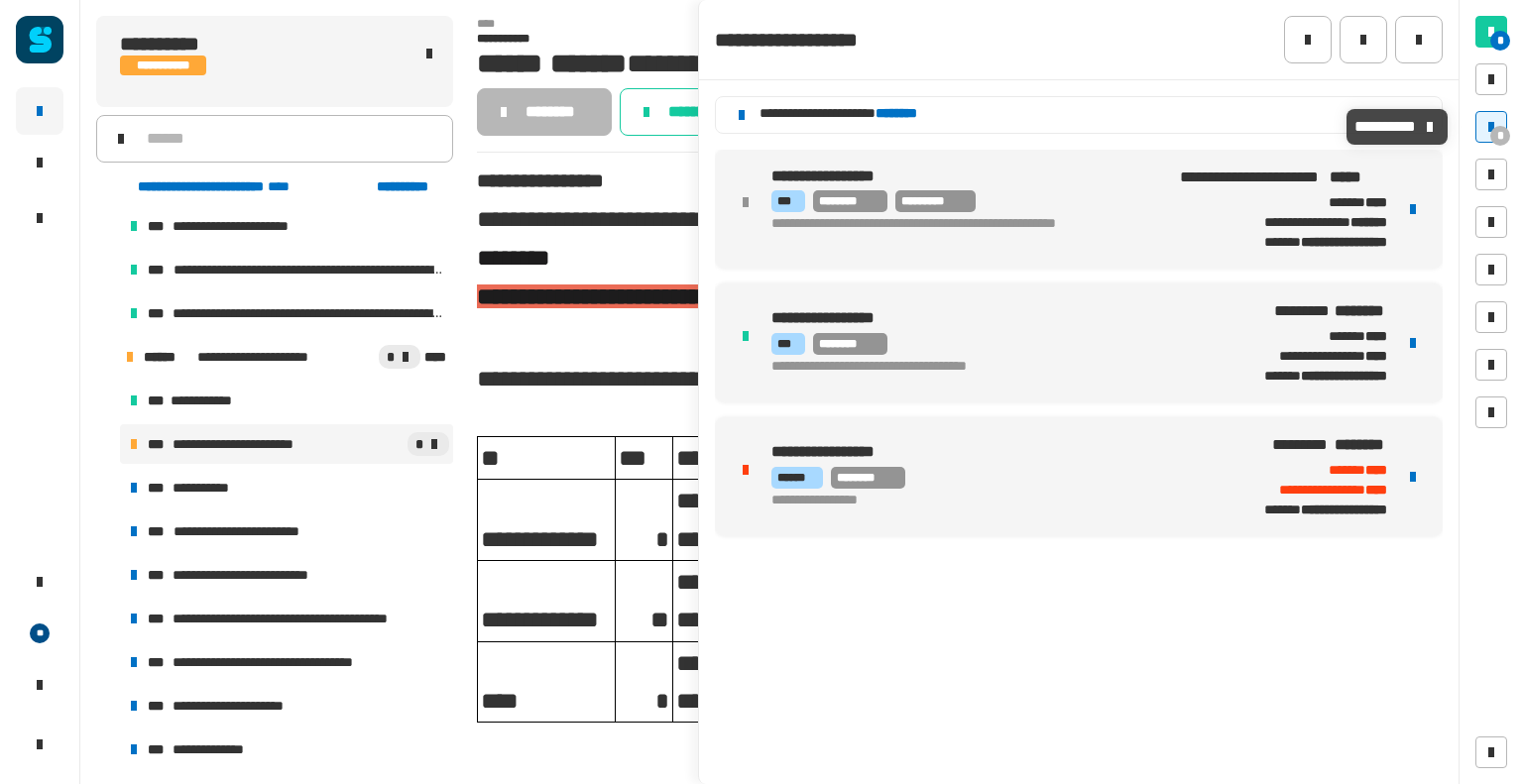 click on "********" 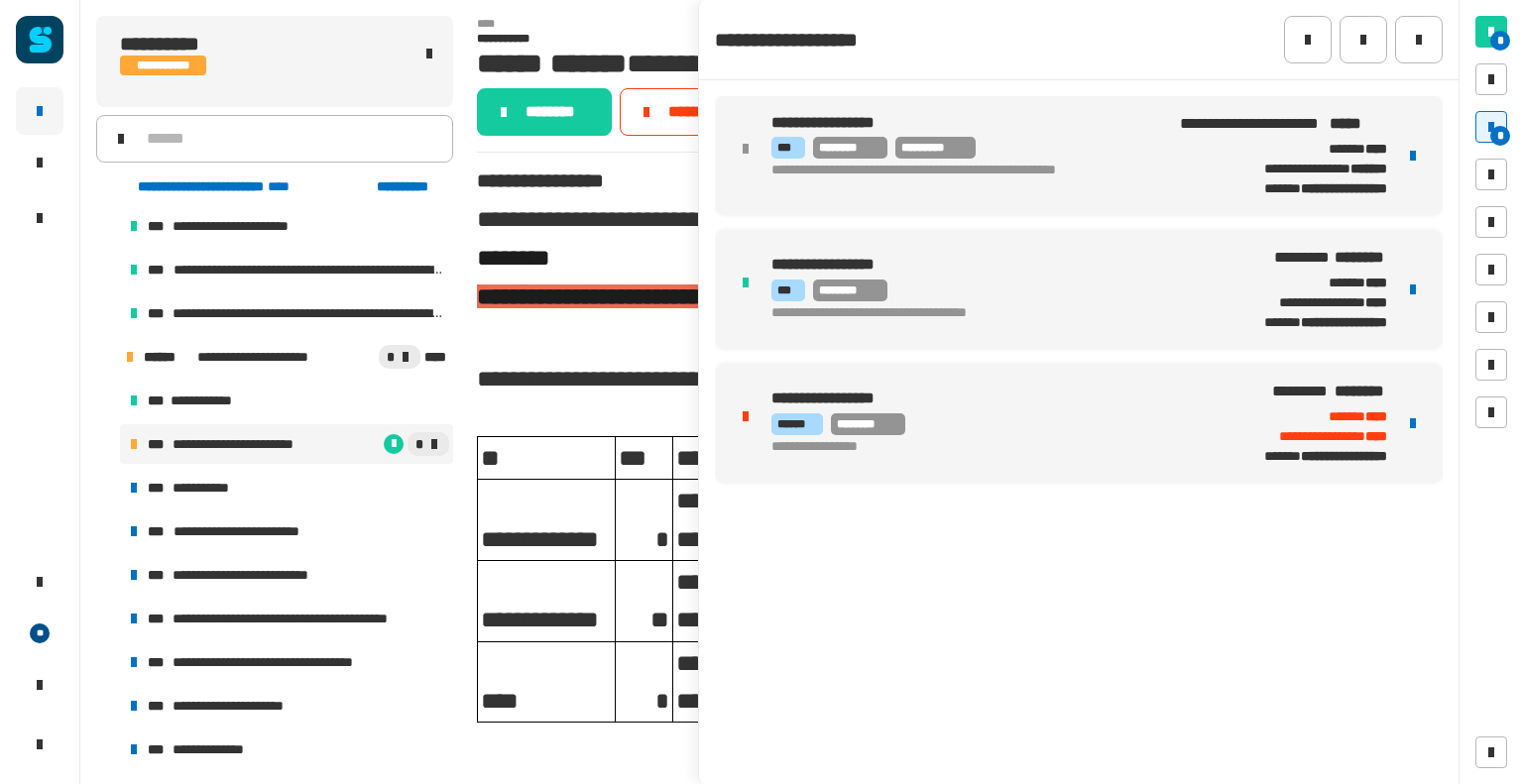 click on "**********" at bounding box center [1079, 423] 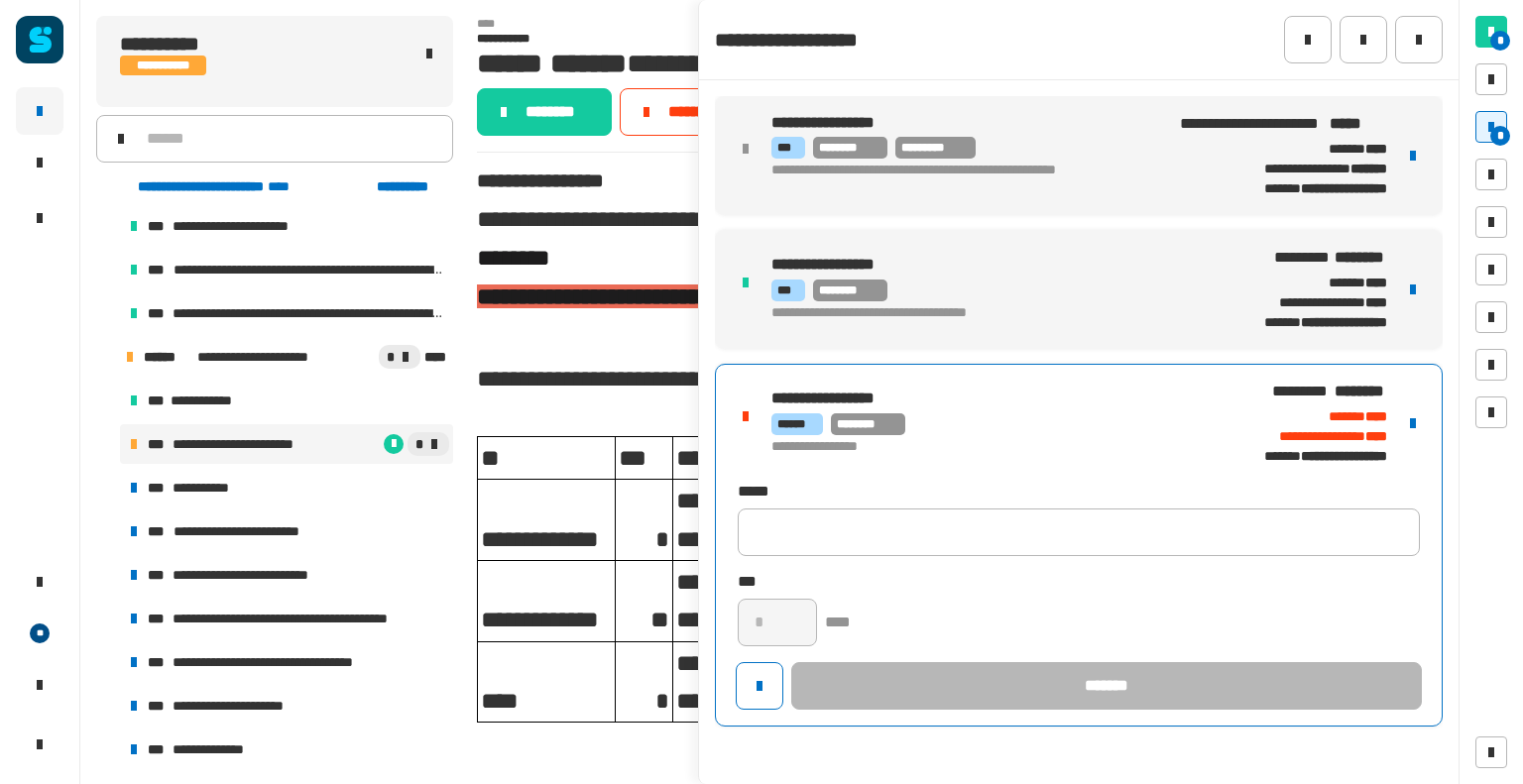 click at bounding box center [1413, 423] 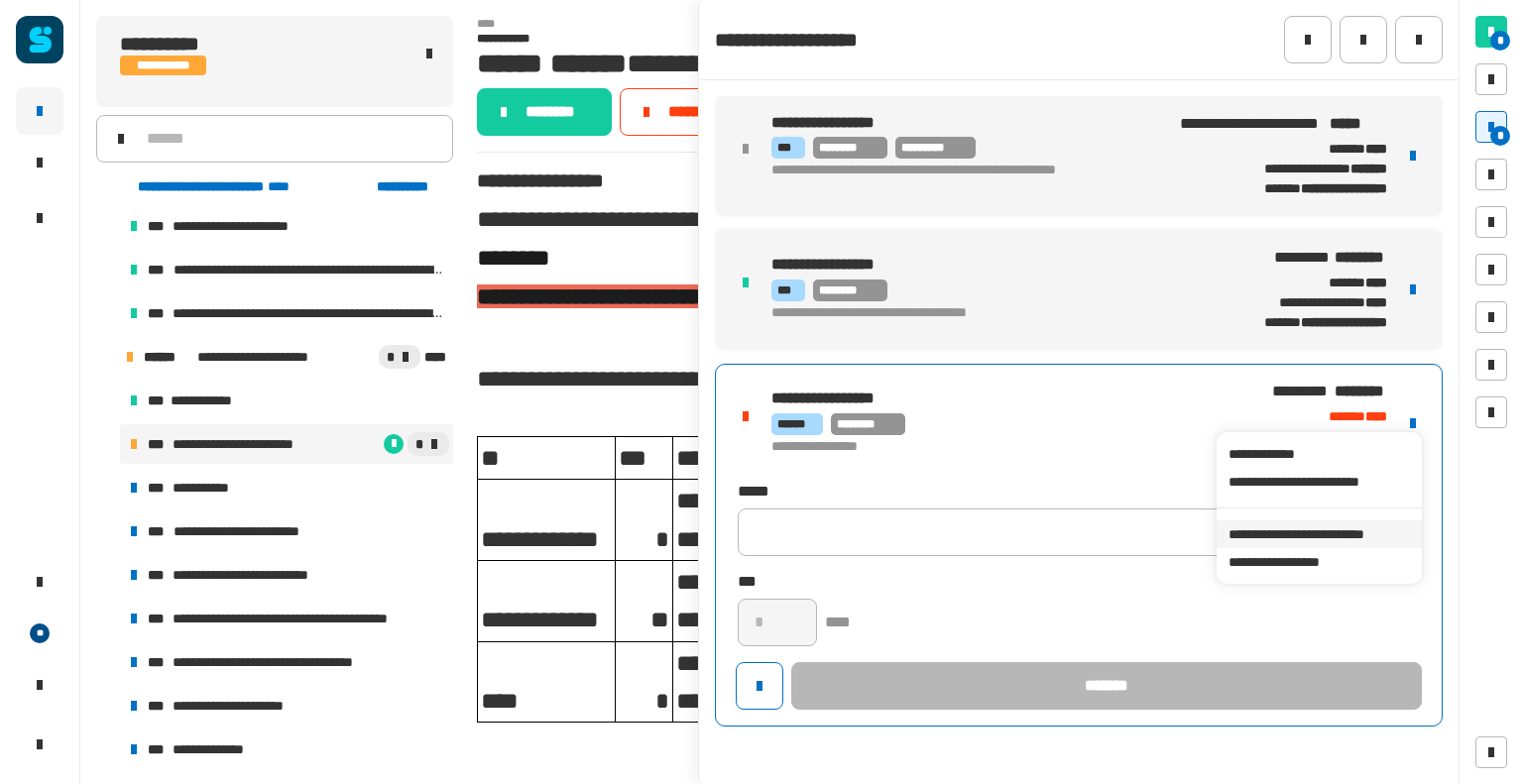click on "**********" at bounding box center (1319, 534) 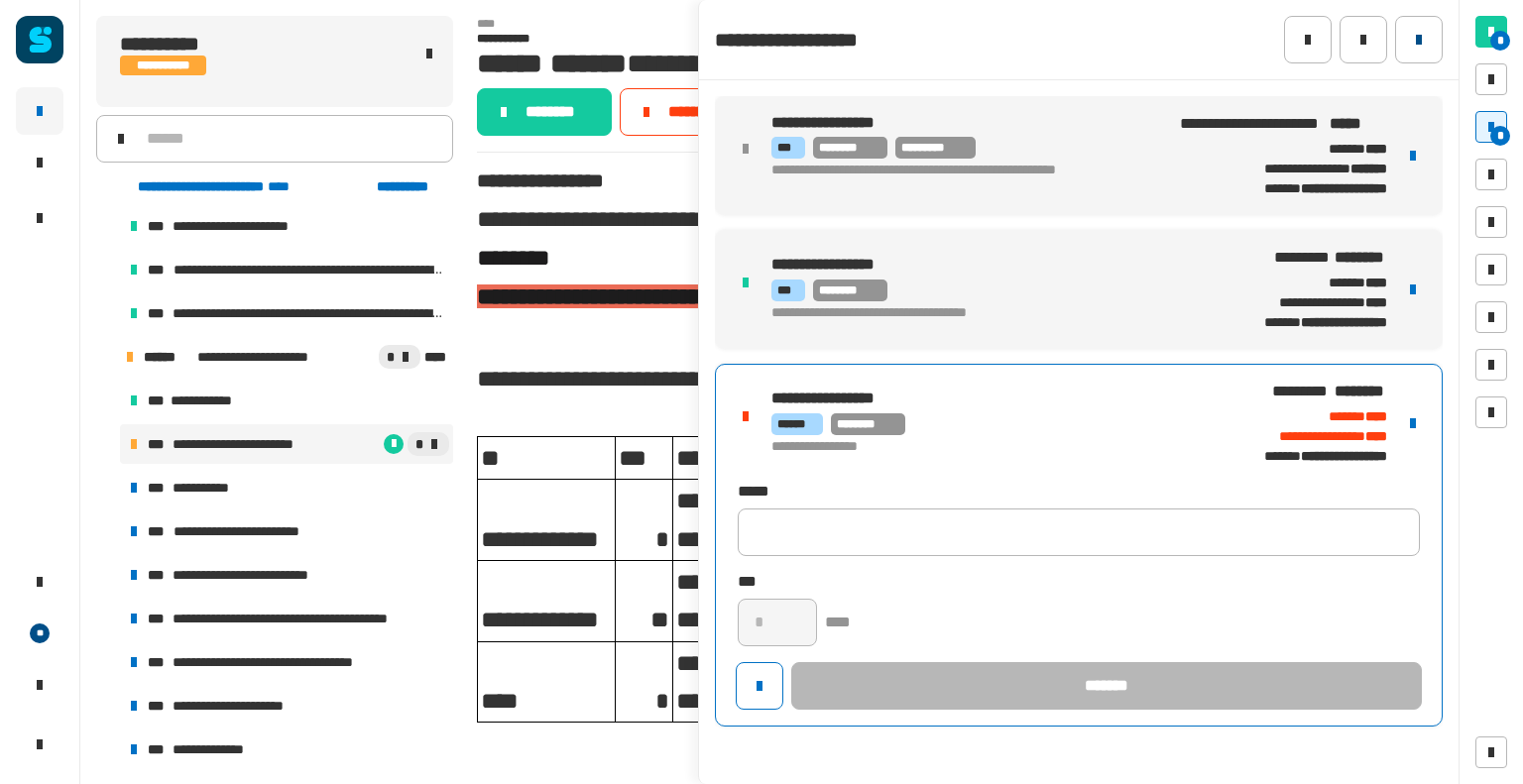 click 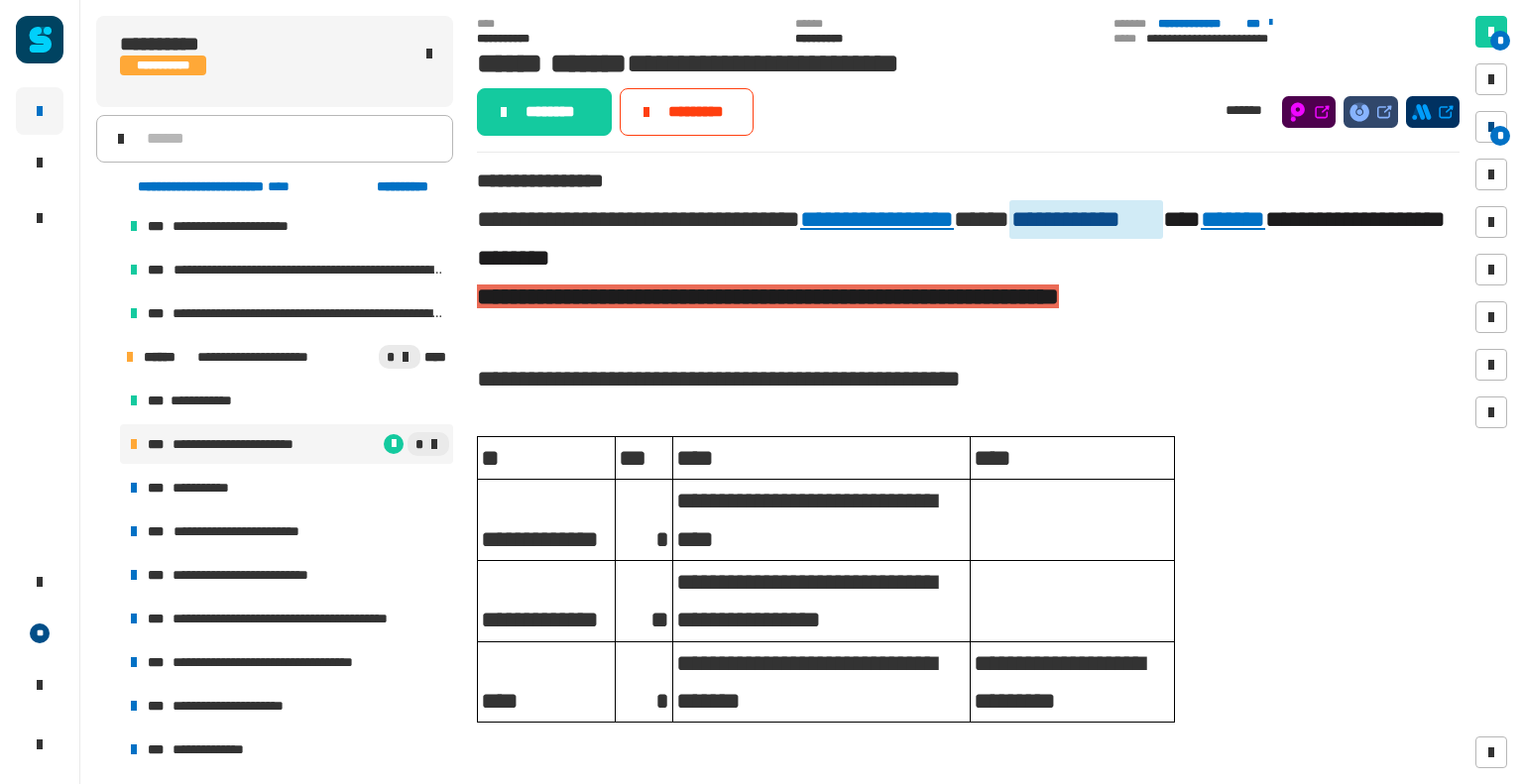 click on "*" at bounding box center [1500, 136] 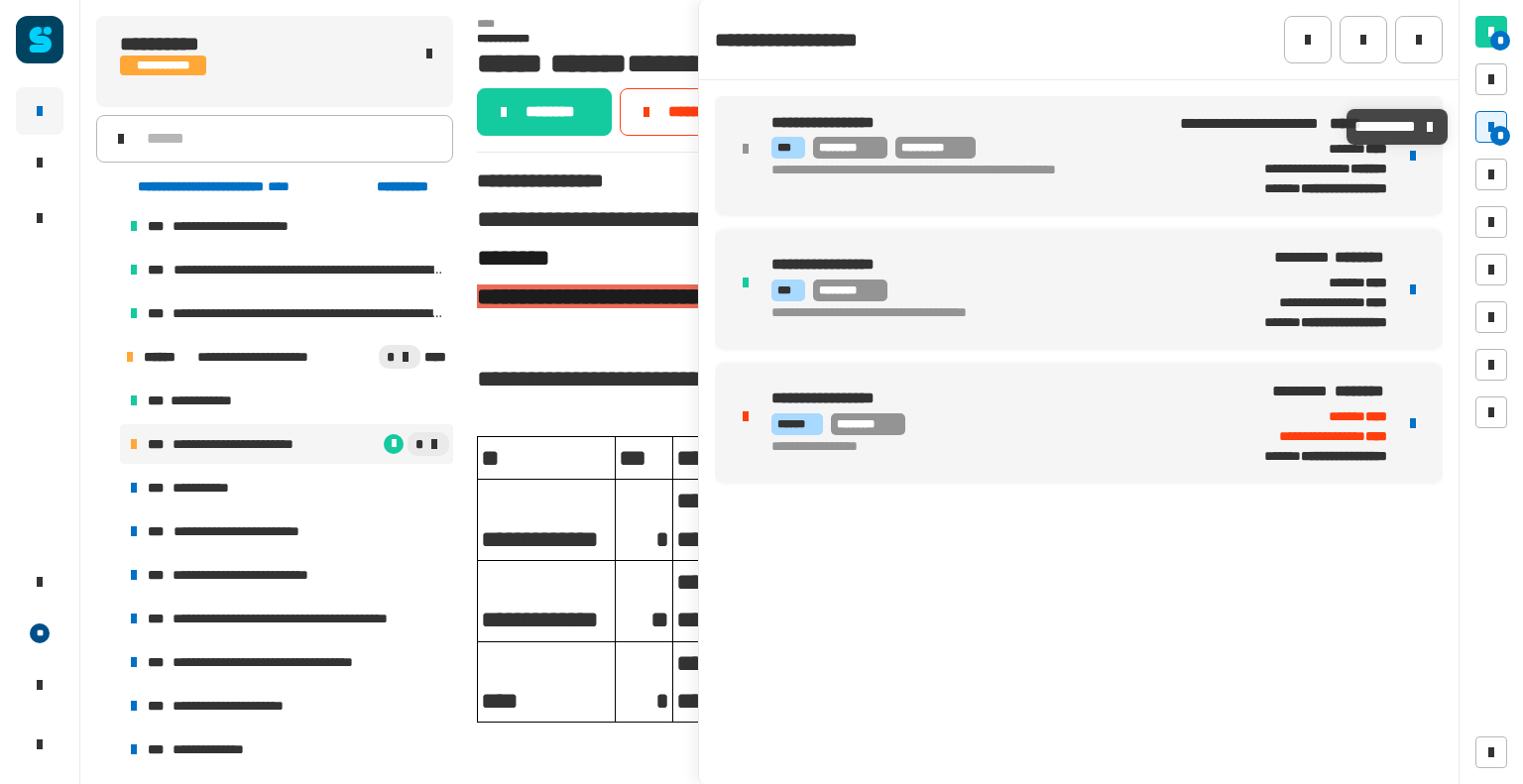 click on "**********" at bounding box center [991, 398] 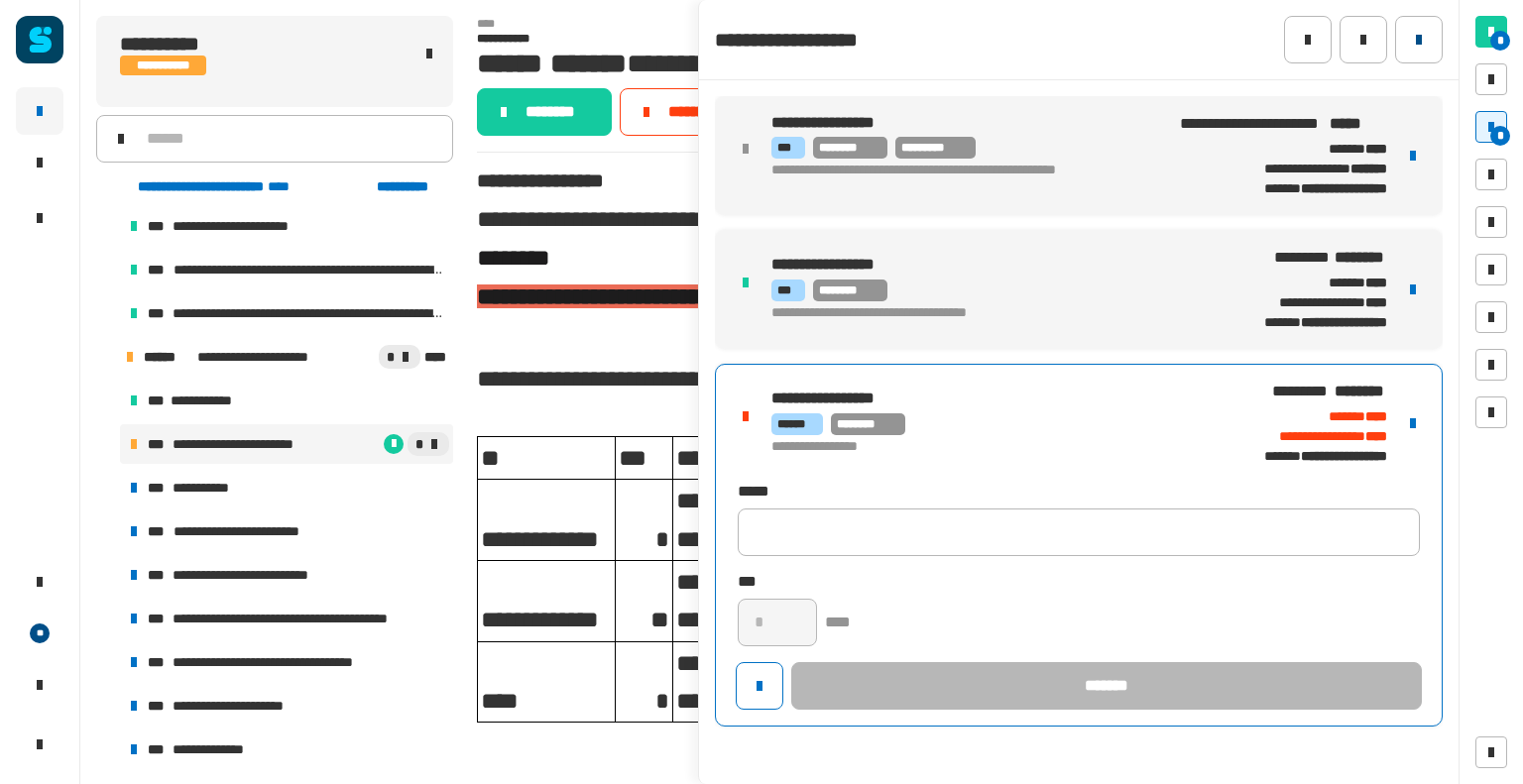 click 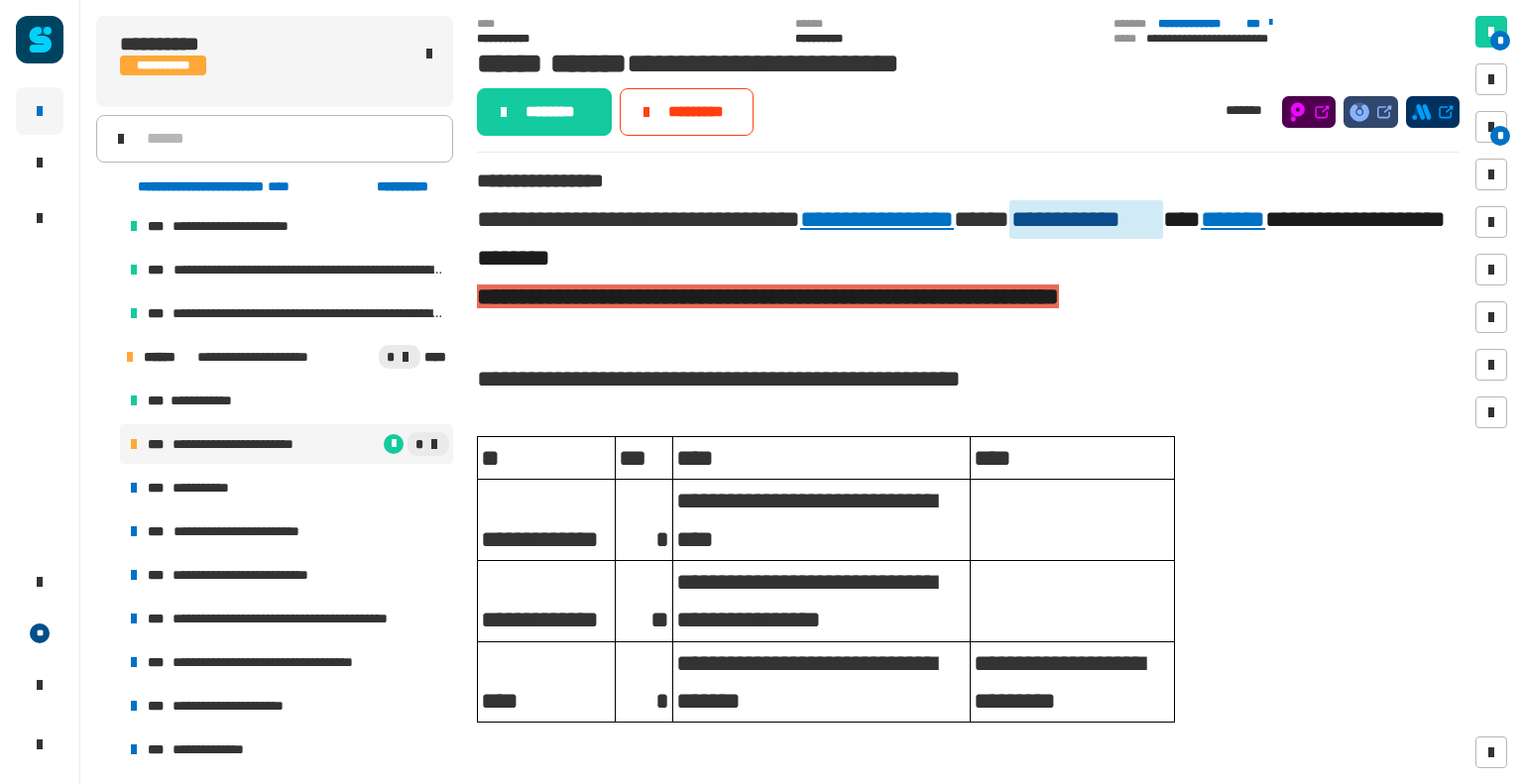 click on "**********" at bounding box center [243, 444] 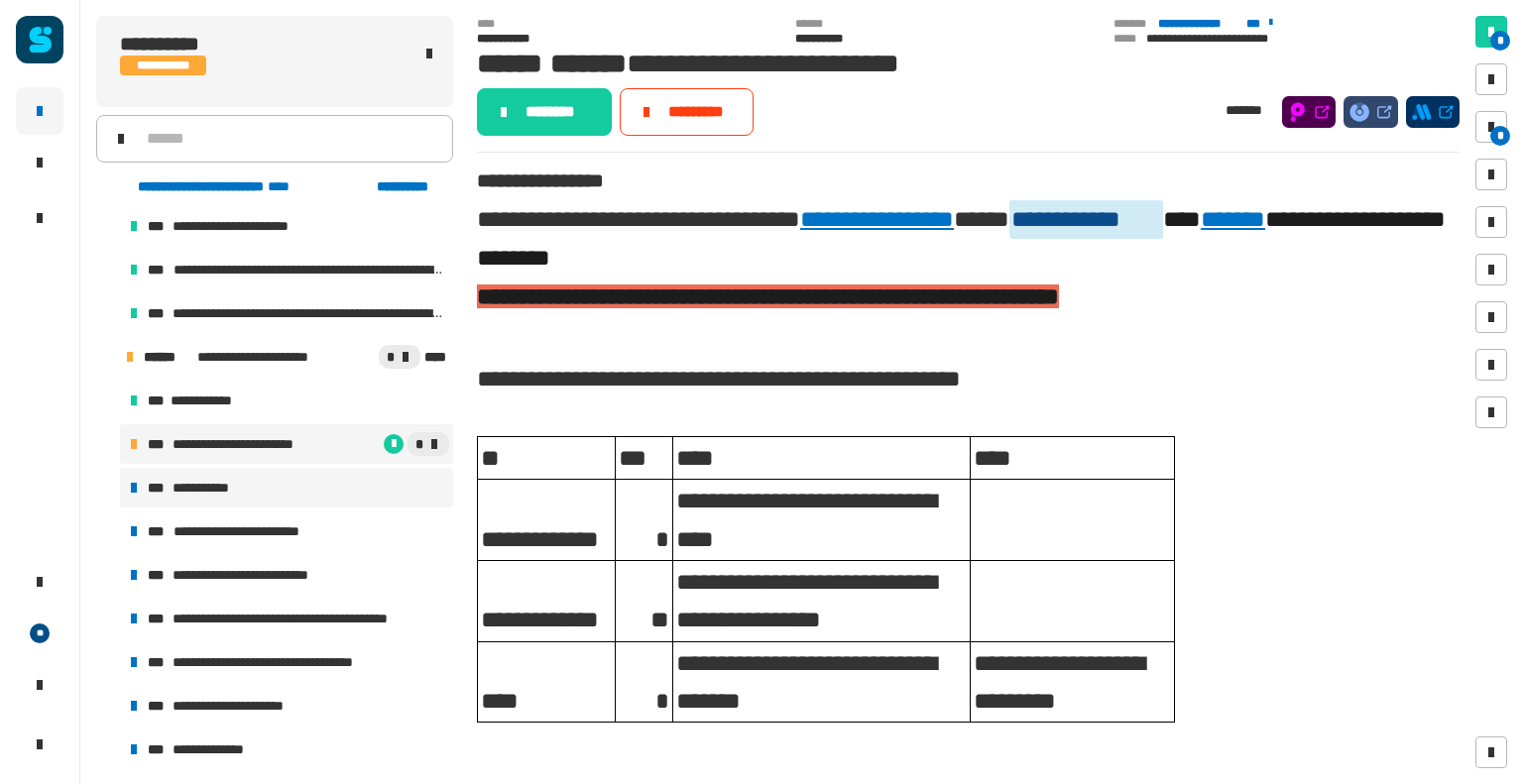 click on "**********" at bounding box center [287, 488] 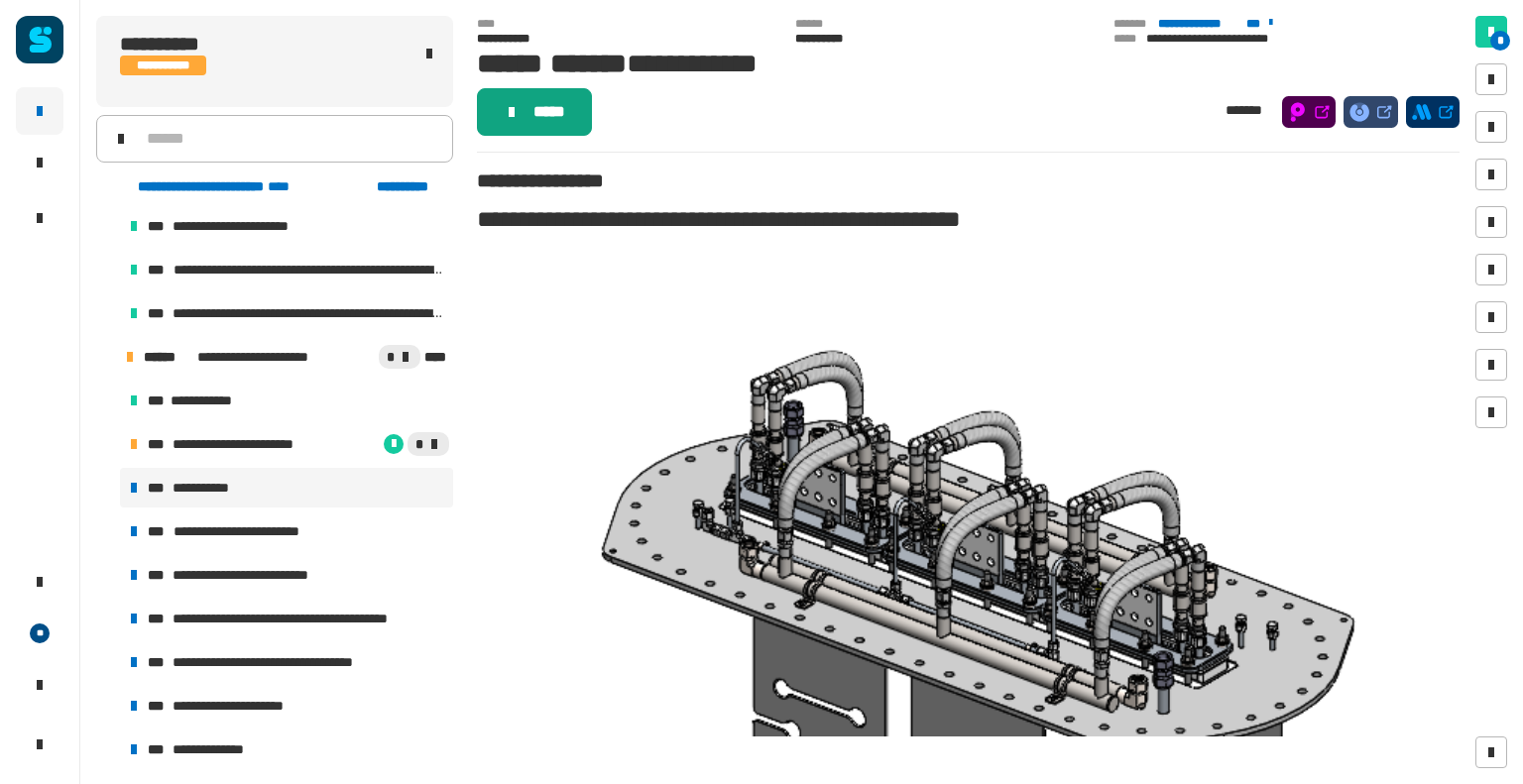 click on "*****" 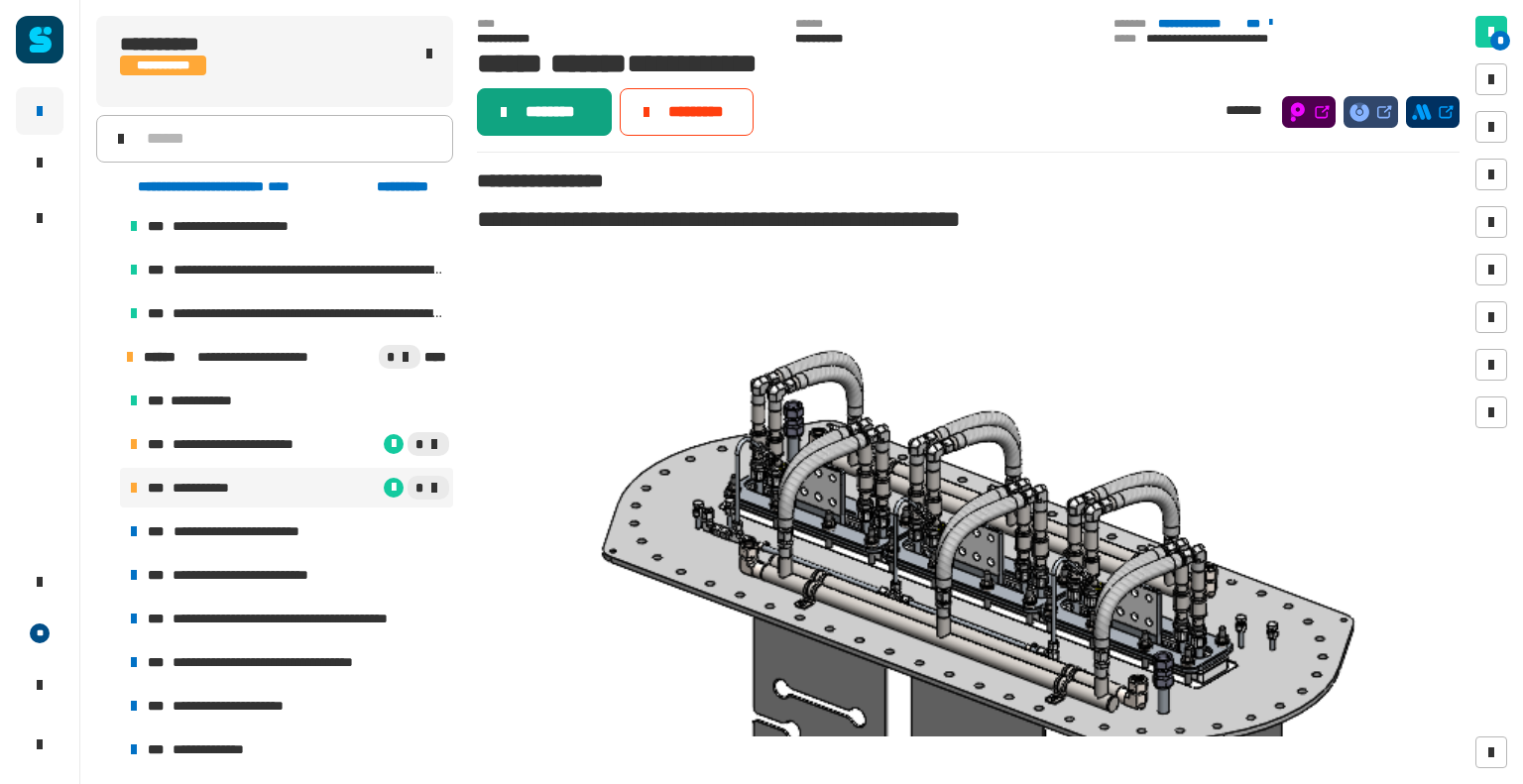 click on "********" 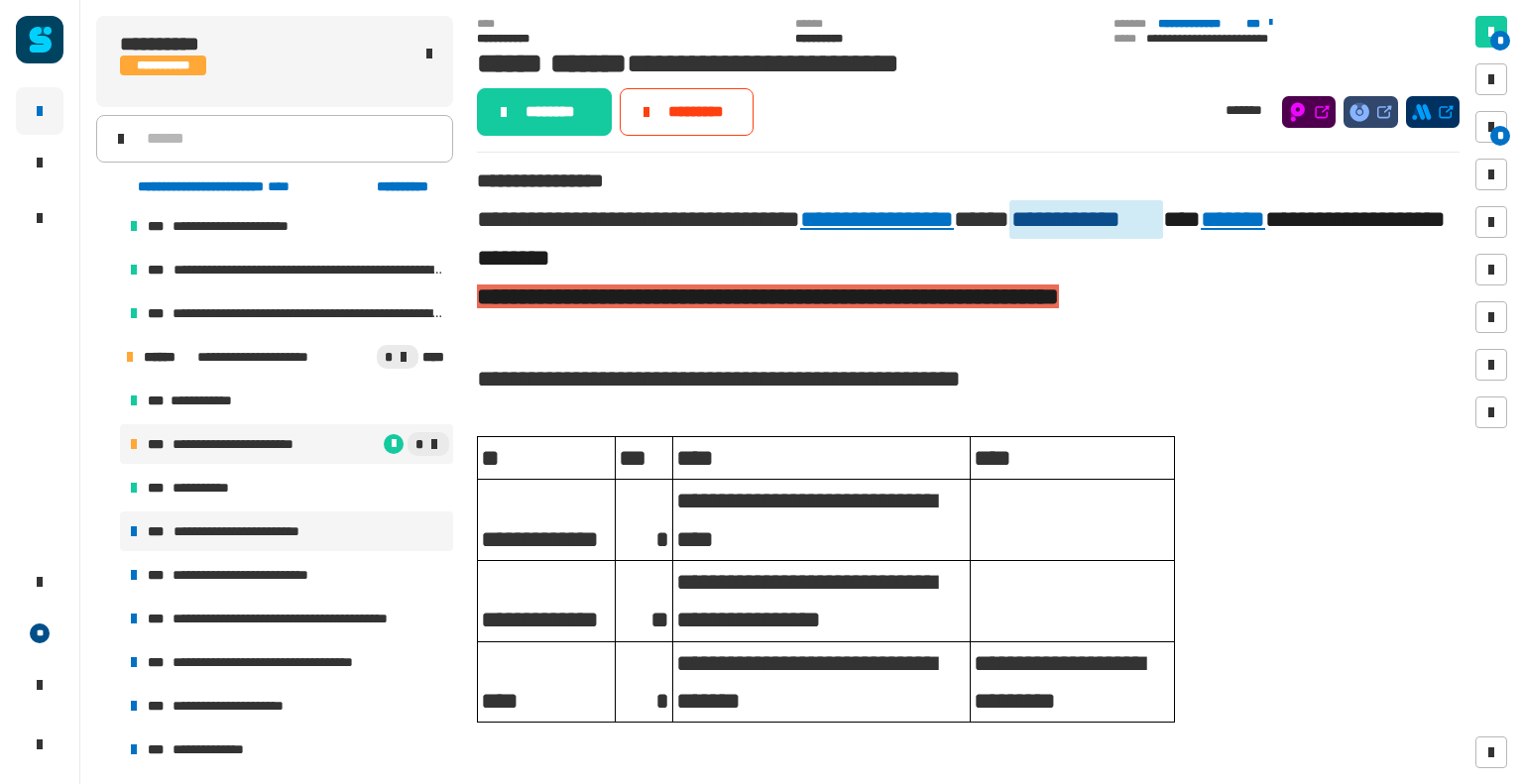 click on "**********" at bounding box center [287, 531] 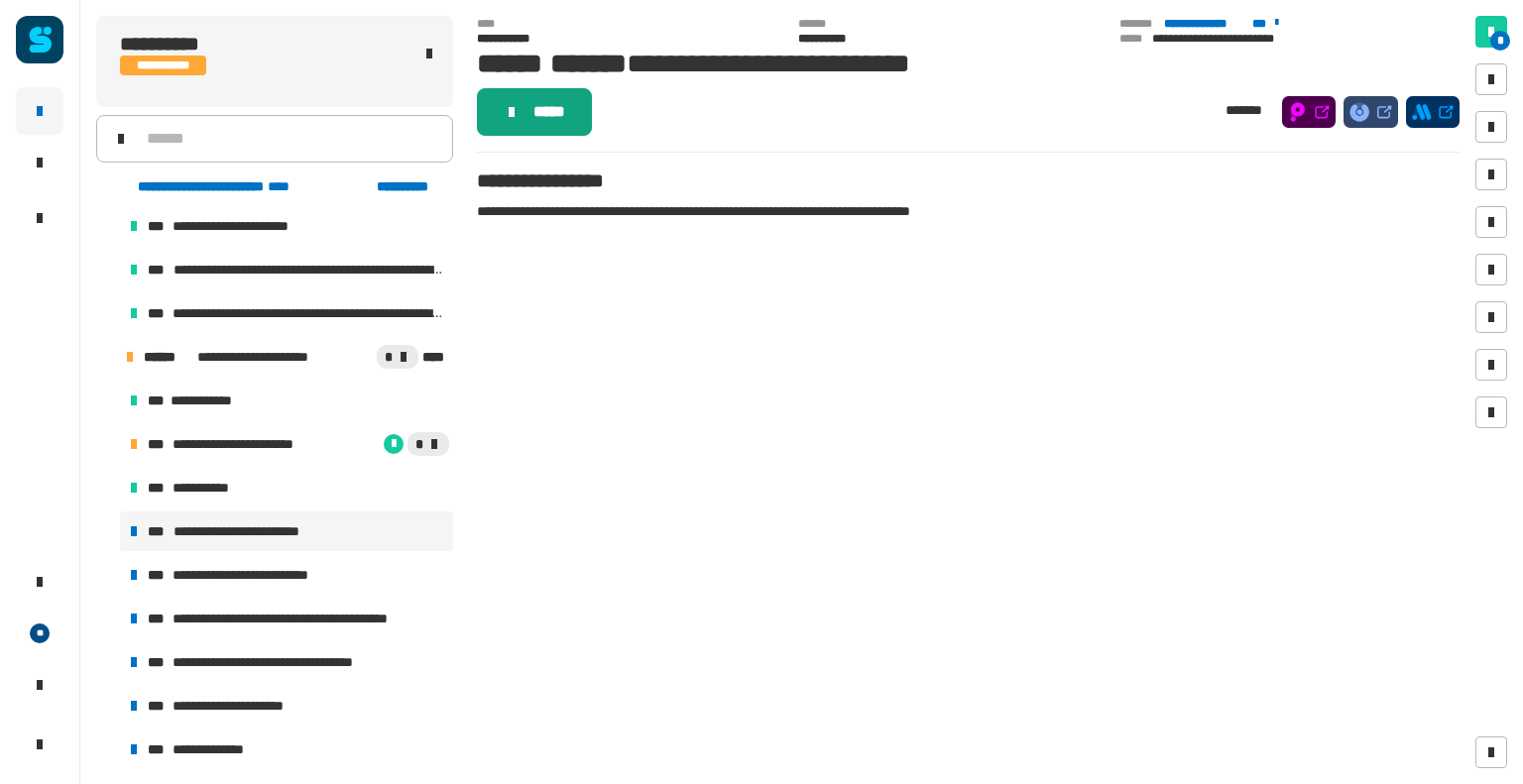 click on "*****" 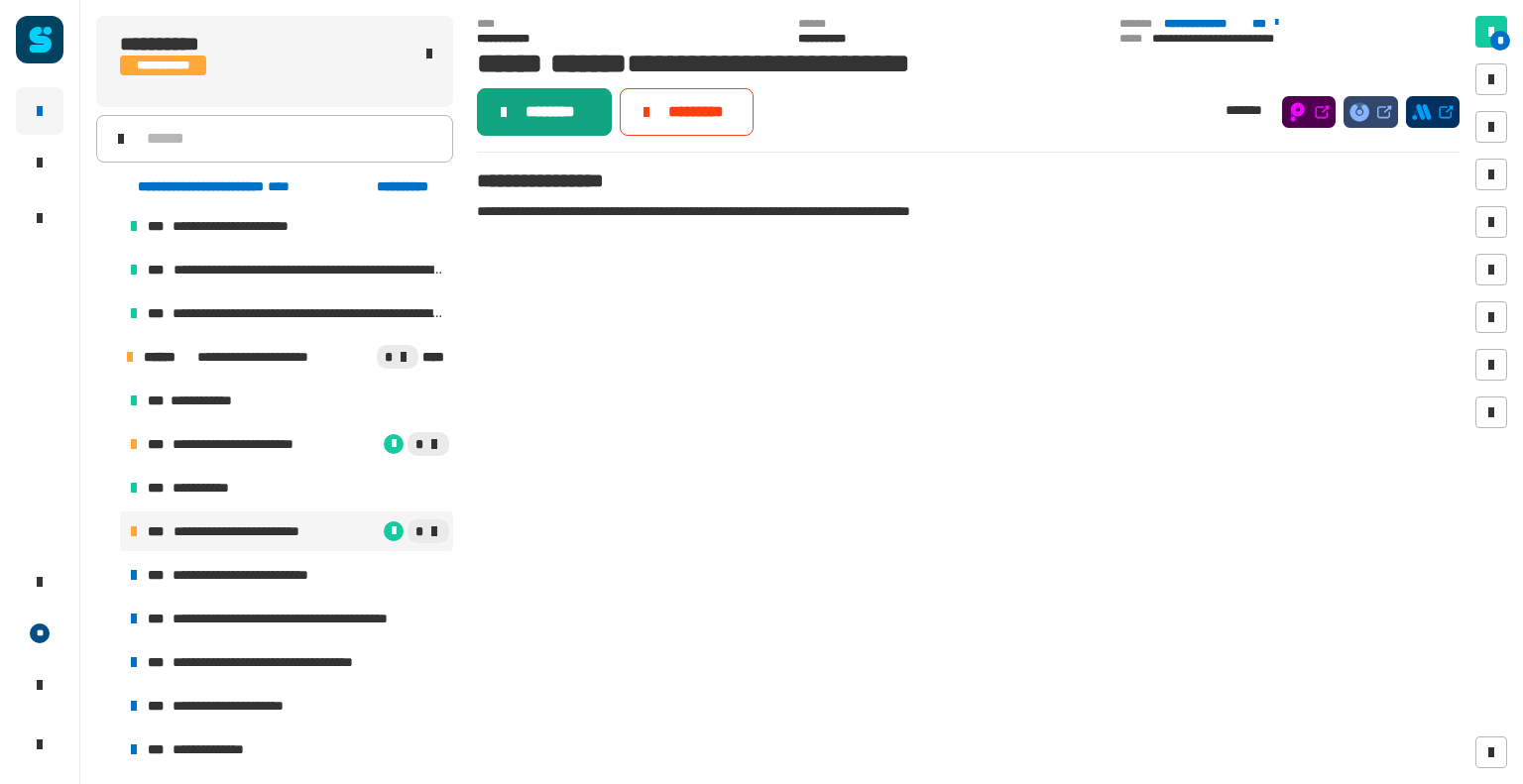 click on "********" 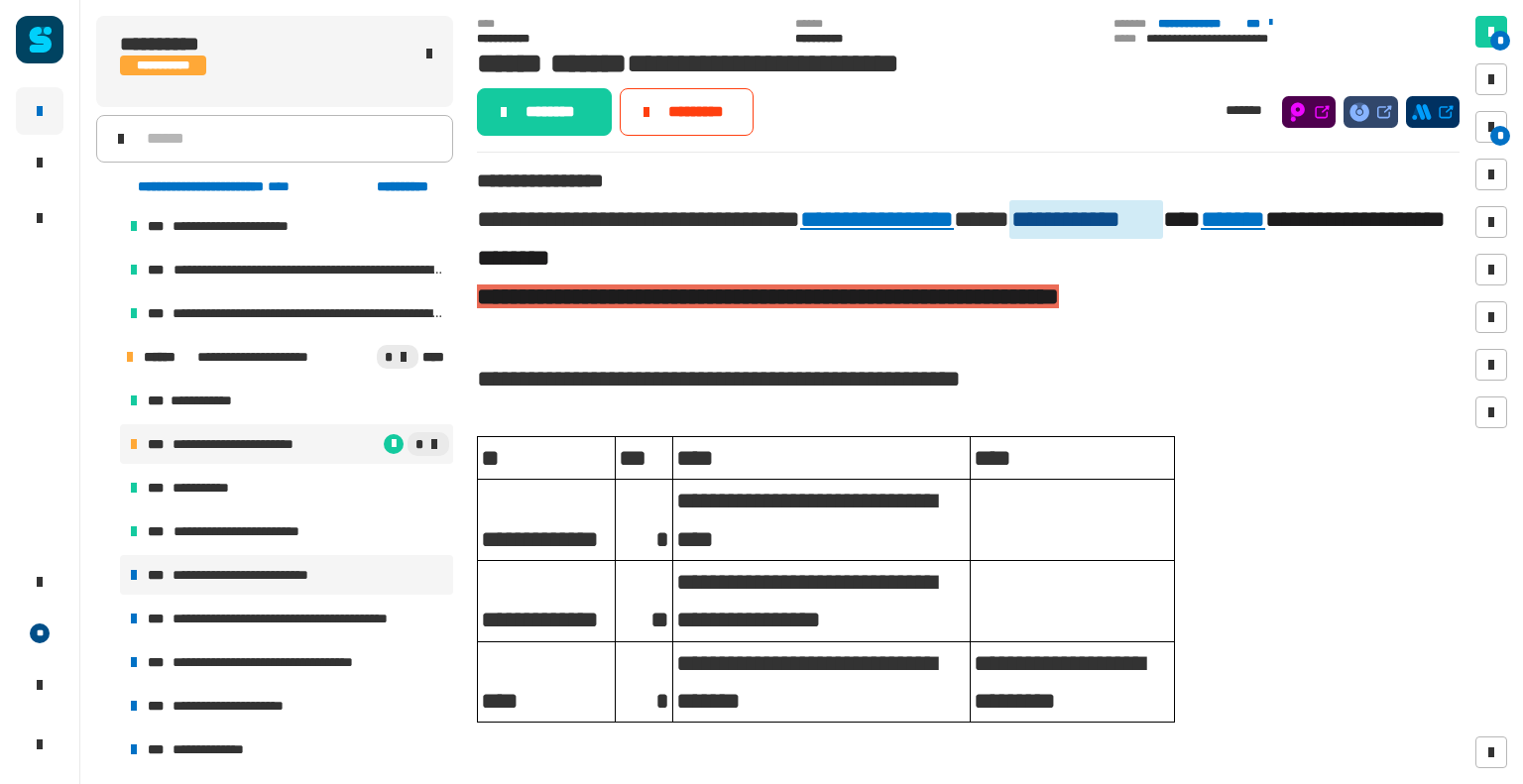 click on "**********" at bounding box center [261, 575] 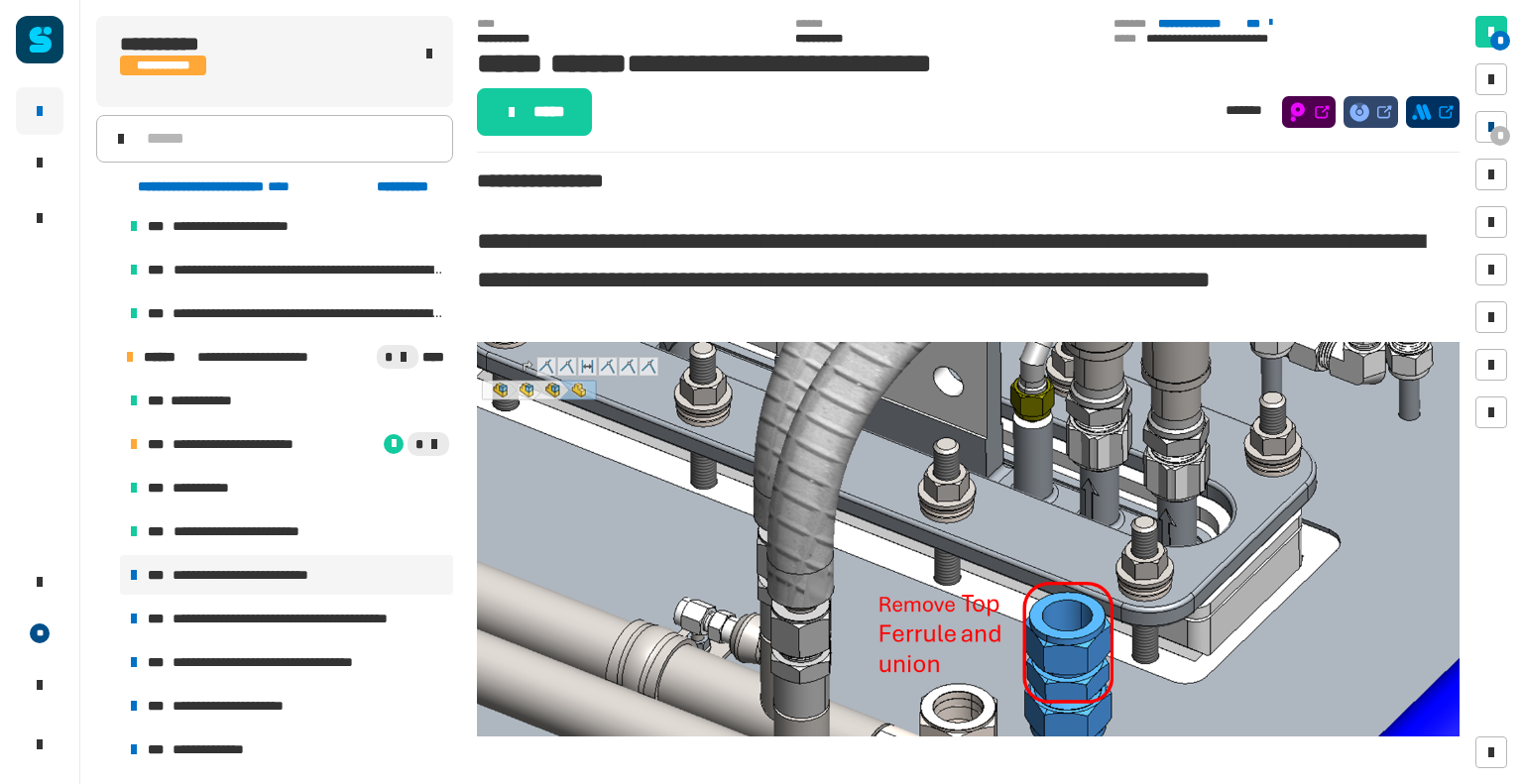 click on "*" at bounding box center [1500, 136] 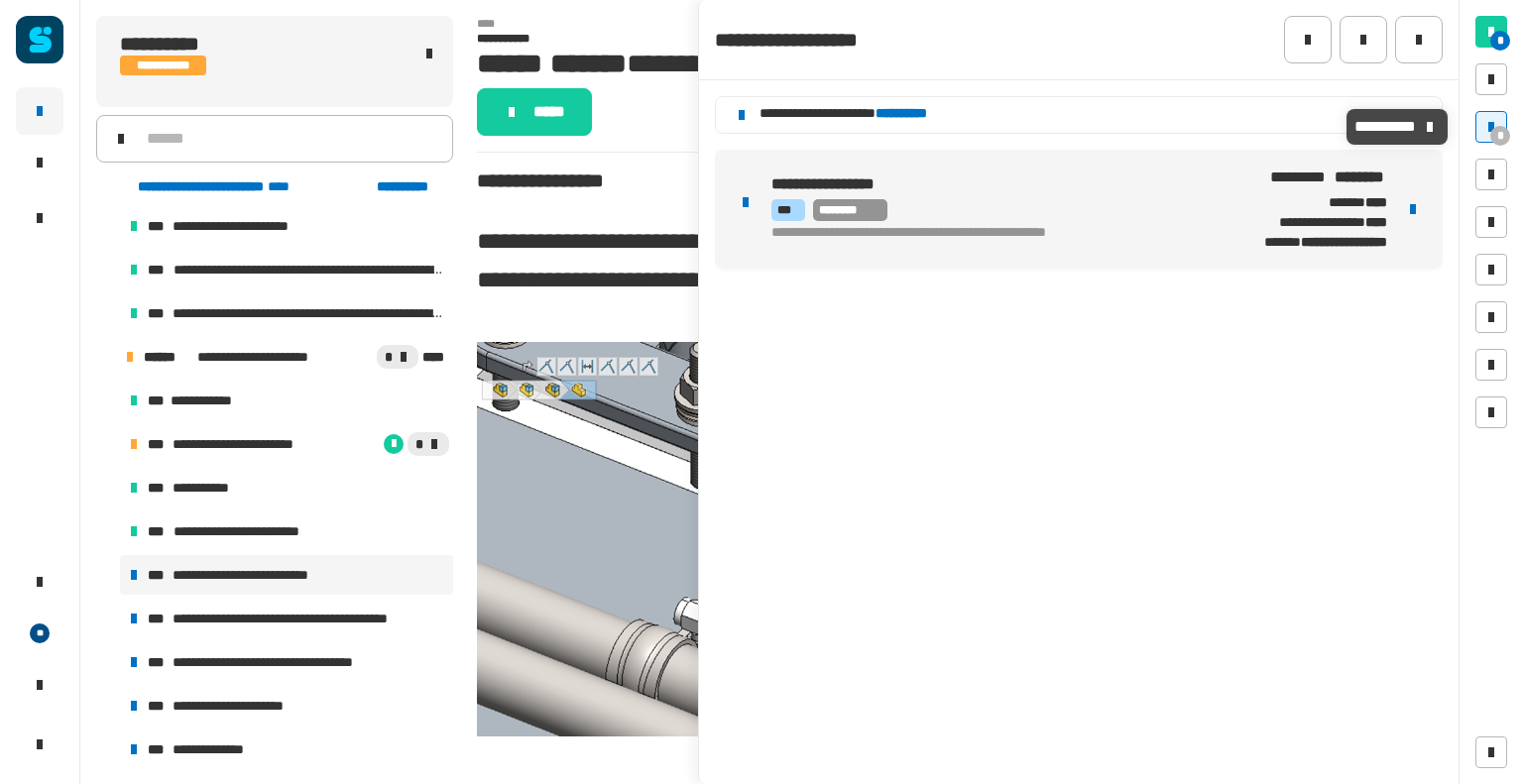 click on "**********" 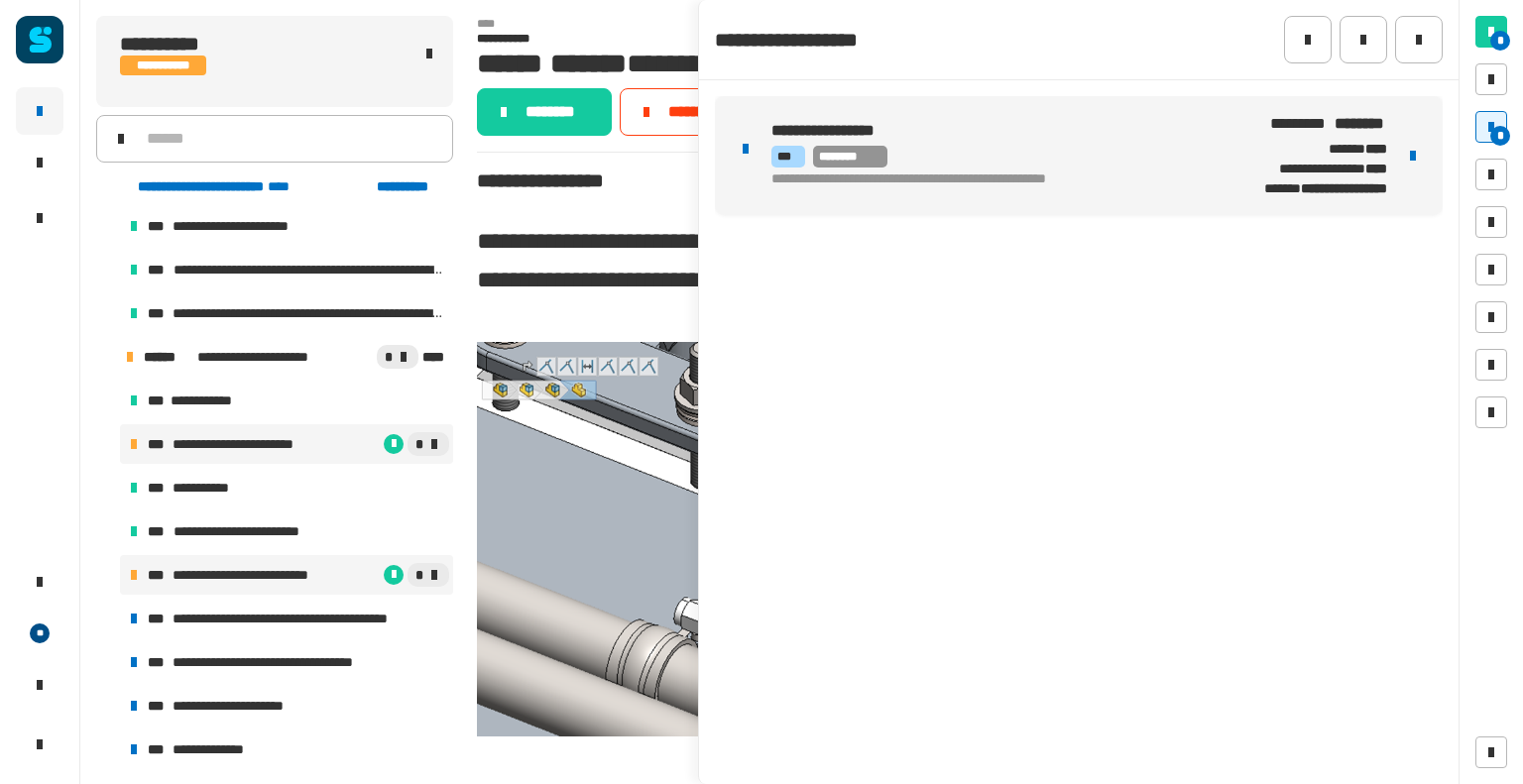 click on "**********" at bounding box center [243, 444] 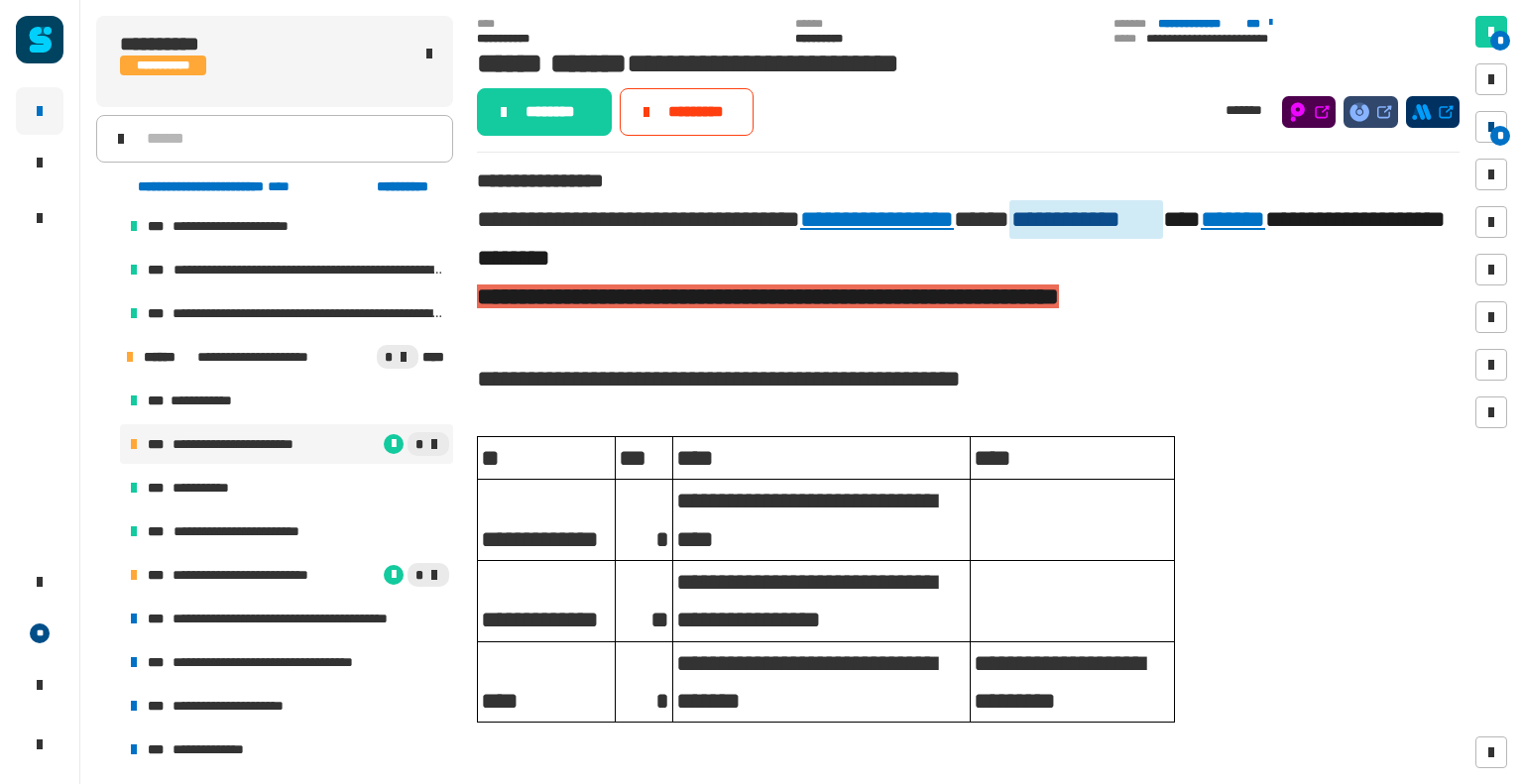 click at bounding box center [1491, 127] 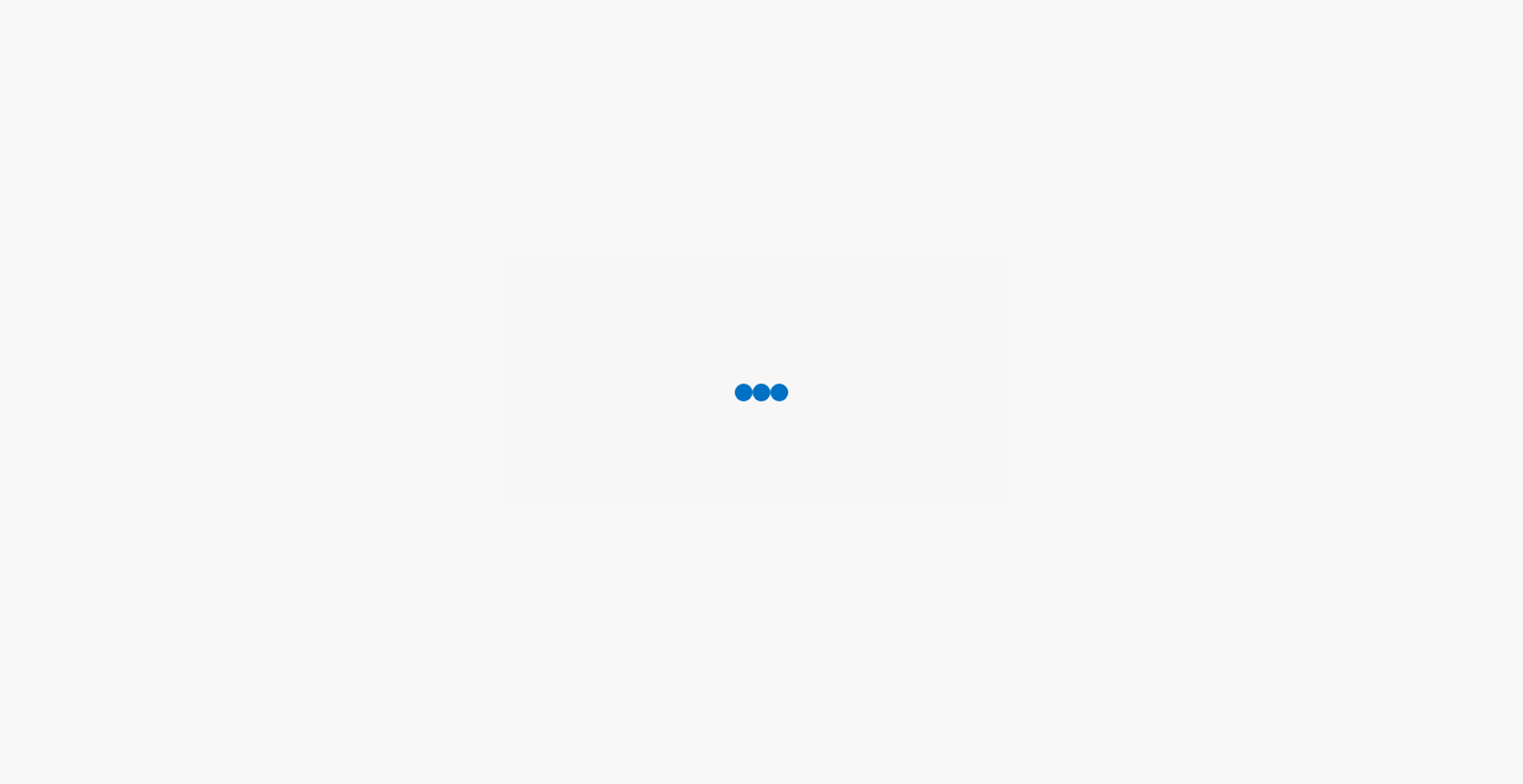 scroll, scrollTop: 0, scrollLeft: 0, axis: both 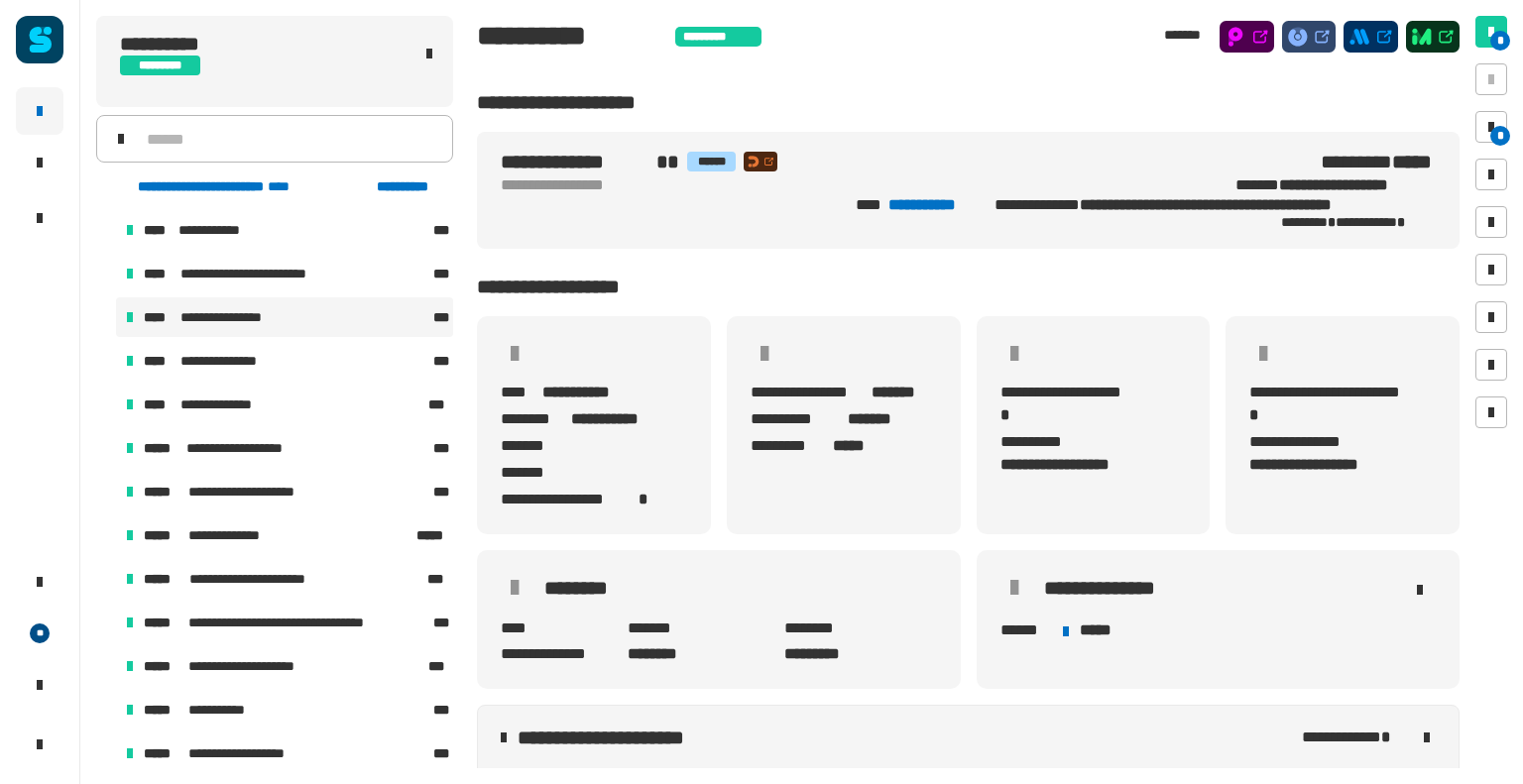 click on "**********" at bounding box center [285, 579] 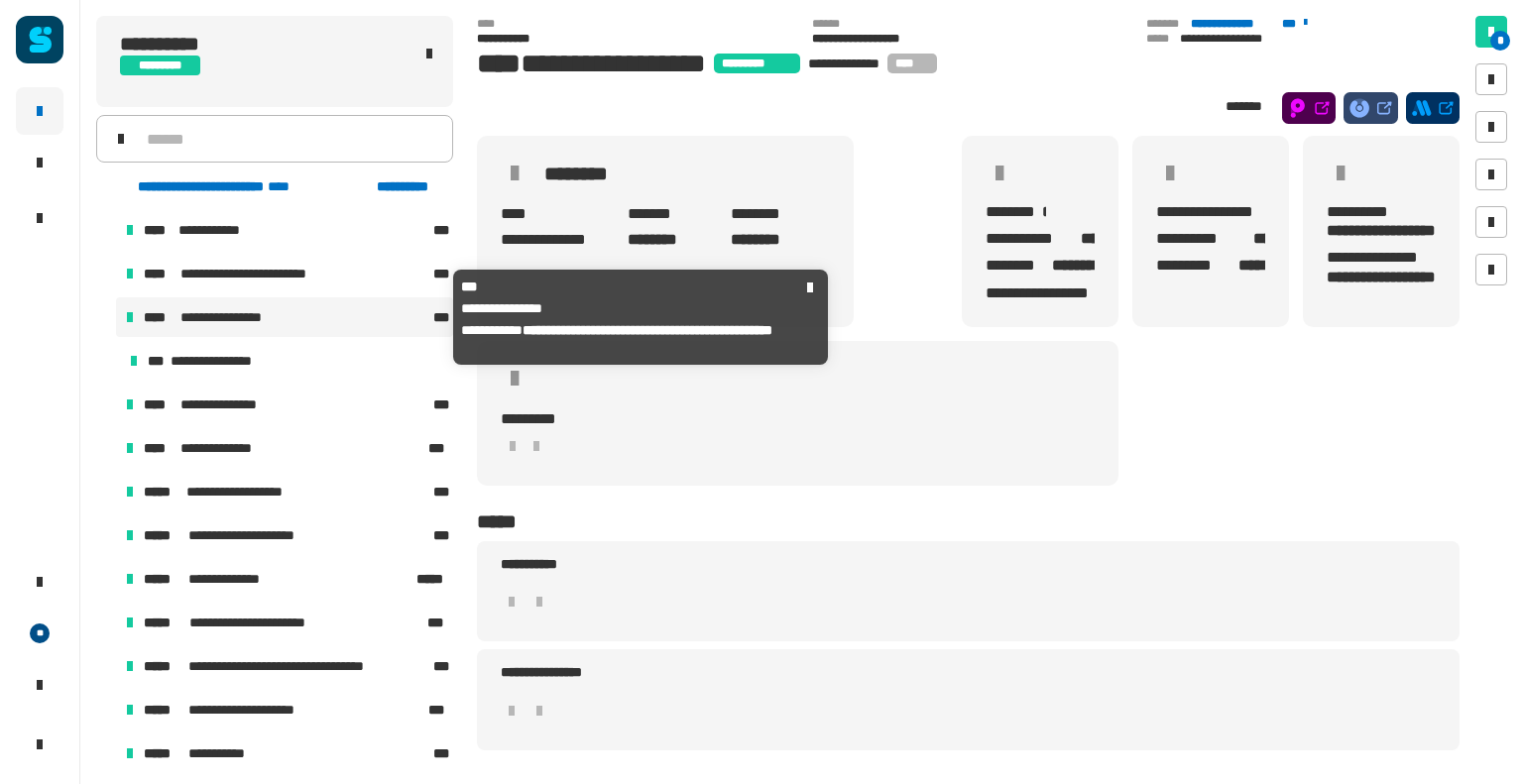 click on "**********" 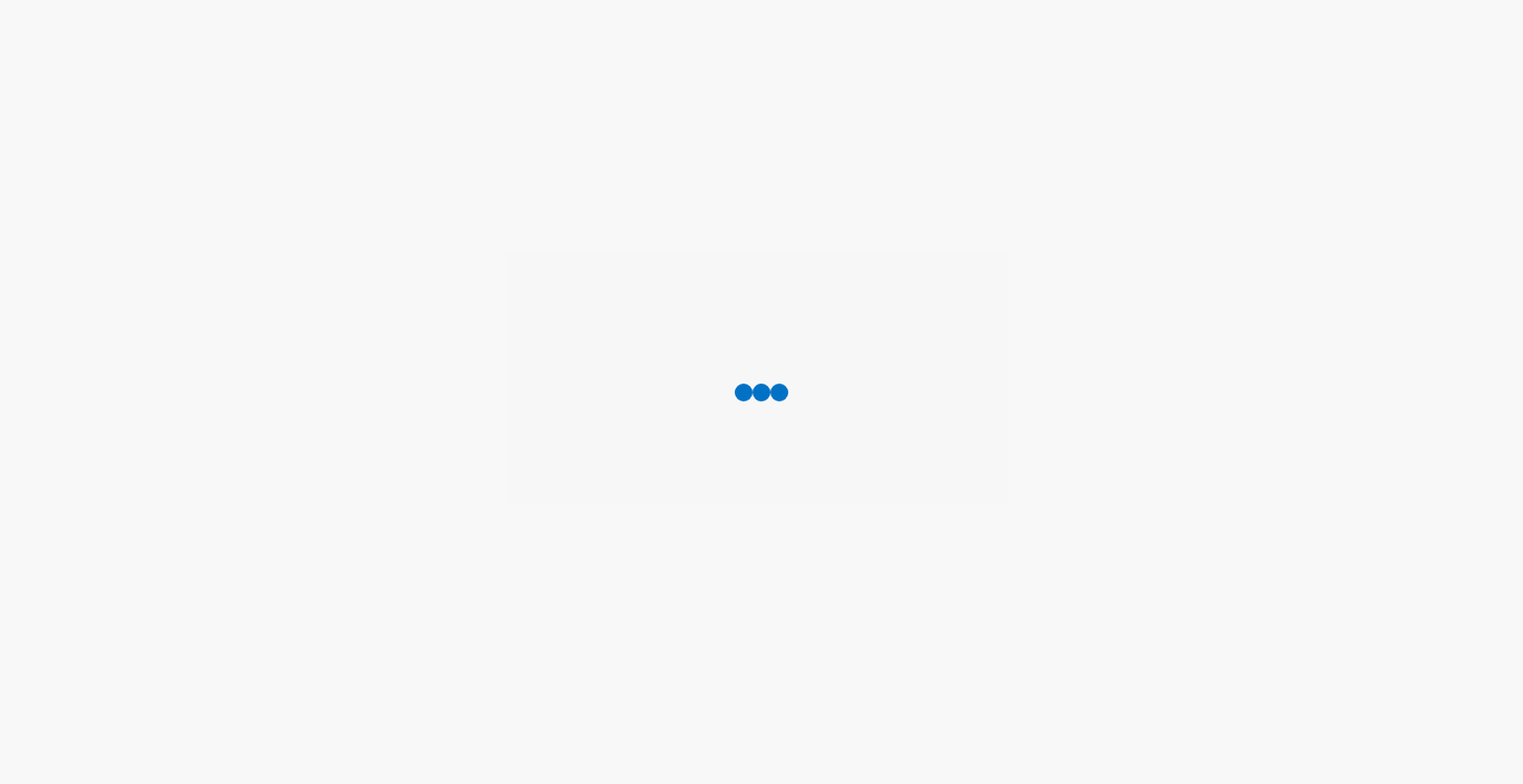 scroll, scrollTop: 0, scrollLeft: 0, axis: both 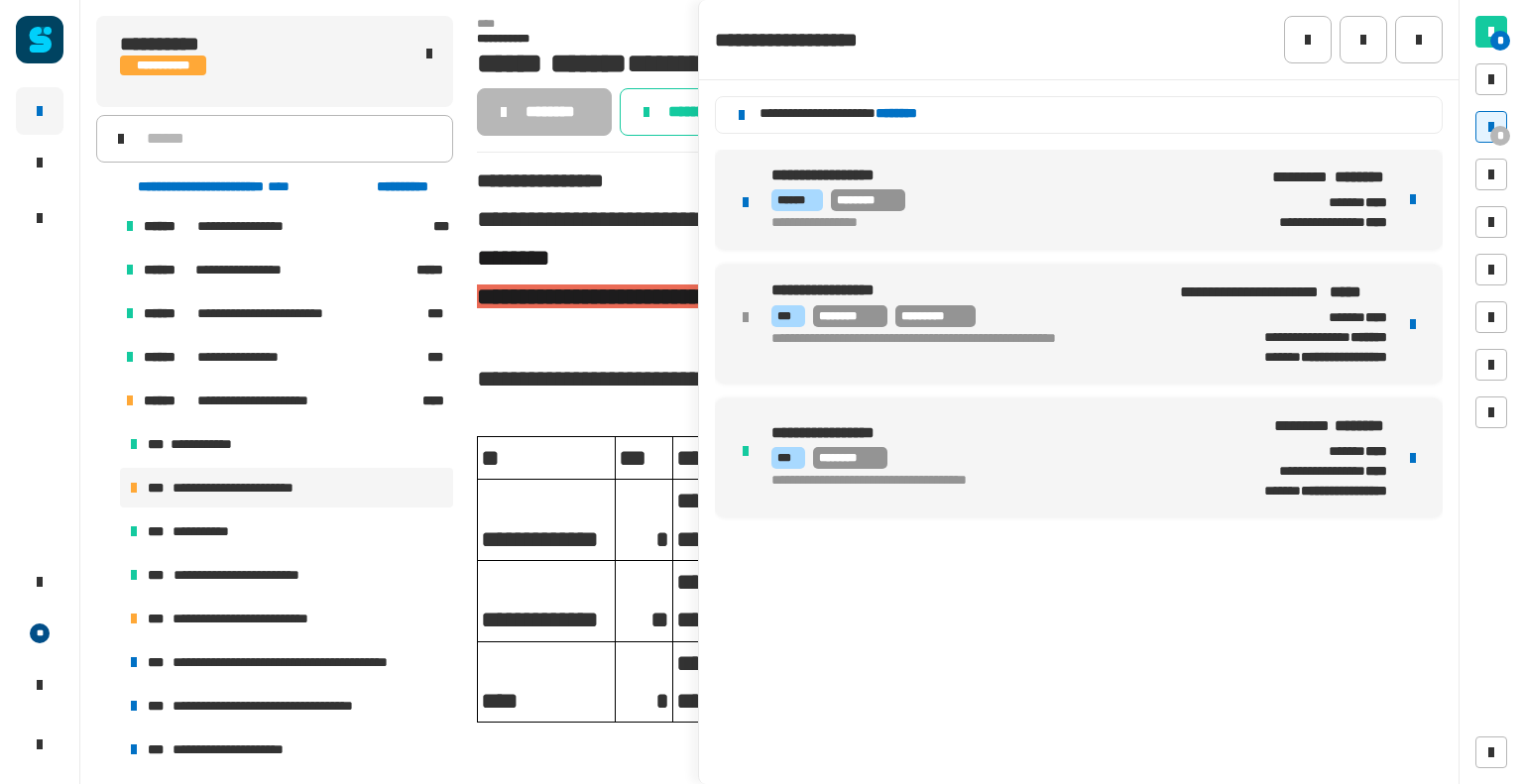 click on "********" 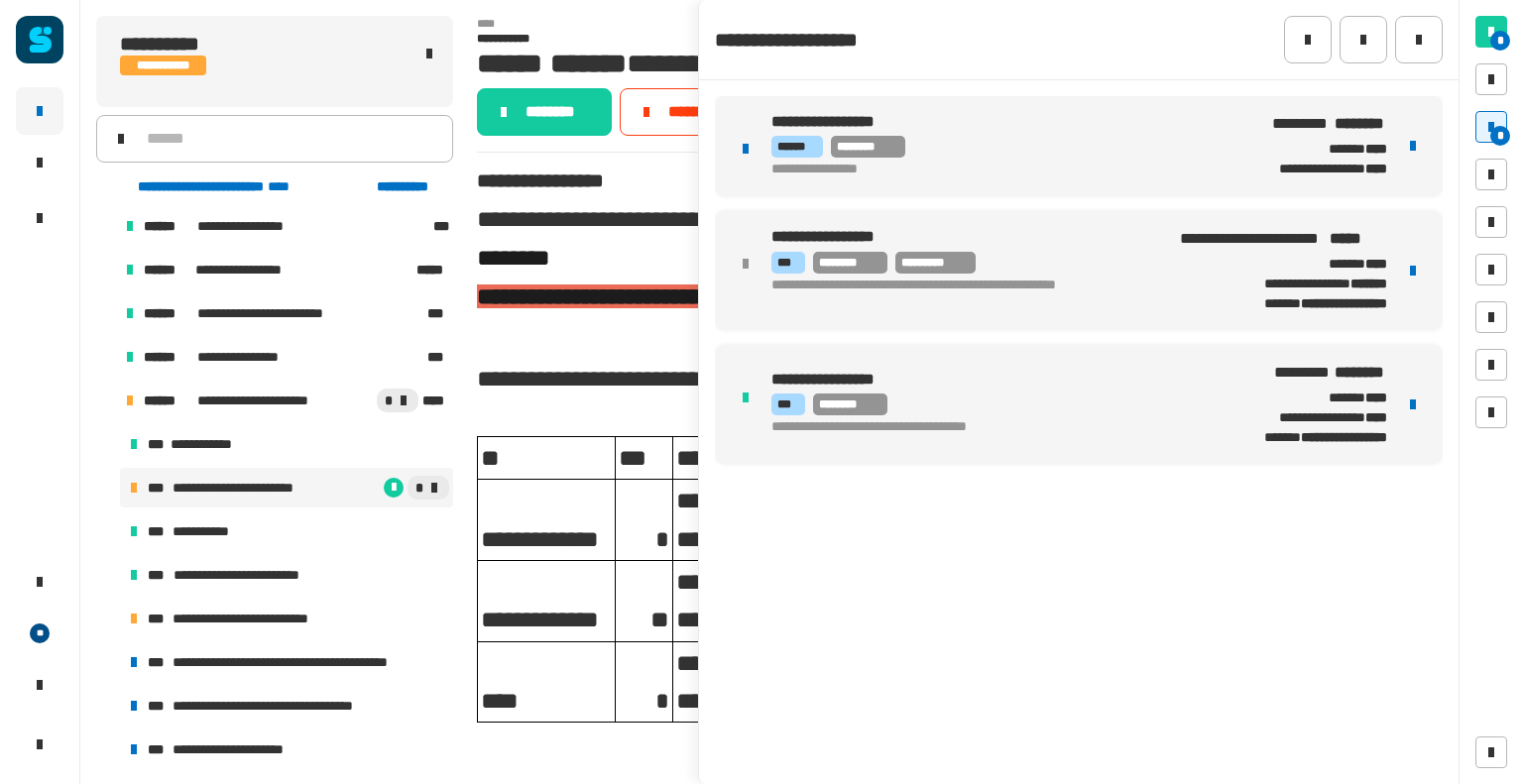 click on "****** ********" at bounding box center (1007, 147) 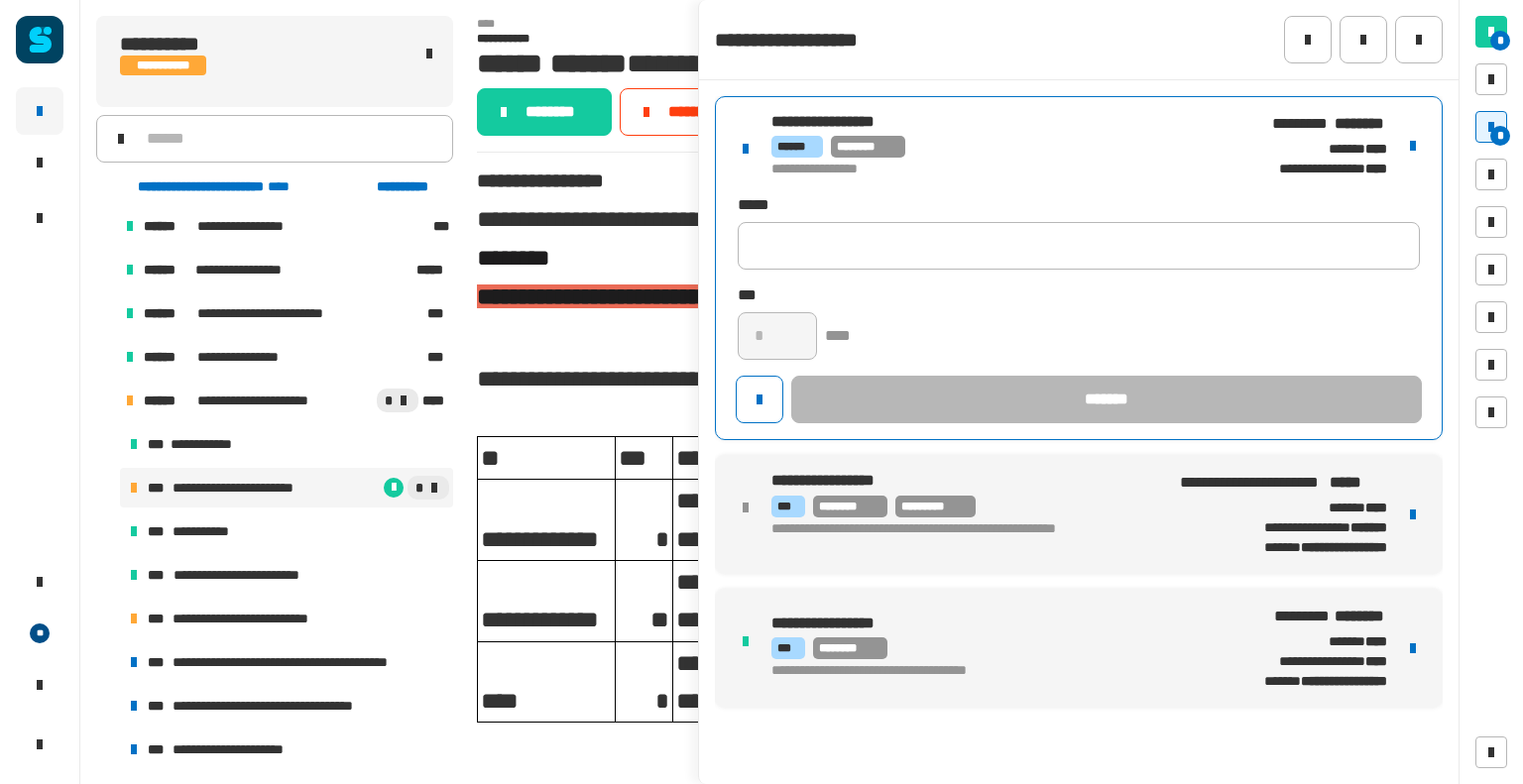 click at bounding box center (1413, 146) 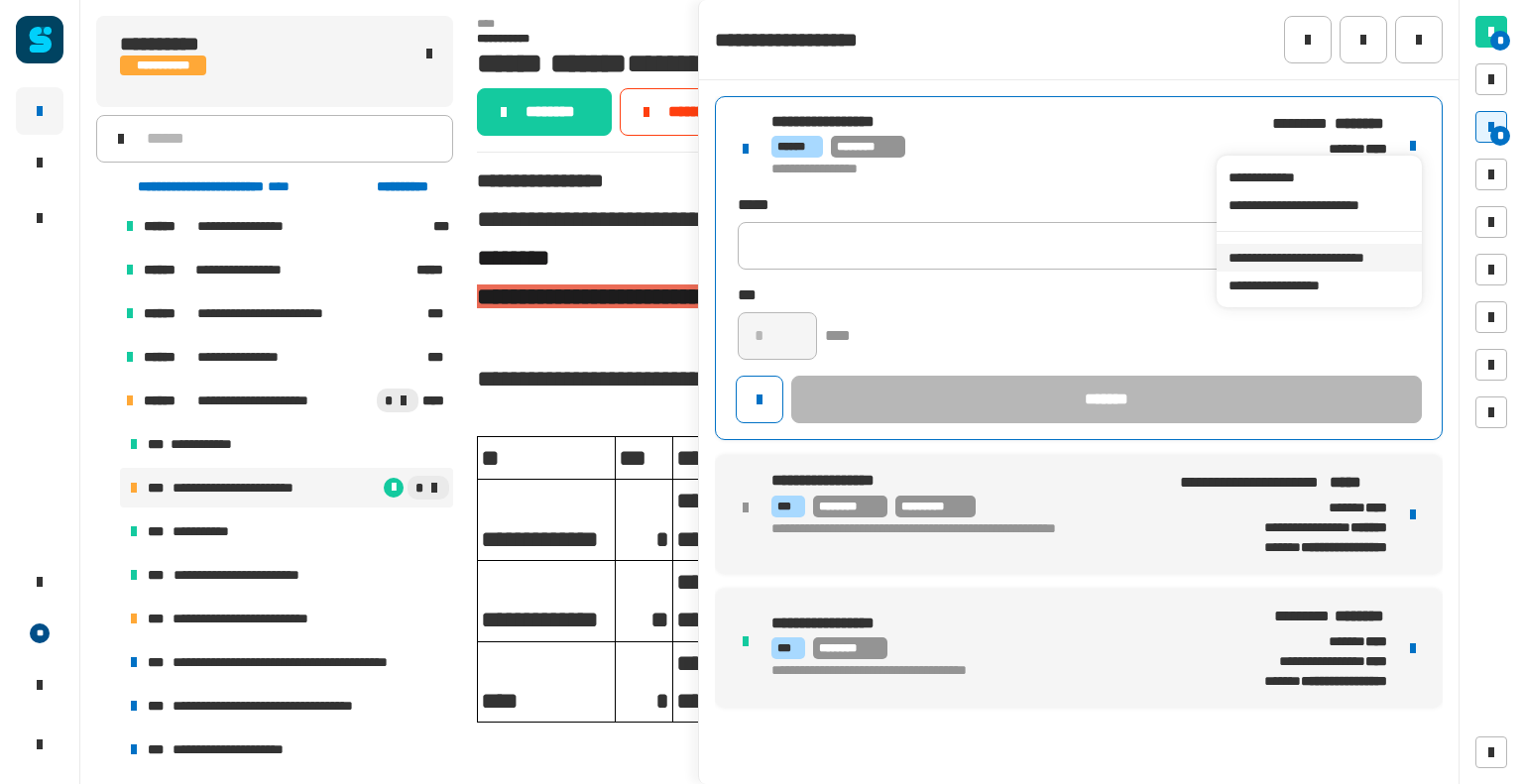 click on "**********" at bounding box center [1319, 258] 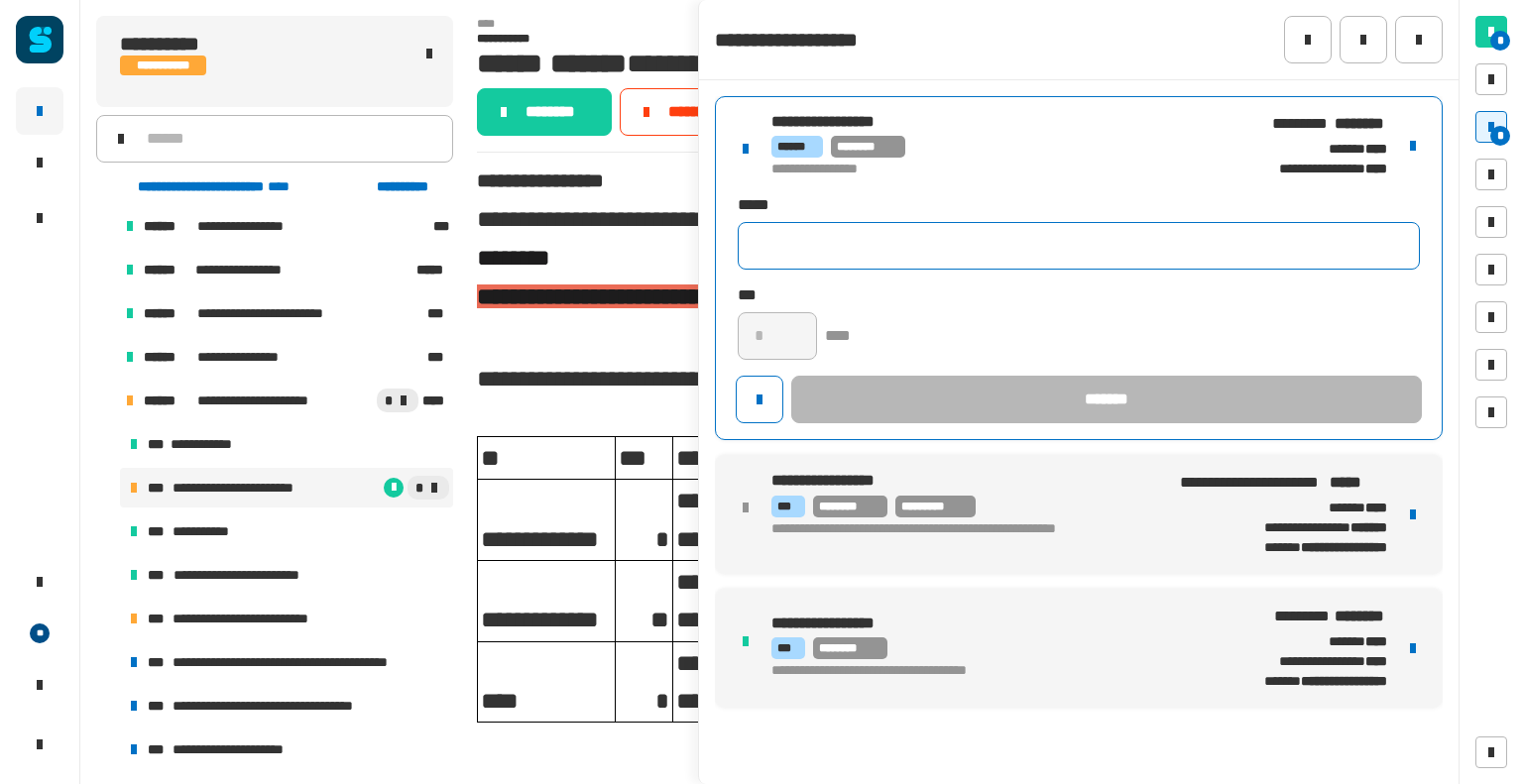 click 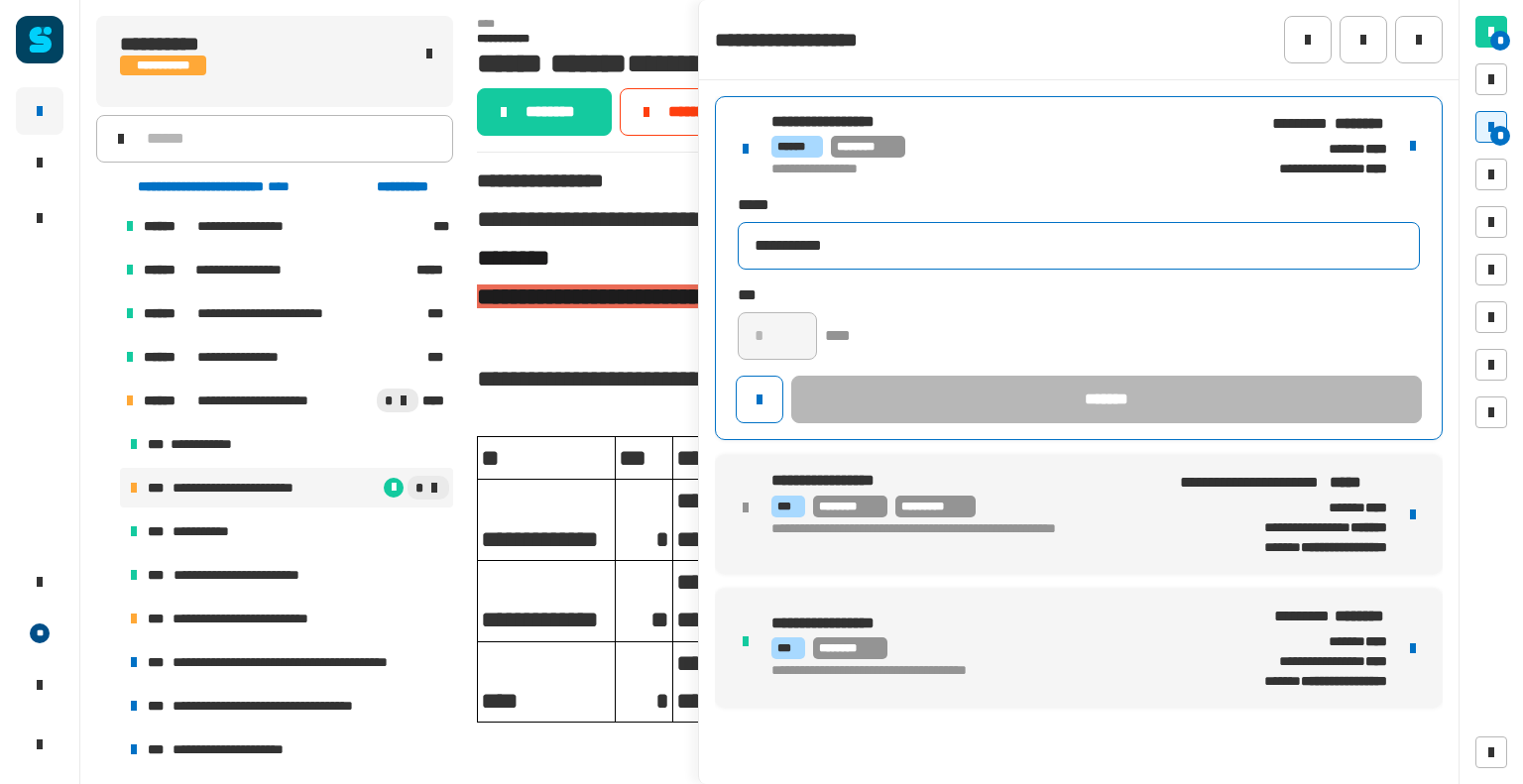 type on "**********" 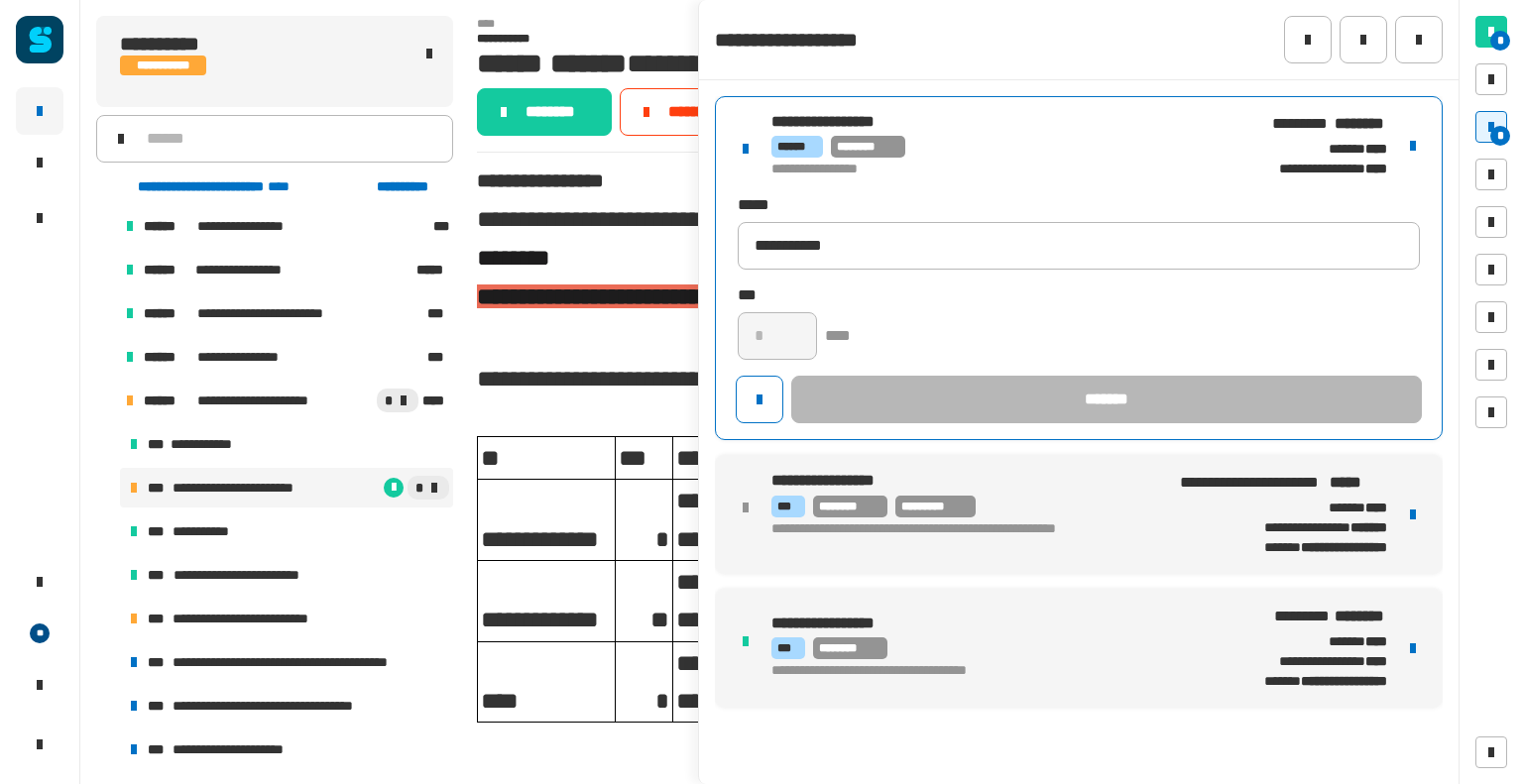 click on "*" 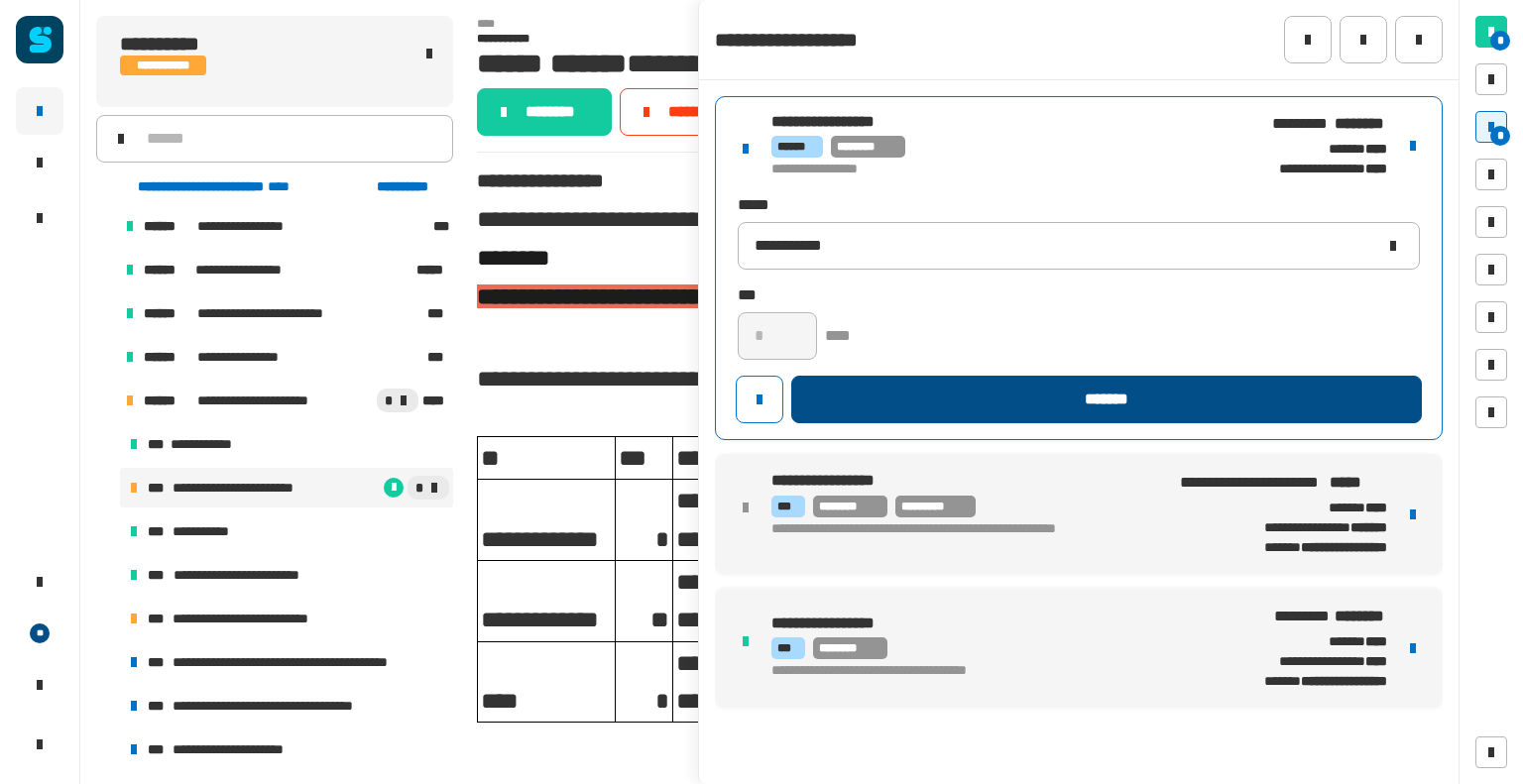 click on "*******" 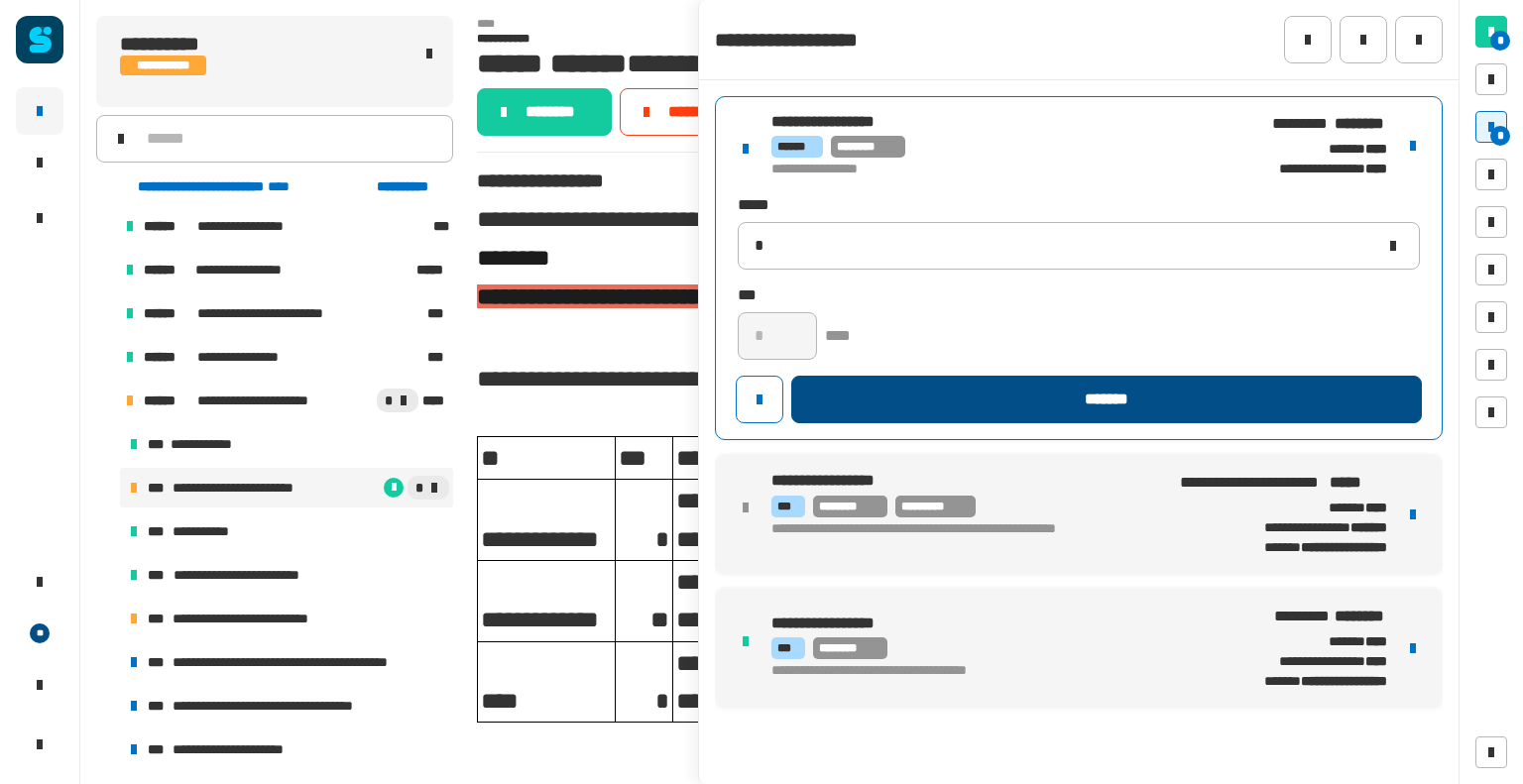 type 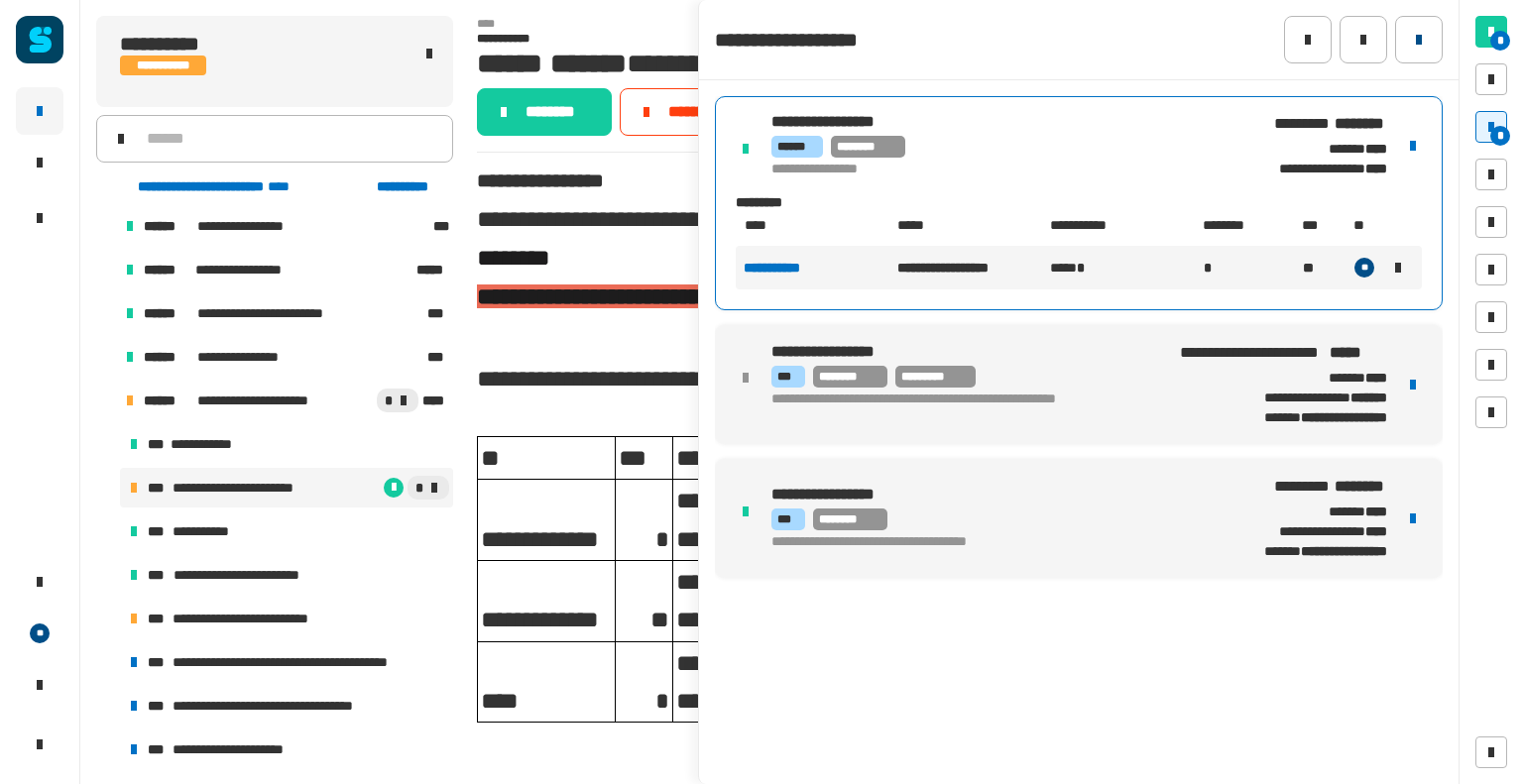 click 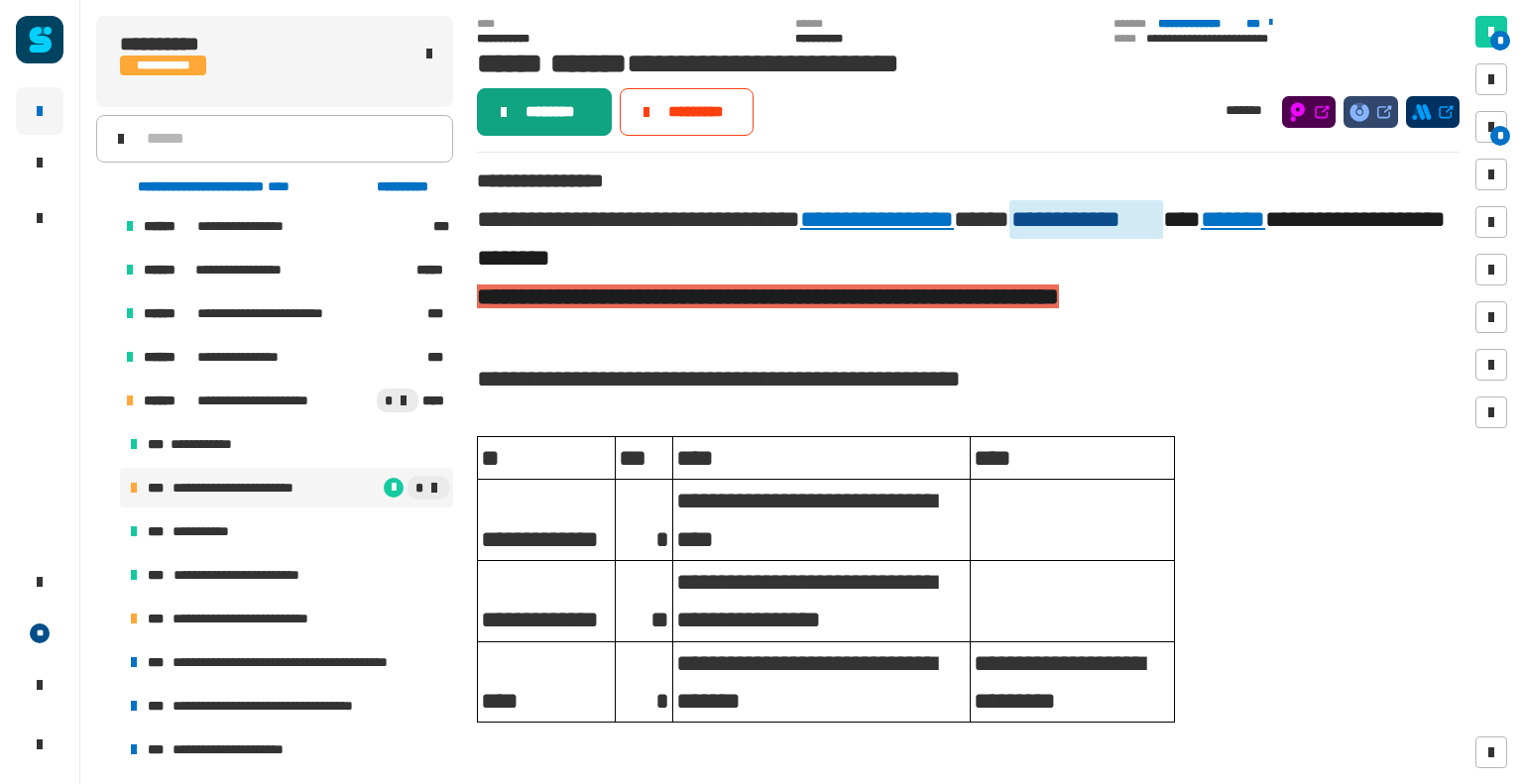click on "********" 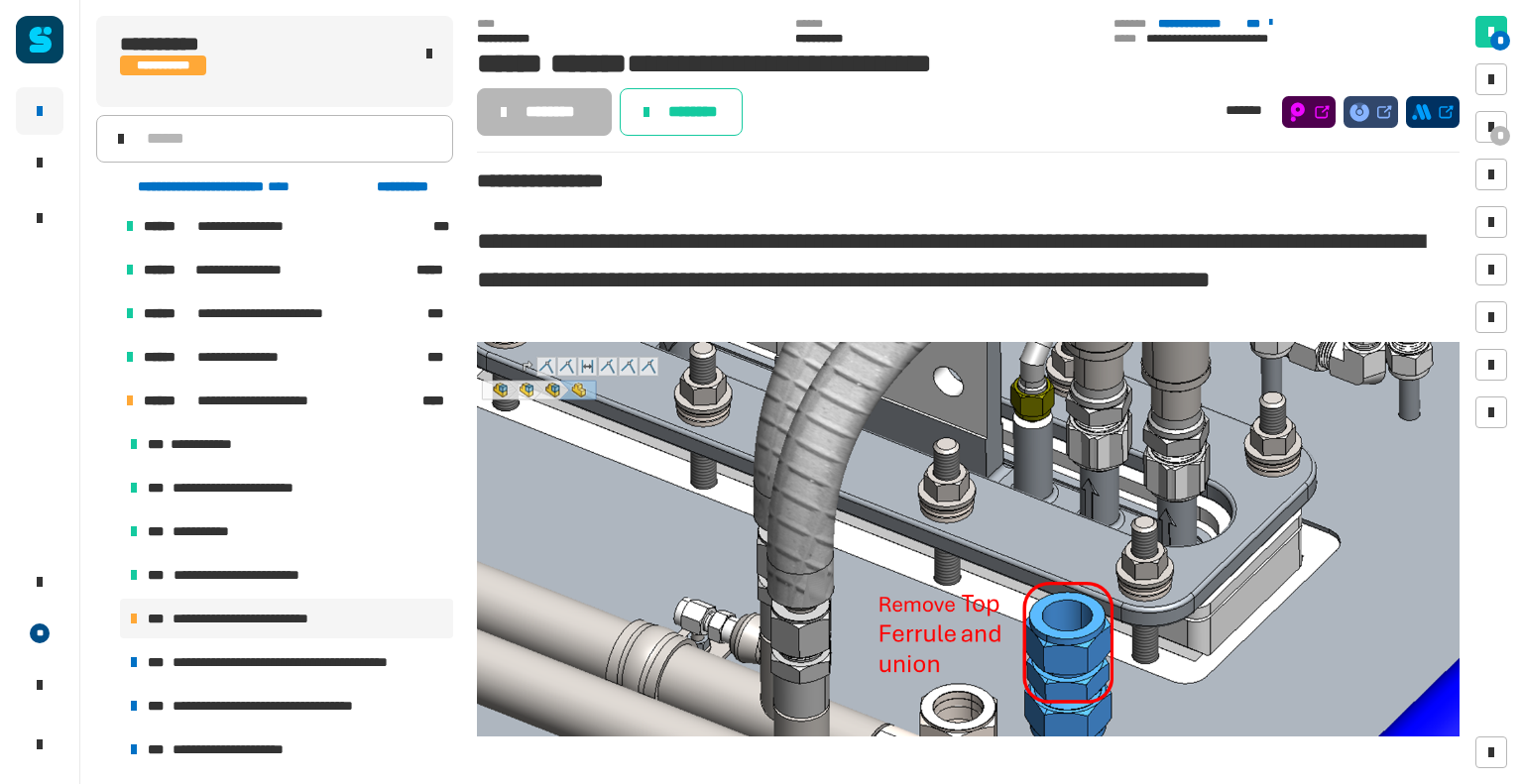 click at bounding box center (968, 663) 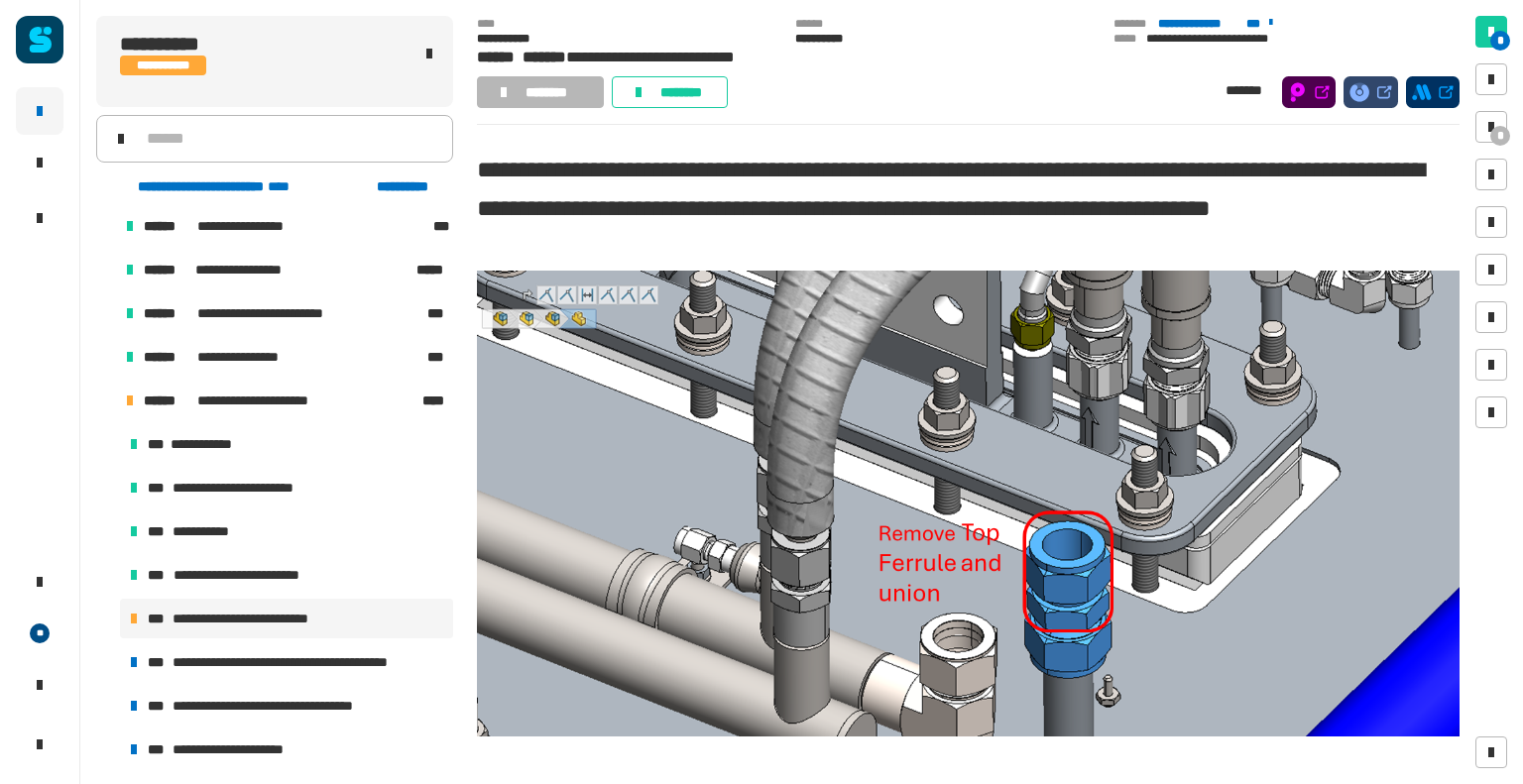scroll, scrollTop: 40, scrollLeft: 0, axis: vertical 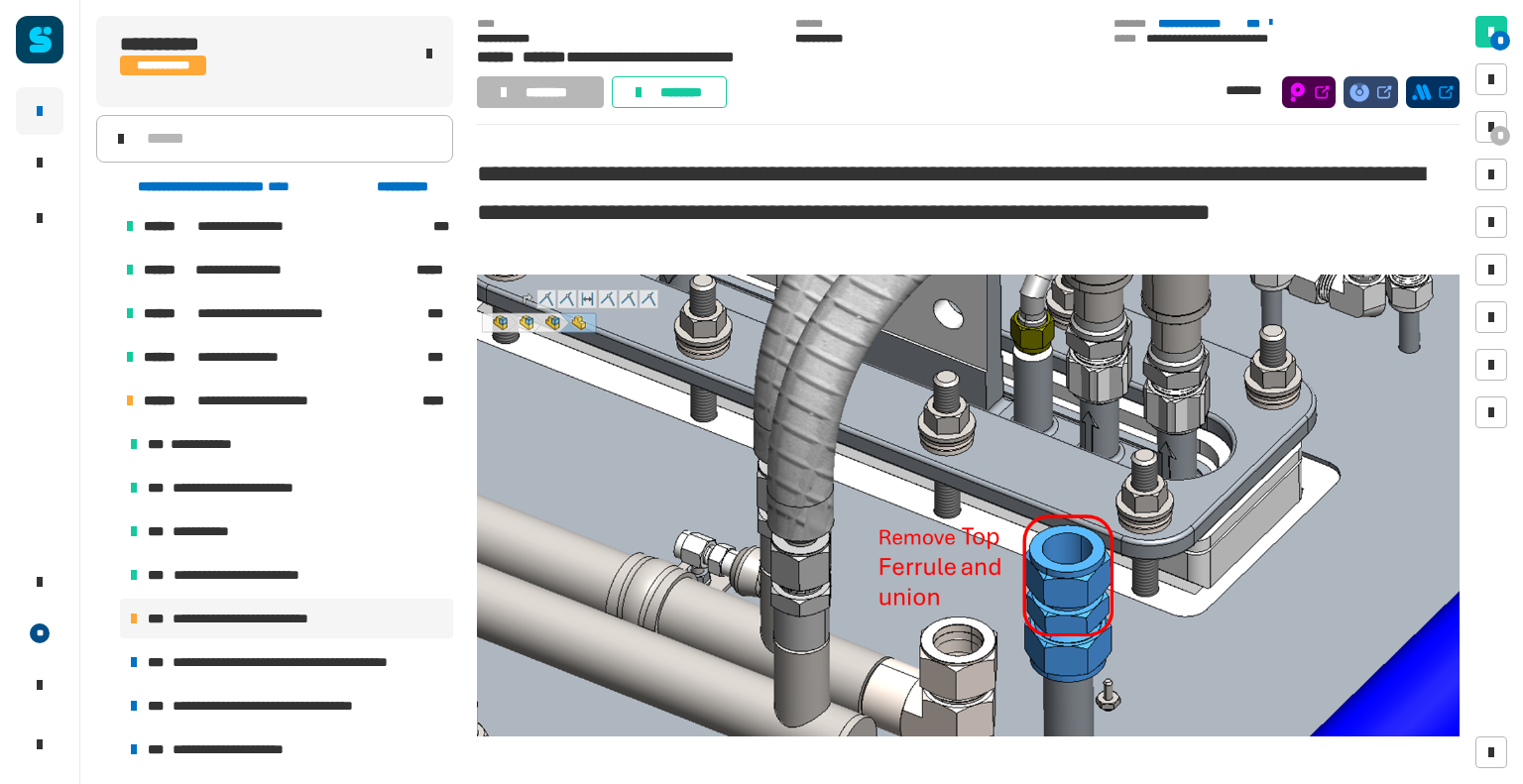 click at bounding box center [968, 596] 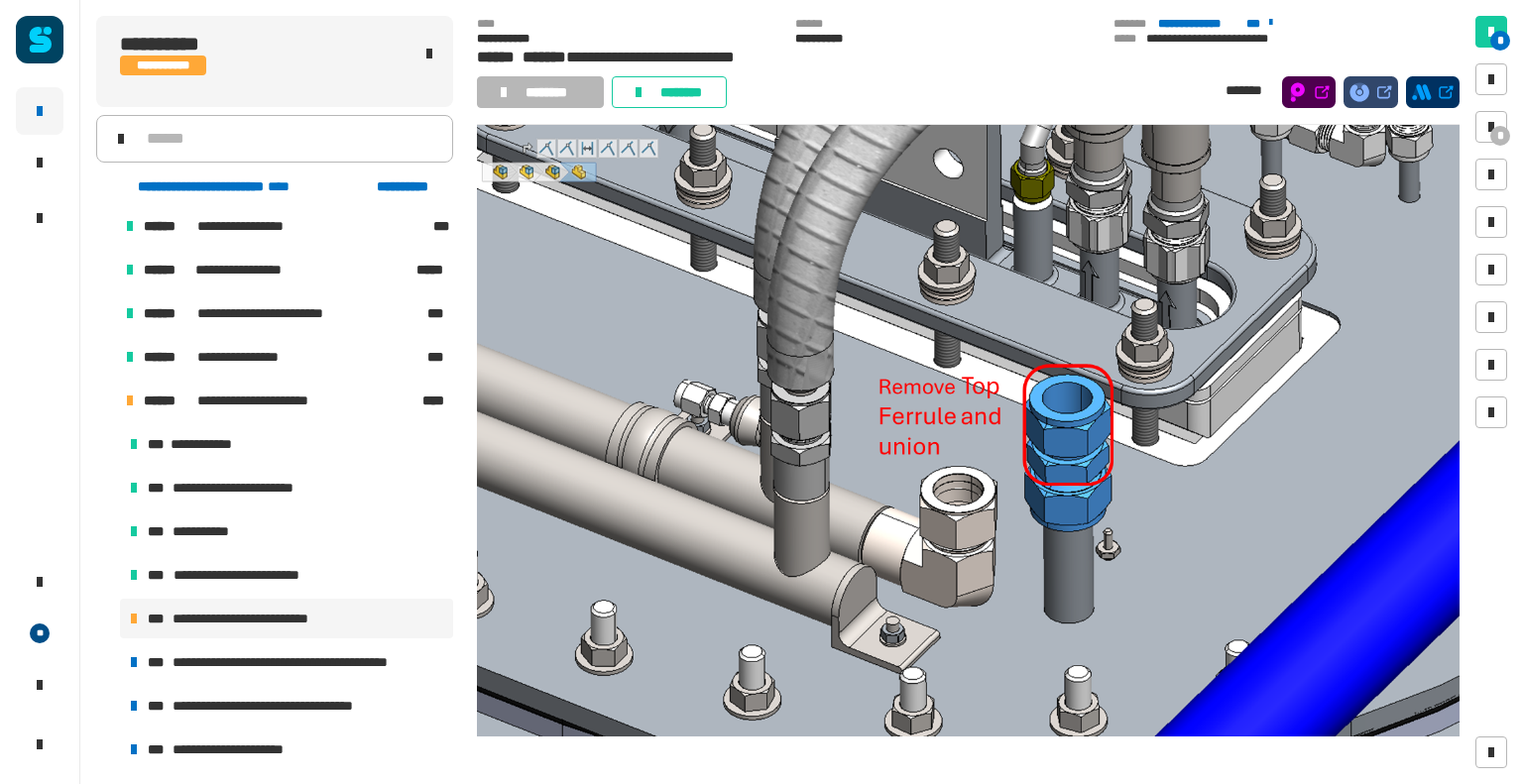 scroll, scrollTop: 0, scrollLeft: 0, axis: both 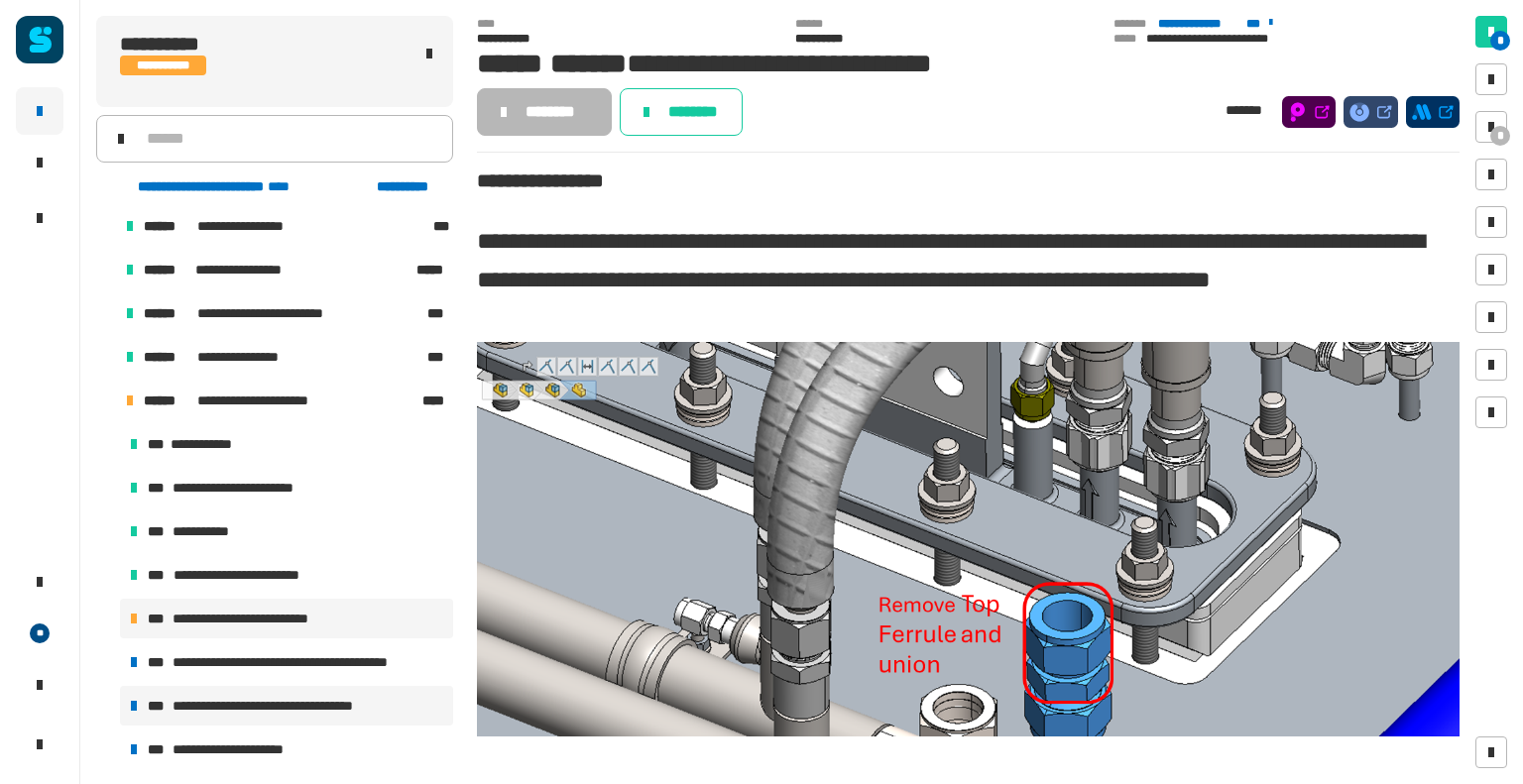 click on "**********" at bounding box center (281, 706) 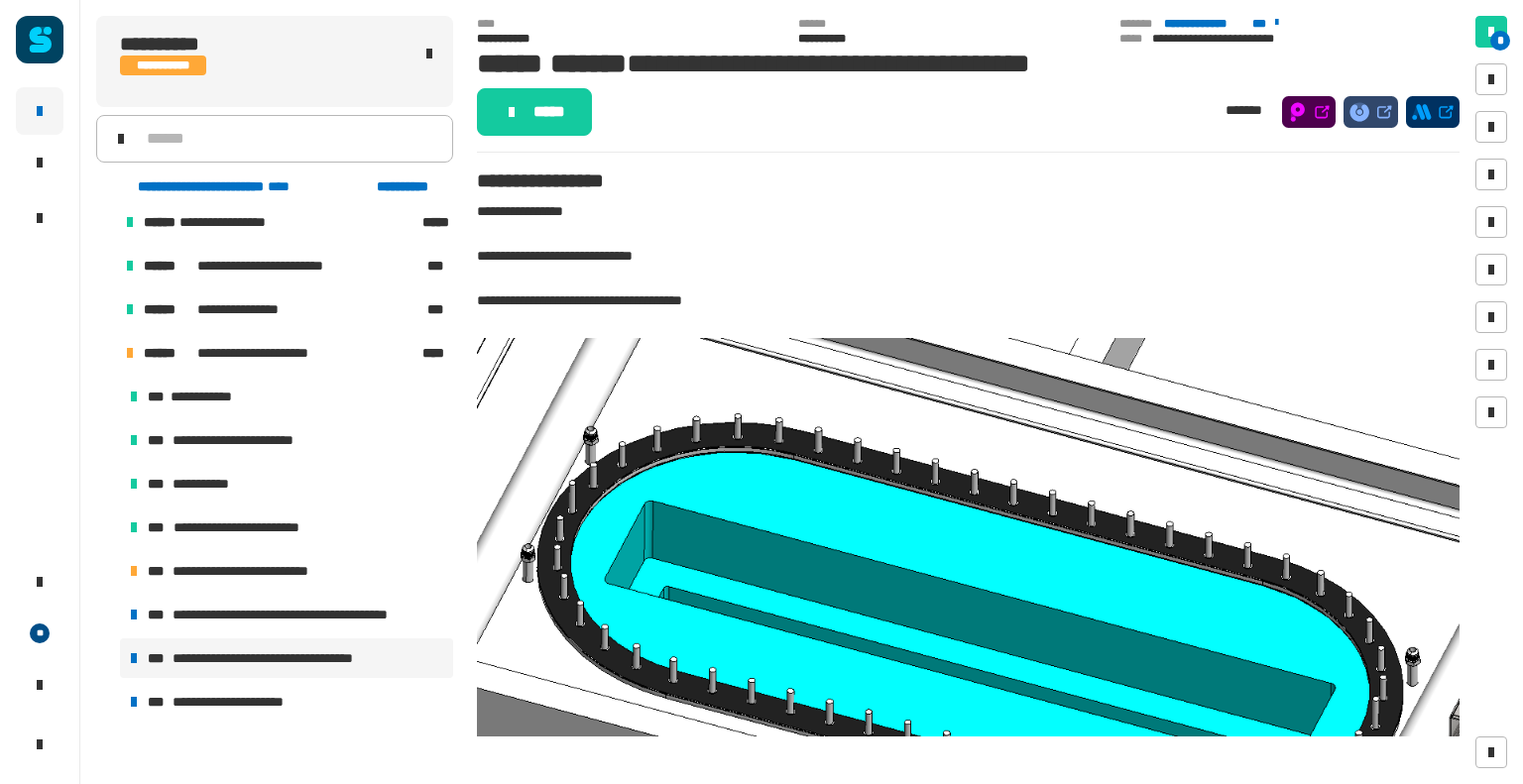scroll, scrollTop: 950, scrollLeft: 0, axis: vertical 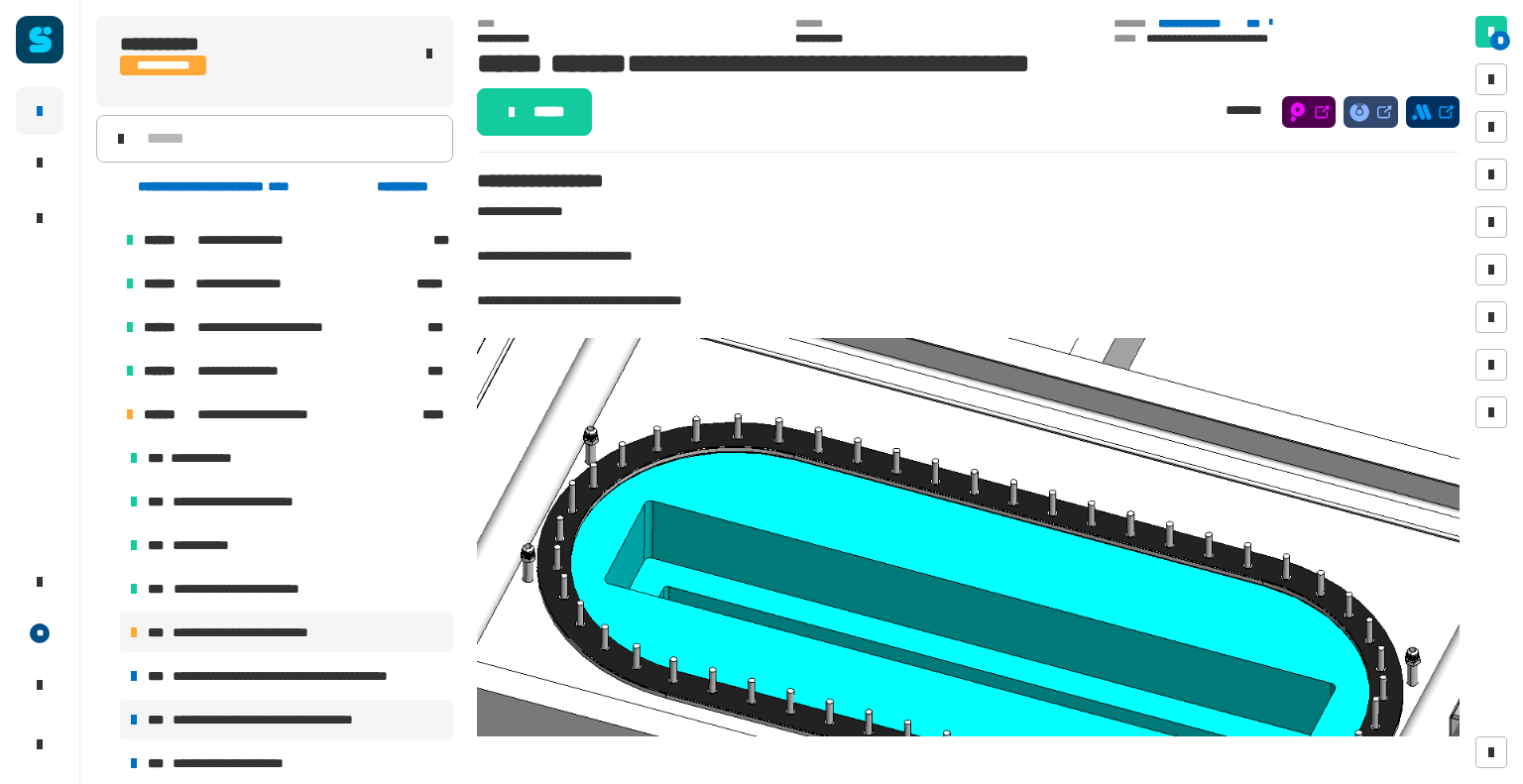 click on "**********" at bounding box center (287, 632) 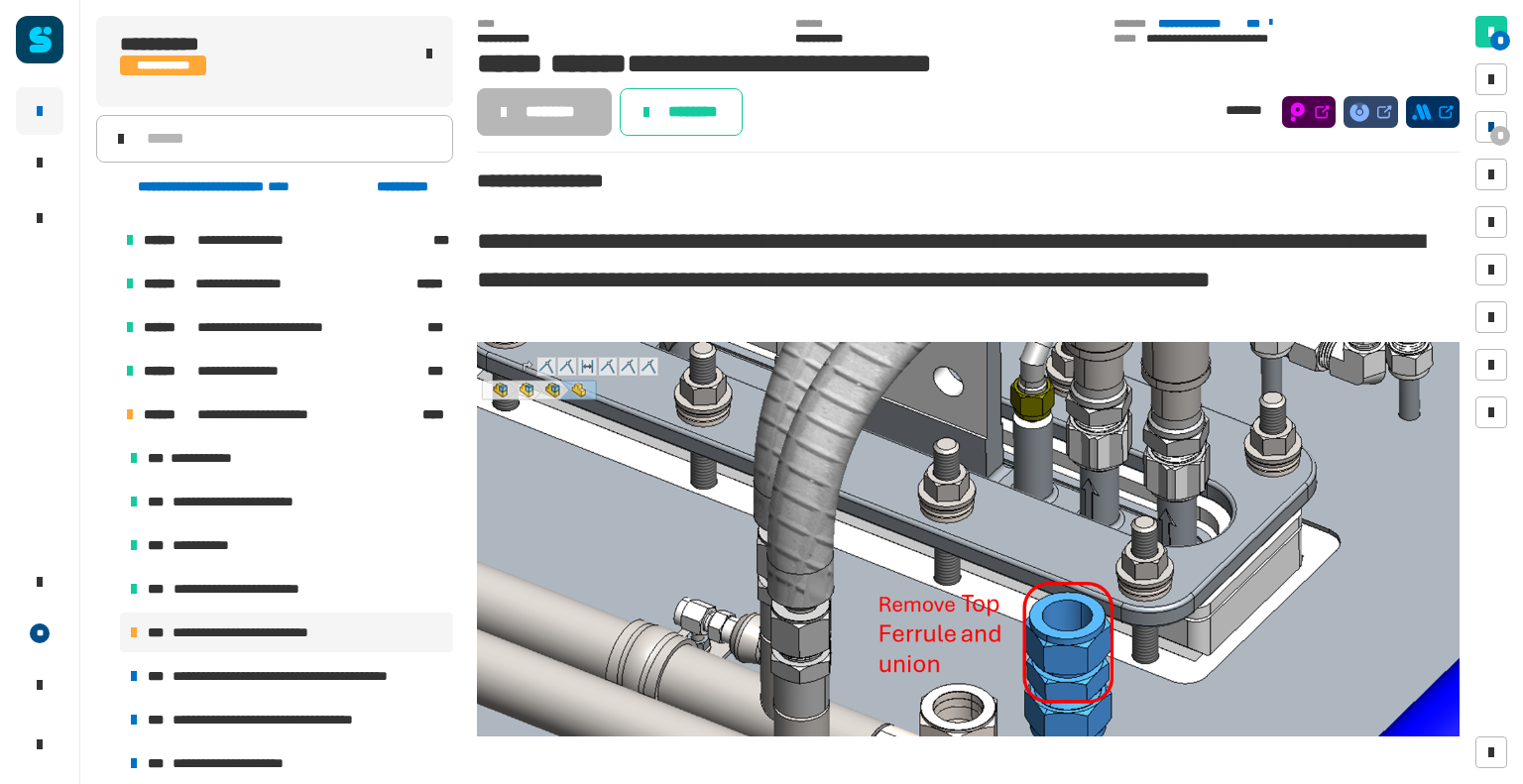click on "*" at bounding box center [1500, 136] 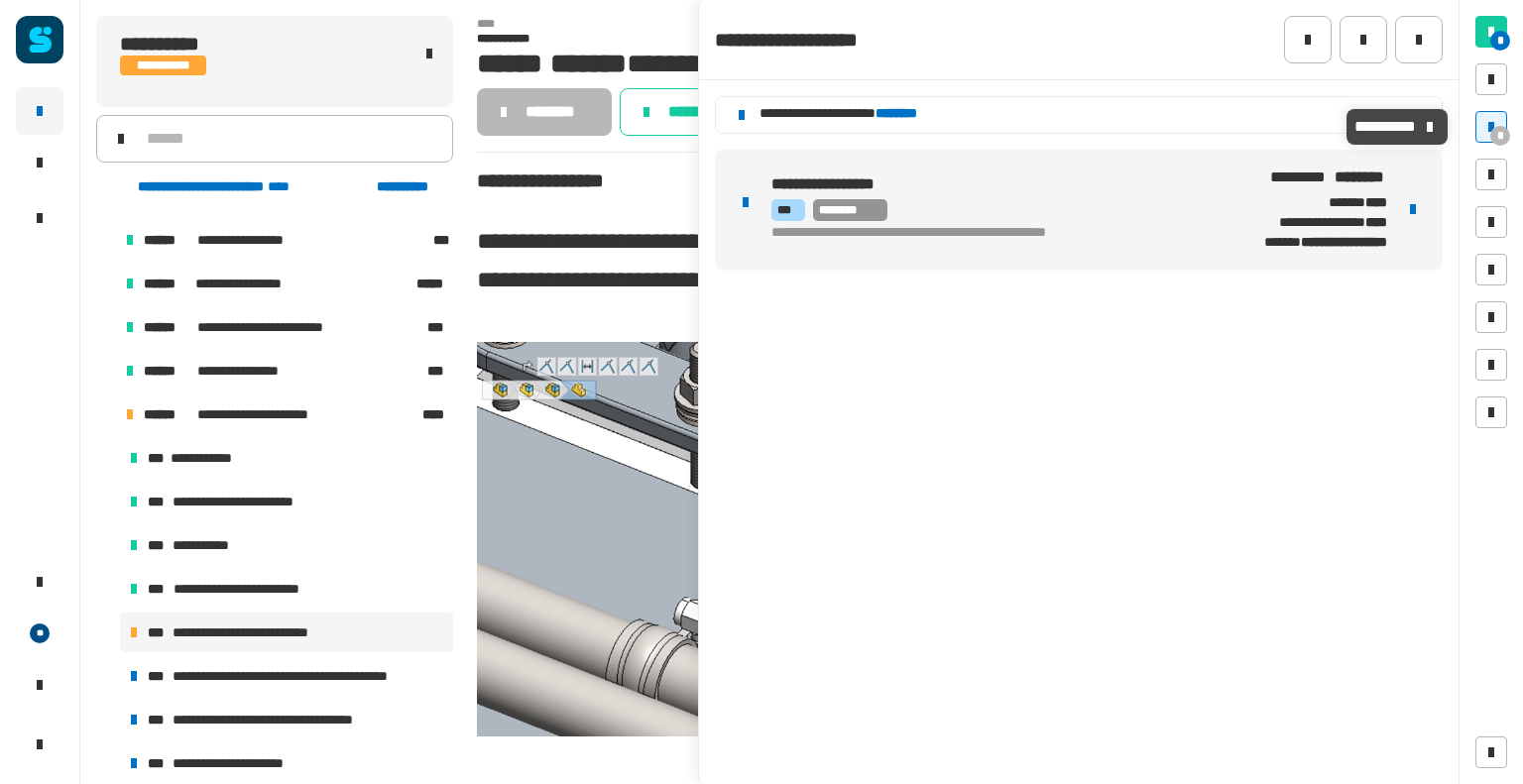 click on "********" 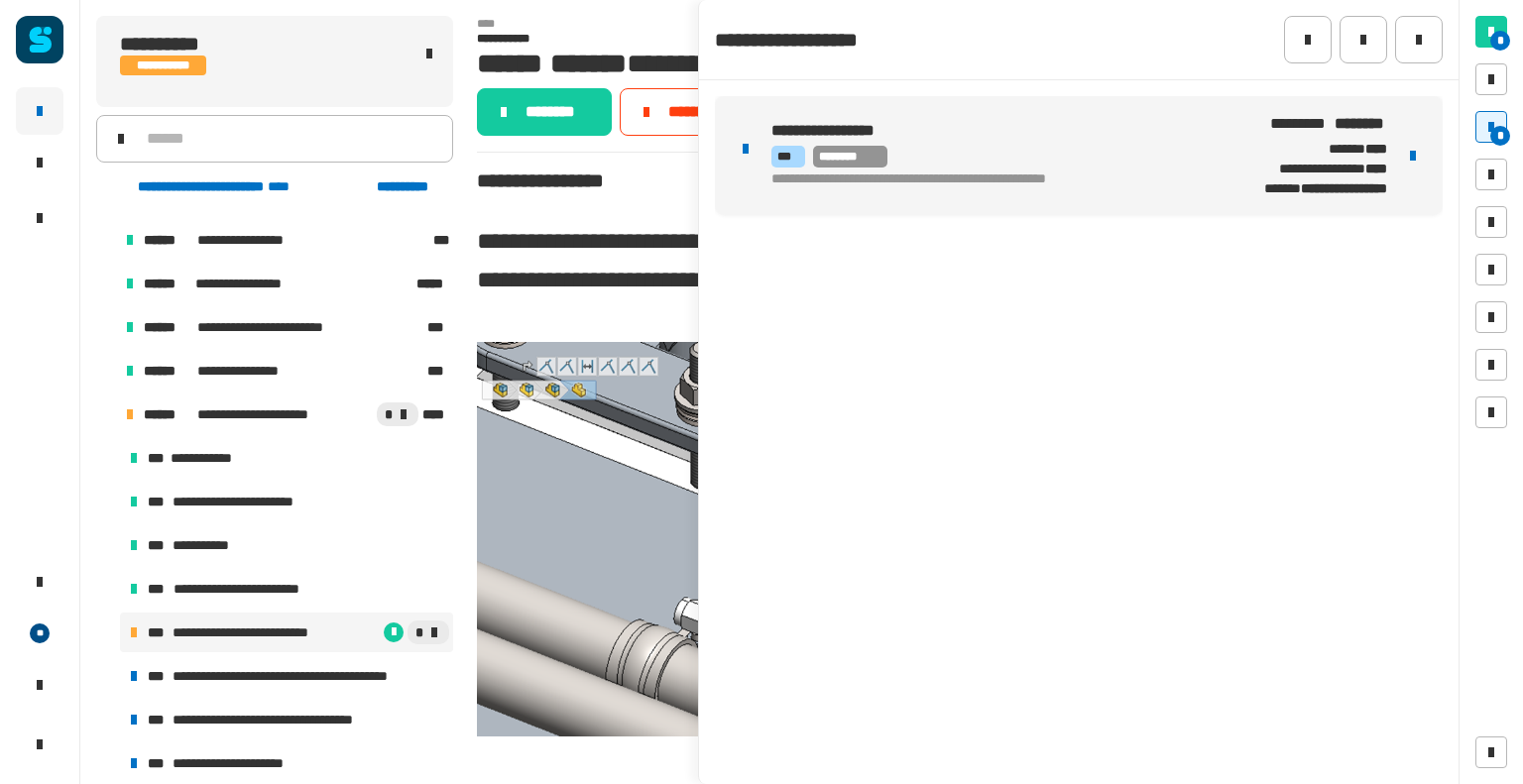 click at bounding box center [1413, 156] 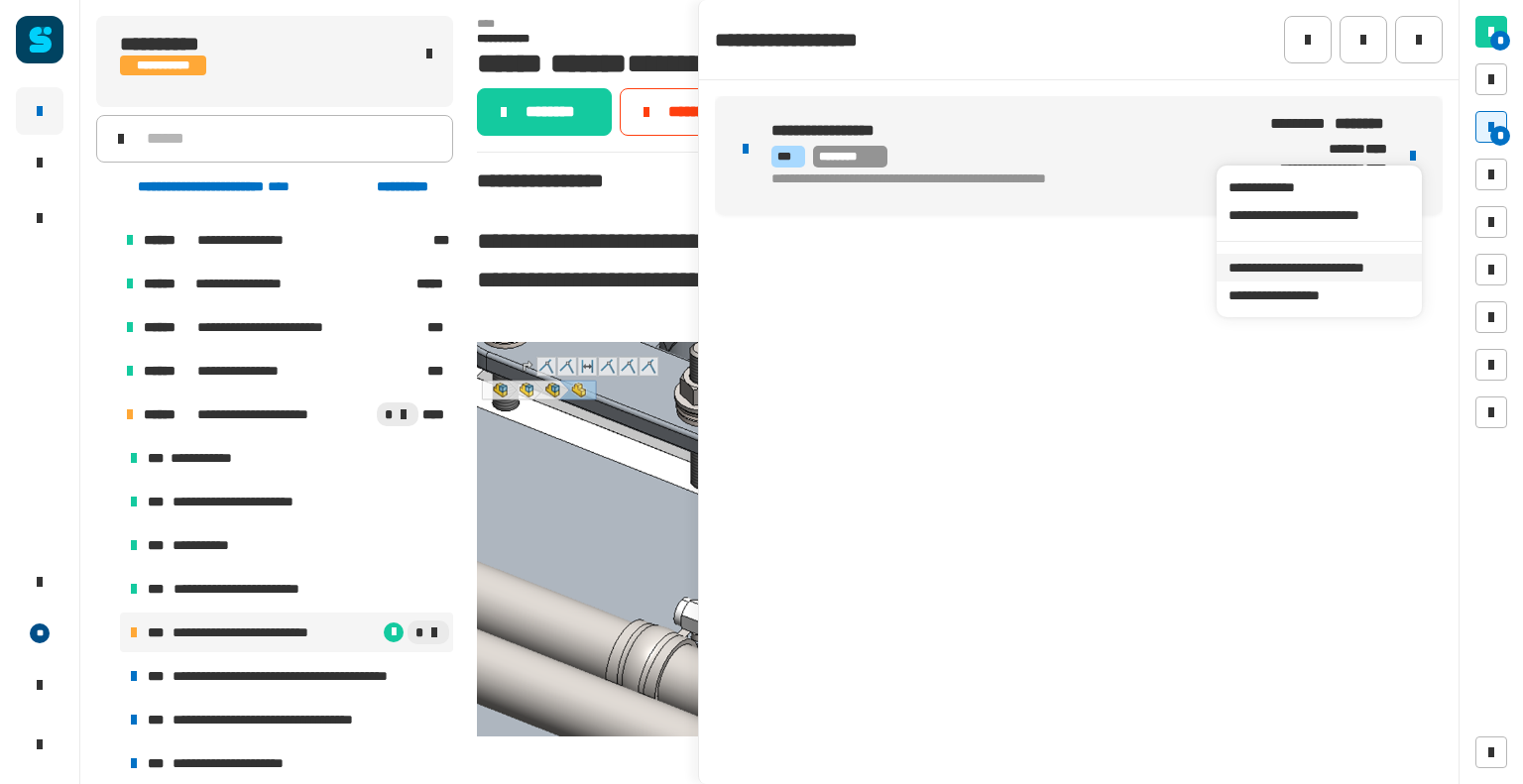 click on "**********" at bounding box center [1319, 268] 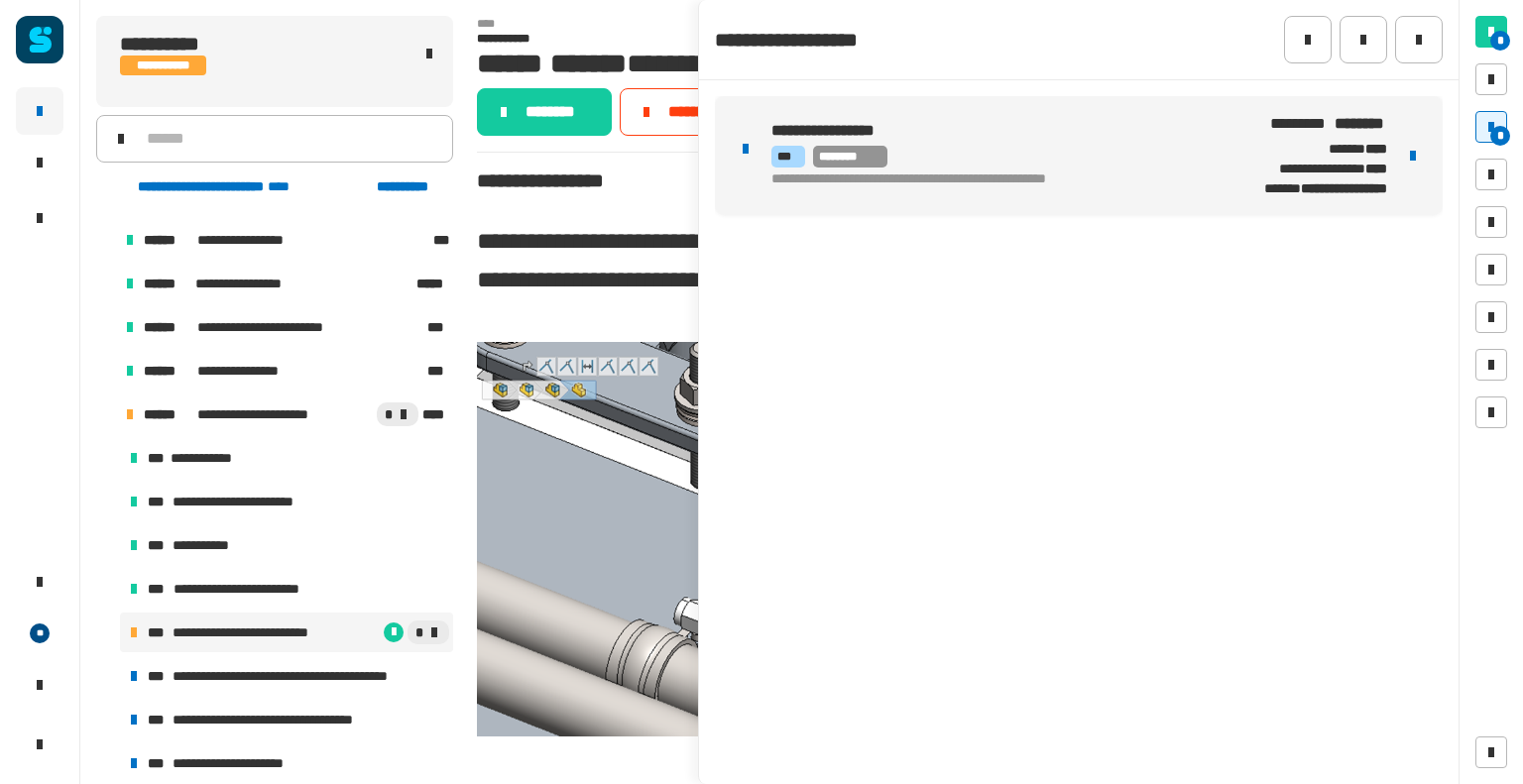 click on "**********" at bounding box center [991, 155] 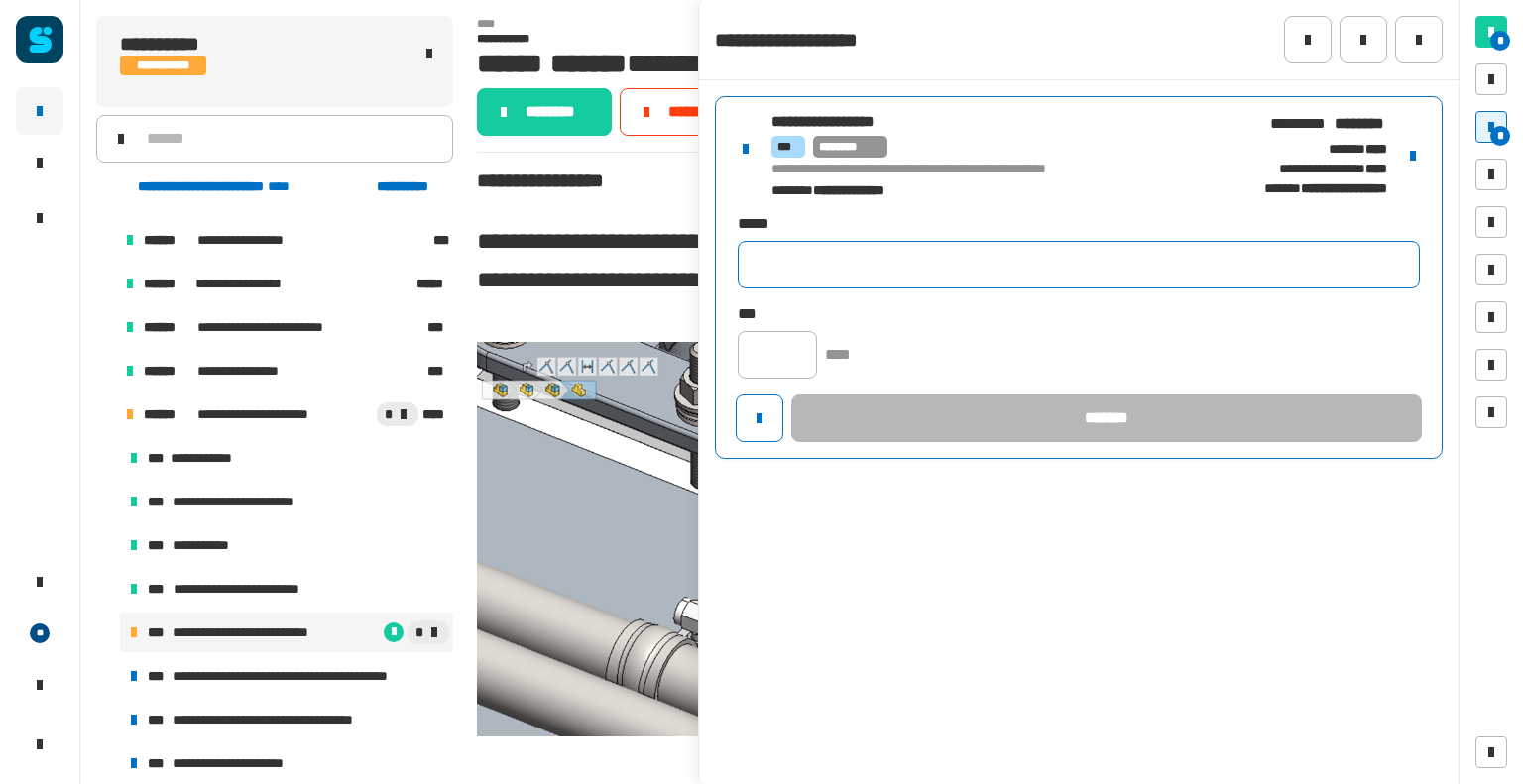click 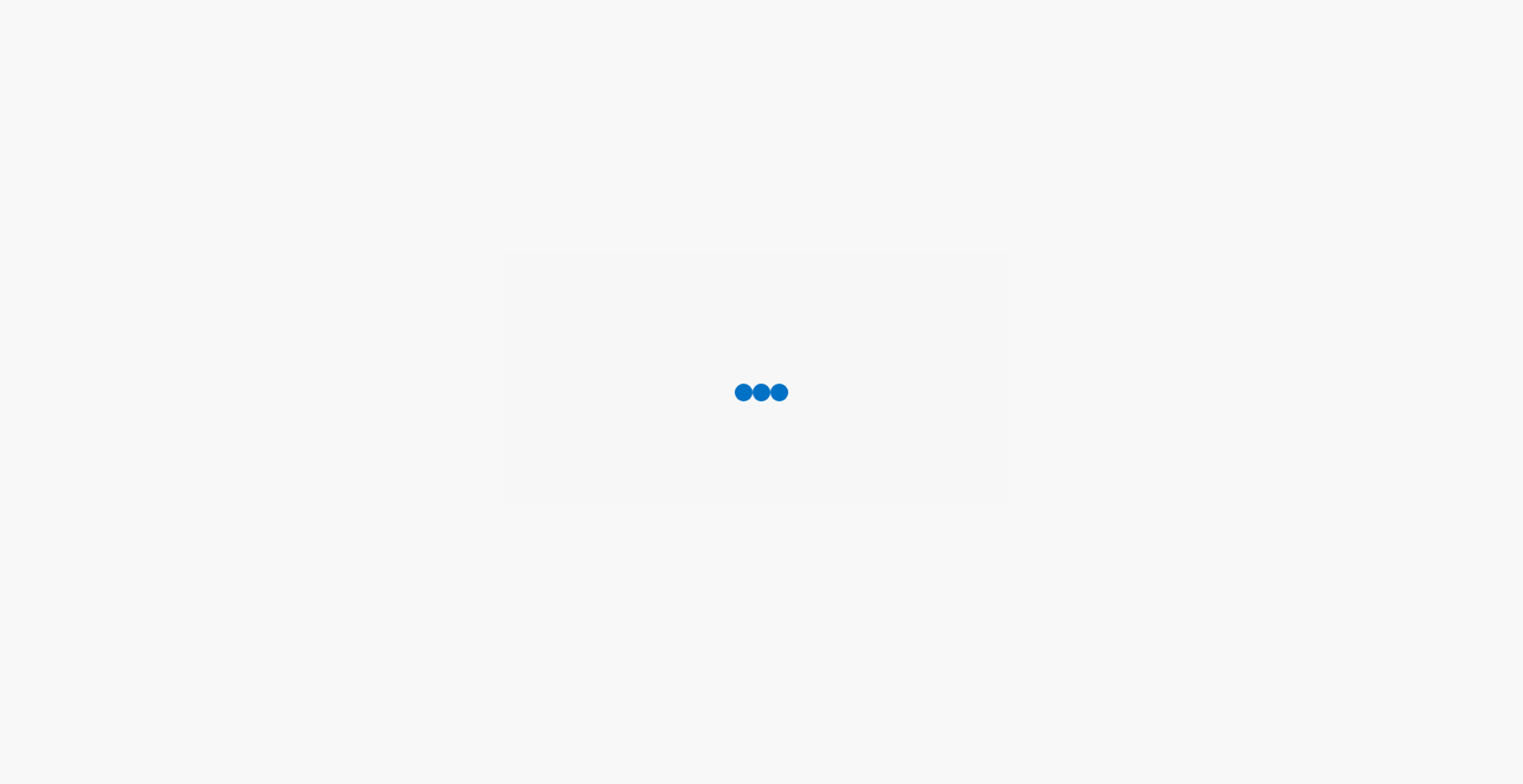 scroll, scrollTop: 0, scrollLeft: 0, axis: both 